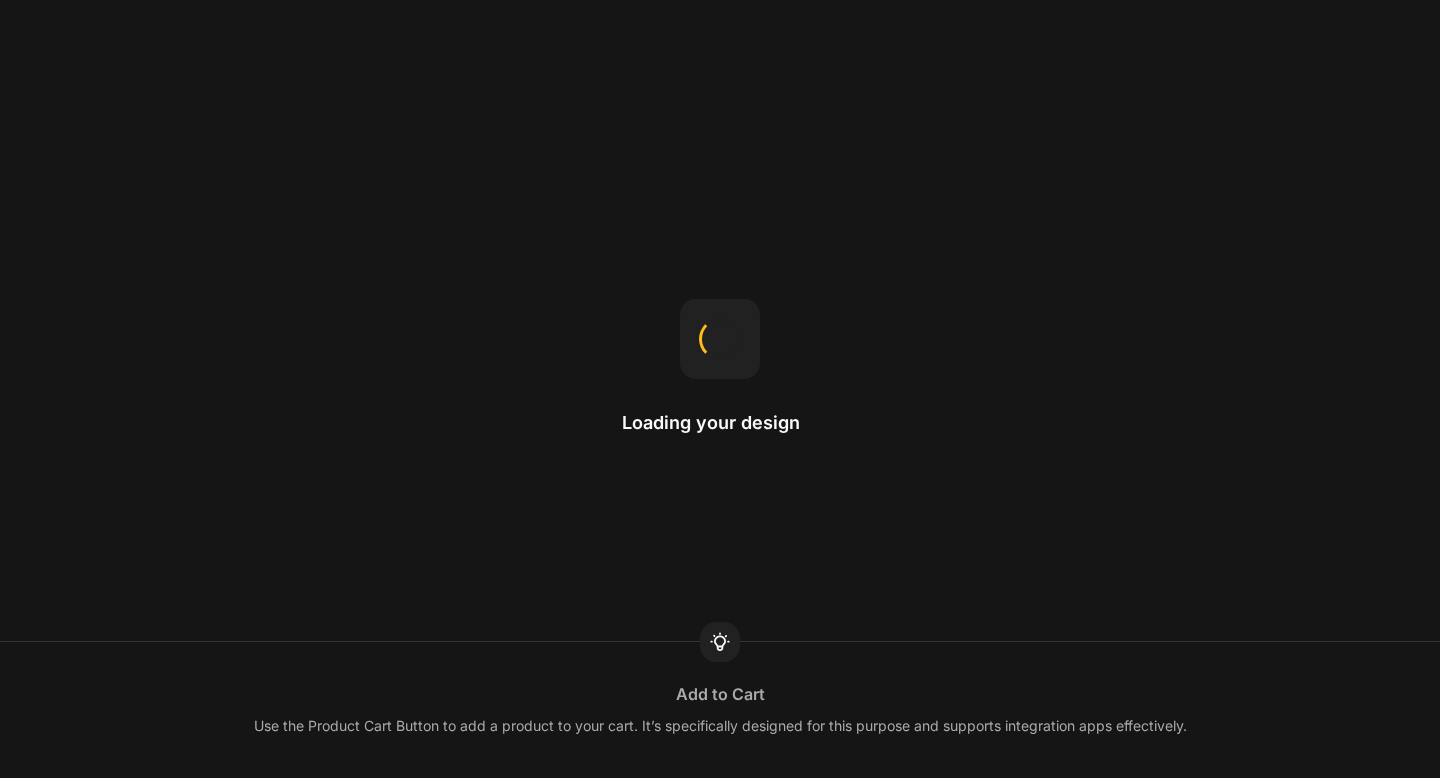 scroll, scrollTop: 0, scrollLeft: 0, axis: both 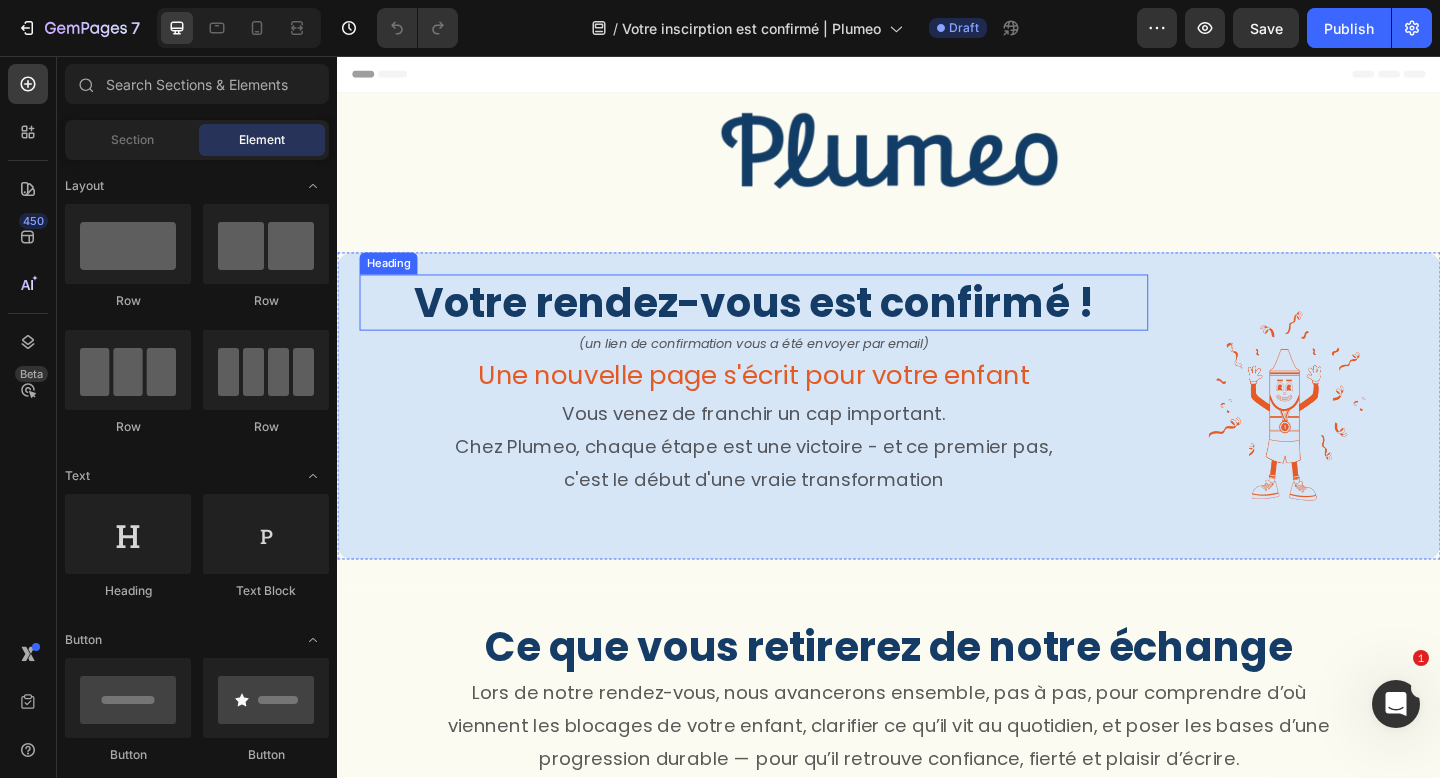 click on "Votre rendez-vous est confirmé !" at bounding box center [790, 324] 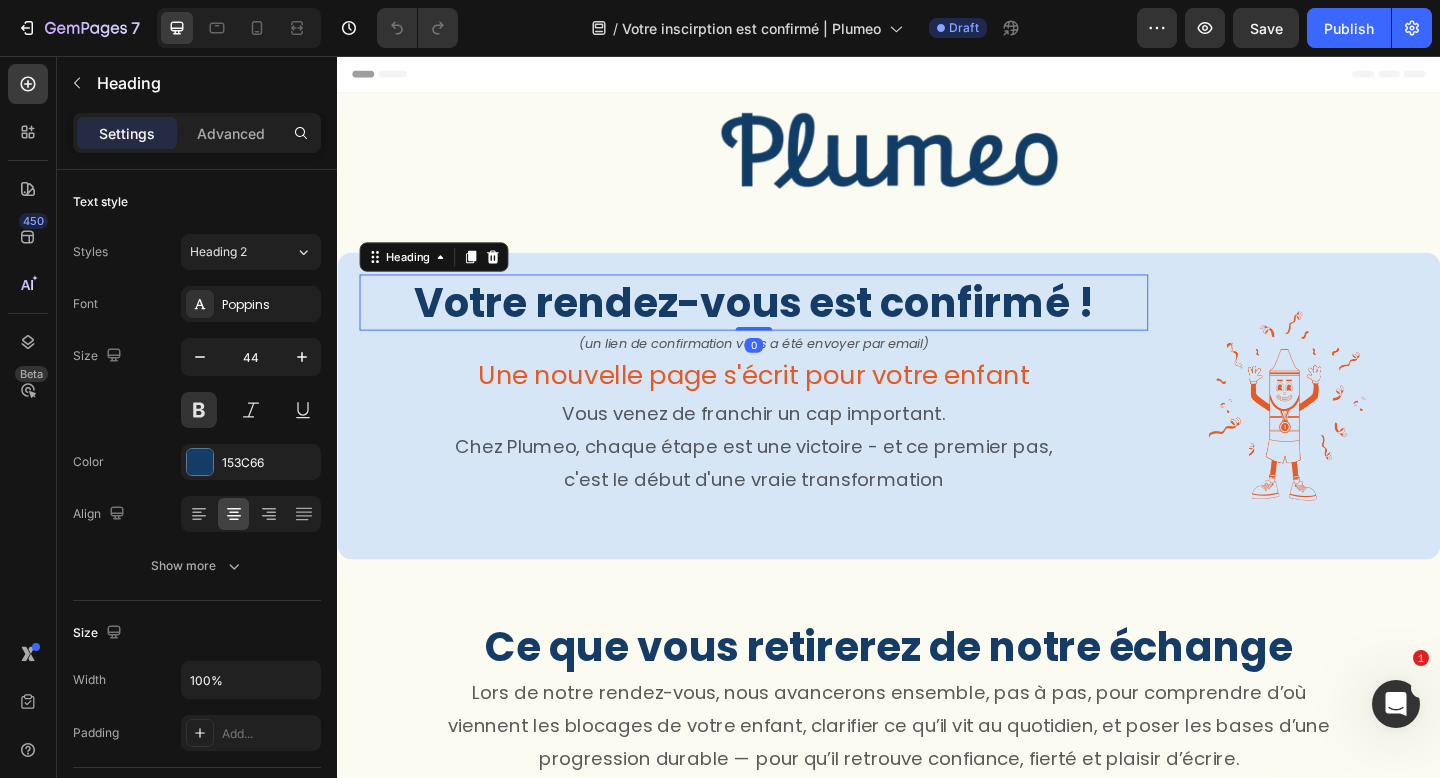 click on "Votre rendez-vous est confirmé !" at bounding box center (790, 324) 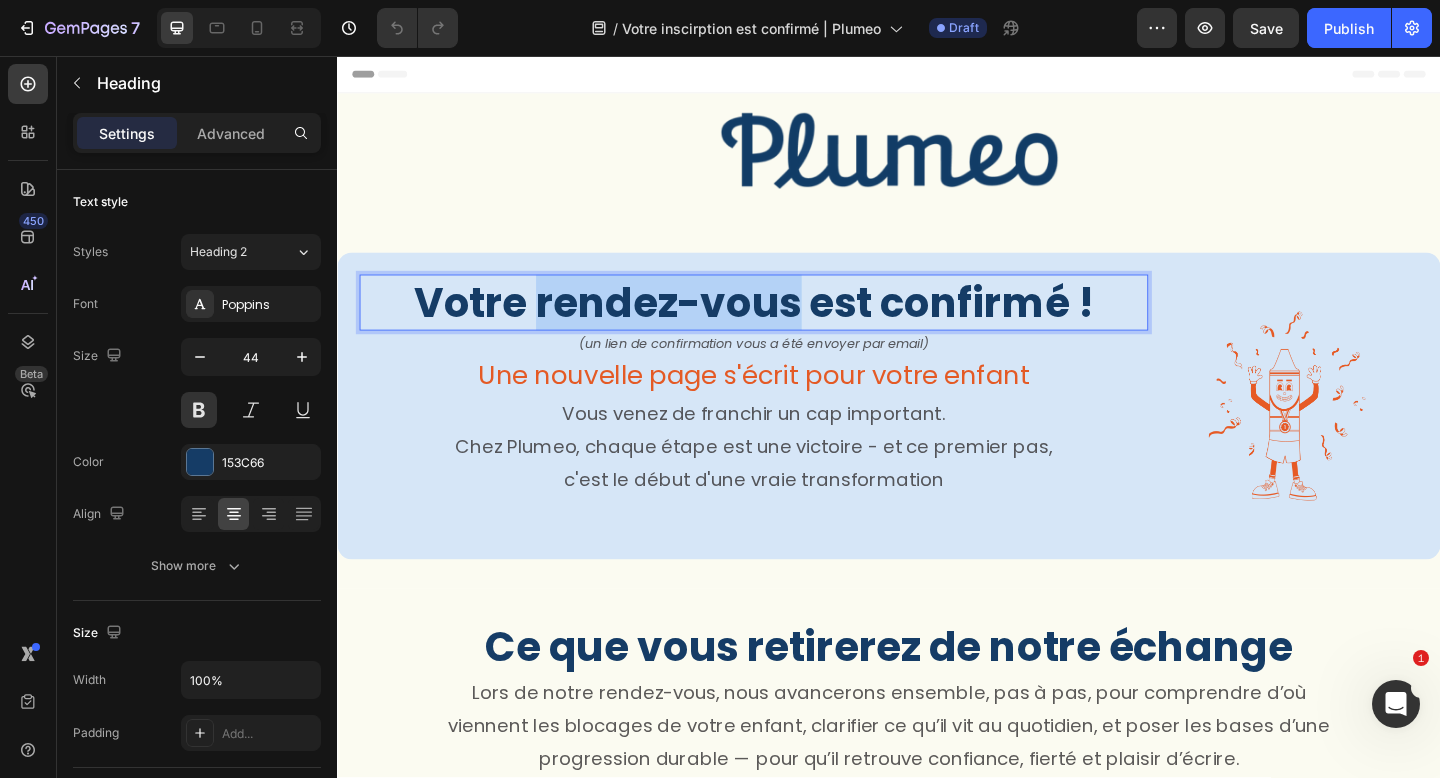 drag, startPoint x: 839, startPoint y: 330, endPoint x: 558, endPoint y: 329, distance: 281.00177 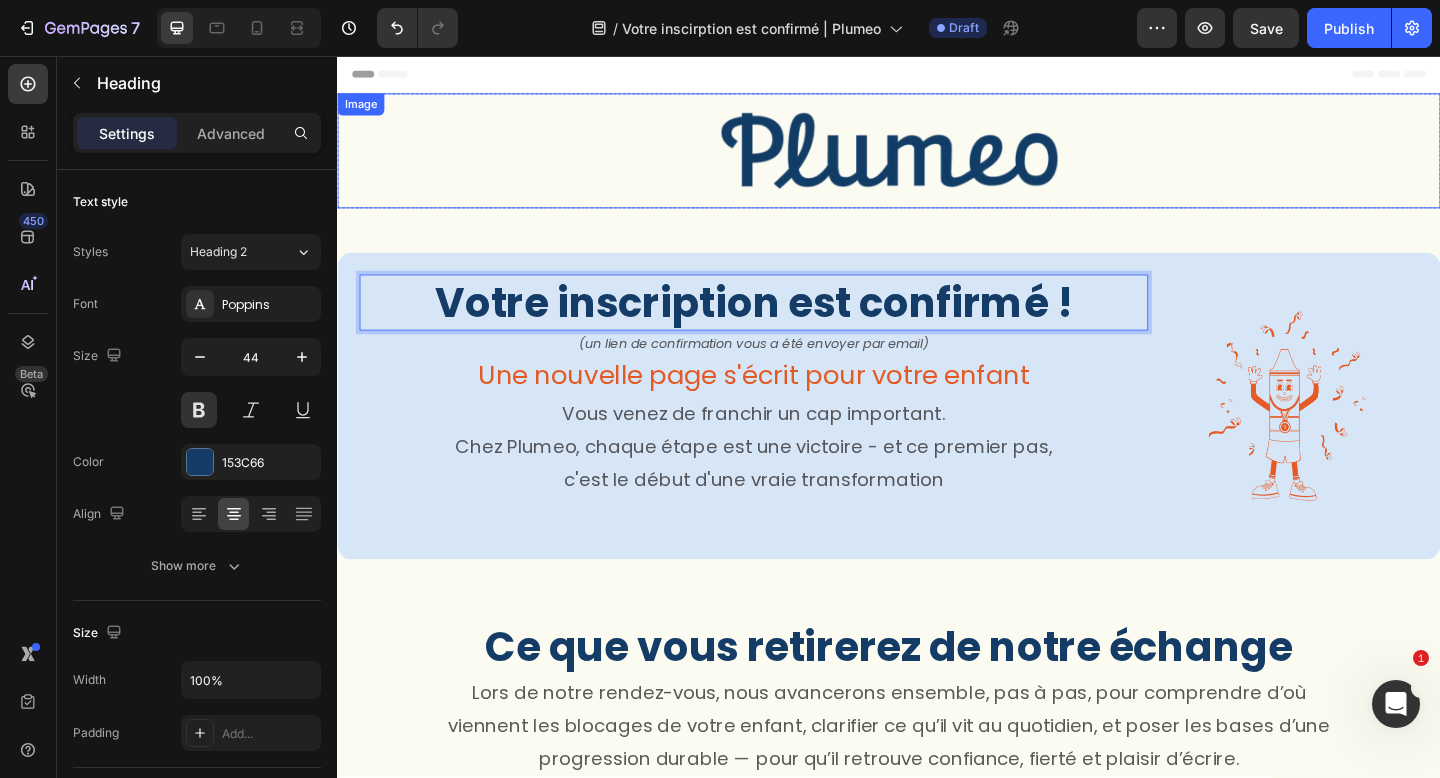 click at bounding box center (937, 159) 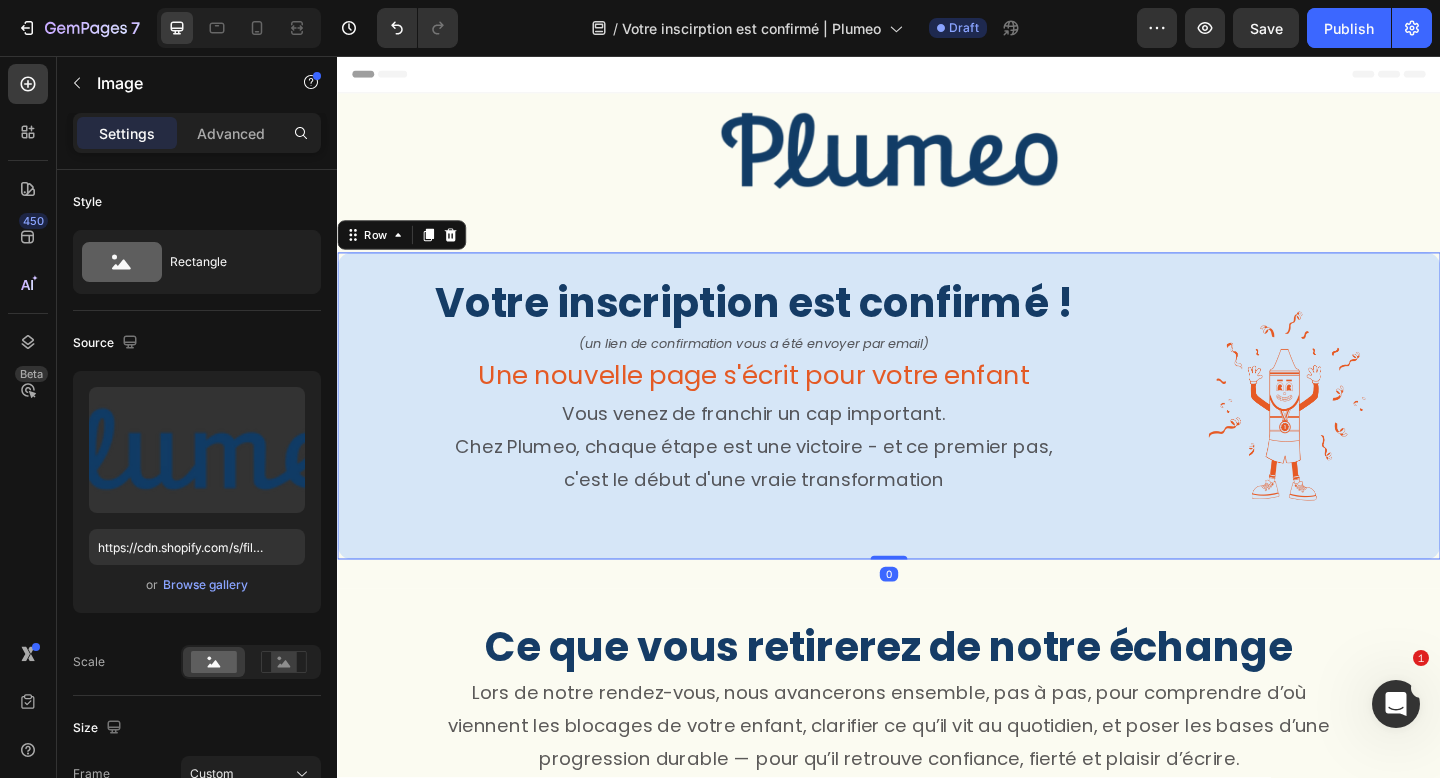 click on "Votre inscription est confirmé ! Heading (un lien de confirmation vous a été envoyer par email) Text Block Une nouvelle page s'écrit pour votre enfant Heading Vous venez de franchir un cap important. Chez Plumeo, chaque étape est une victoire - et ce premier pas, c'est le début d'une vraie transformation Text Block Image Row 0" at bounding box center (937, 437) 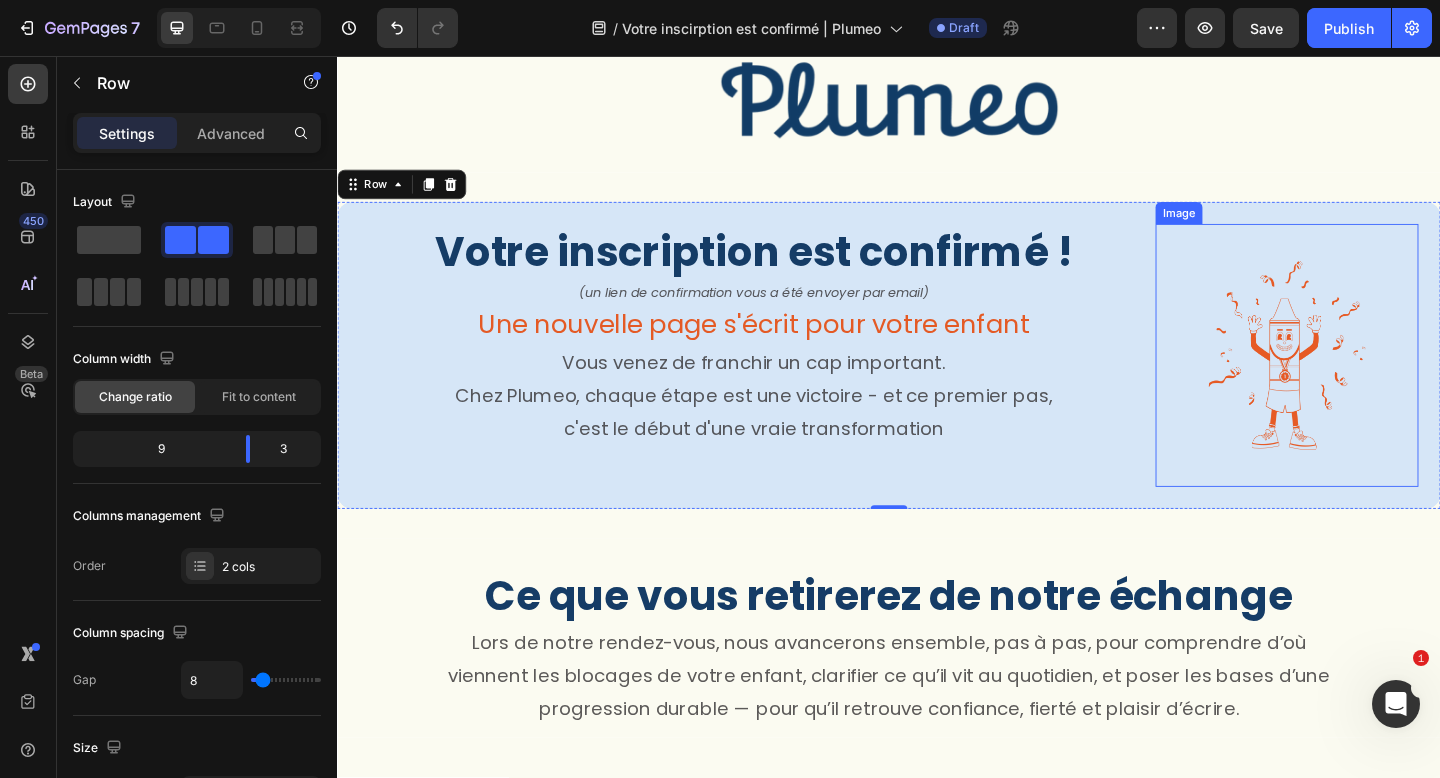 scroll, scrollTop: 0, scrollLeft: 0, axis: both 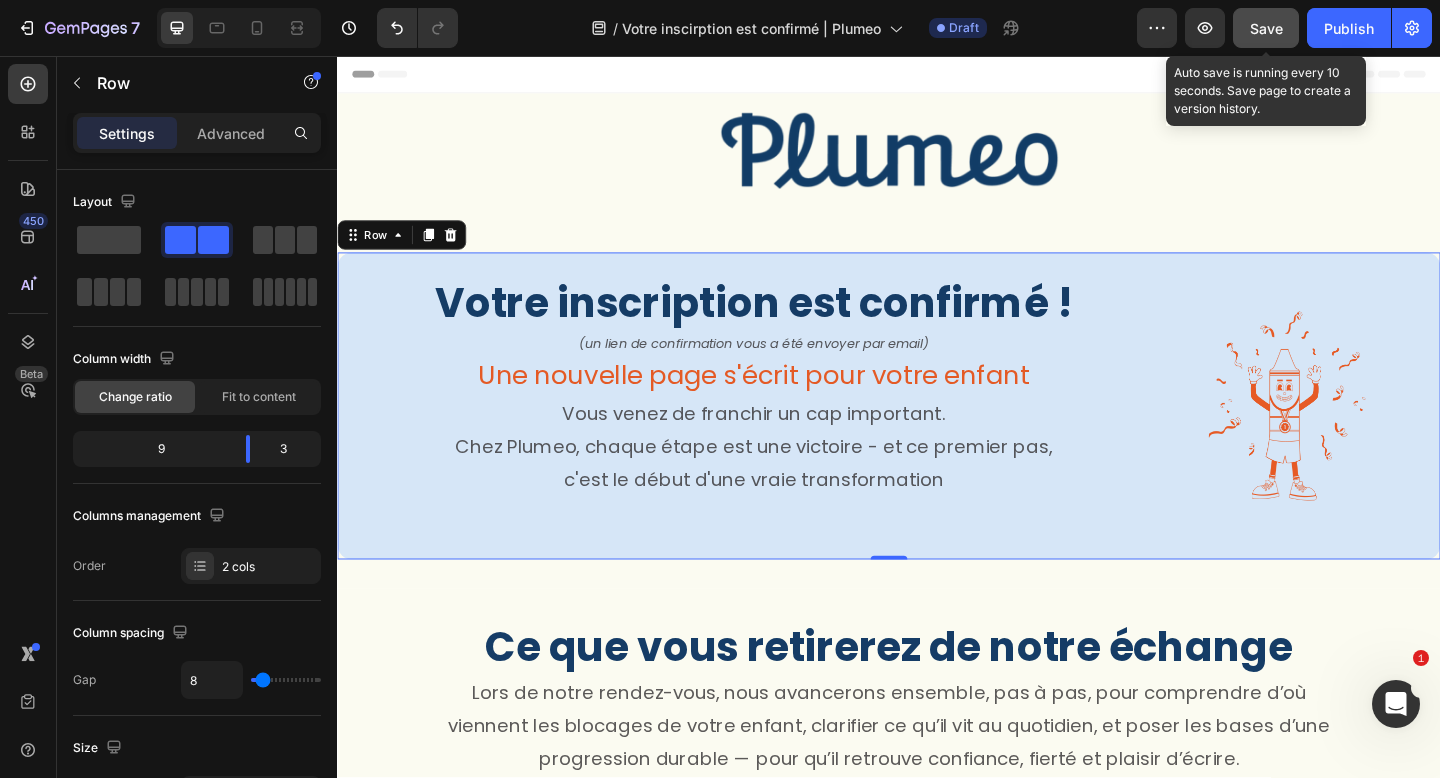 click on "Save" at bounding box center [1266, 28] 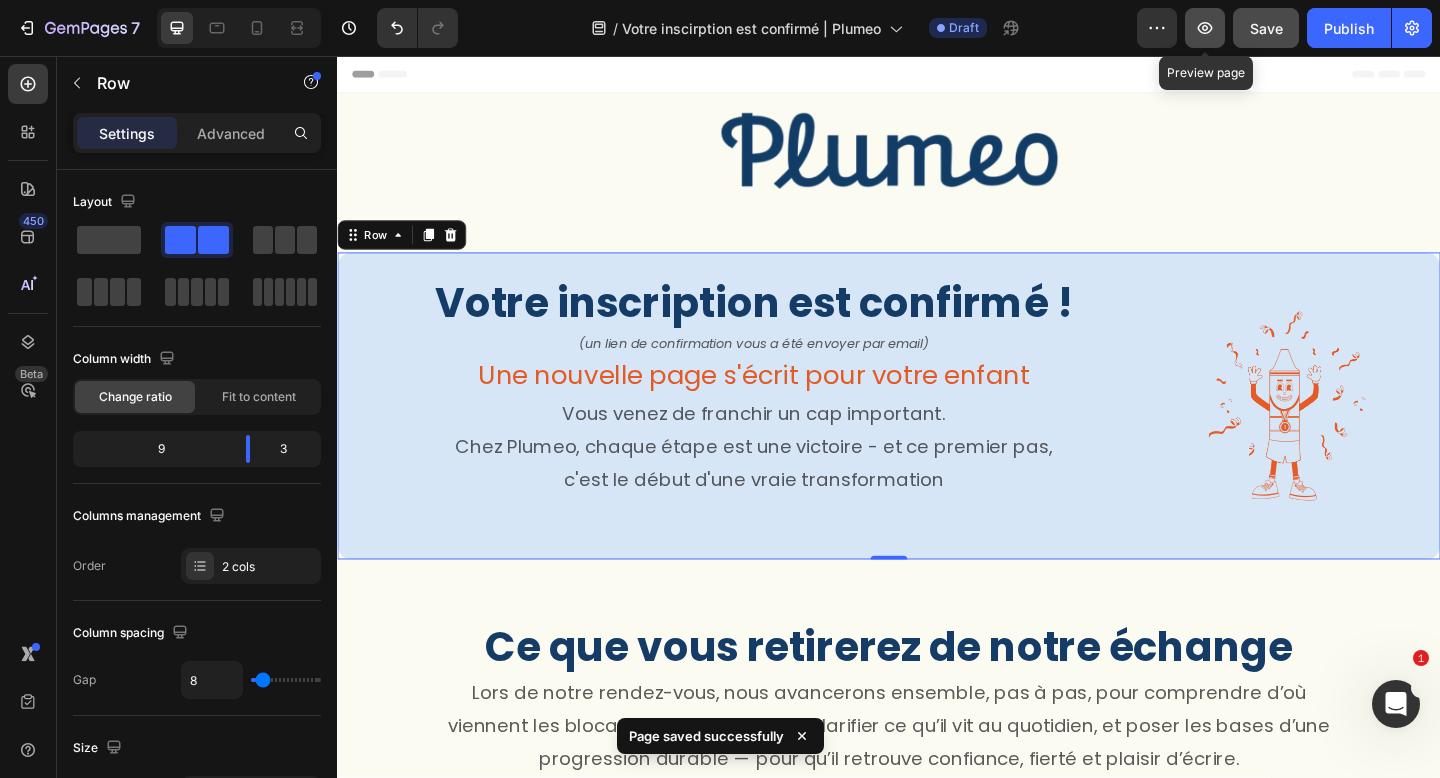 click 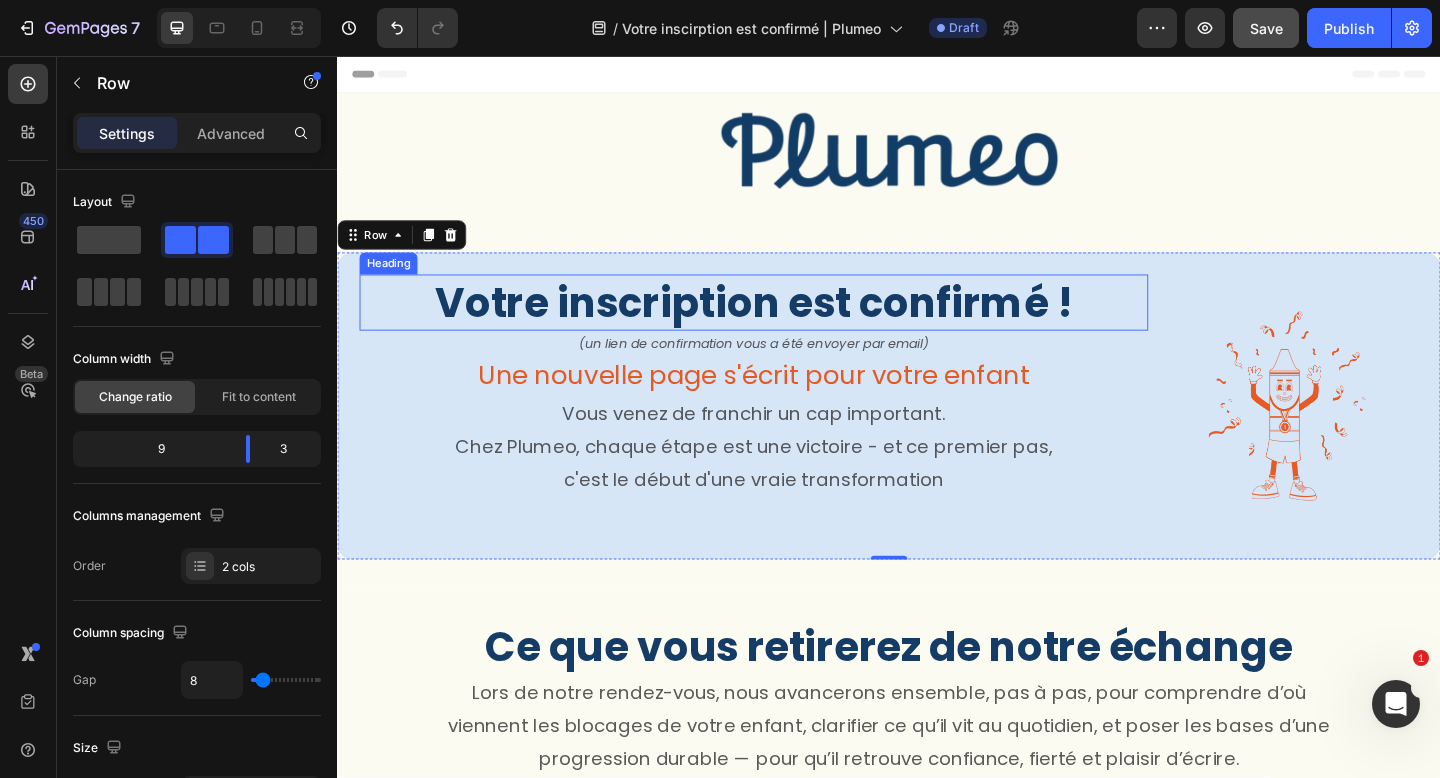 click on "Votre inscription est confirmé !" at bounding box center [790, 324] 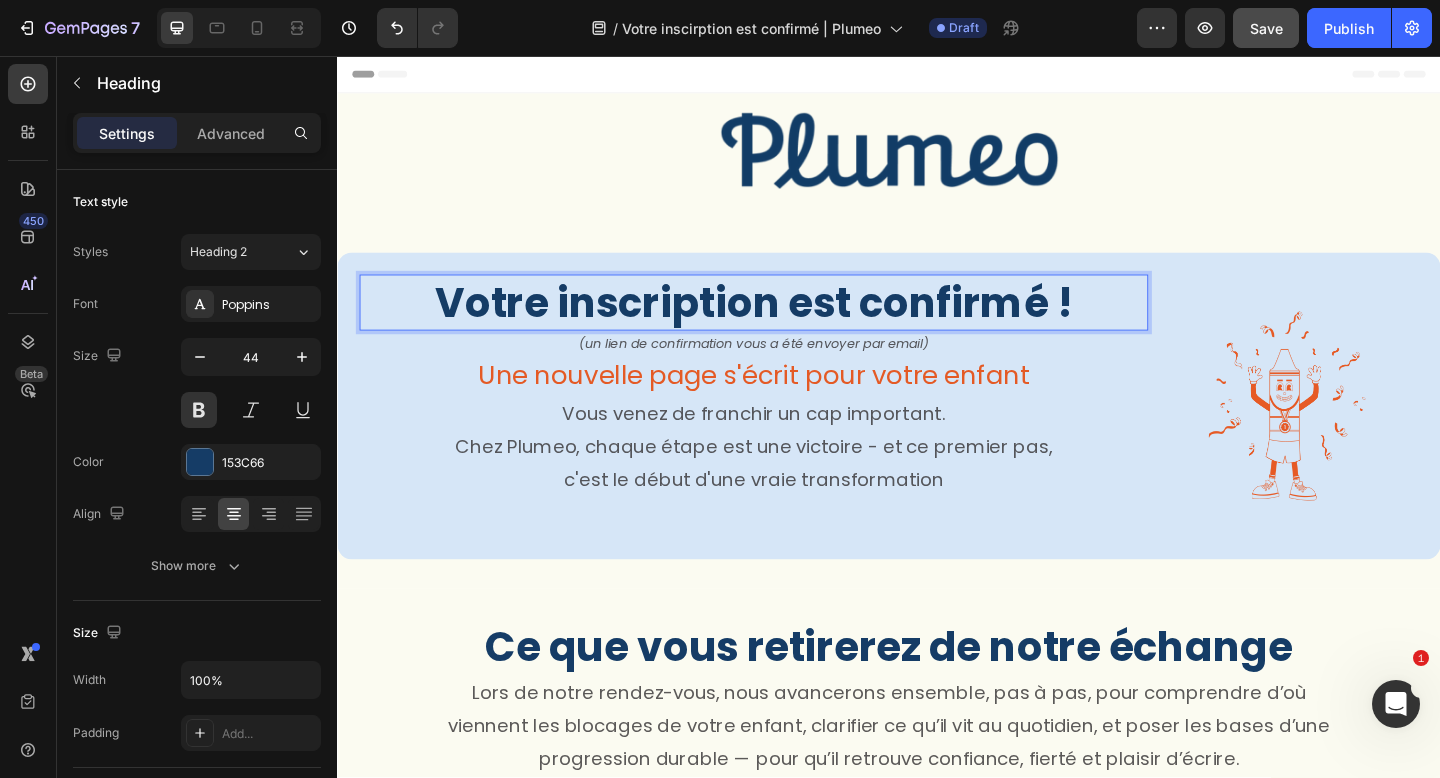 click on "Votre inscription est confirmé !" at bounding box center [790, 324] 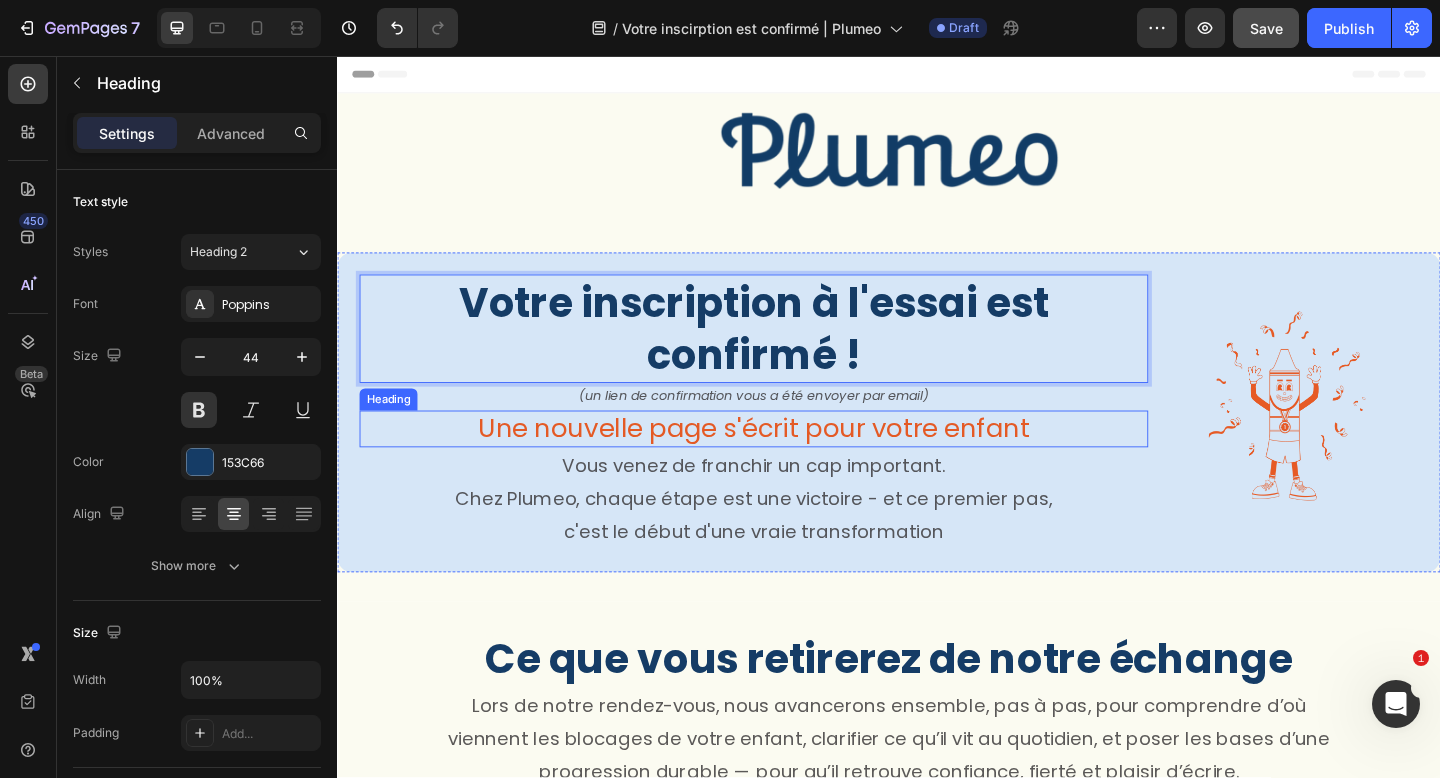 click on "Une nouvelle page s'écrit pour votre enfant" at bounding box center (790, 462) 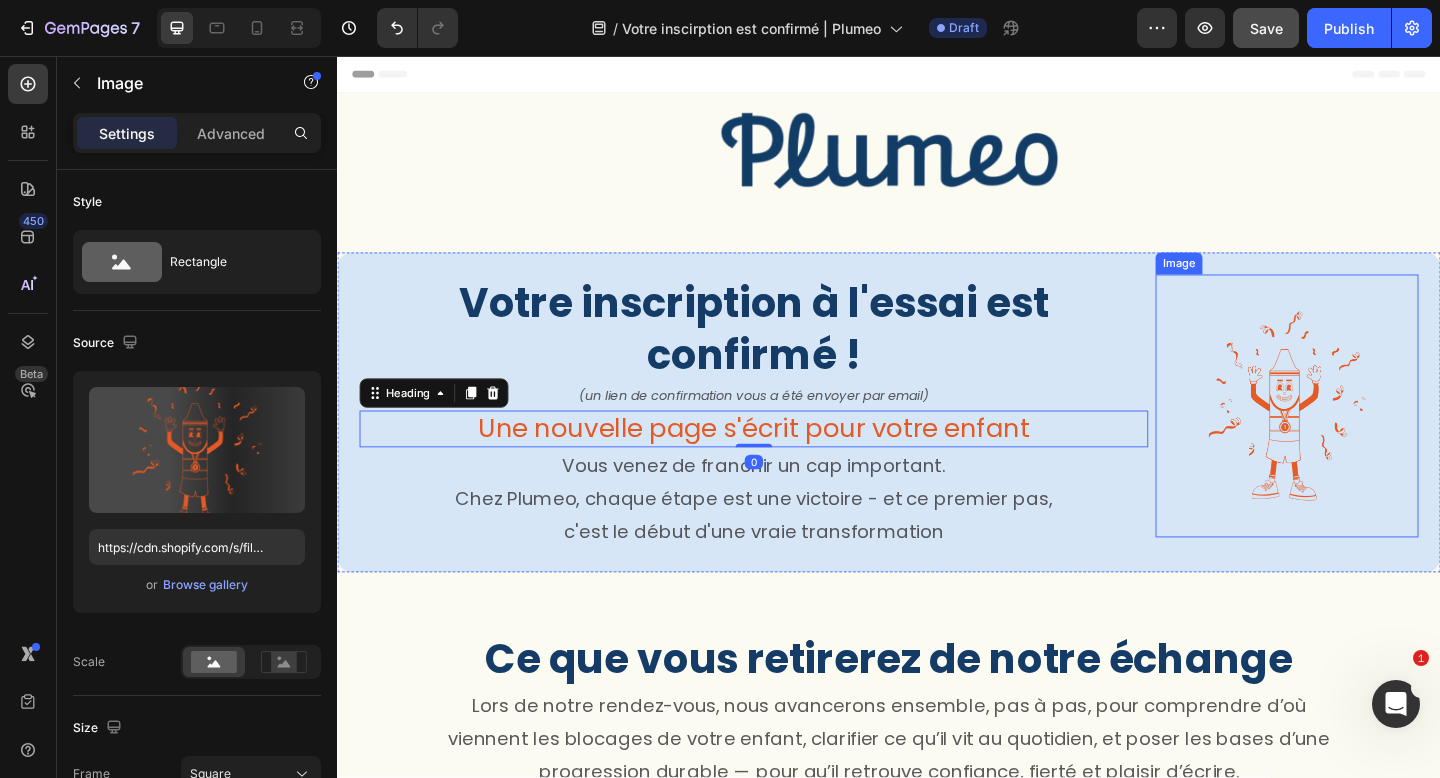 click at bounding box center [1370, 437] 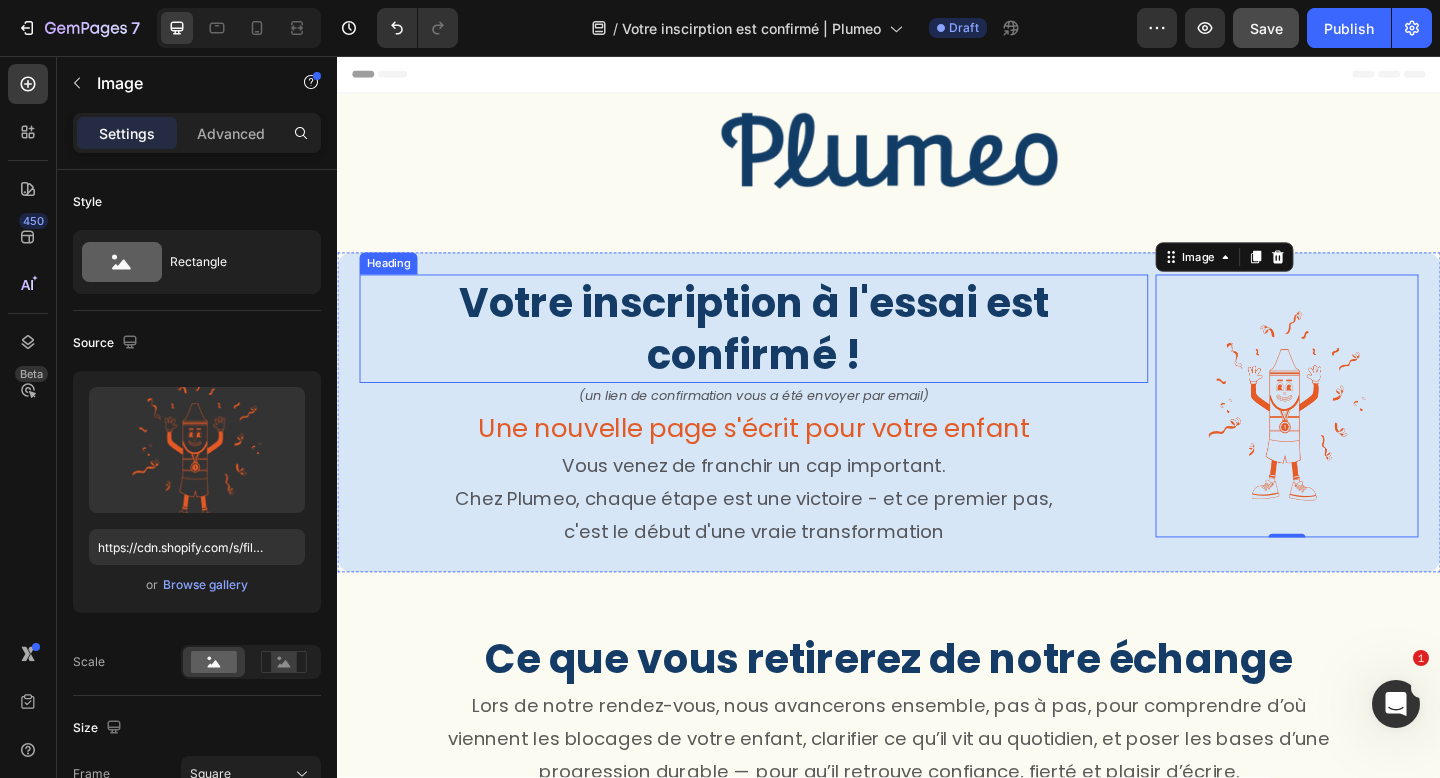 click on "Heading" at bounding box center [392, 282] 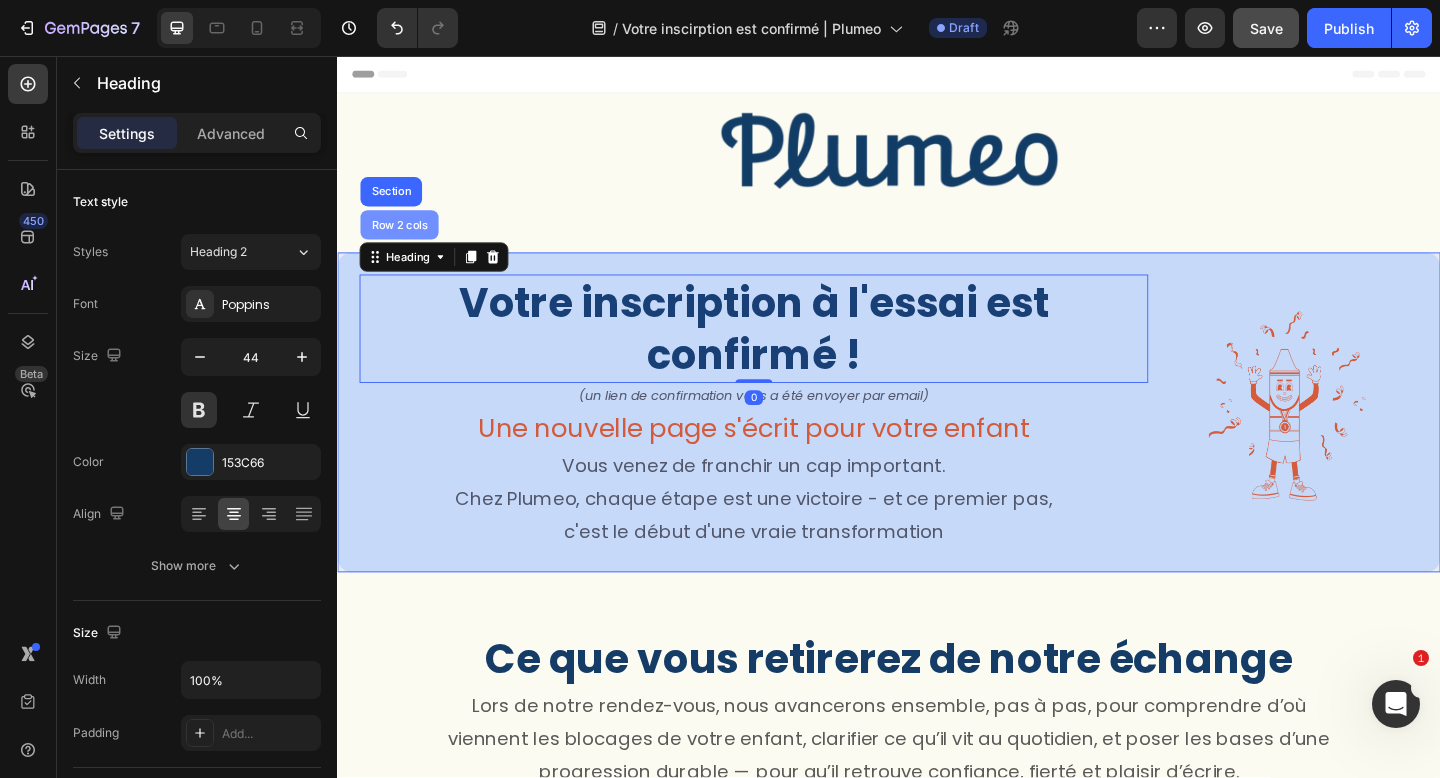 click on "Row 2 cols" at bounding box center [404, 240] 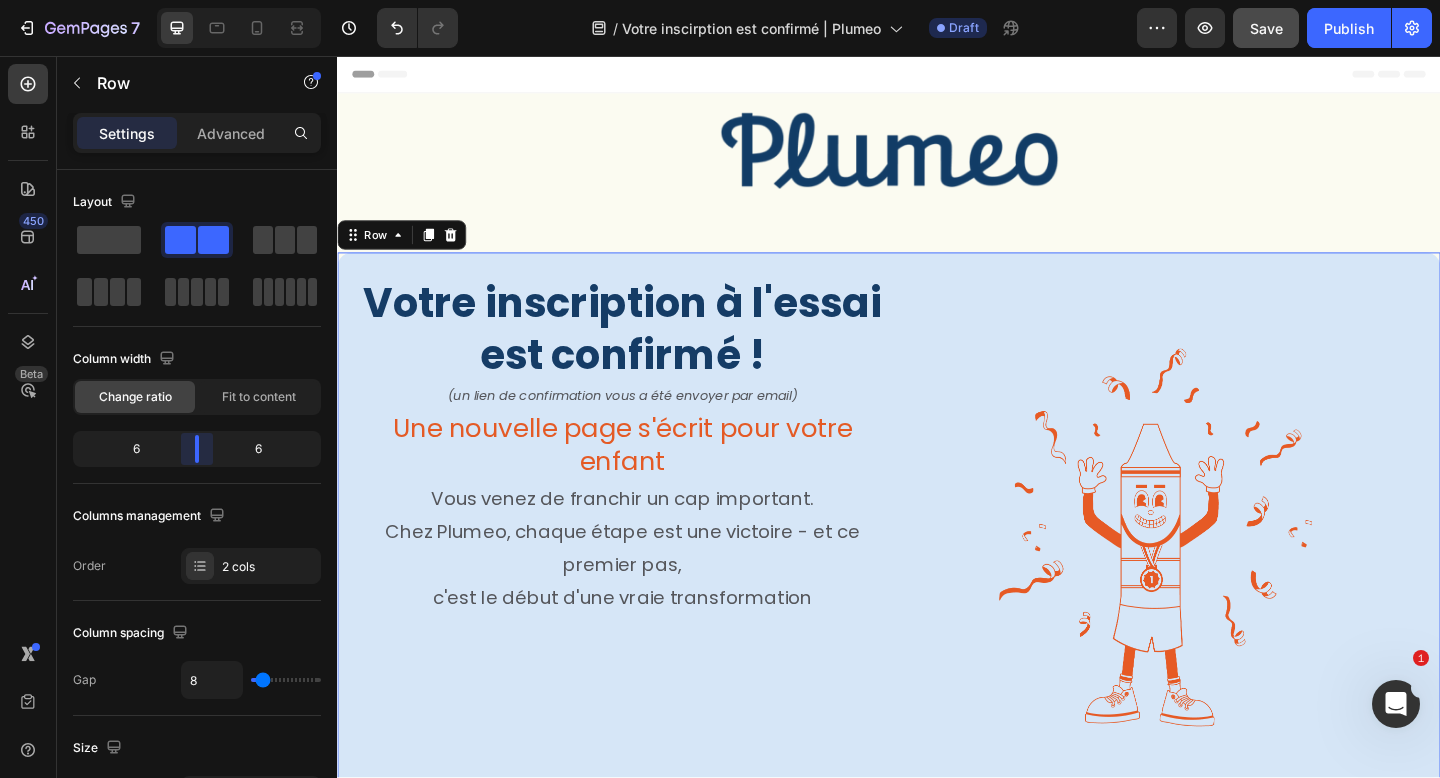drag, startPoint x: 248, startPoint y: 445, endPoint x: 207, endPoint y: 445, distance: 41 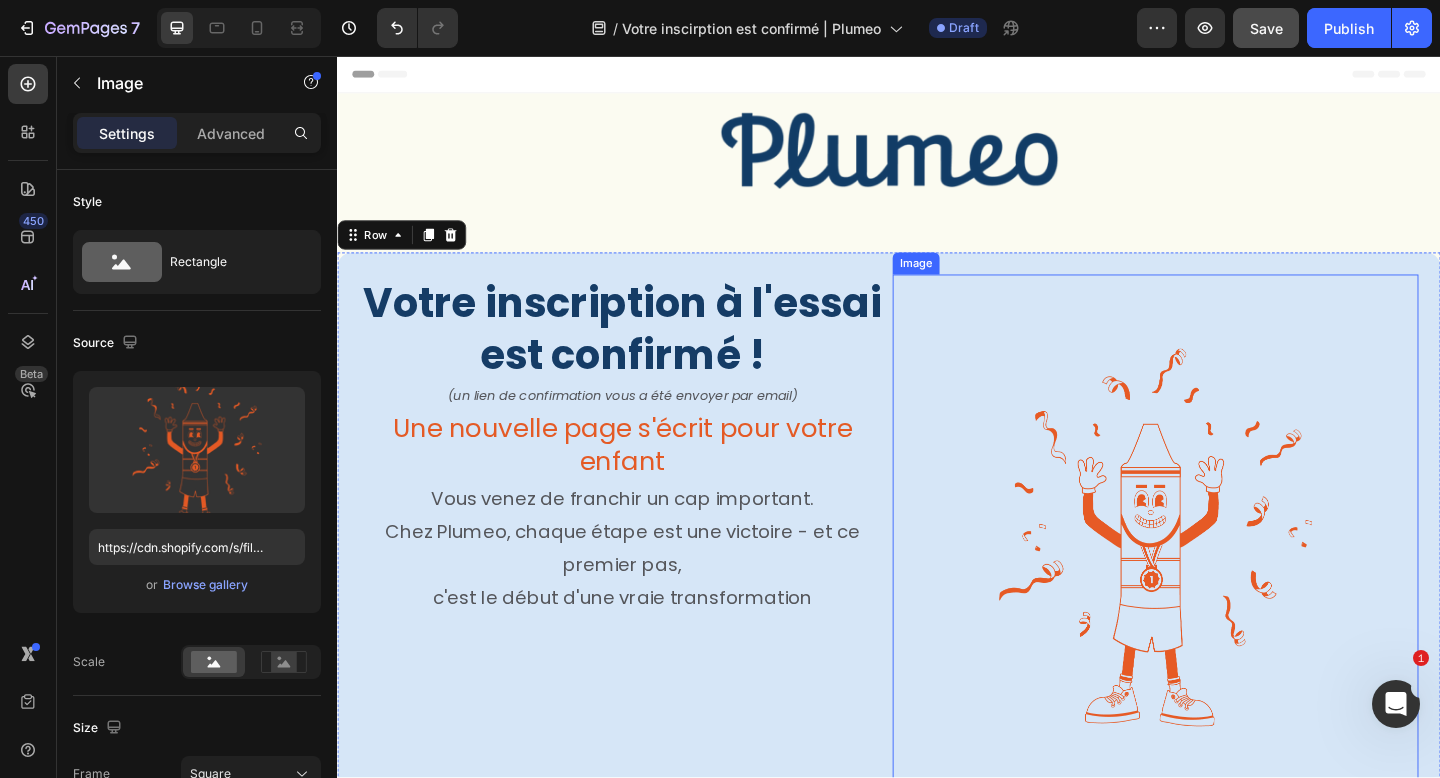 click at bounding box center [1227, 580] 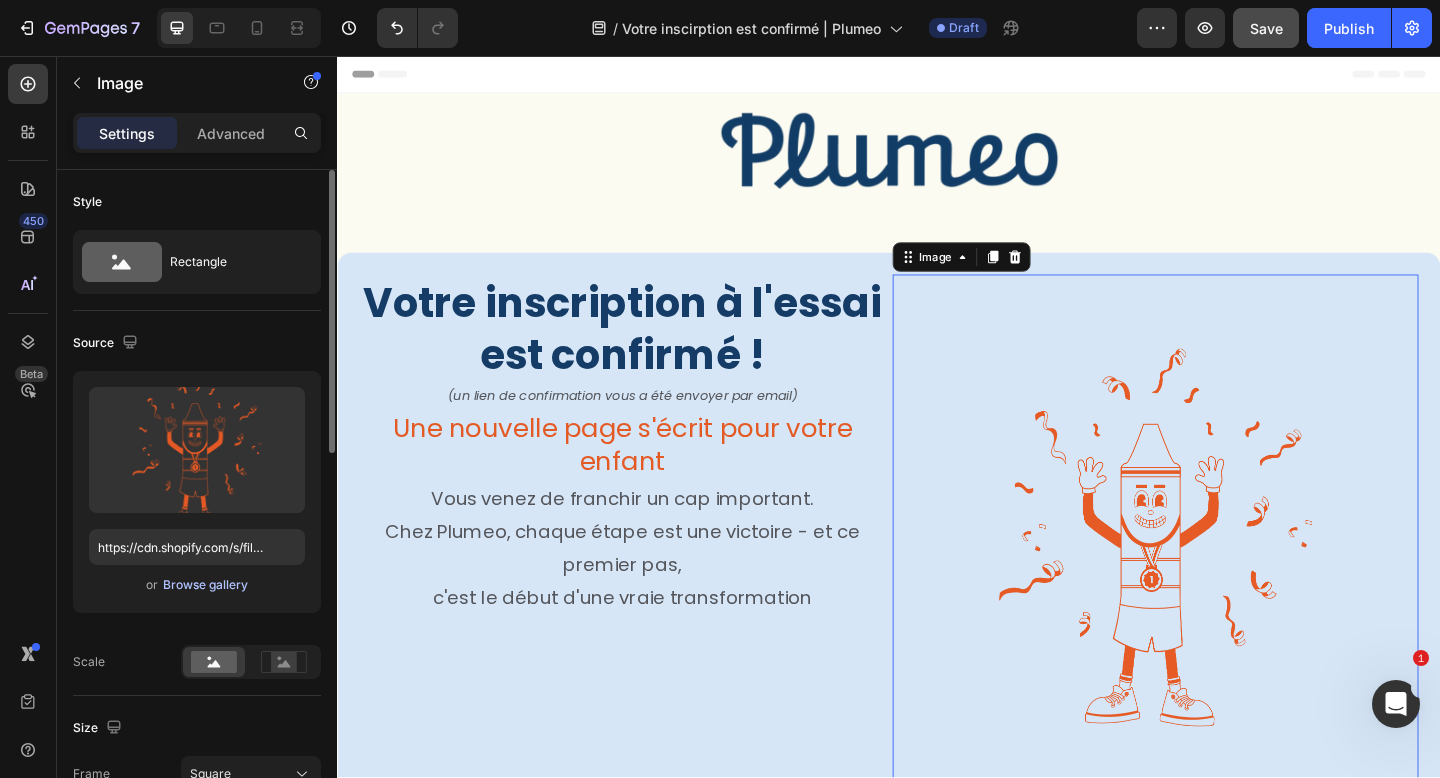 click on "Browse gallery" at bounding box center [205, 585] 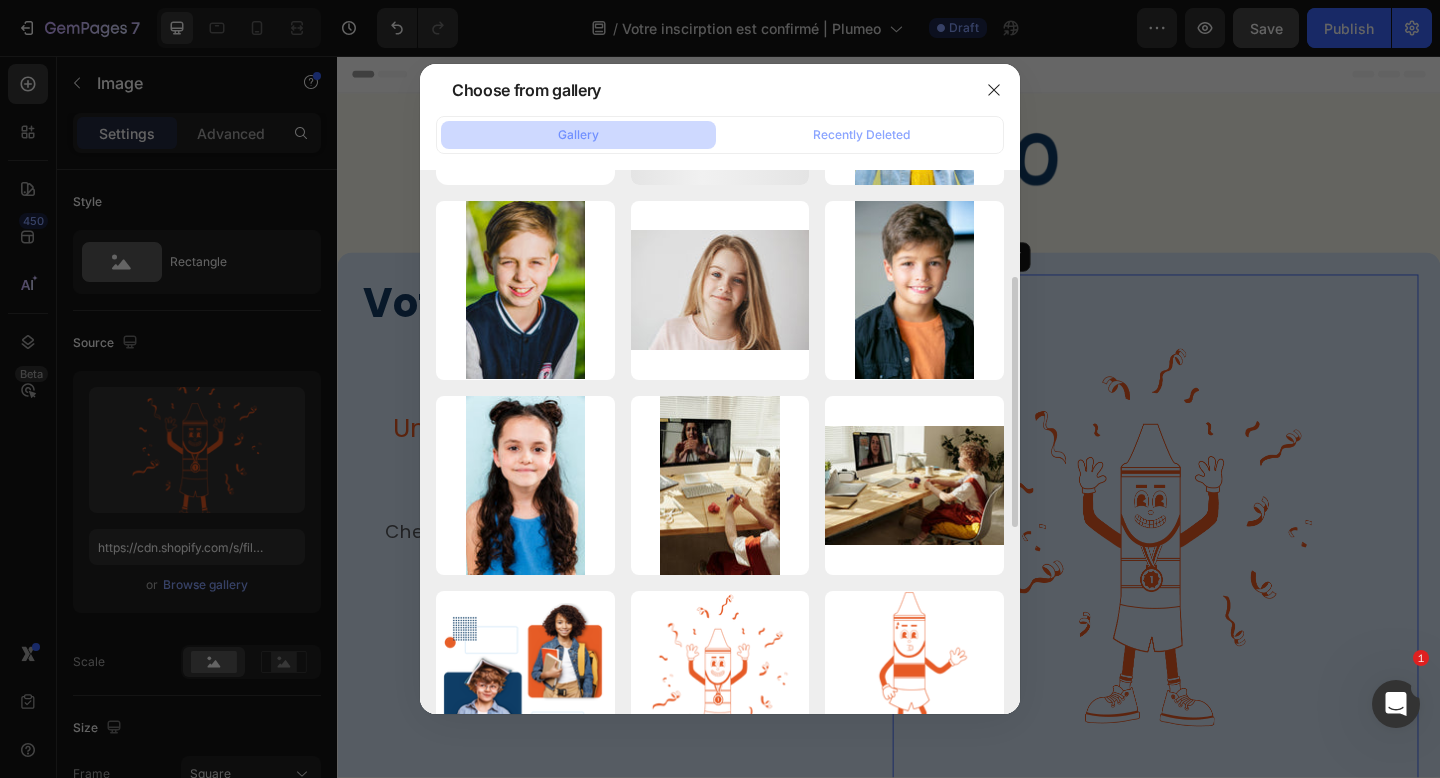 scroll, scrollTop: 280, scrollLeft: 0, axis: vertical 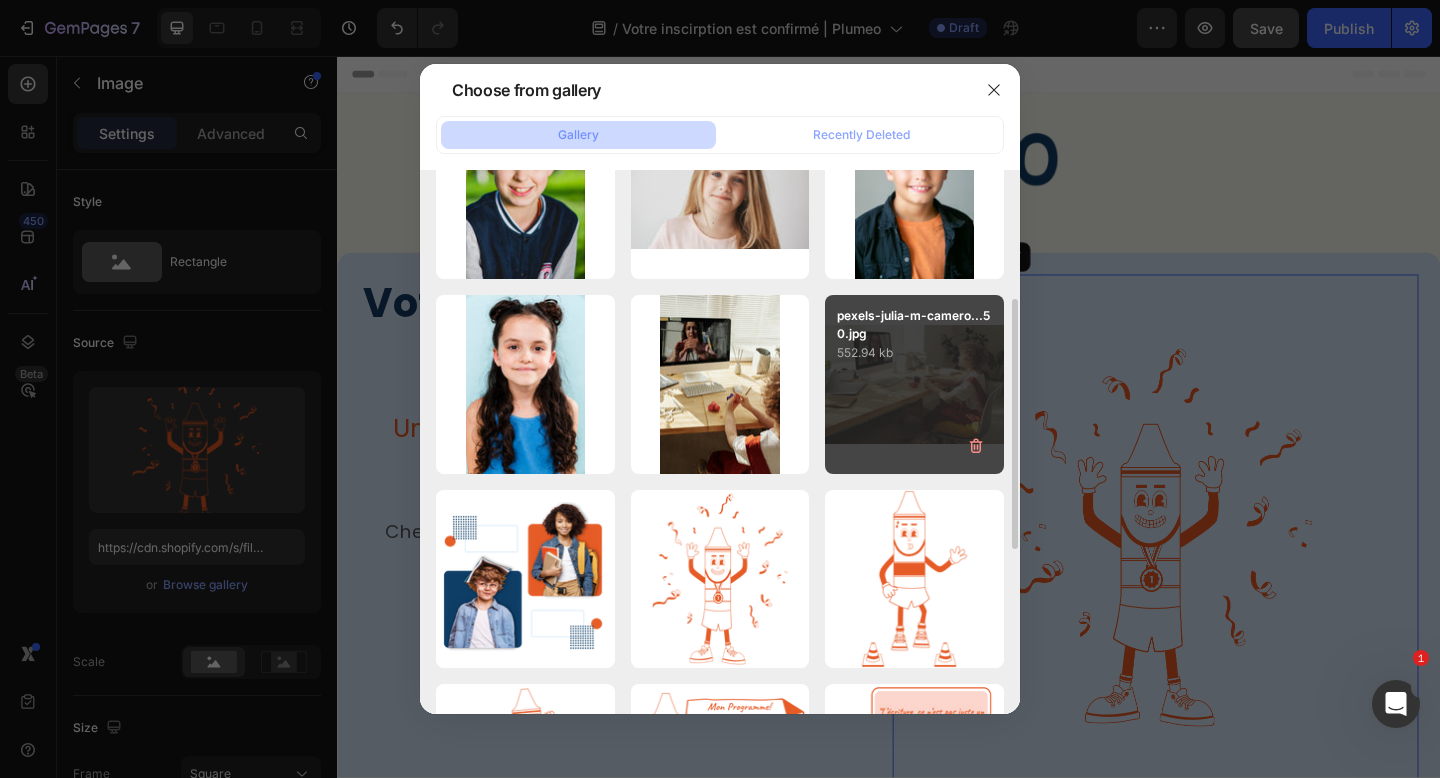 click on "pexels-julia-m-camero...50.jpg 552.94 kb" at bounding box center [914, 384] 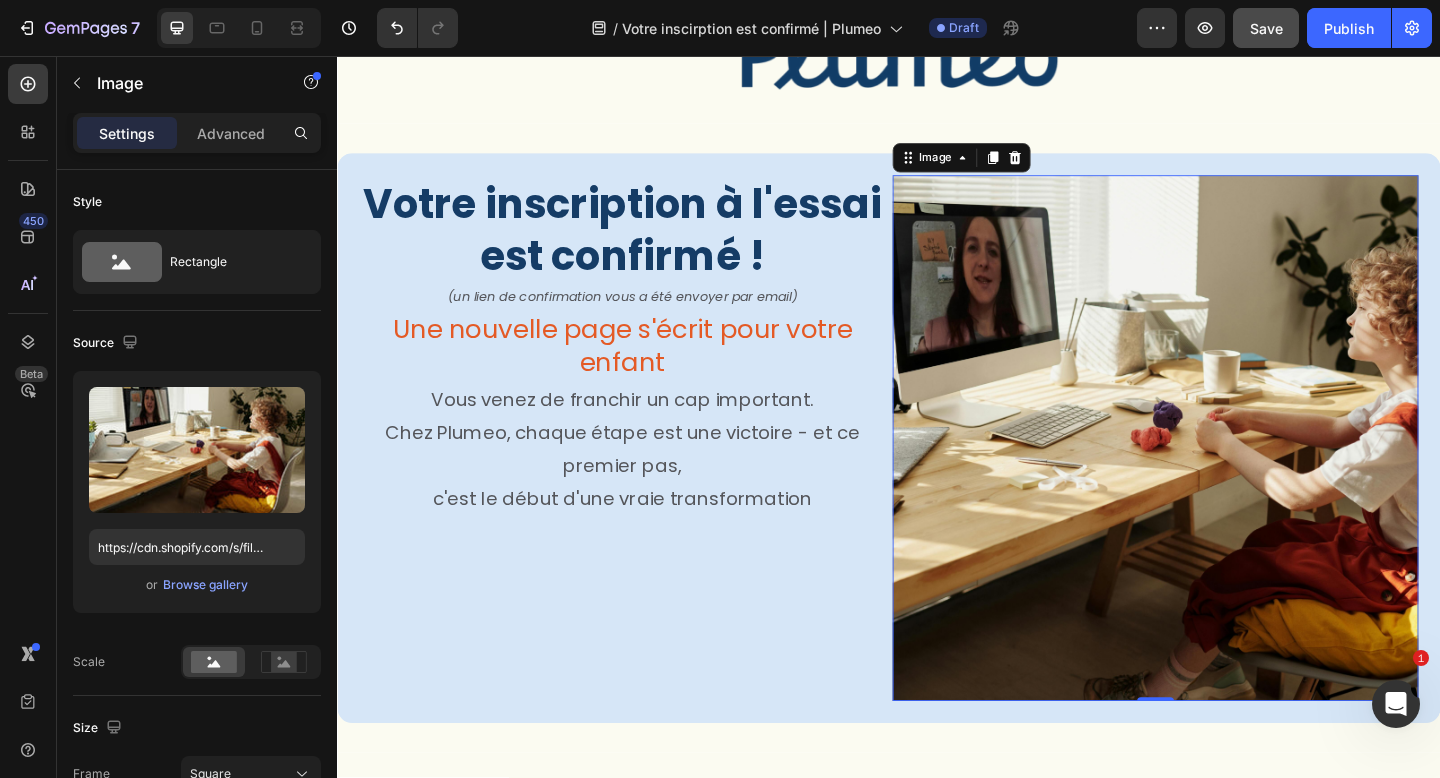 scroll, scrollTop: 142, scrollLeft: 0, axis: vertical 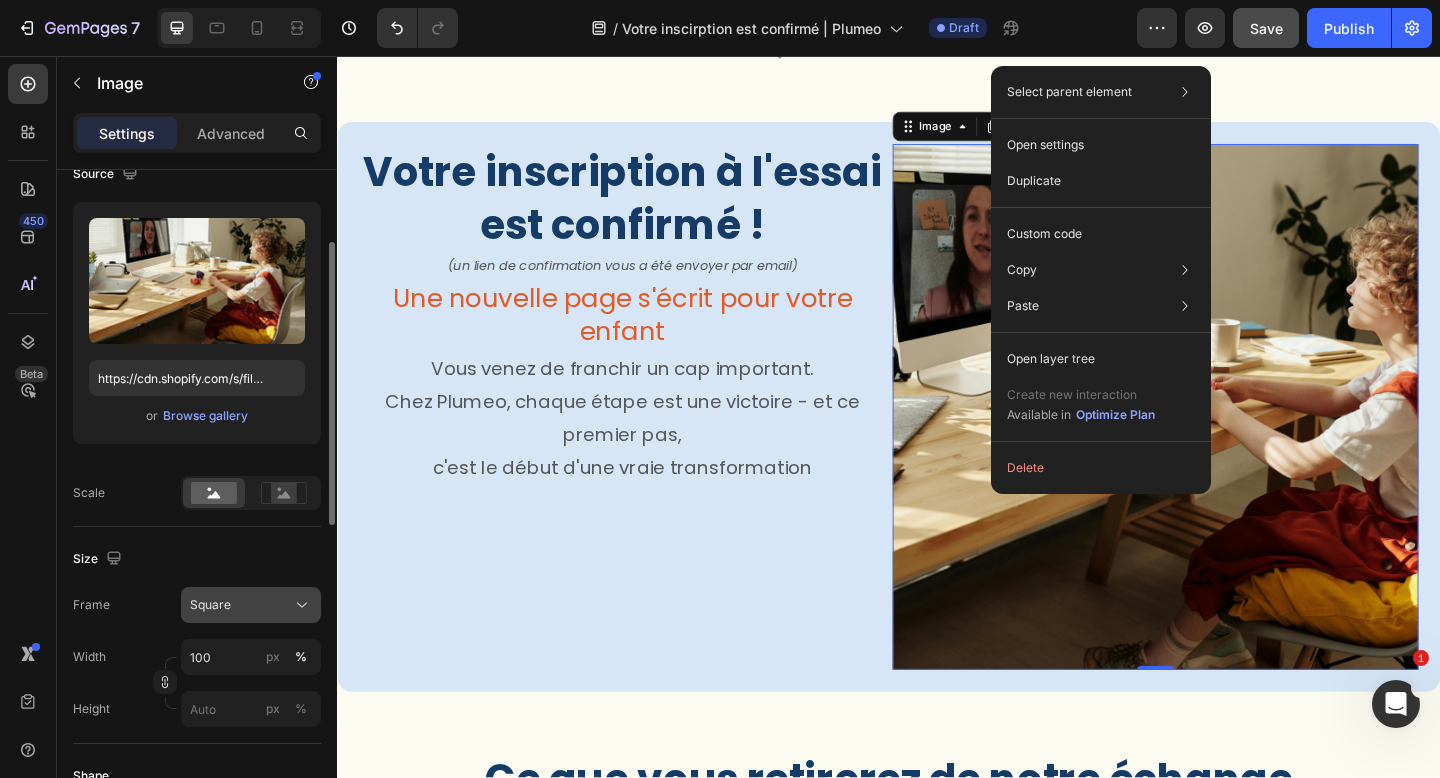 click on "Square" 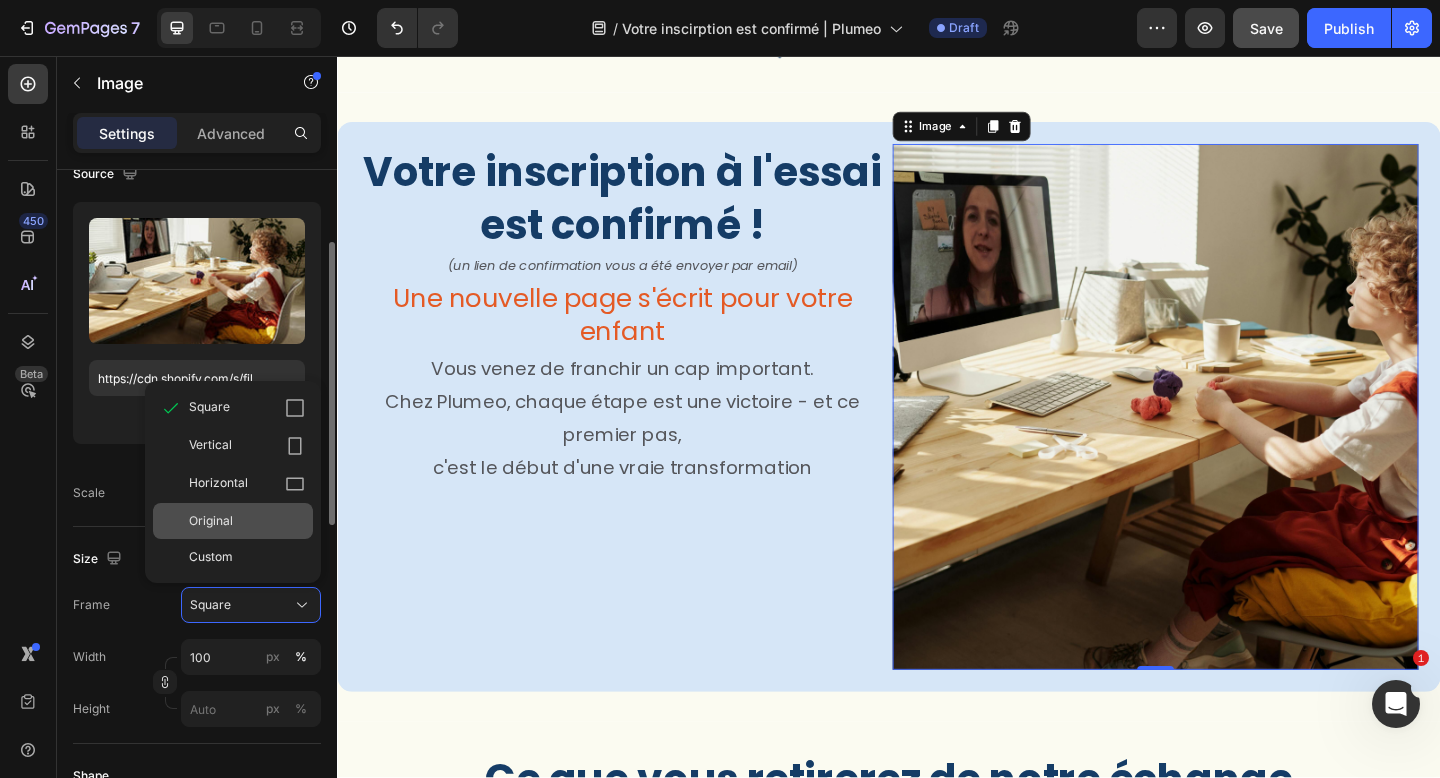 click on "Original" at bounding box center (211, 521) 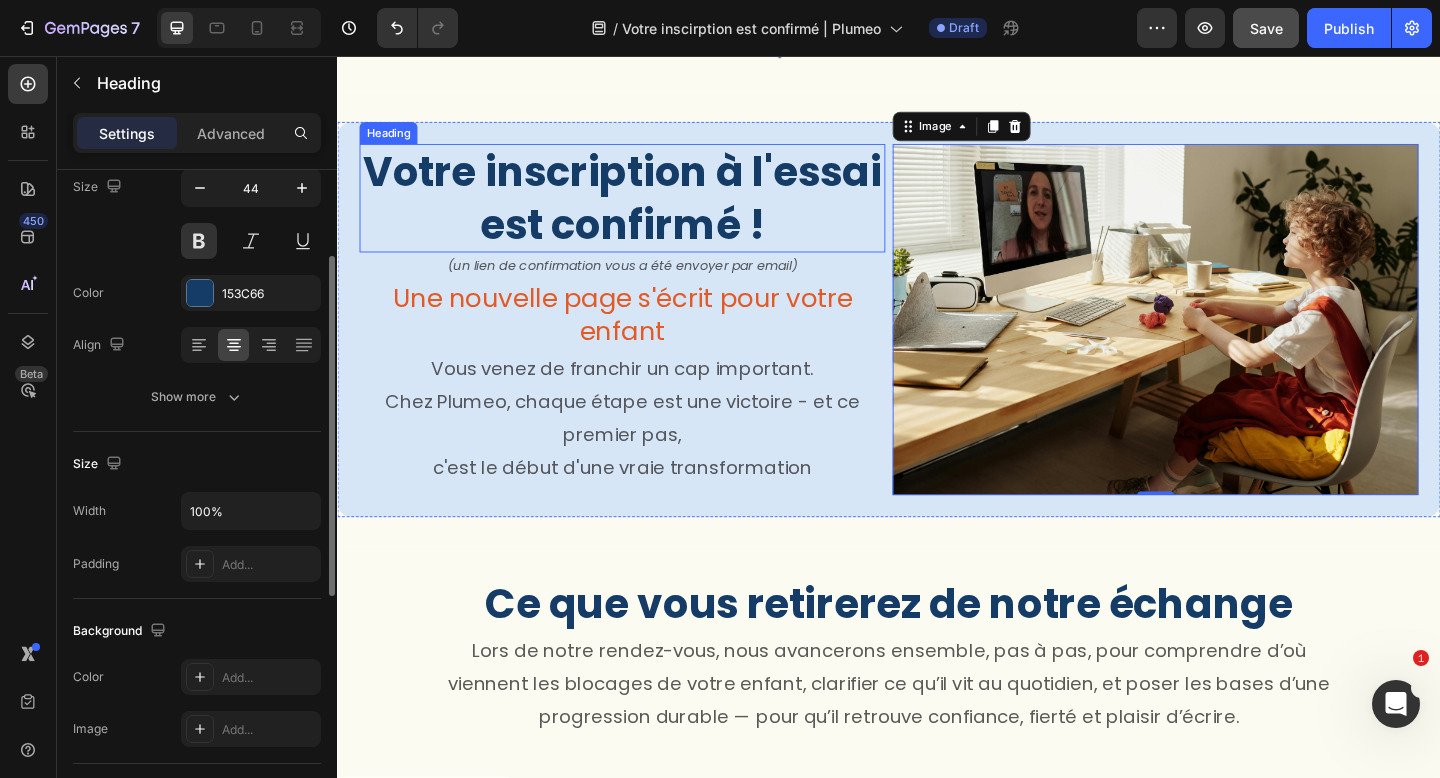 click on "Votre inscription à l'essai est confirmé !" at bounding box center (647, 211) 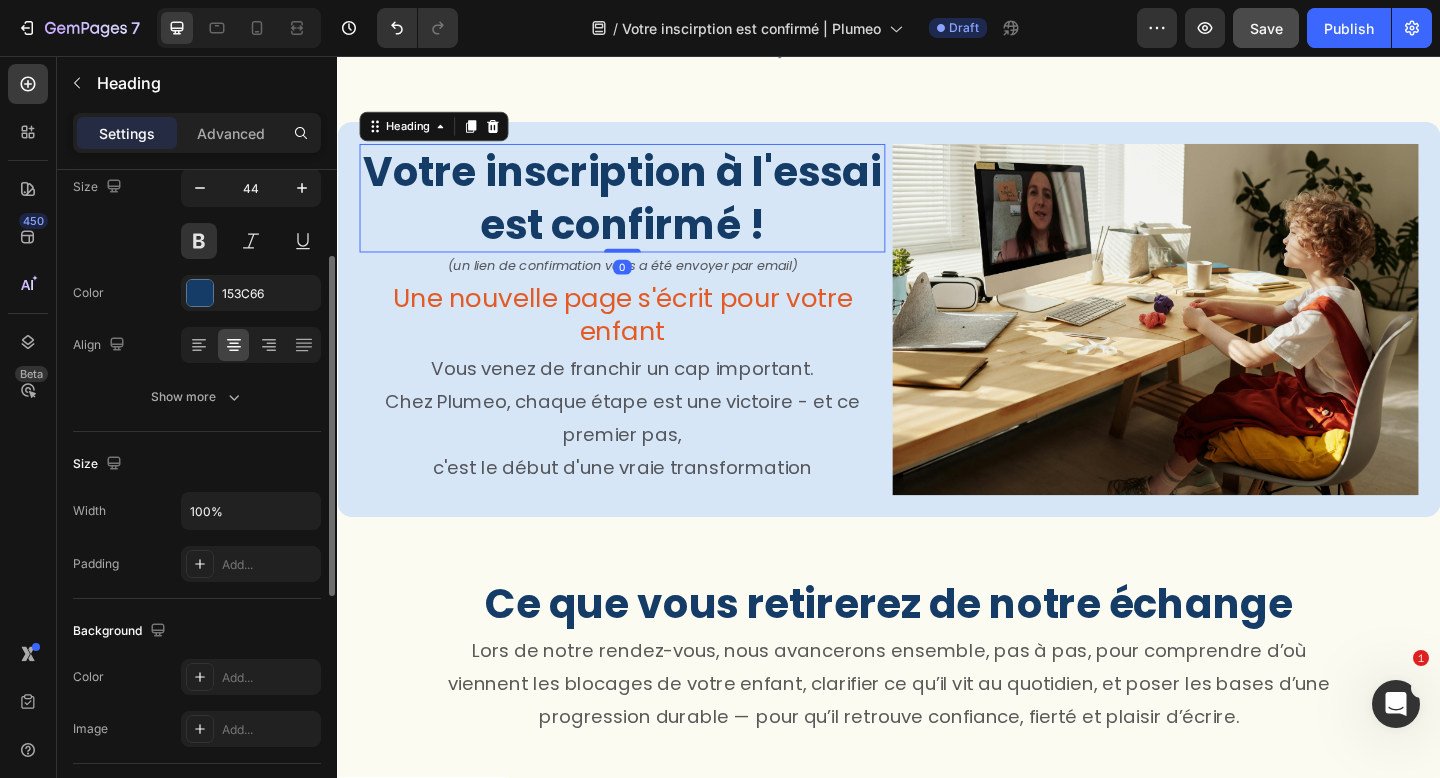 scroll, scrollTop: 0, scrollLeft: 0, axis: both 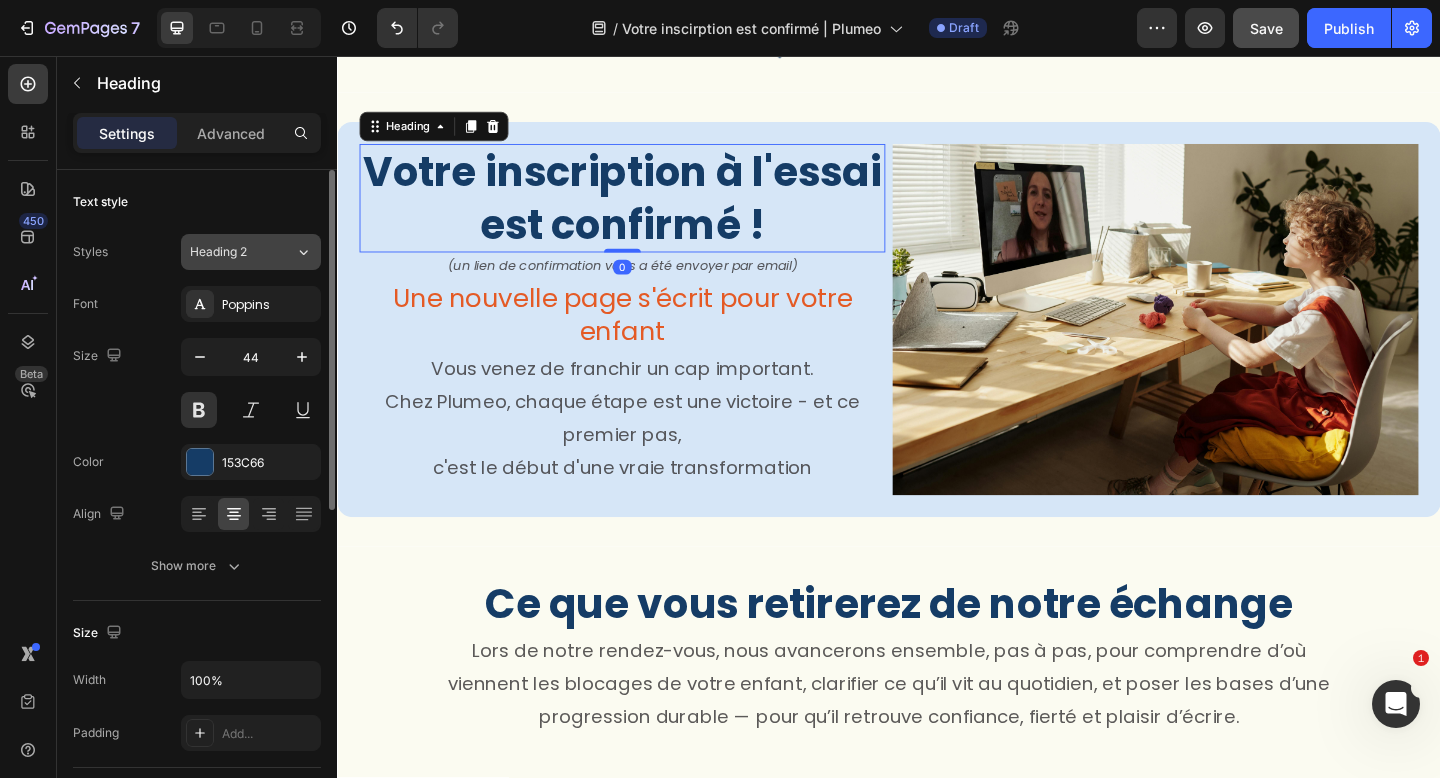 click on "Heading 2" at bounding box center (242, 252) 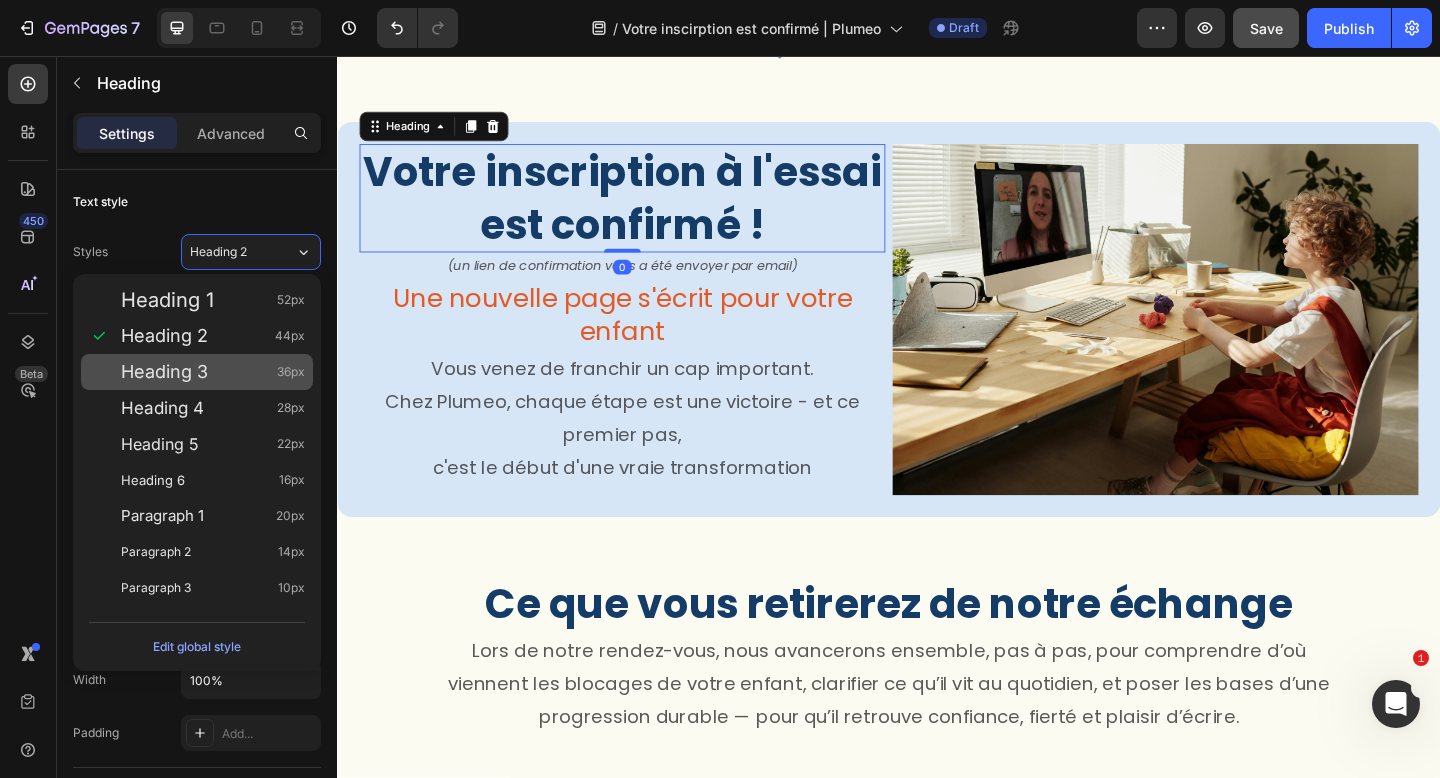 click on "Heading 3 36px" at bounding box center [213, 372] 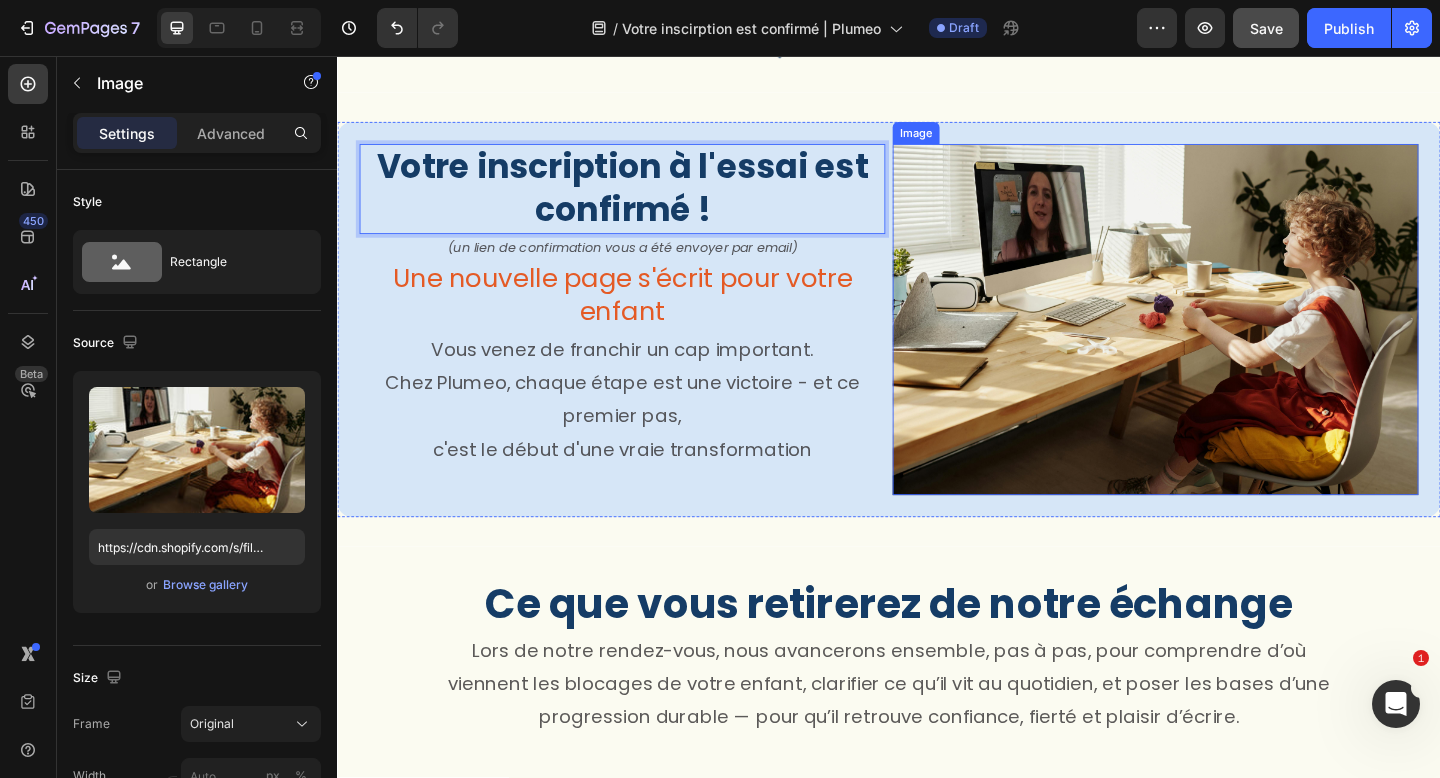 click at bounding box center [1227, 343] 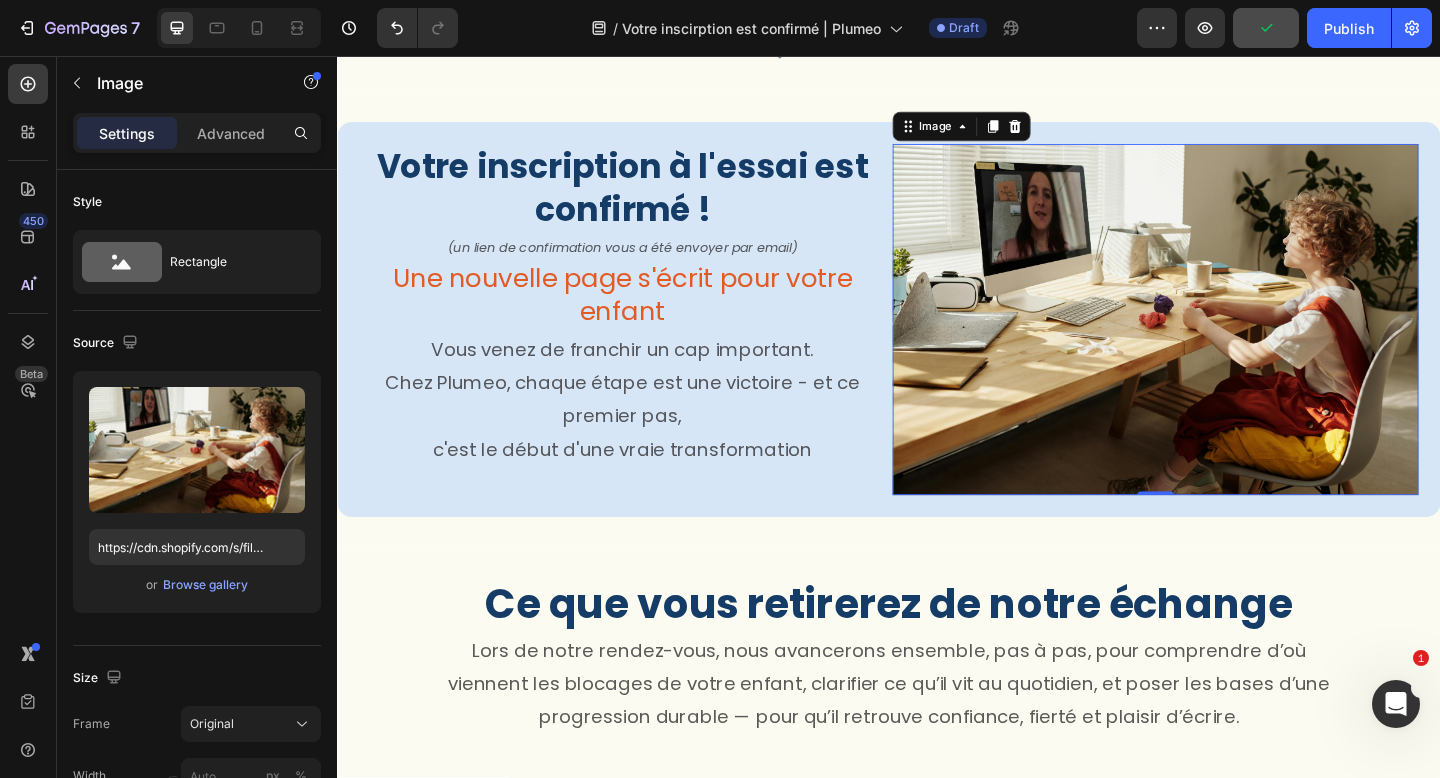 scroll, scrollTop: 0, scrollLeft: 0, axis: both 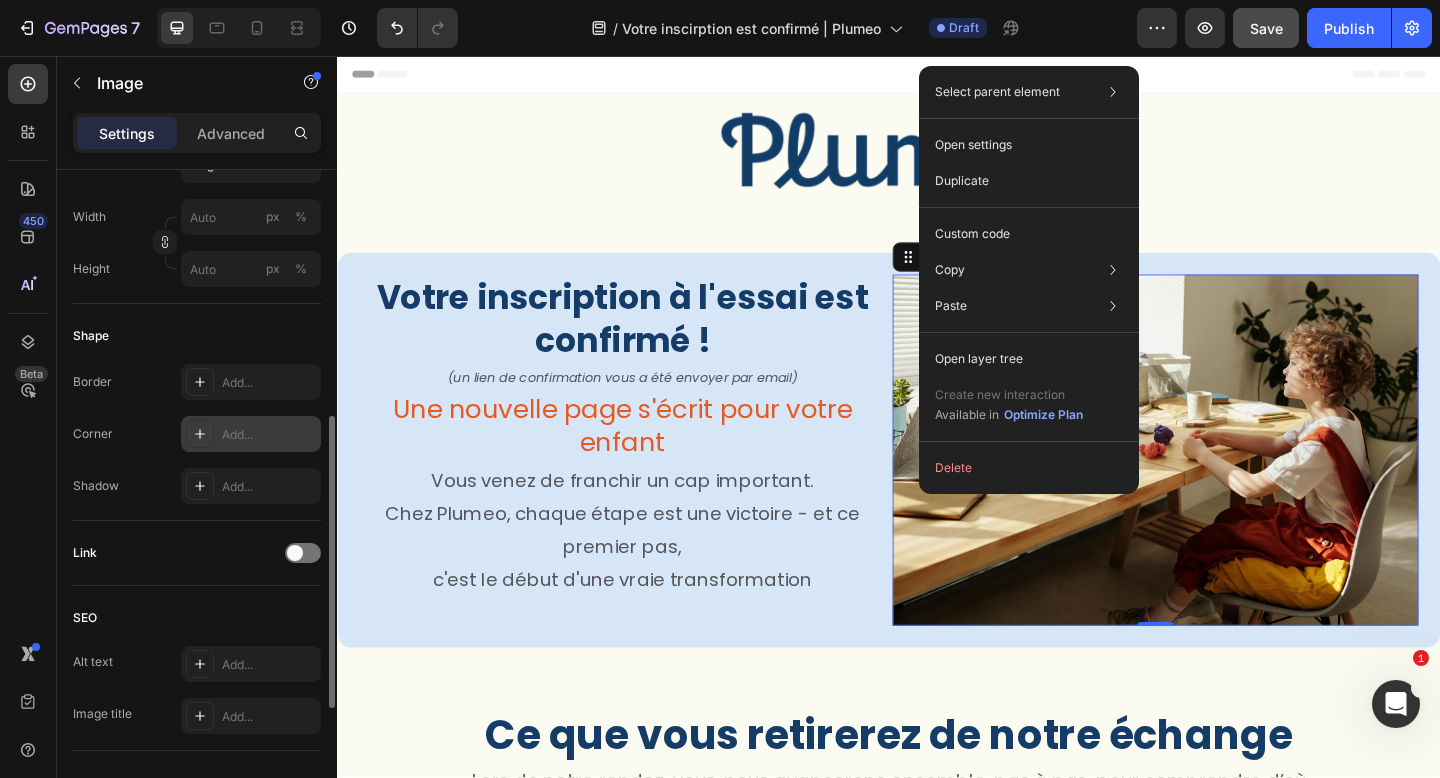 click on "Add..." at bounding box center (269, 435) 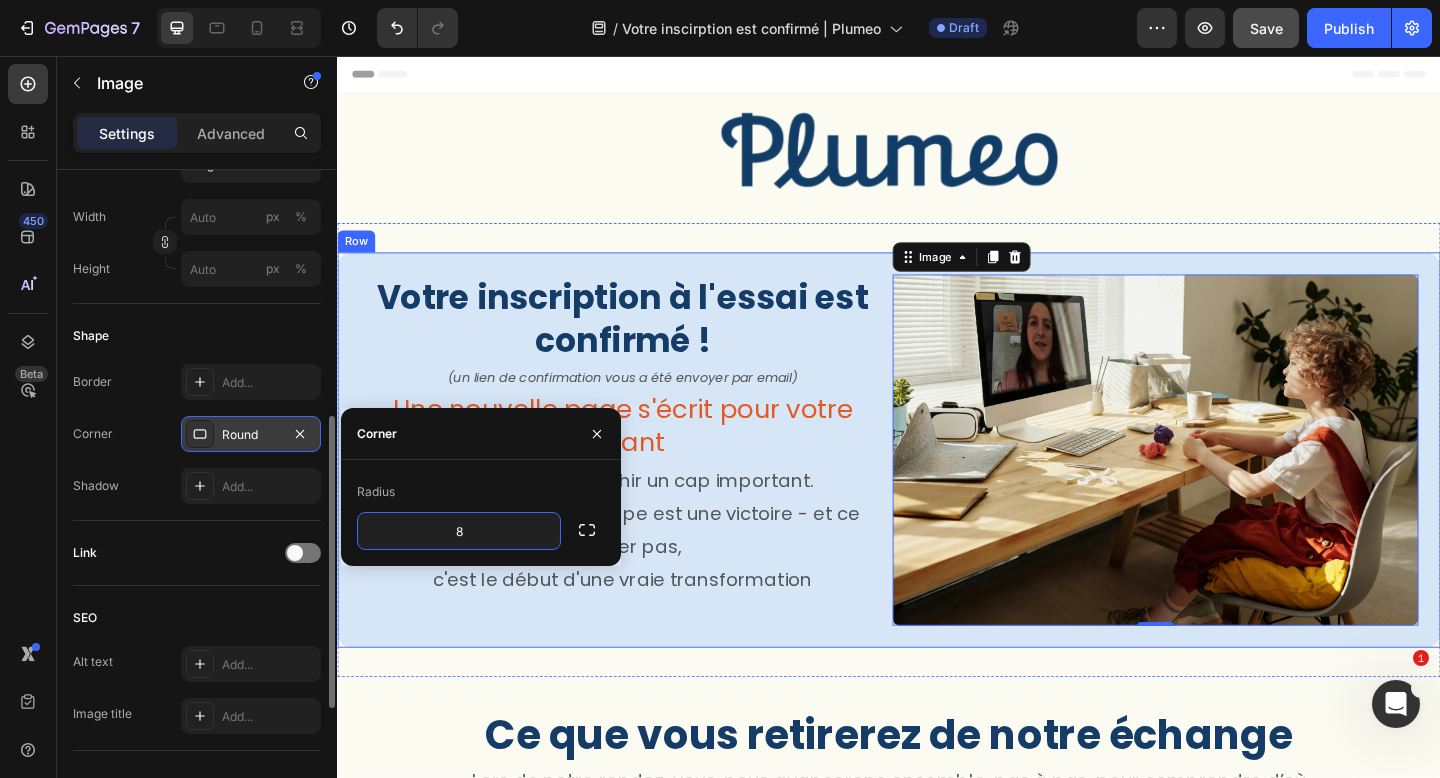 click on "Votre inscription à l'essai est confirmé ! Heading (un lien de confirmation vous a été envoyer par email) Text Block Une nouvelle page s'écrit pour votre enfant Heading Vous venez de franchir un cap important. Chez Plumeo, chaque étape est une victoire - et ce premier pas, c'est le début d'une vraie transformation Text Block Image 0 Row" at bounding box center [937, 485] 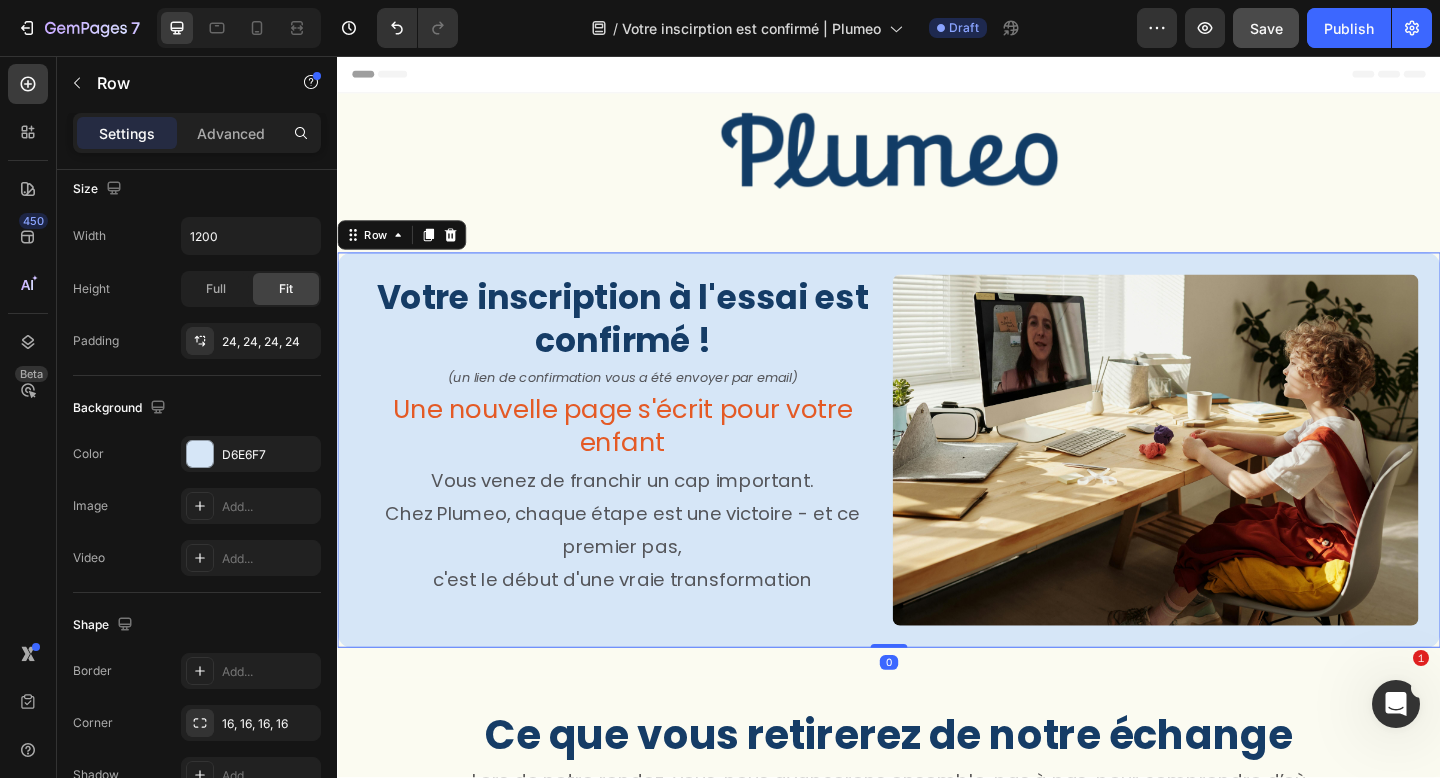 scroll, scrollTop: 0, scrollLeft: 0, axis: both 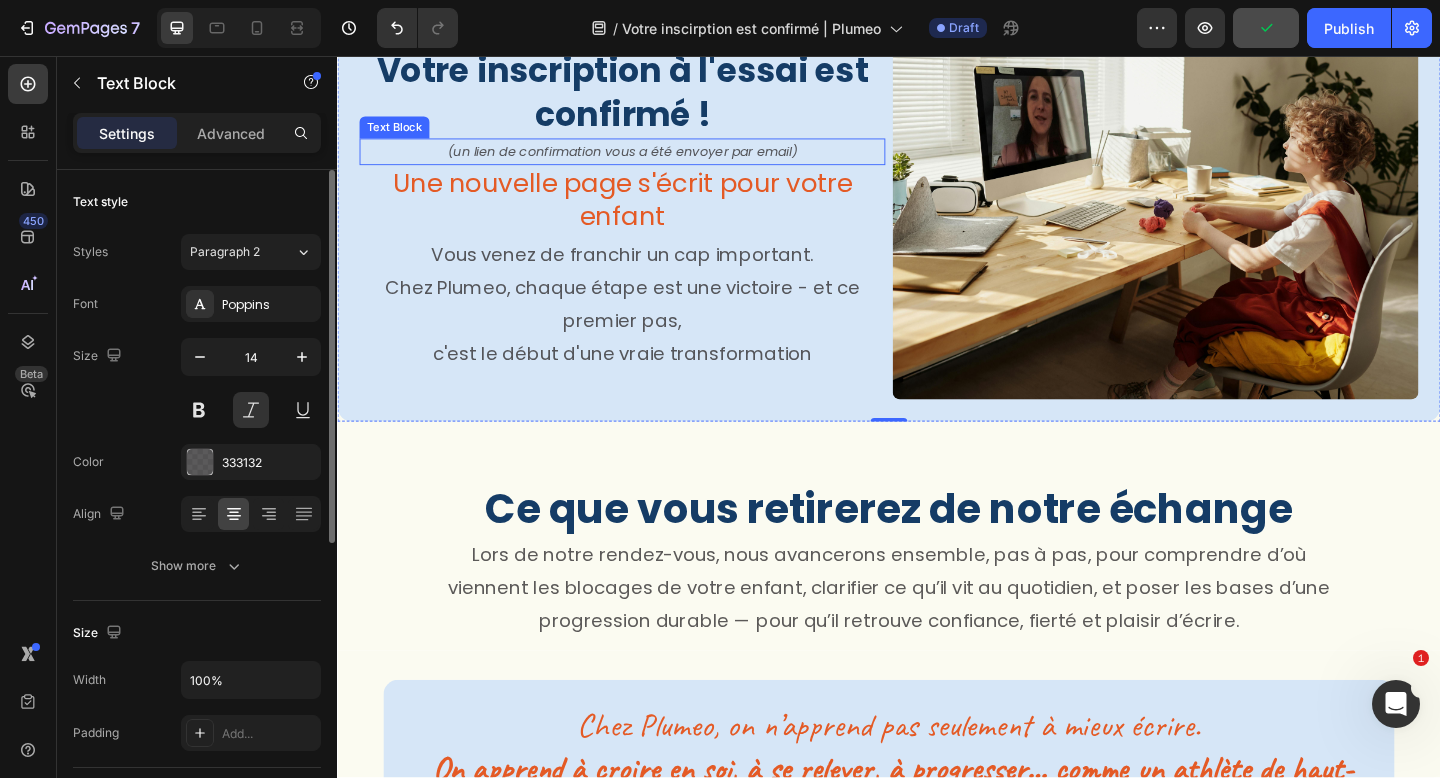 click on "(un lien de confirmation vous a été envoyer par email)" at bounding box center (647, 160) 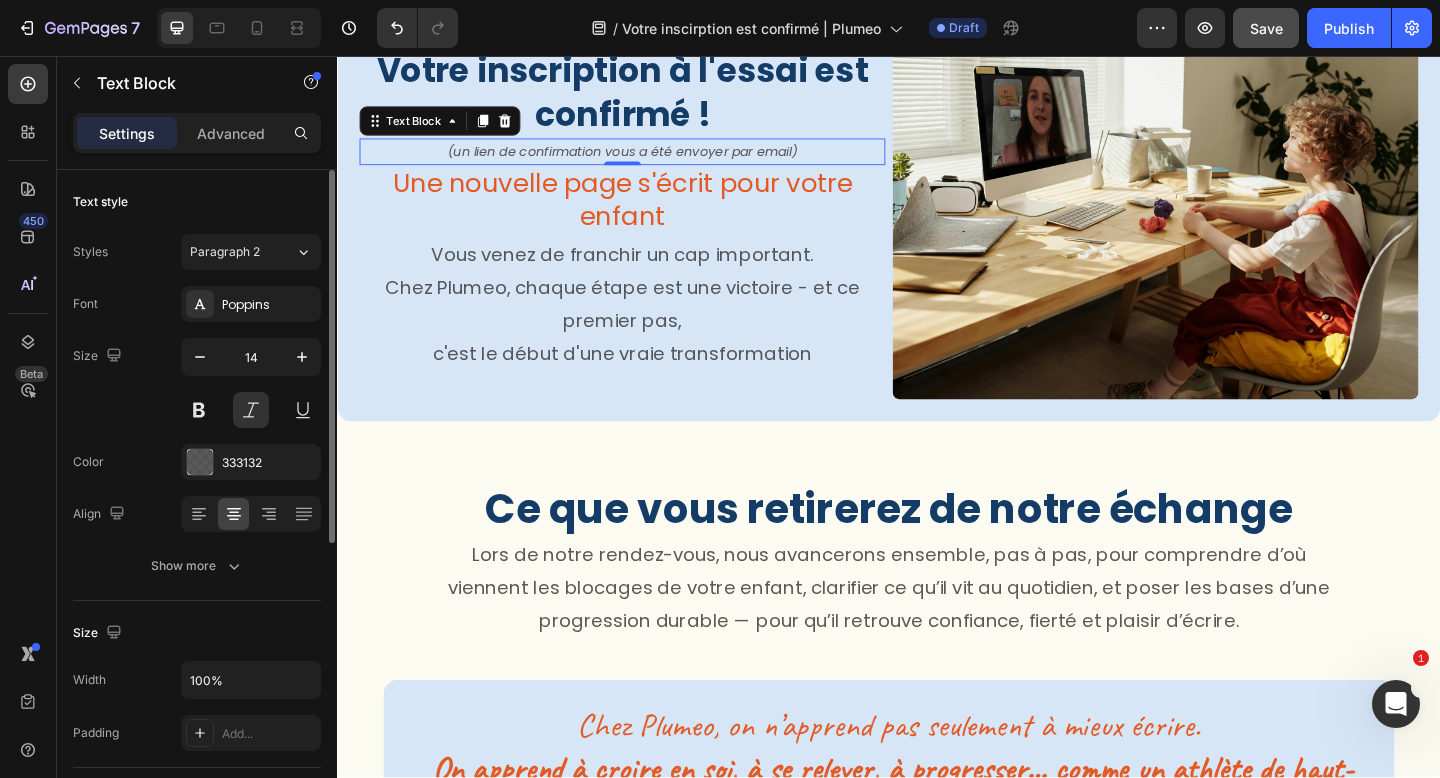 click on "(un lien de confirmation vous a été envoyer par email)" at bounding box center [647, 160] 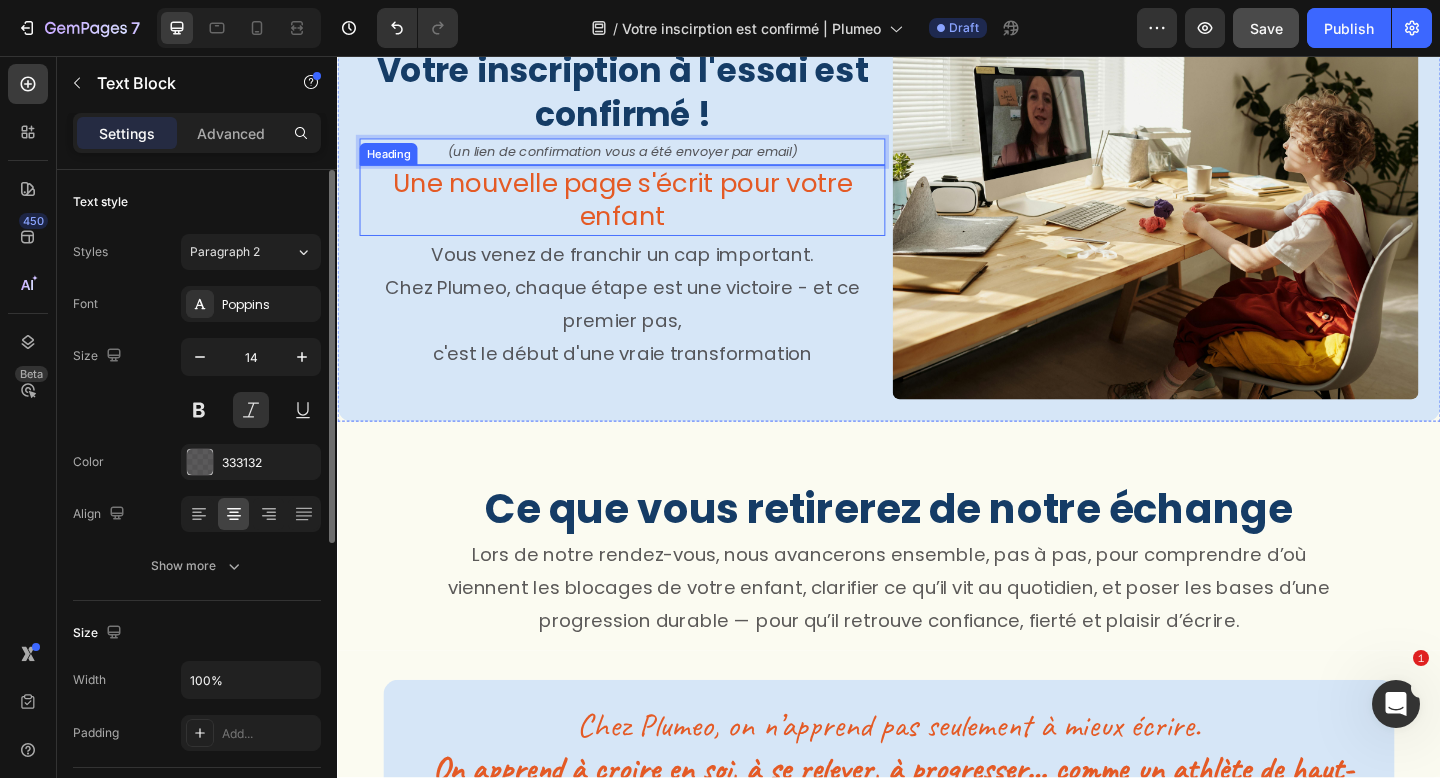 scroll, scrollTop: 48, scrollLeft: 0, axis: vertical 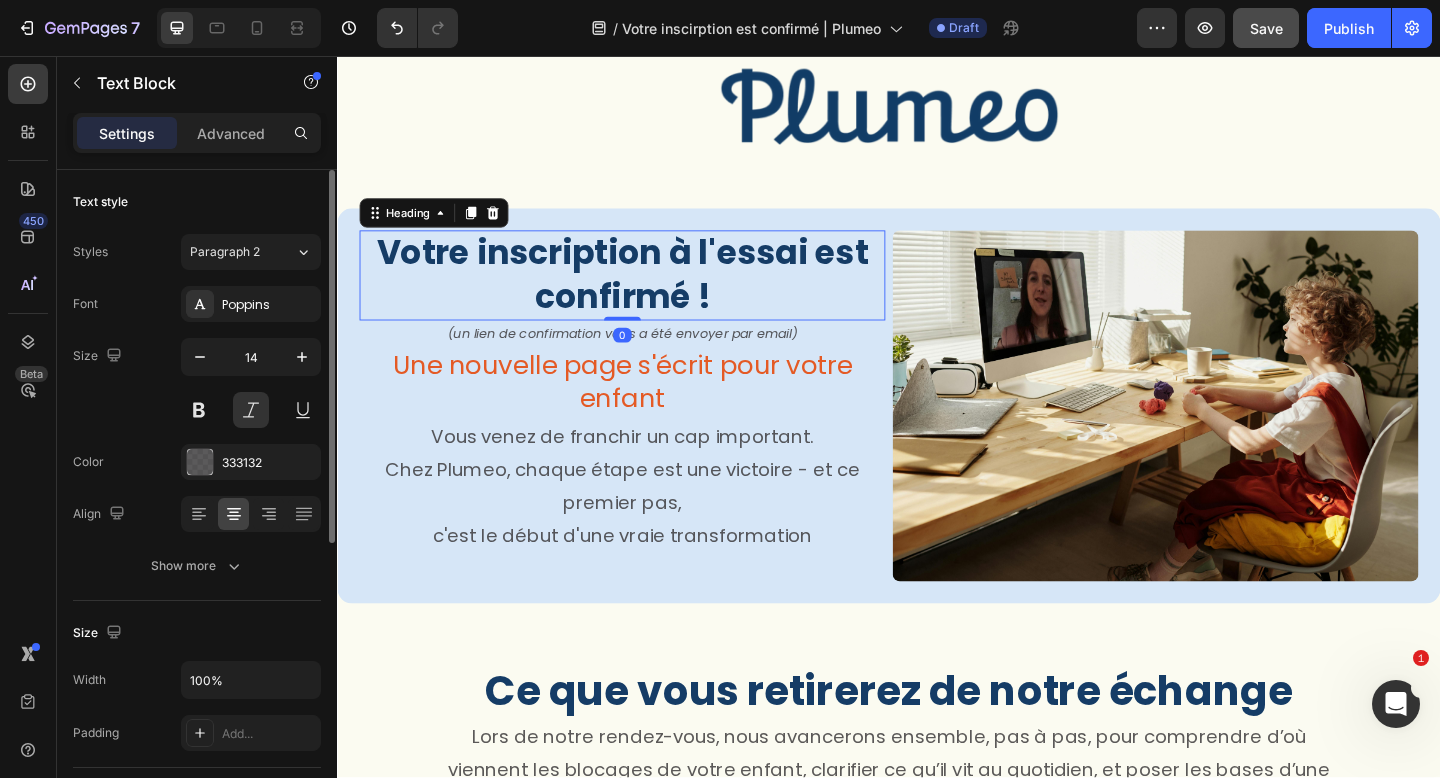 click on "Votre inscription à l'essai est confirmé !" at bounding box center (647, 295) 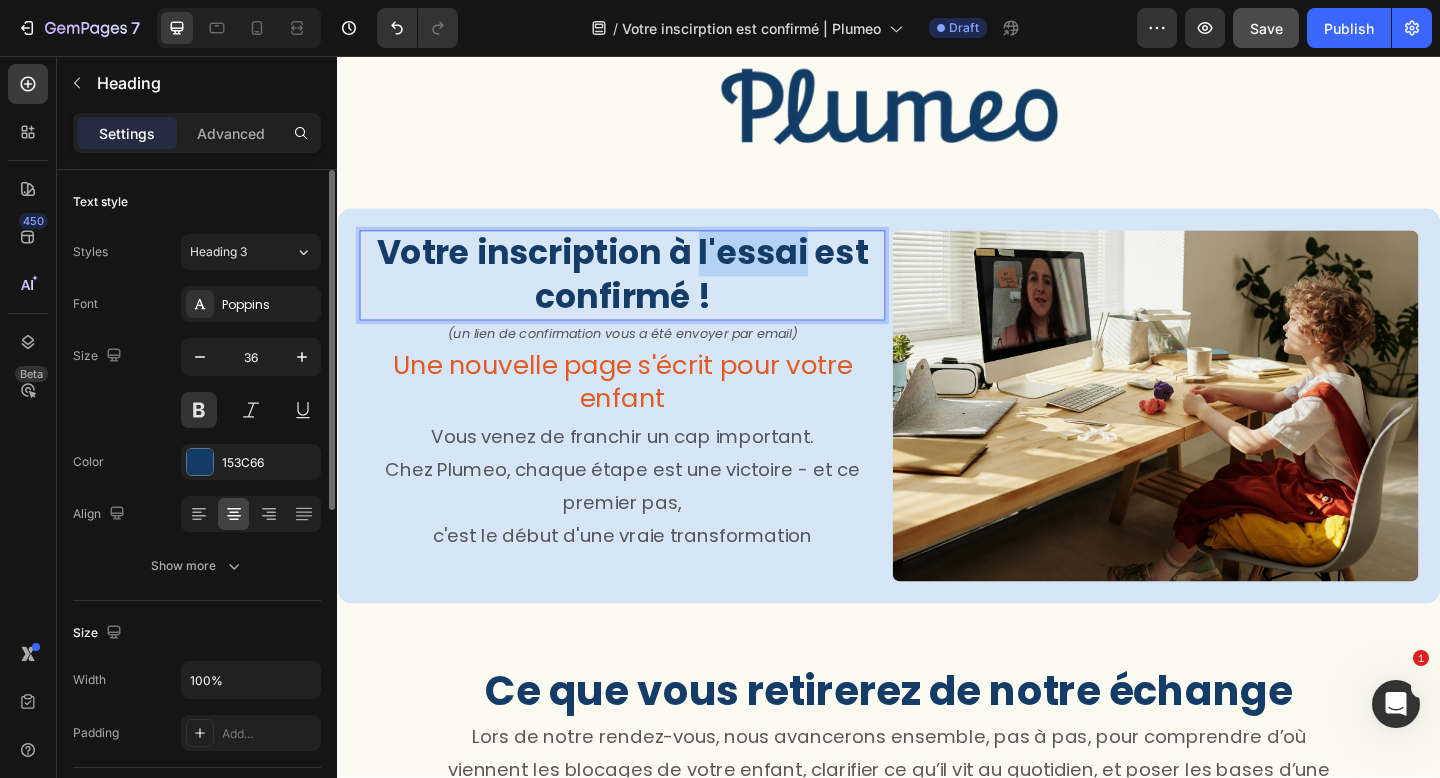 click on "Votre inscription à l'essai est confirmé !" at bounding box center (647, 295) 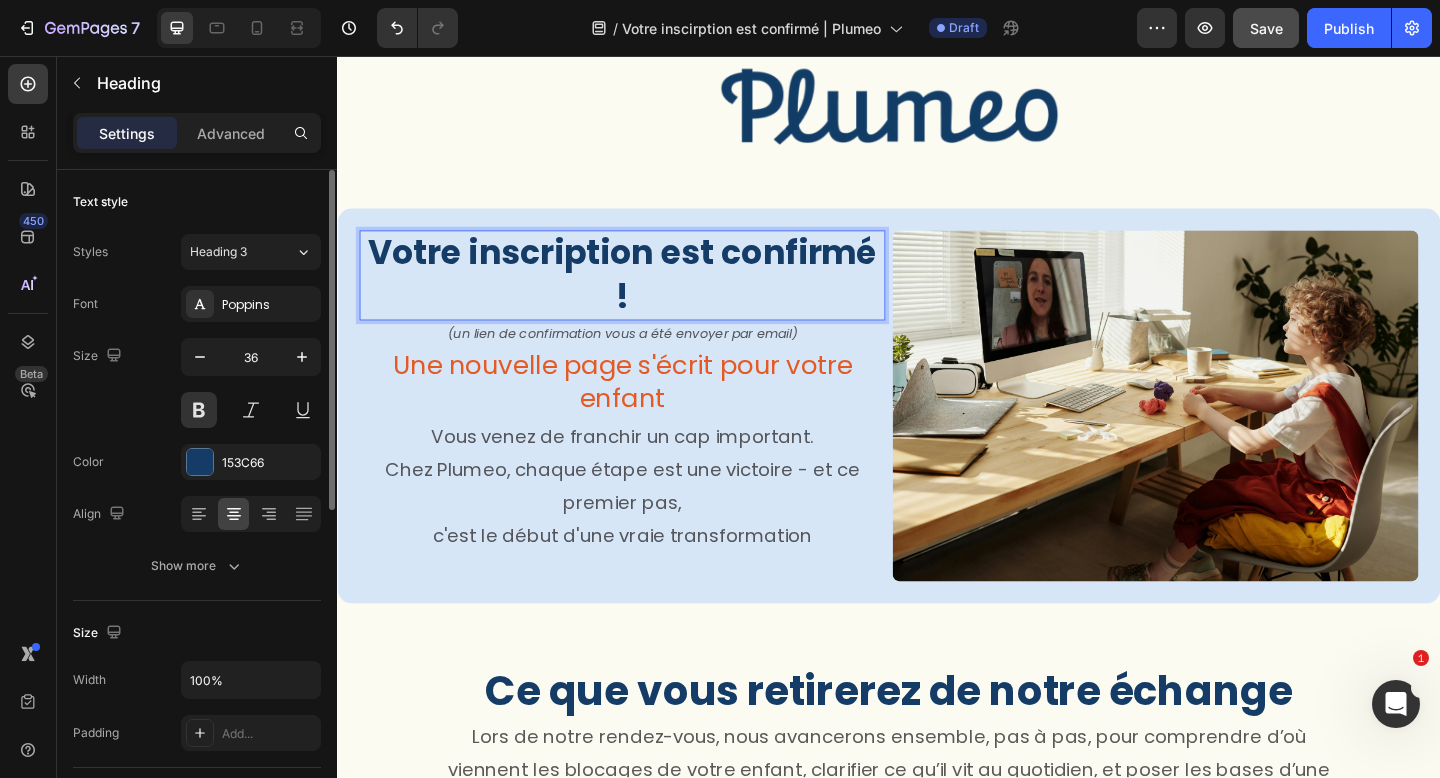 click on "Votre inscription est confirmé !" at bounding box center (647, 295) 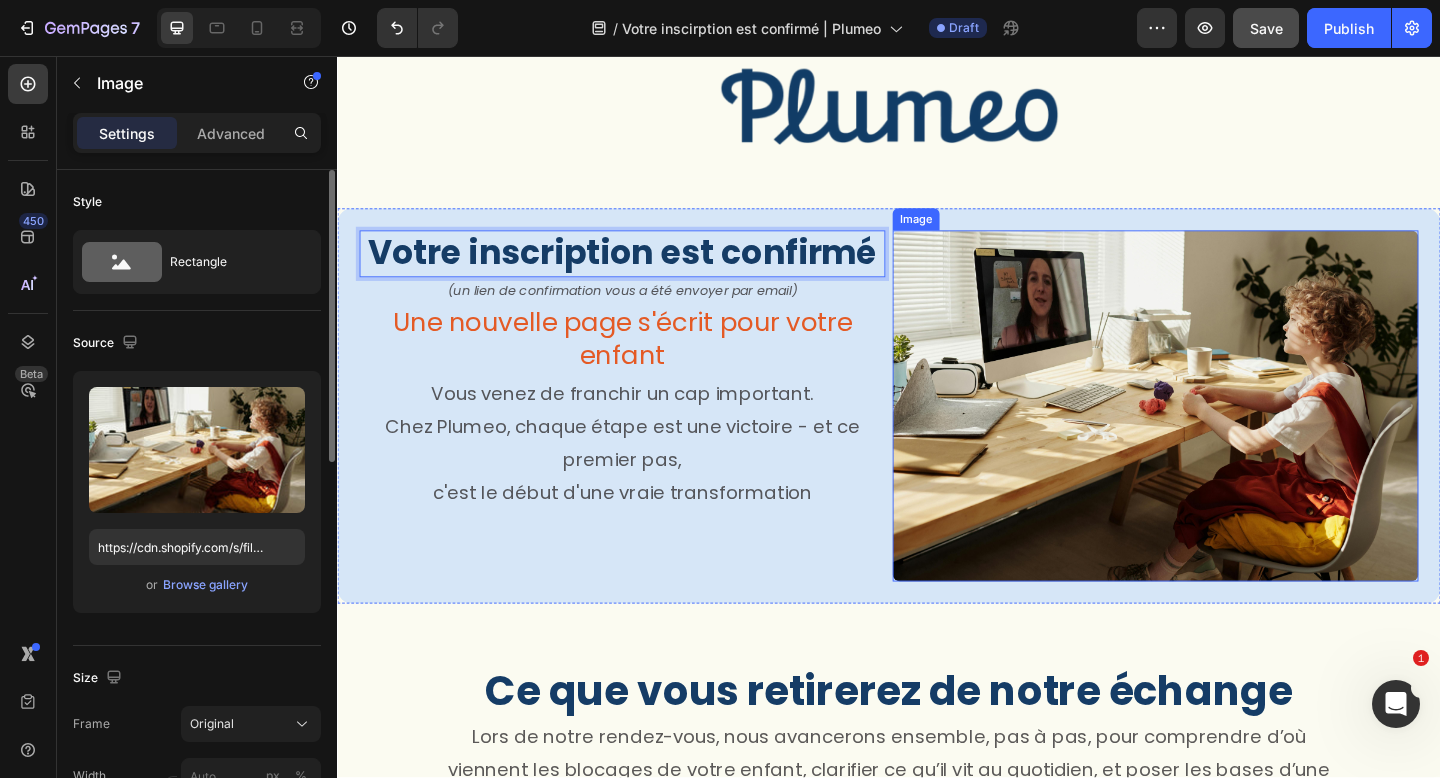 click at bounding box center (1227, 437) 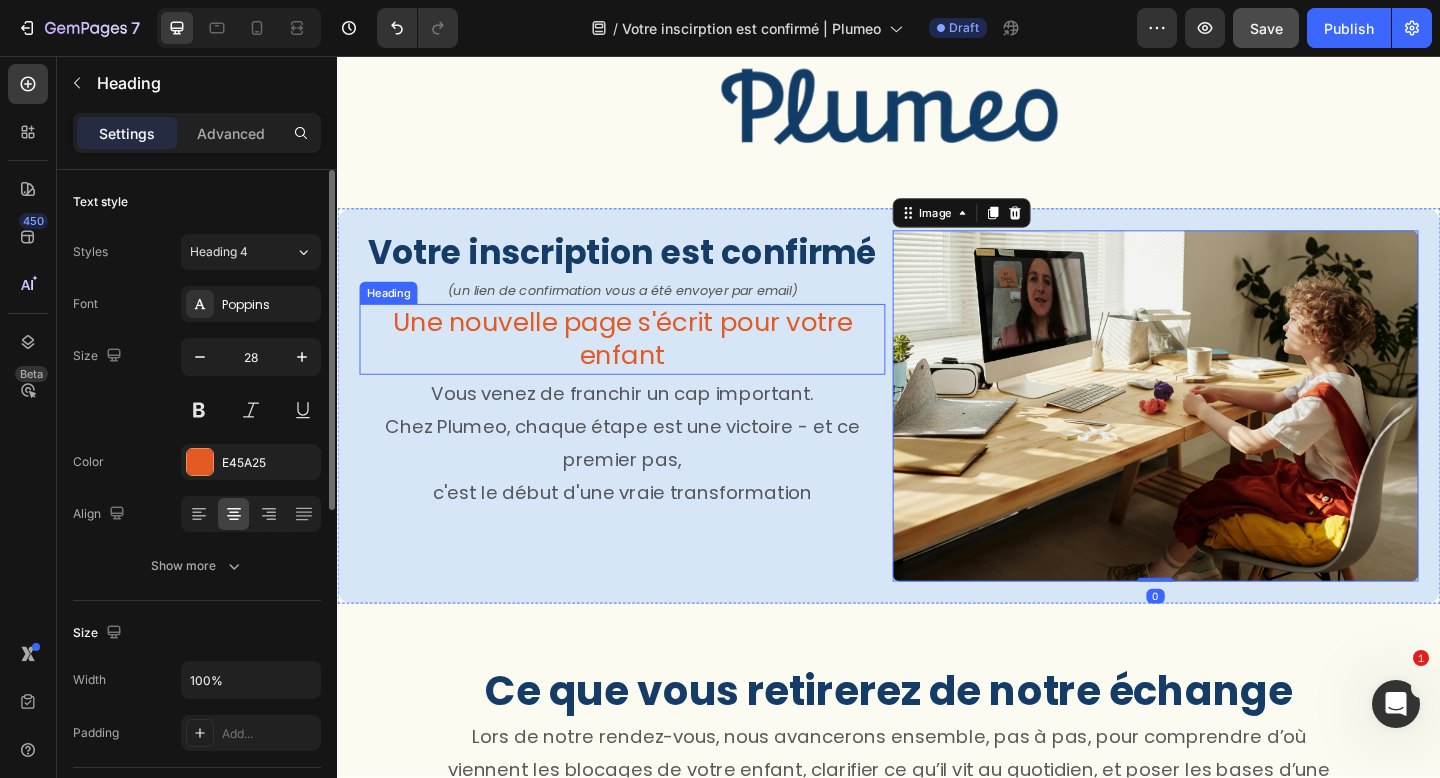 click on "Une nouvelle page s'écrit pour votre enfant" at bounding box center (647, 364) 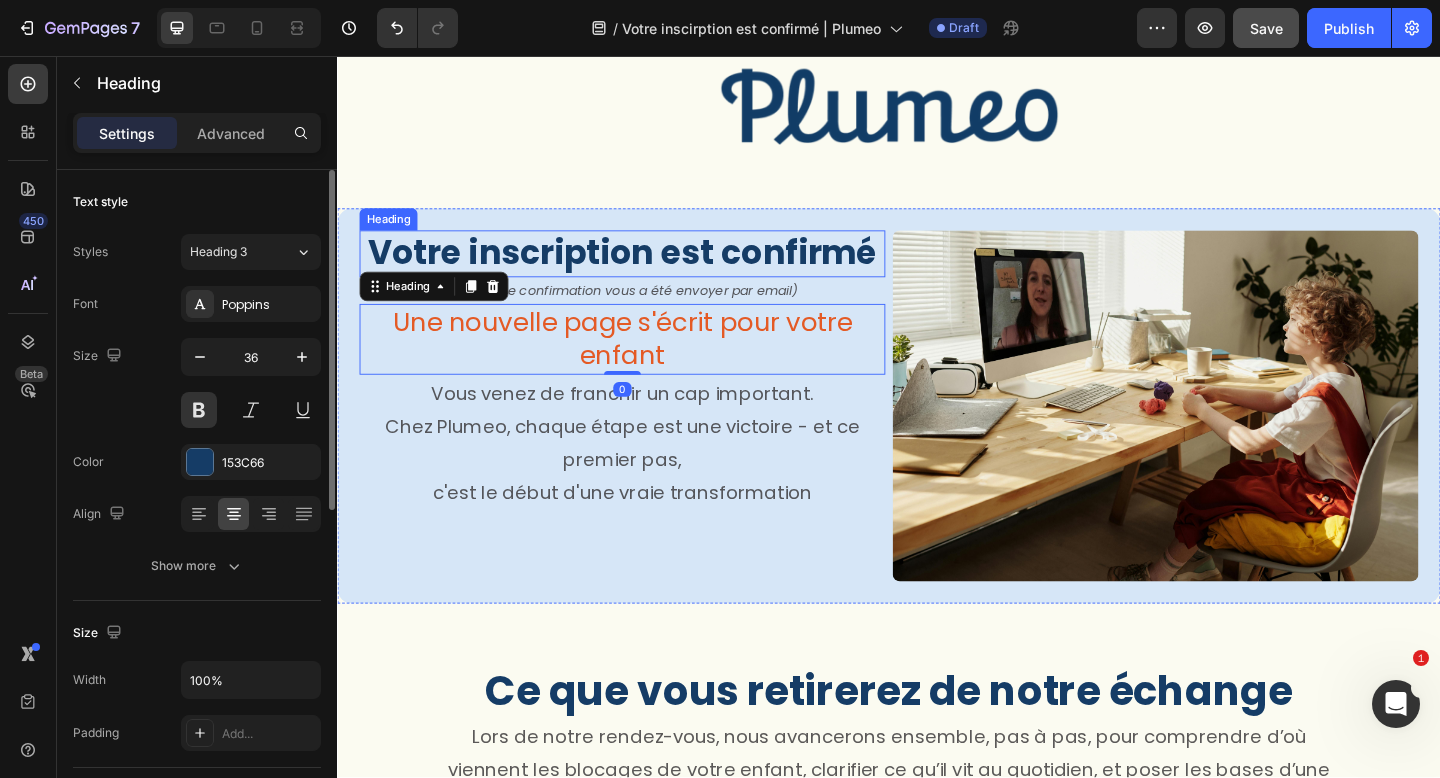 click on "Votre inscription est confirmé" at bounding box center [647, 271] 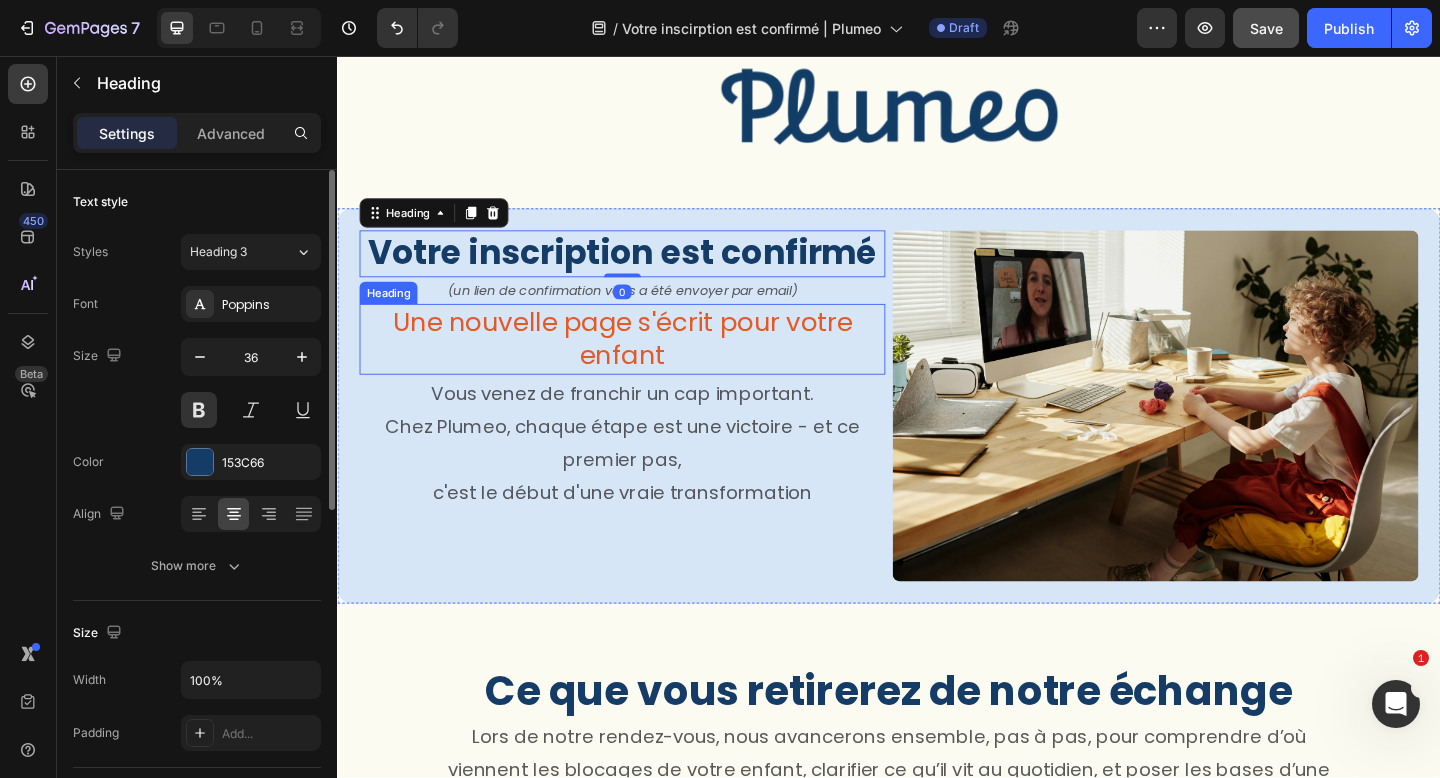 click on "Une nouvelle page s'écrit pour votre enfant" at bounding box center (647, 364) 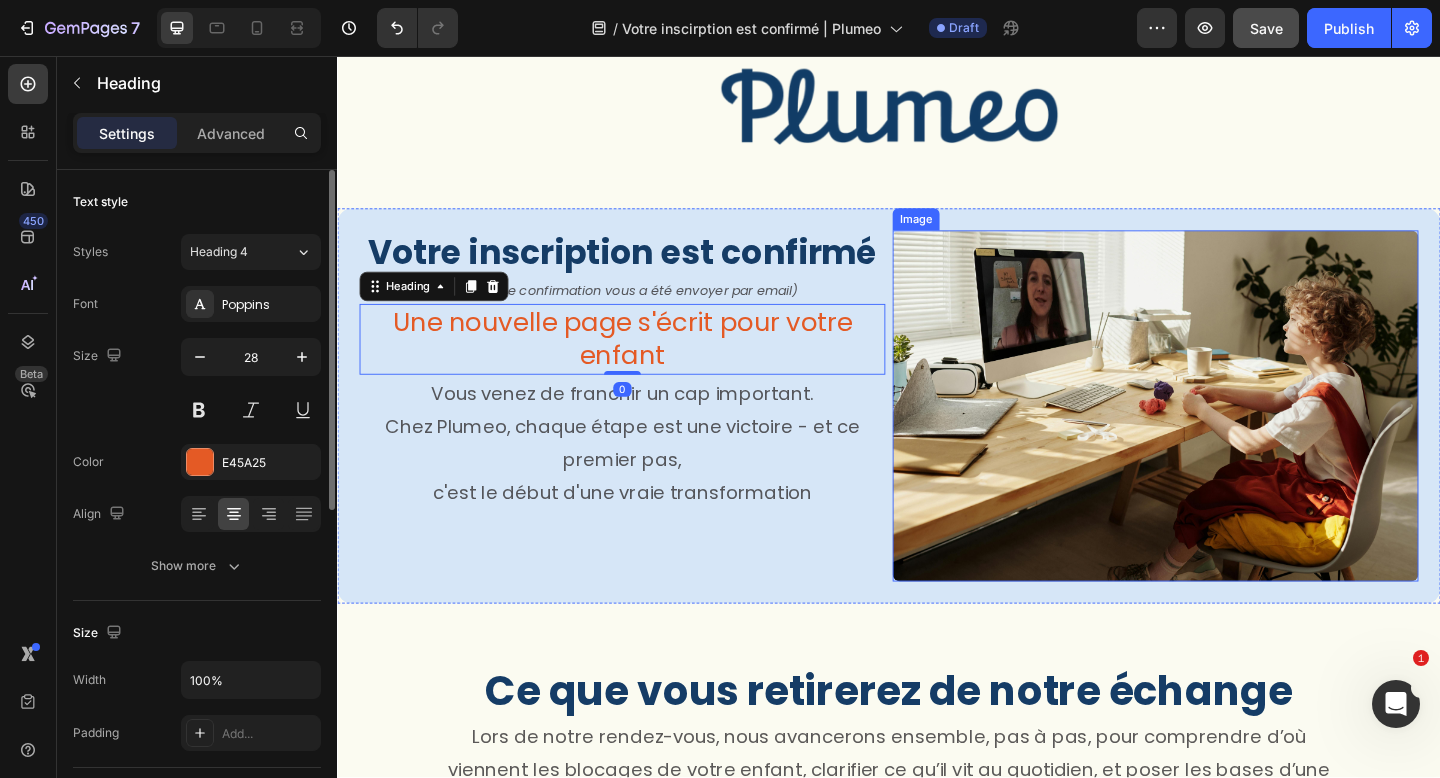 click at bounding box center (1227, 437) 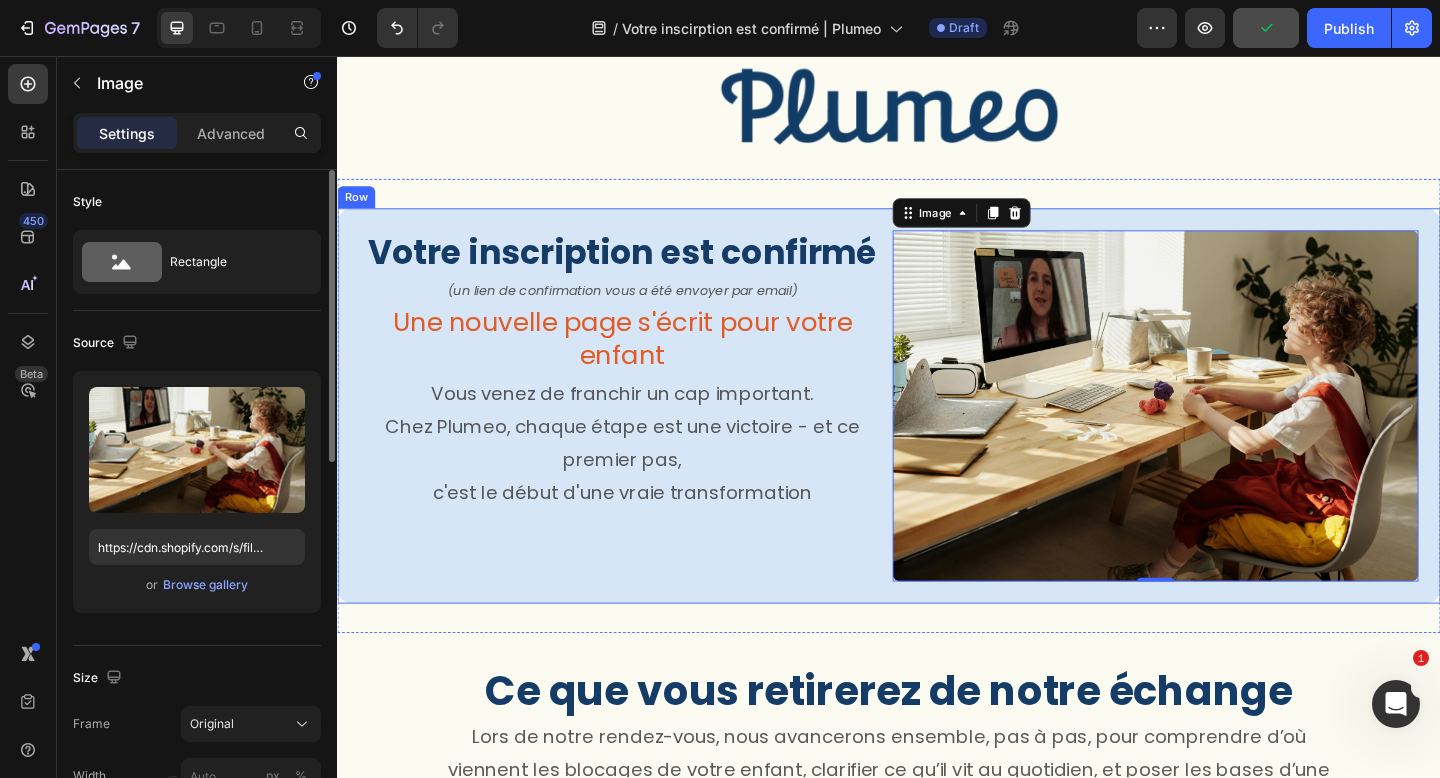 click on "Row" at bounding box center (357, 210) 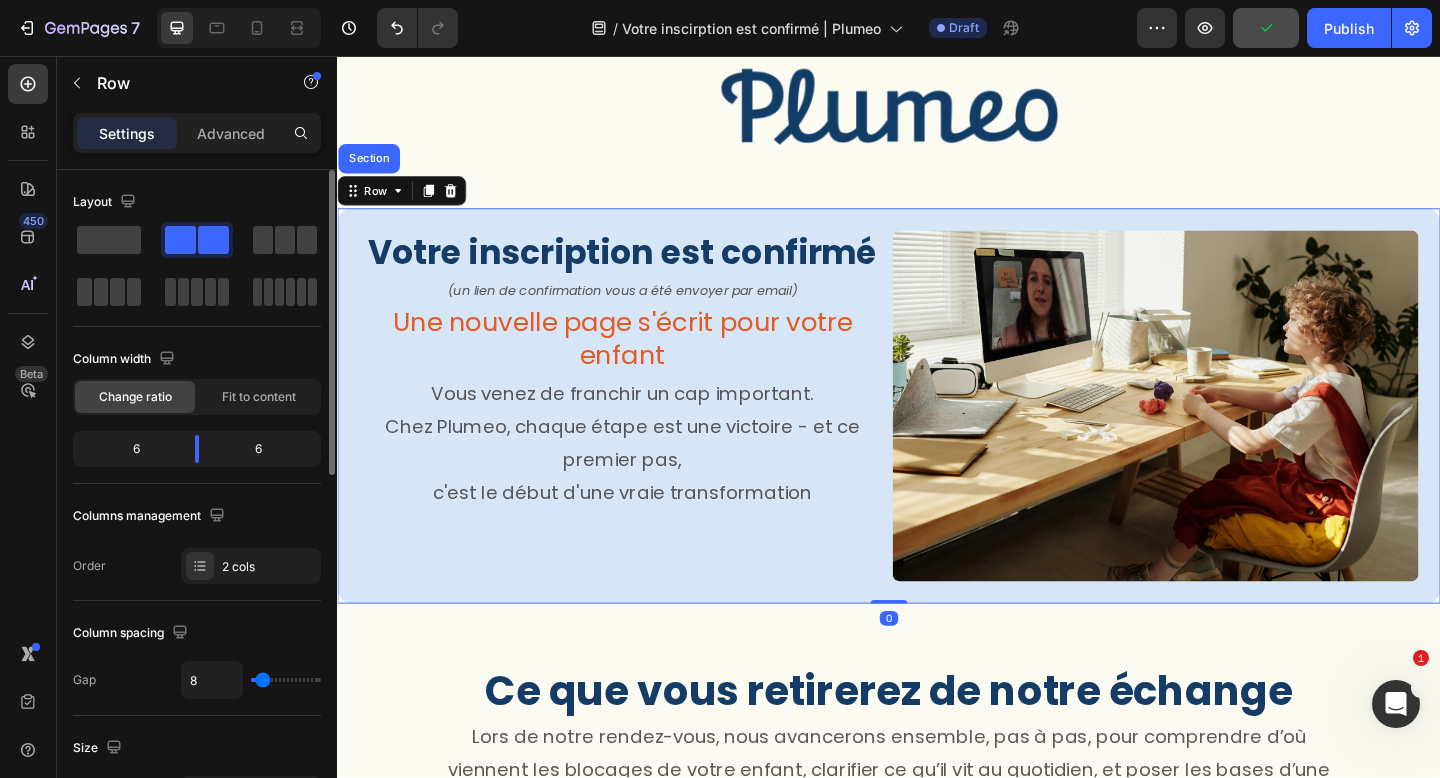 click on "Row Section" at bounding box center (407, 203) 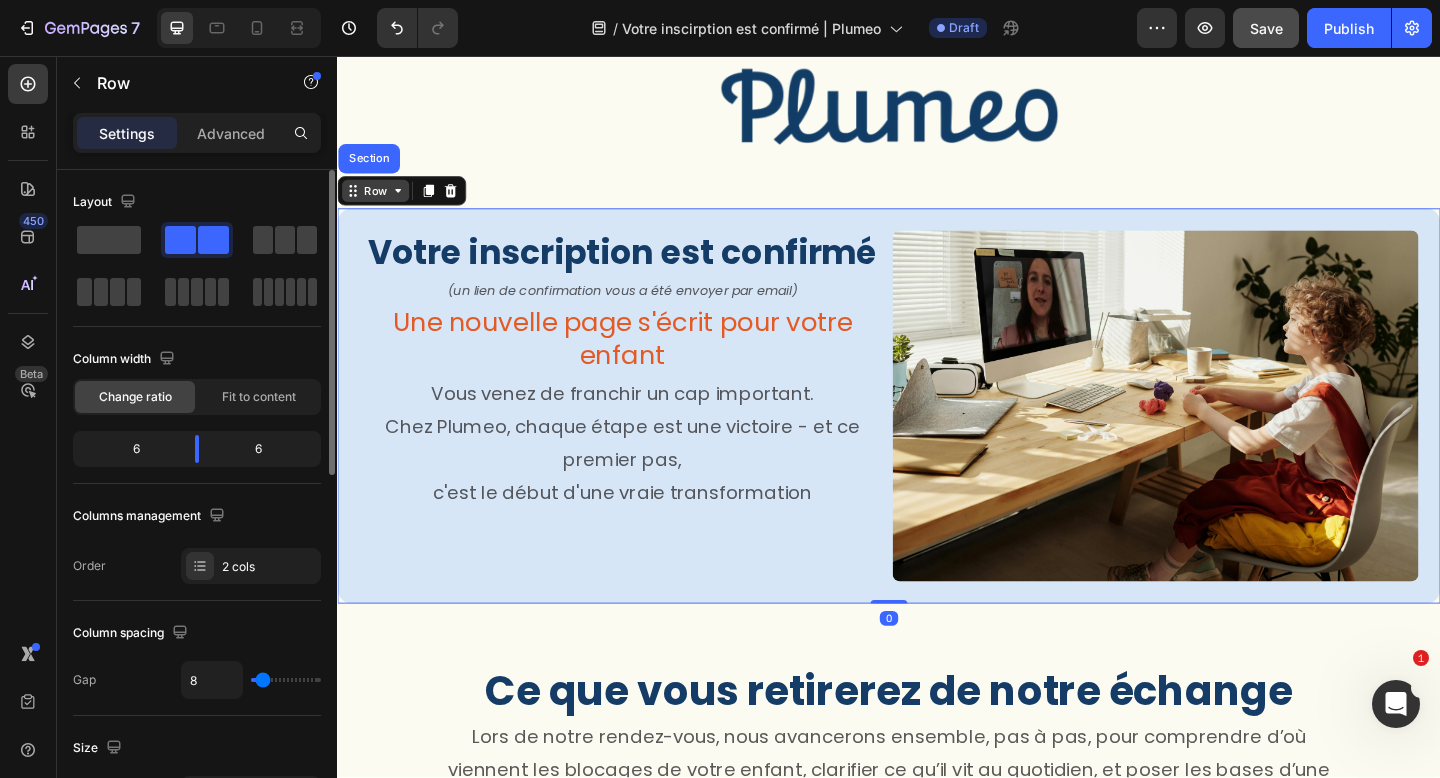 click on "Row" at bounding box center [378, 203] 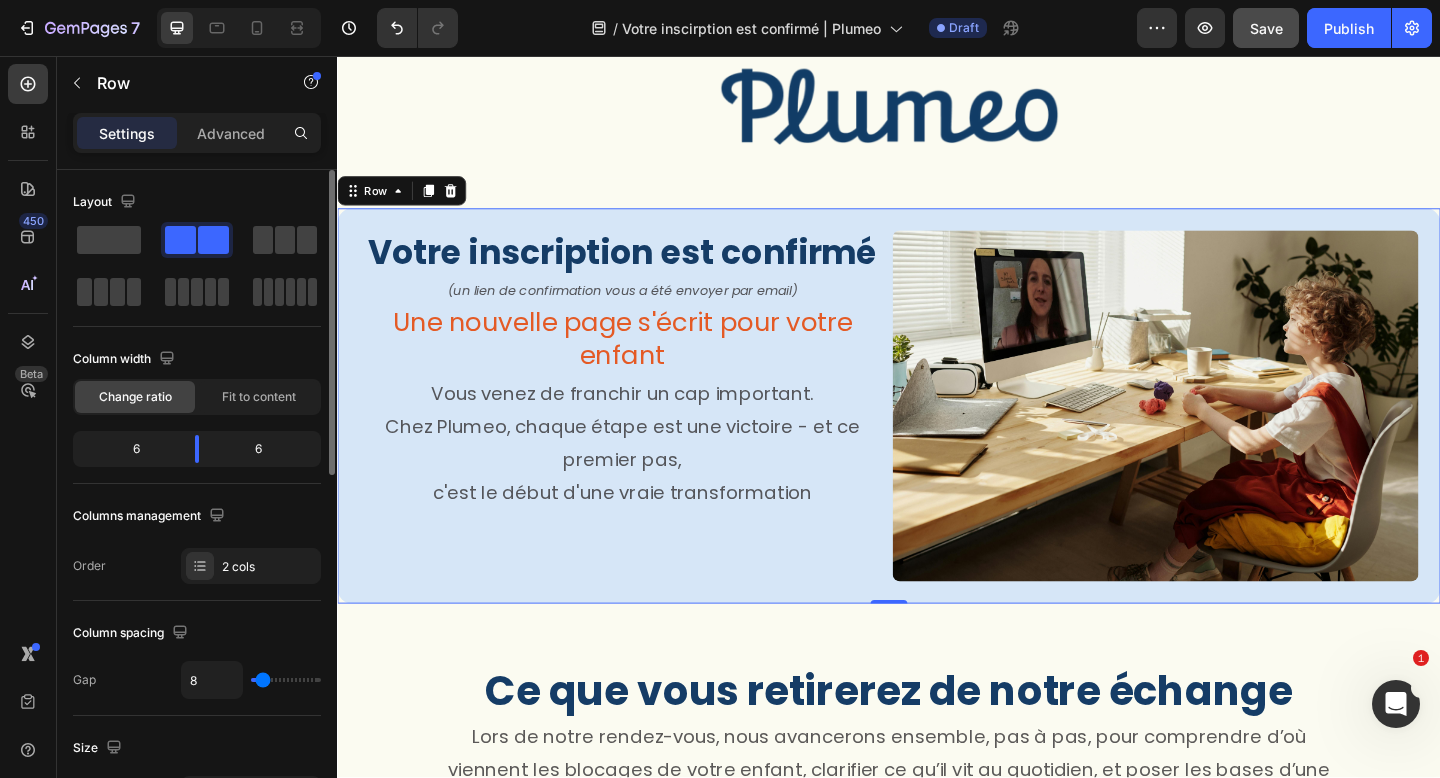 click on "Votre inscription est confirmé Heading (un lien de confirmation vous a été envoyer par email) Text Block Une nouvelle page s'écrit pour votre enfant Heading Vous venez de franchir un cap important. Chez Plumeo, chaque étape est une victoire - et ce premier pas, c'est le début d'une vraie transformation Text Block Image Row 0" at bounding box center [937, 437] 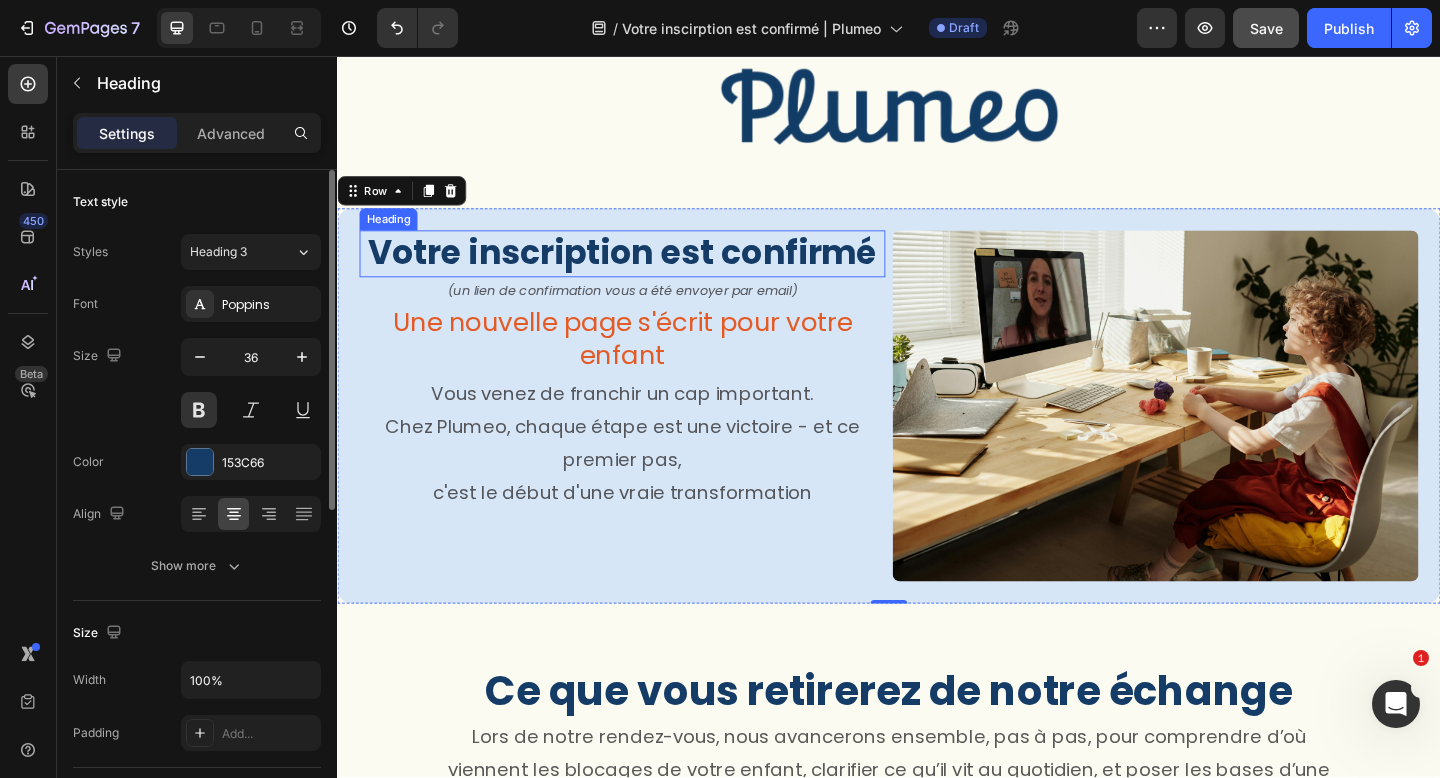 click on "Heading" at bounding box center [392, 234] 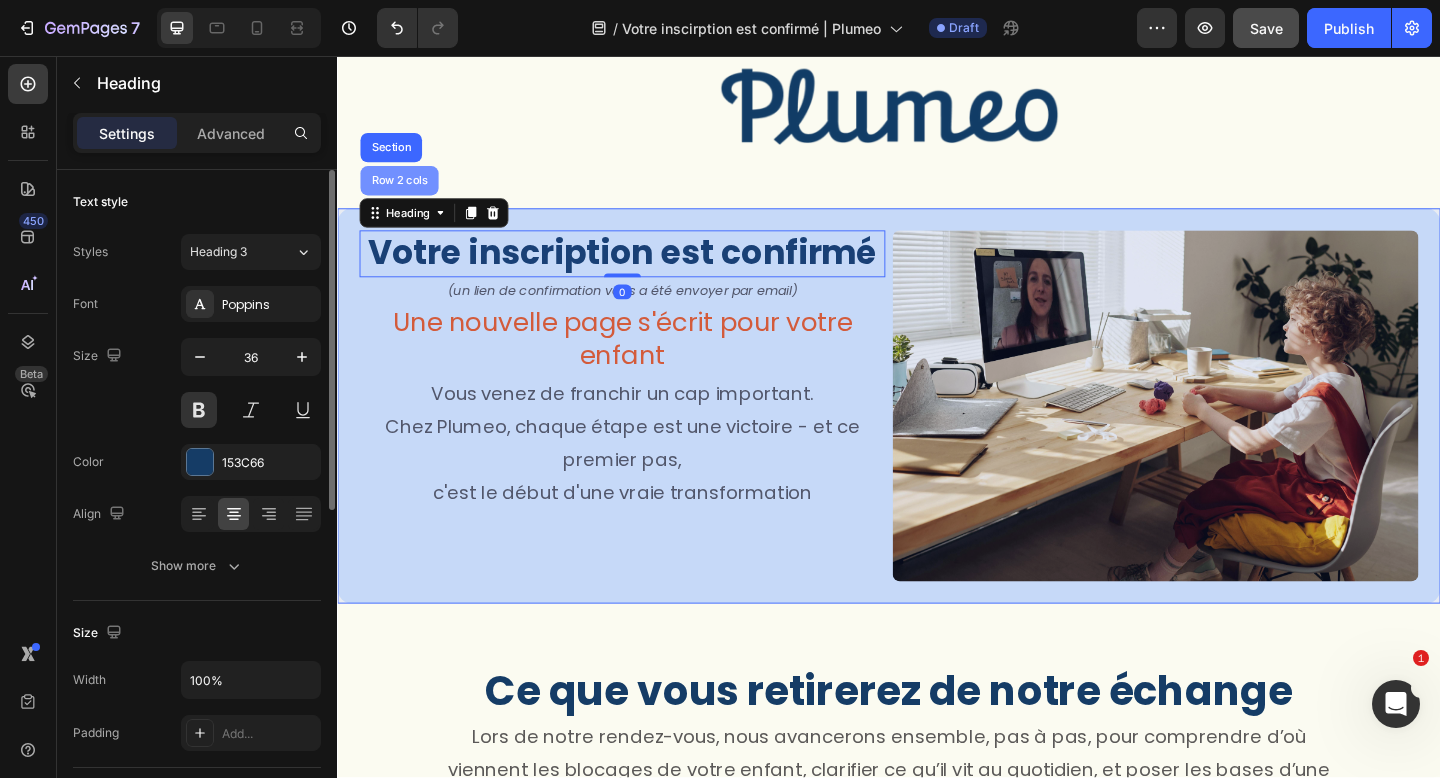 click on "Row 2 cols" at bounding box center [404, 192] 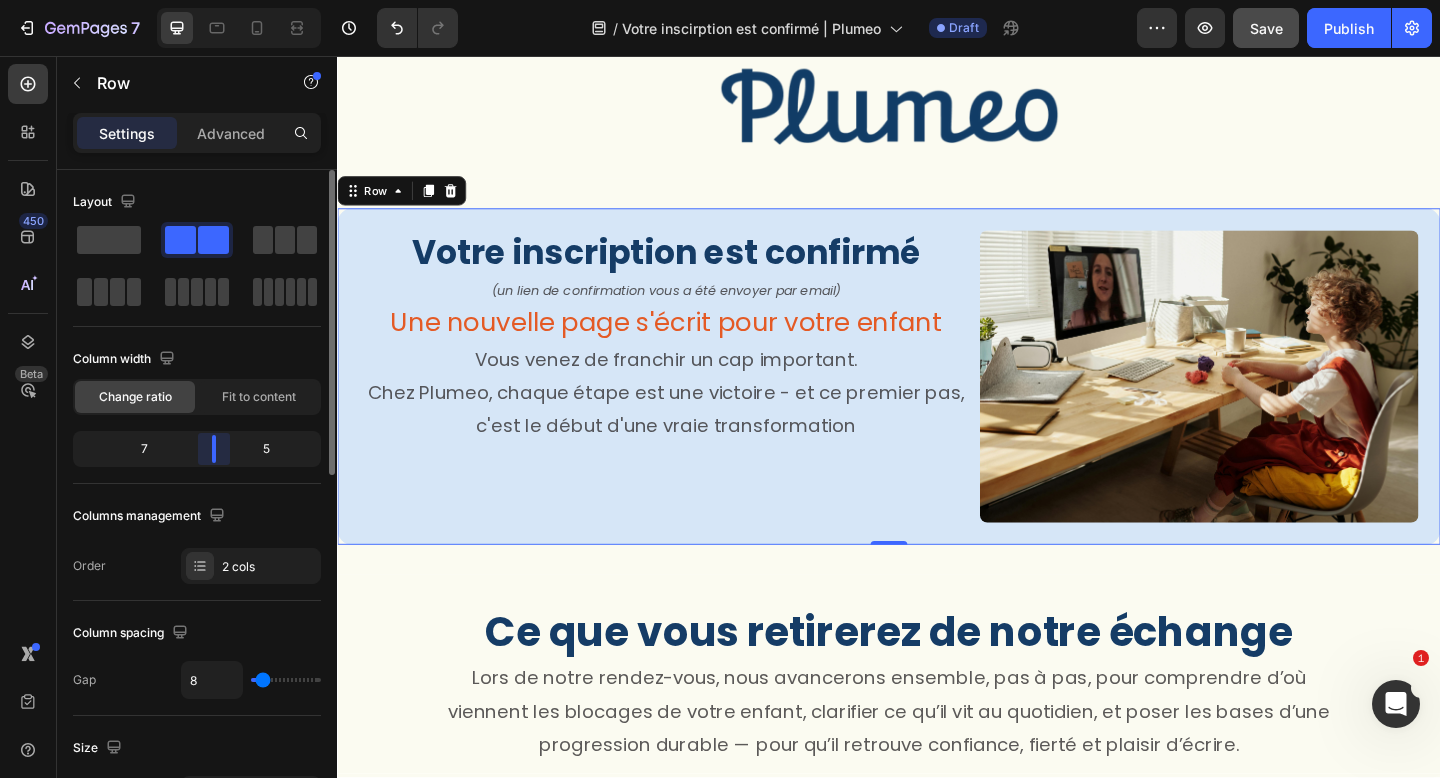 drag, startPoint x: 197, startPoint y: 447, endPoint x: 214, endPoint y: 447, distance: 17 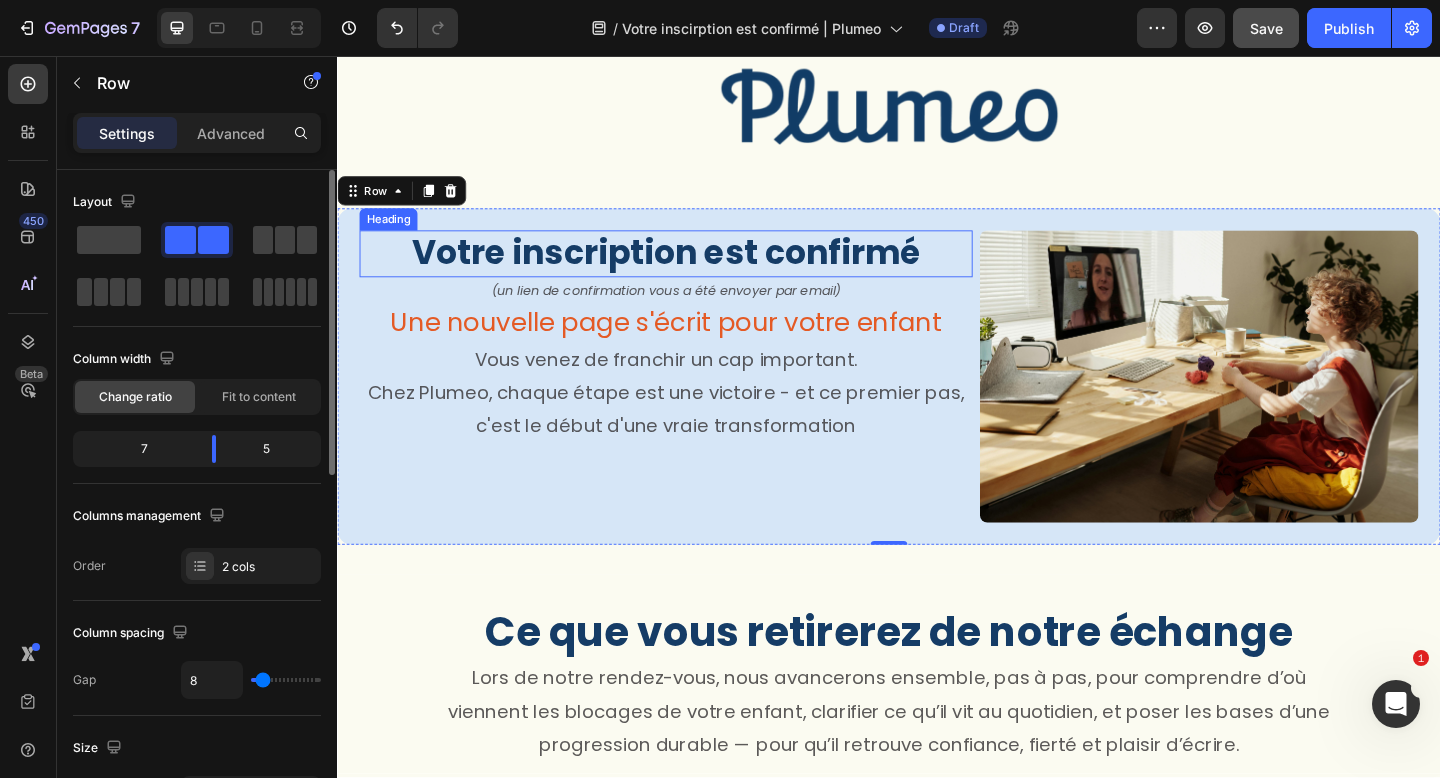 click on "Votre inscription est confirmé" at bounding box center [694, 271] 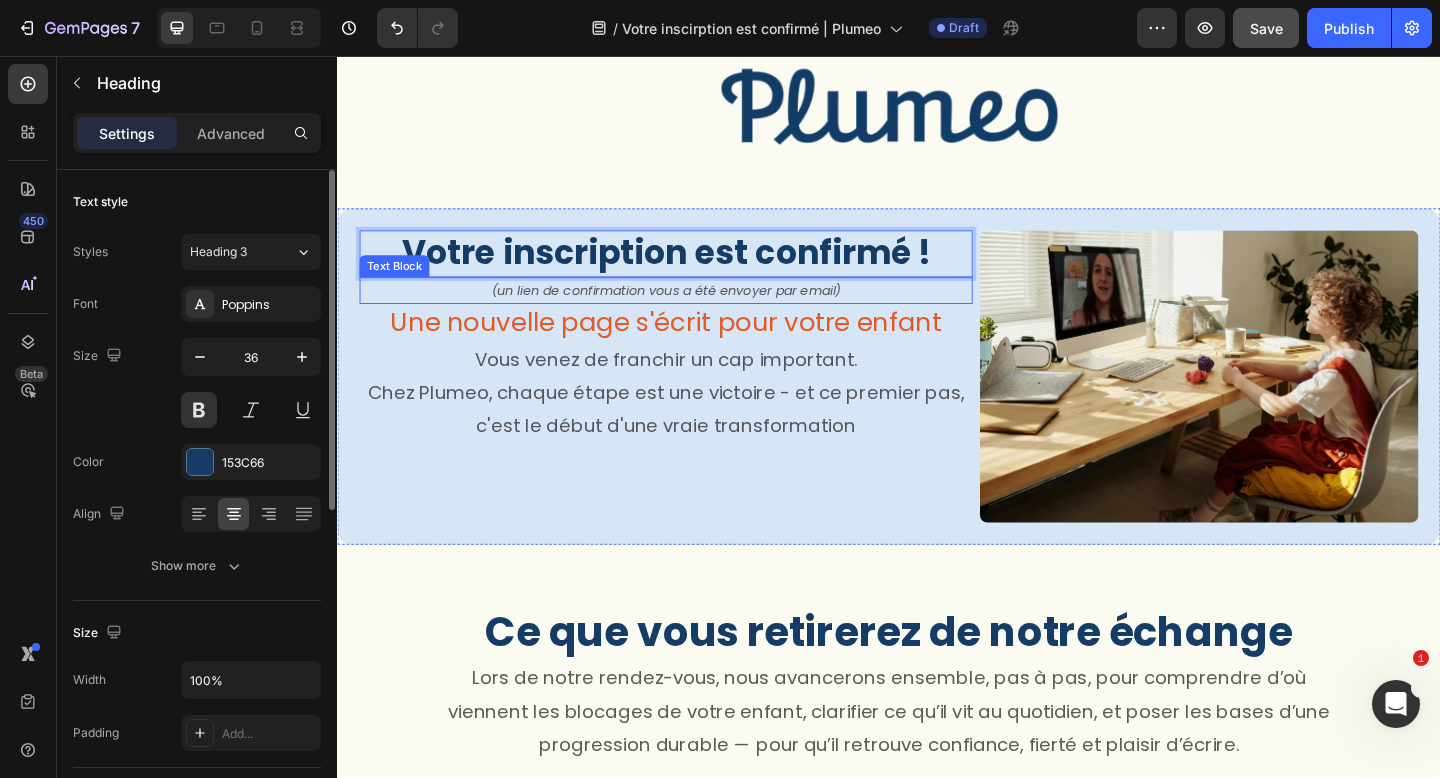 click on "Text Block" at bounding box center (399, 285) 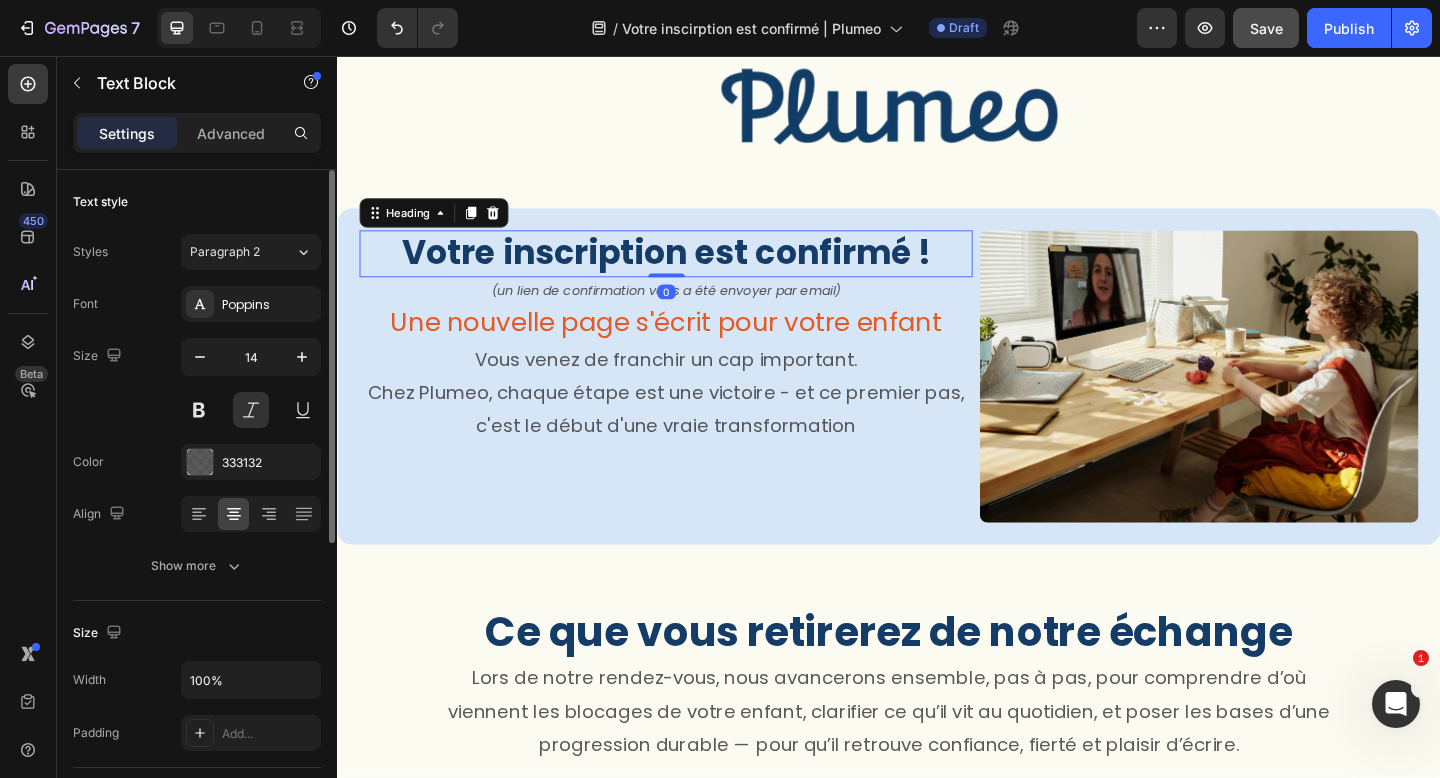 click on "Votre inscription est confirmé !" at bounding box center [694, 271] 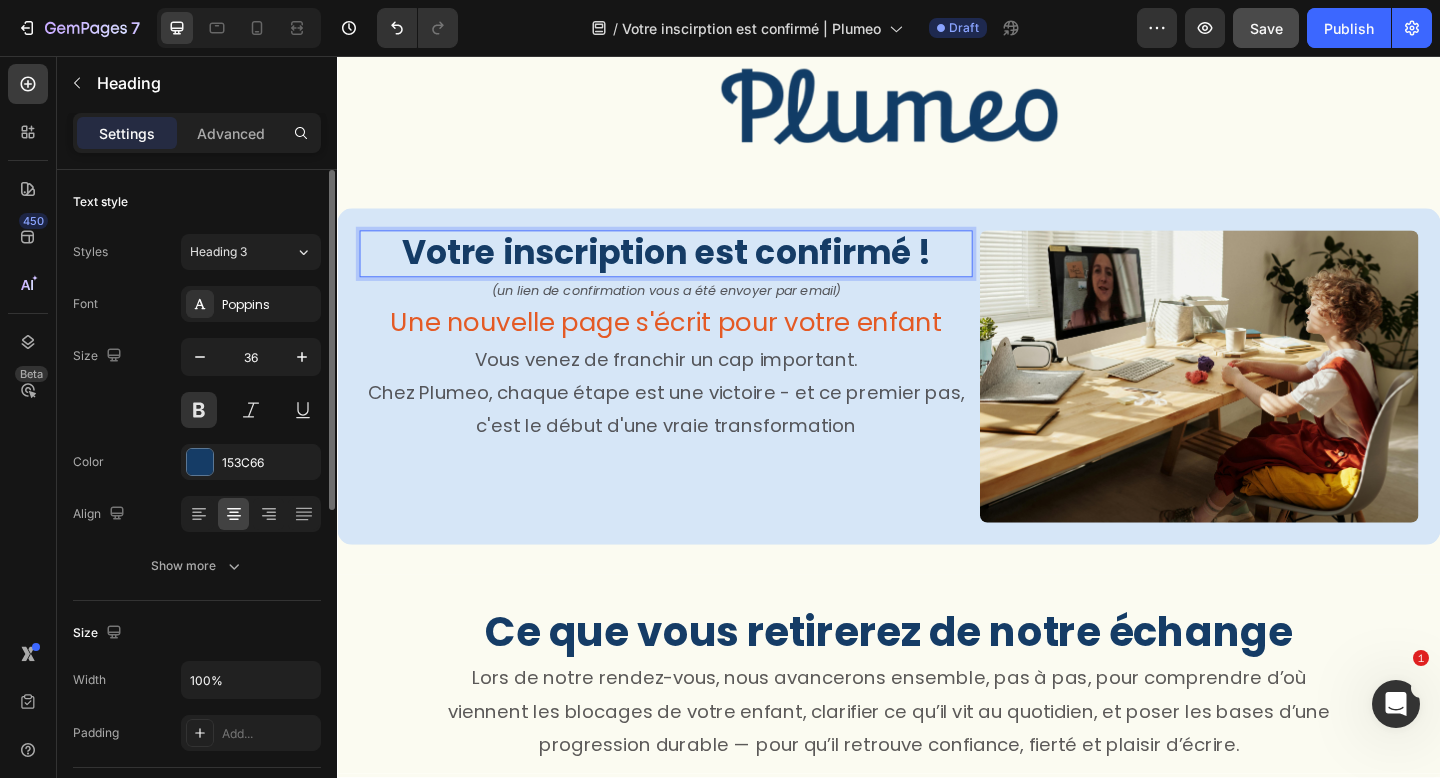 click on "Votre inscription est confirmé !" at bounding box center (694, 271) 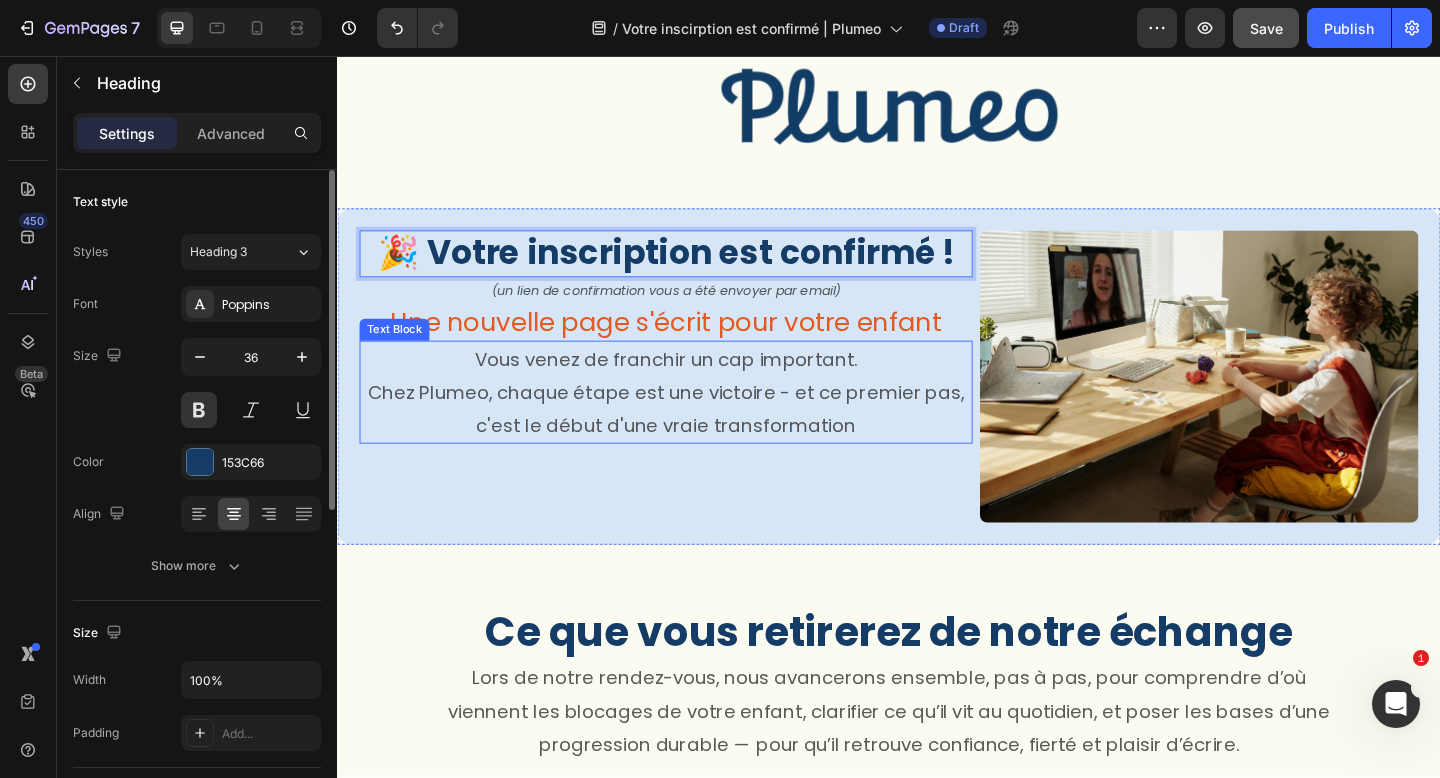 click on "Vous venez de franchir un cap important. Chez Plumeo, chaque étape est une victoire - et ce premier pas, c'est le début d'une vraie transformation" at bounding box center (694, 422) 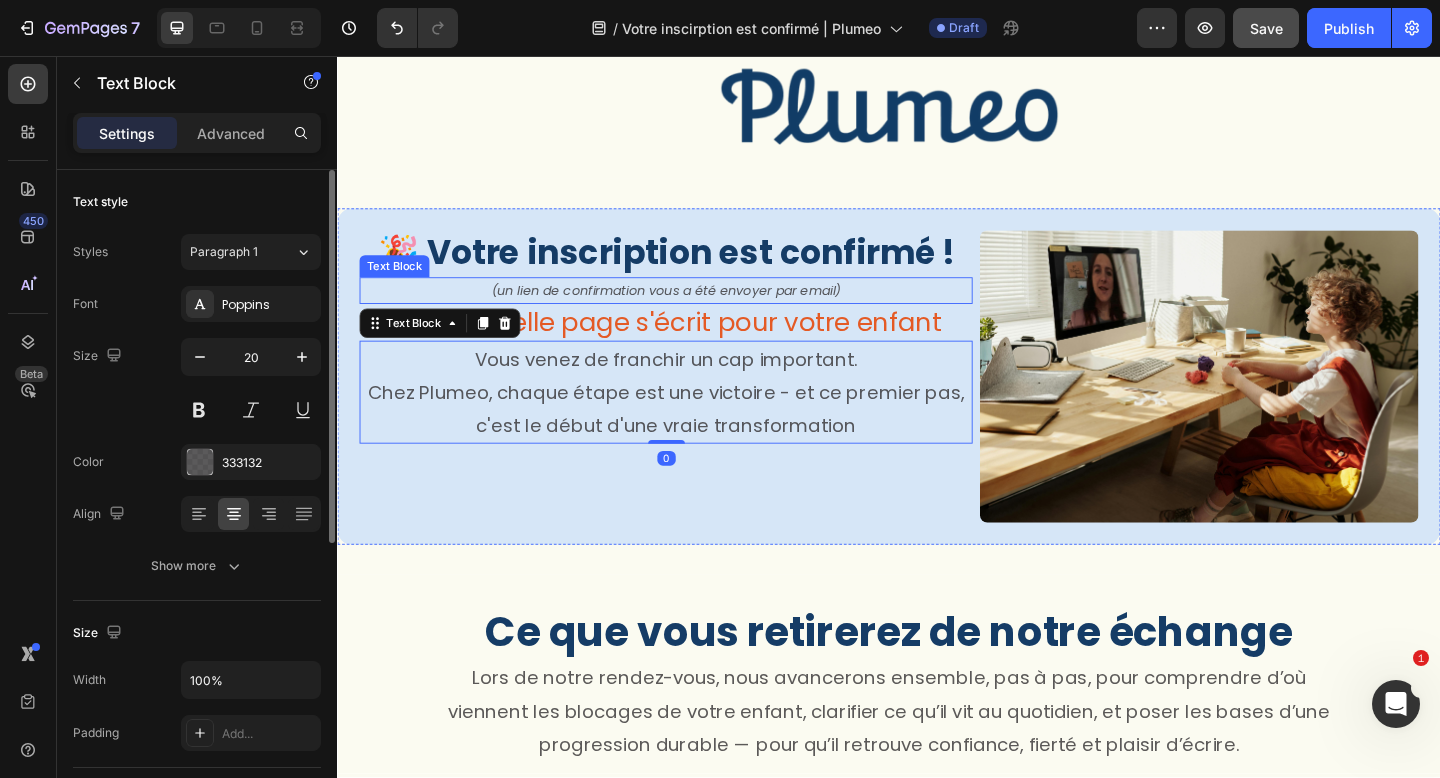 click on "(un lien de confirmation vous a été envoyer par email)" at bounding box center (694, 311) 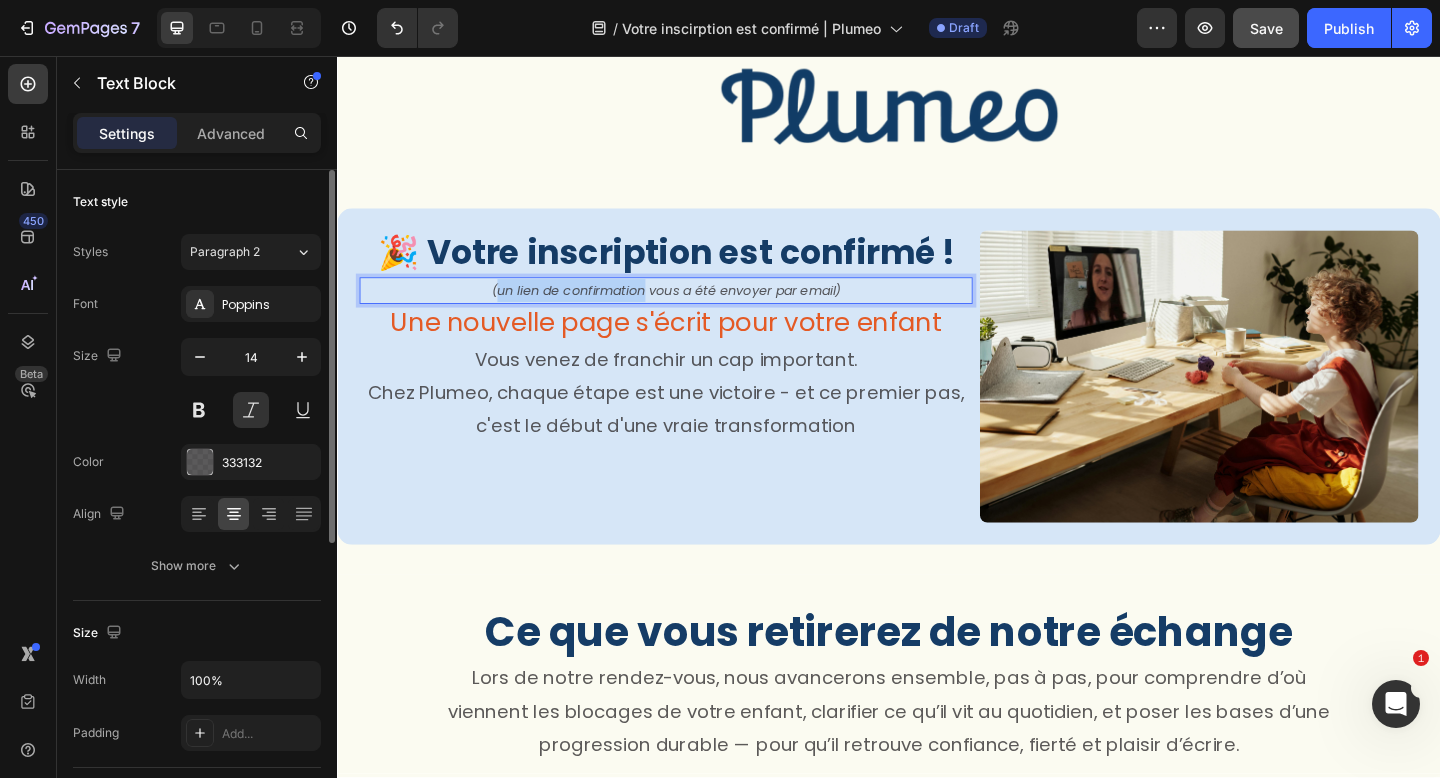 drag, startPoint x: 668, startPoint y: 316, endPoint x: 511, endPoint y: 311, distance: 157.0796 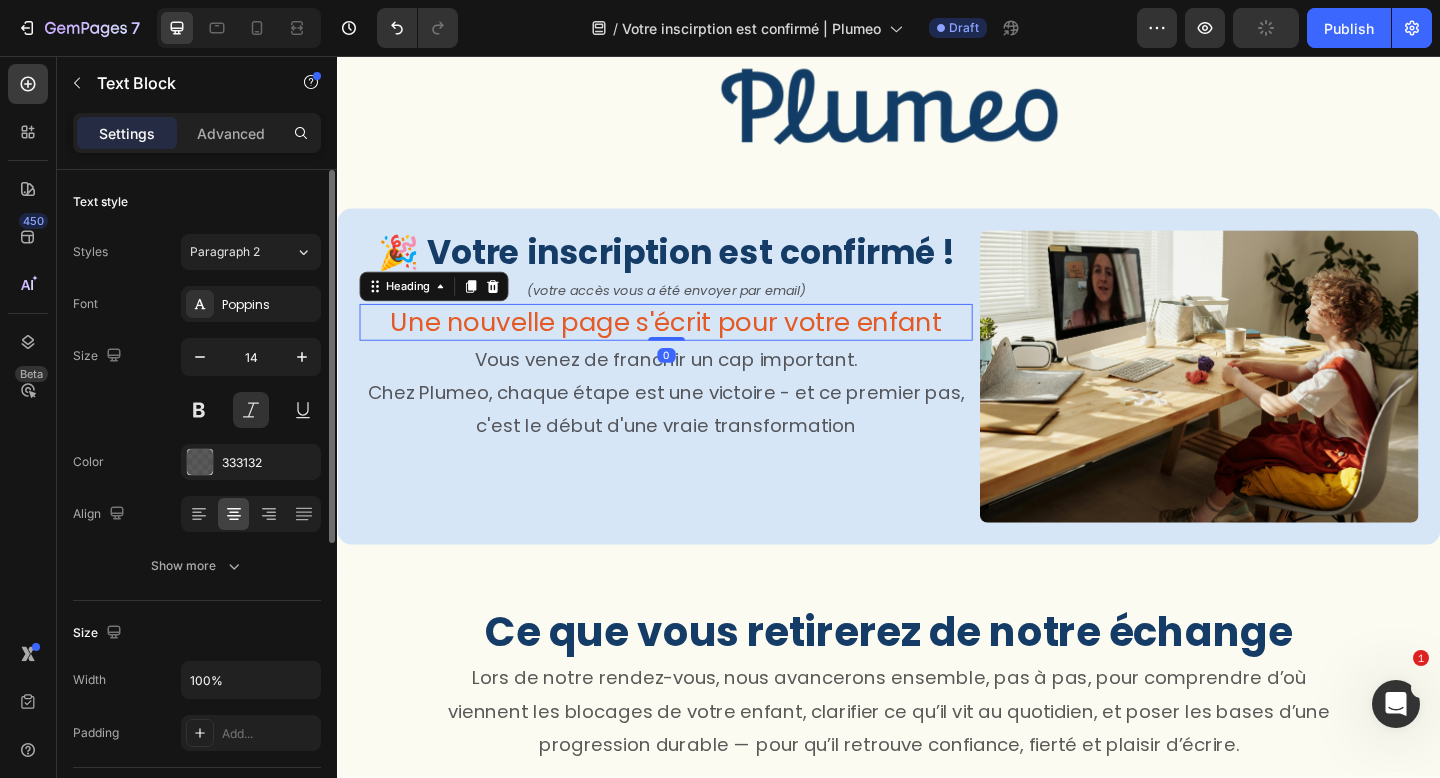 click on "Une nouvelle page s'écrit pour votre enfant" at bounding box center (694, 346) 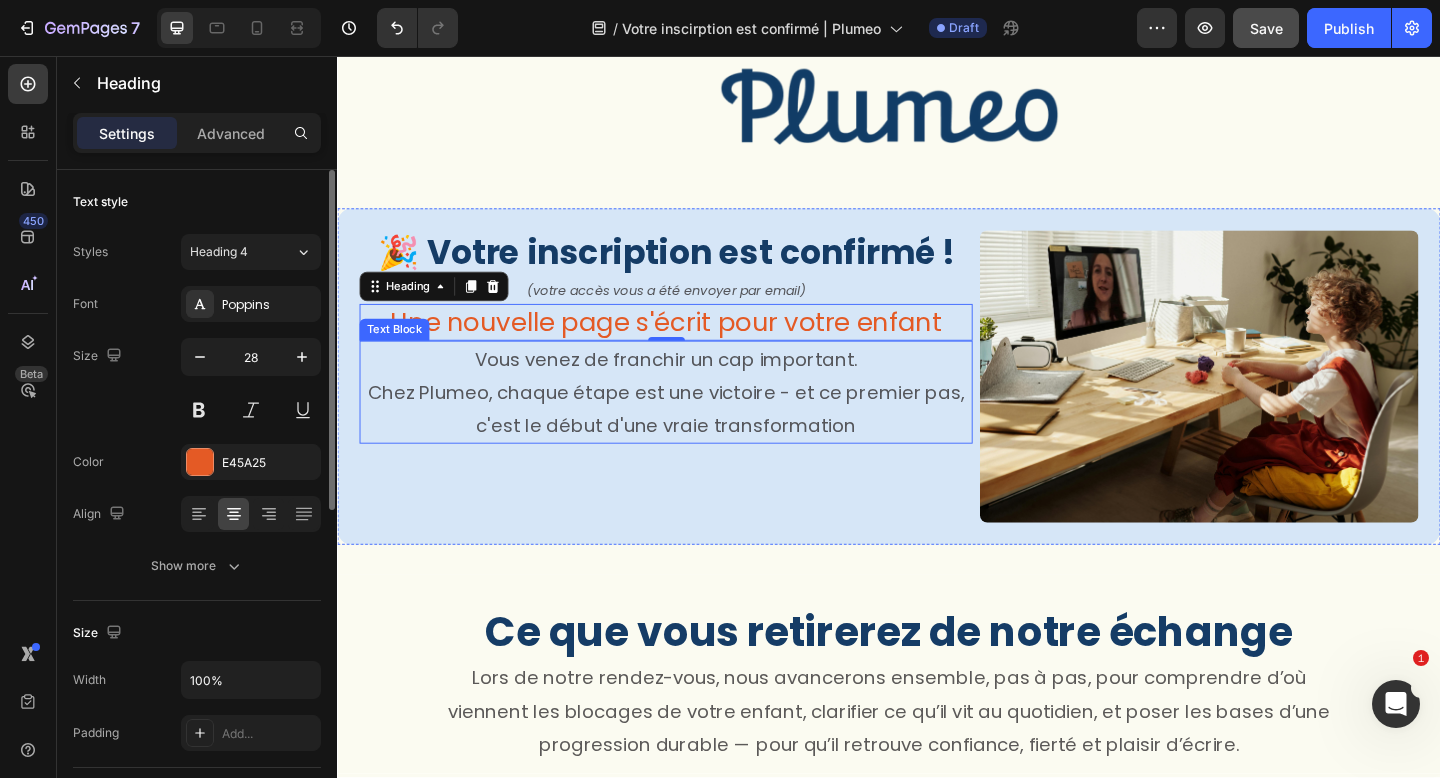 click on "Vous venez de franchir un cap important. Chez Plumeo, chaque étape est une victoire - et ce premier pas, c'est le début d'une vraie transformation" at bounding box center [694, 422] 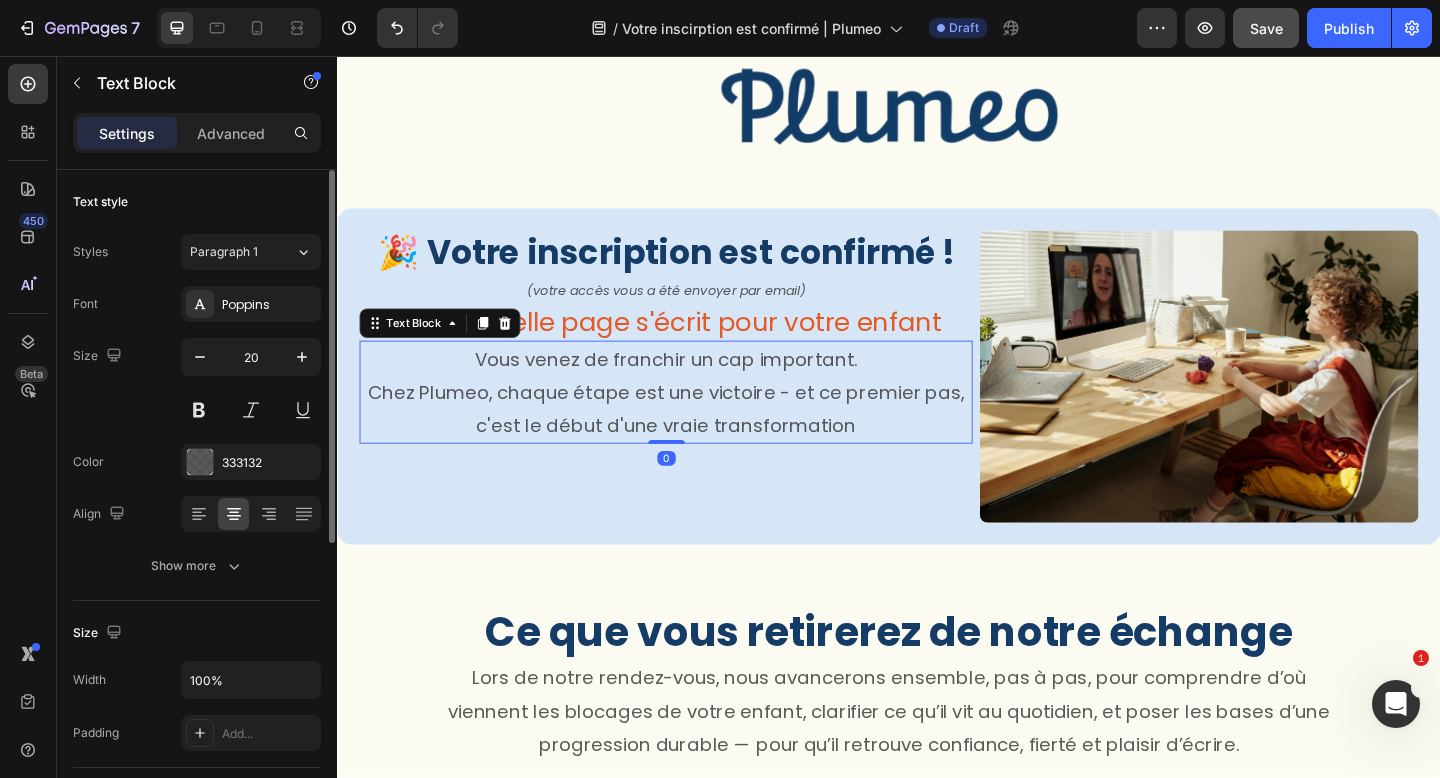 click on "Vous venez de franchir un cap important. Chez Plumeo, chaque étape est une victoire - et ce premier pas, c'est le début d'une vraie transformation" at bounding box center (694, 422) 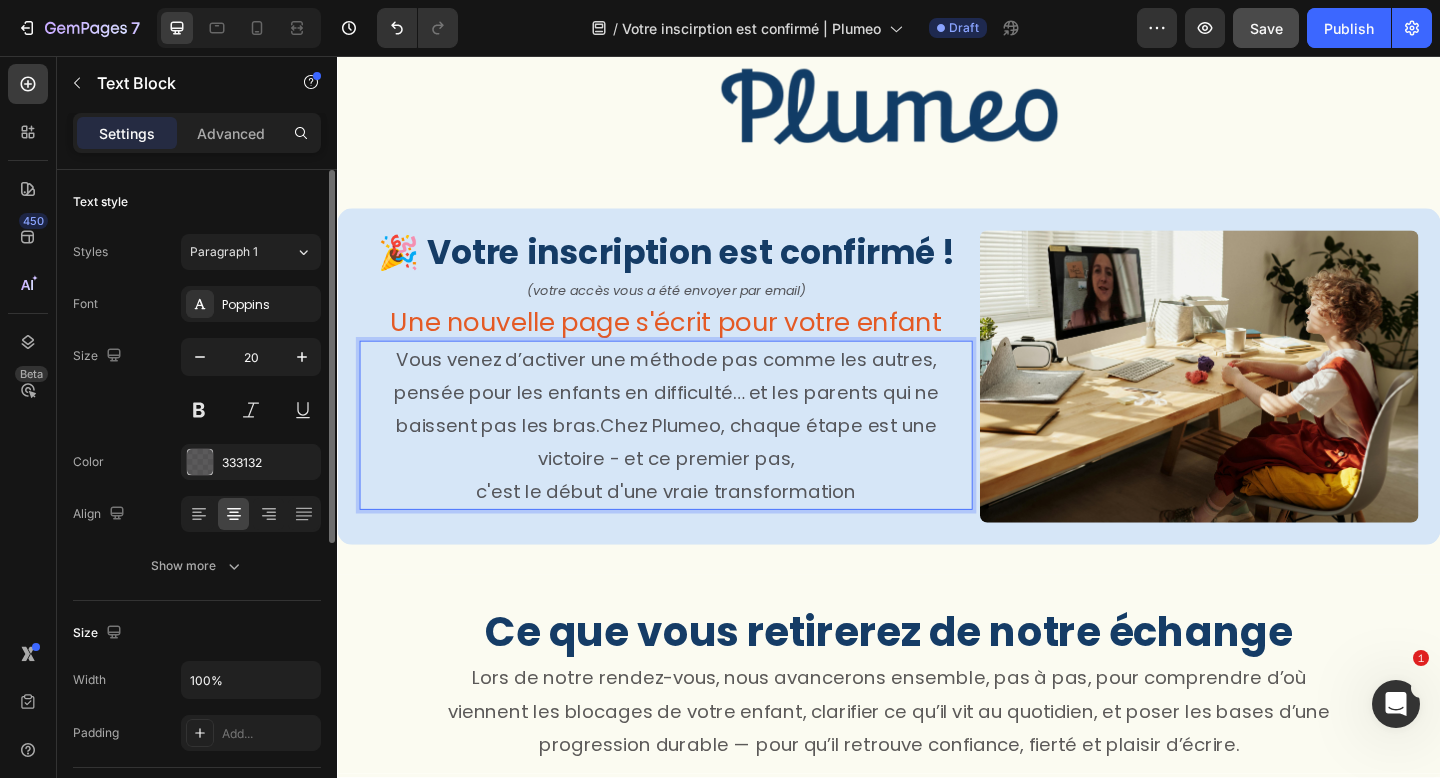 click on "Vous venez d’activer une méthode pas comme les autres, pensée pour les enfants en difficulté… et les parents qui ne baissent pas les bras.Chez Plumeo, chaque étape est une victoire - et ce premier pas,  c'est le début d'une vraie transformation" at bounding box center (694, 458) 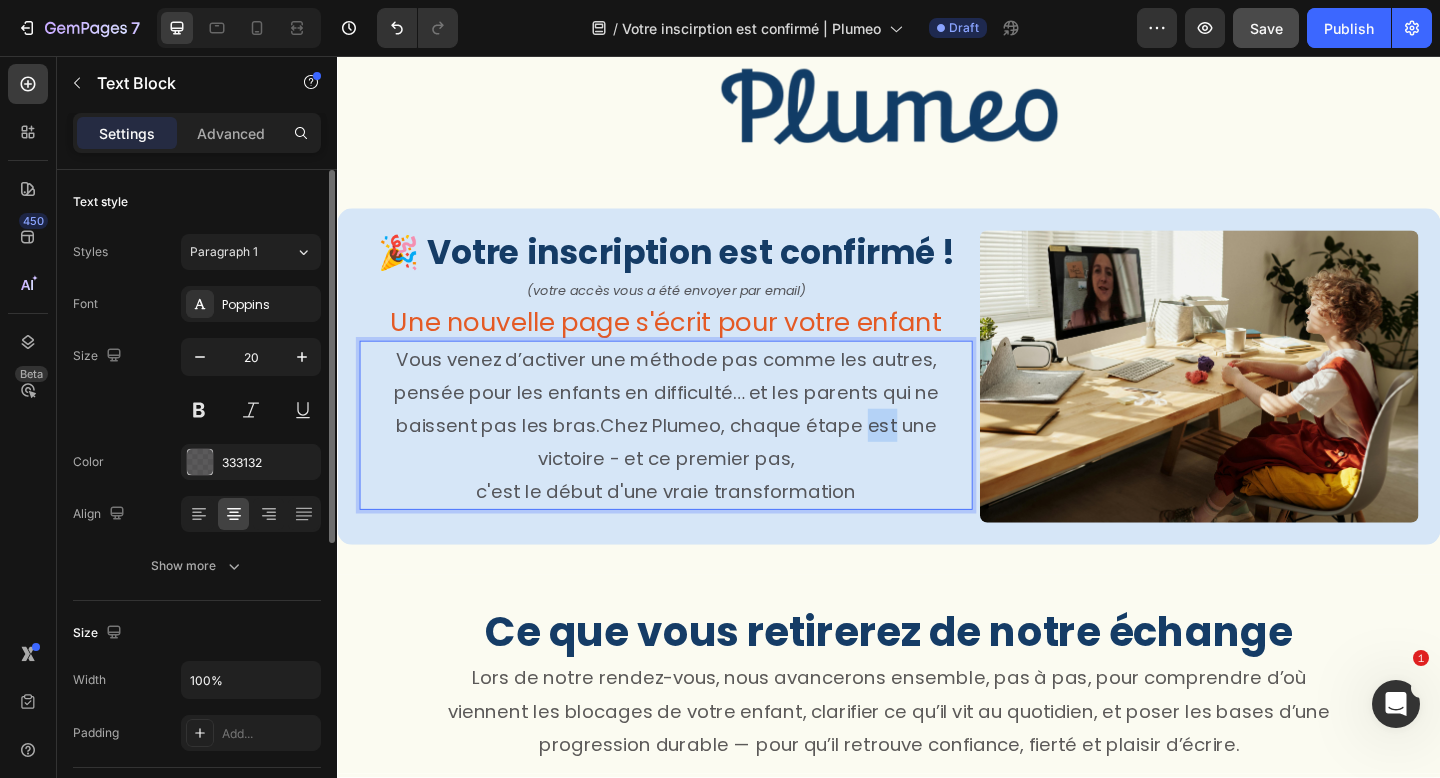 click on "Vous venez d’activer une méthode pas comme les autres, pensée pour les enfants en difficulté… et les parents qui ne baissent pas les bras.Chez Plumeo, chaque étape est une victoire - et ce premier pas,  c'est le début d'une vraie transformation" at bounding box center (694, 458) 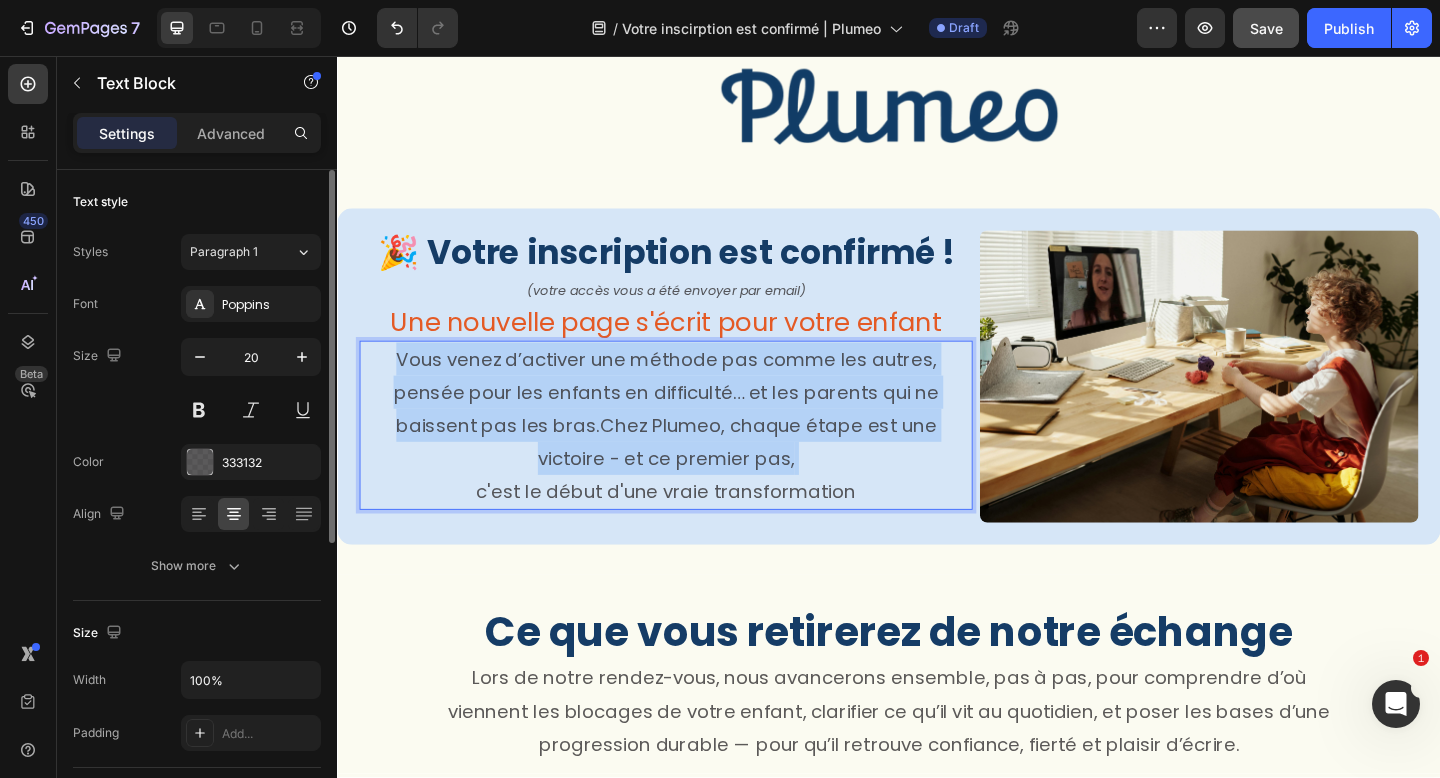 click on "Vous venez d’activer une méthode pas comme les autres, pensée pour les enfants en difficulté… et les parents qui ne baissent pas les bras.Chez Plumeo, chaque étape est une victoire - et ce premier pas,  c'est le début d'une vraie transformation" at bounding box center (694, 458) 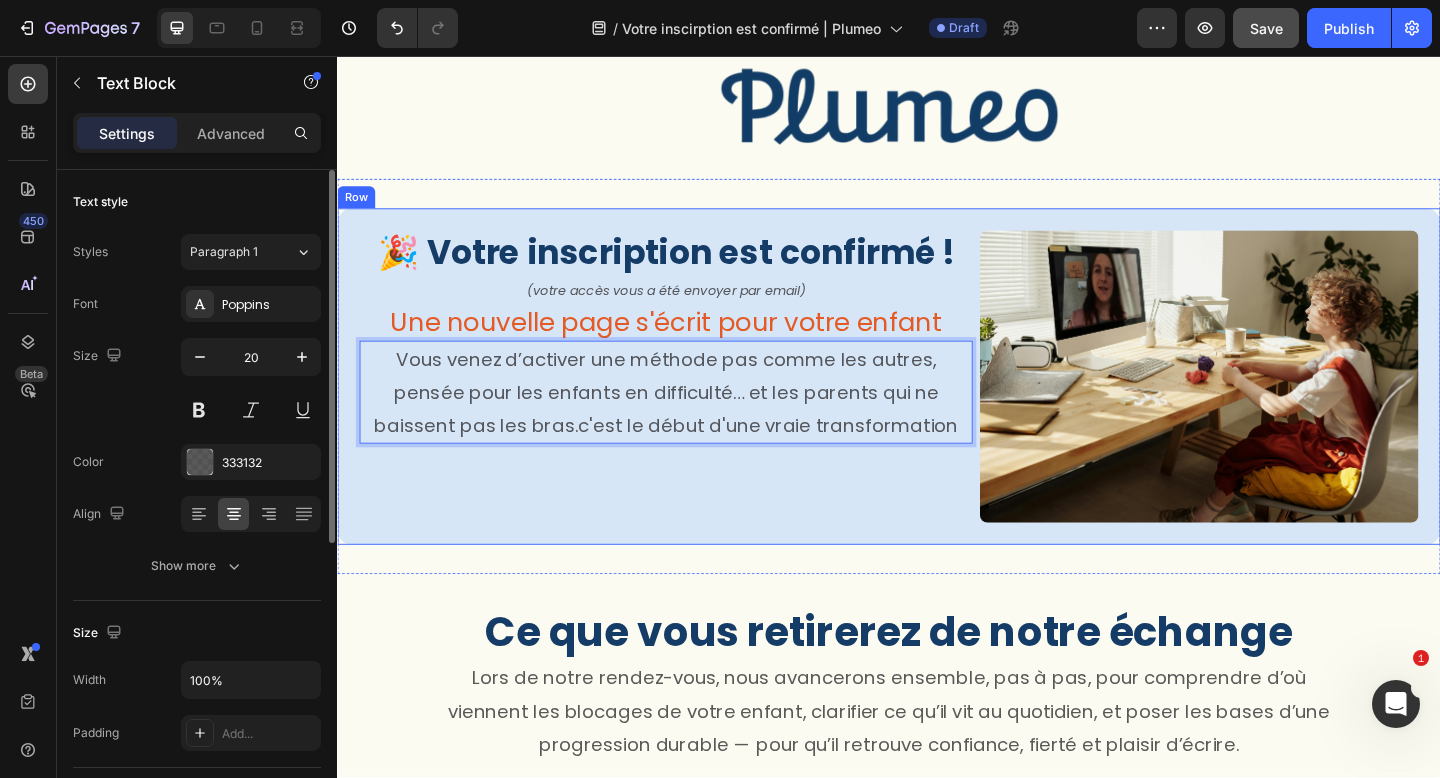 click on "🎉 Votre inscription est confirmé ! Heading (votre accès vous a été envoyer par email) Text Block Une nouvelle page s'écrit pour votre enfant Heading Vous venez d’activer une méthode pas comme les autres, pensée pour les enfants en difficulté… et les parents qui ne baissent pas les bras.c'est le début d'une vraie transformation Text Block 0" at bounding box center (694, 405) 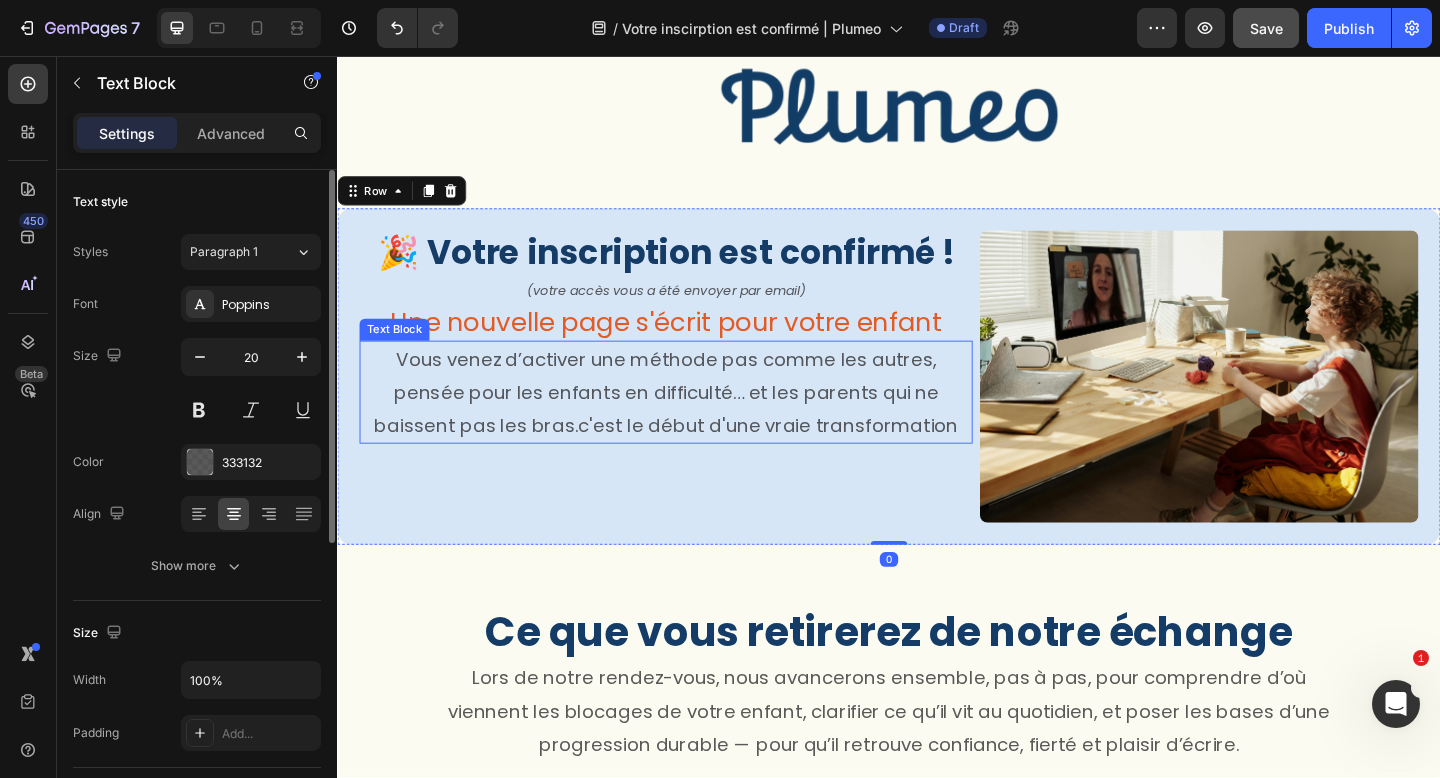 click on "Vous venez d’activer une méthode pas comme les autres, pensée pour les enfants en difficulté… et les parents qui ne baissent pas les bras.c'est le début d'une vraie transformation" at bounding box center [694, 422] 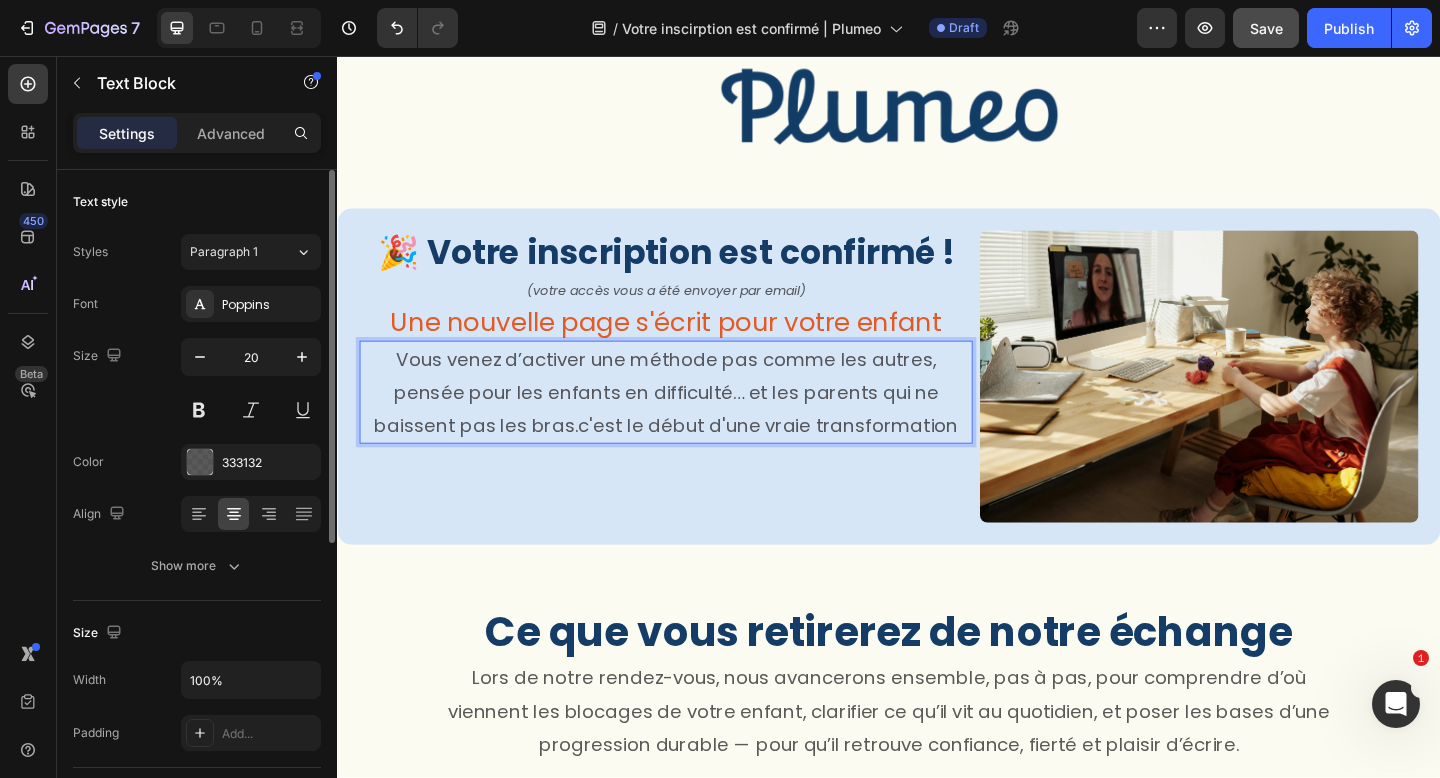 click on "Vous venez d’activer une méthode pas comme les autres, pensée pour les enfants en difficulté… et les parents qui ne baissent pas les bras.c'est le début d'une vraie transformation" at bounding box center (694, 422) 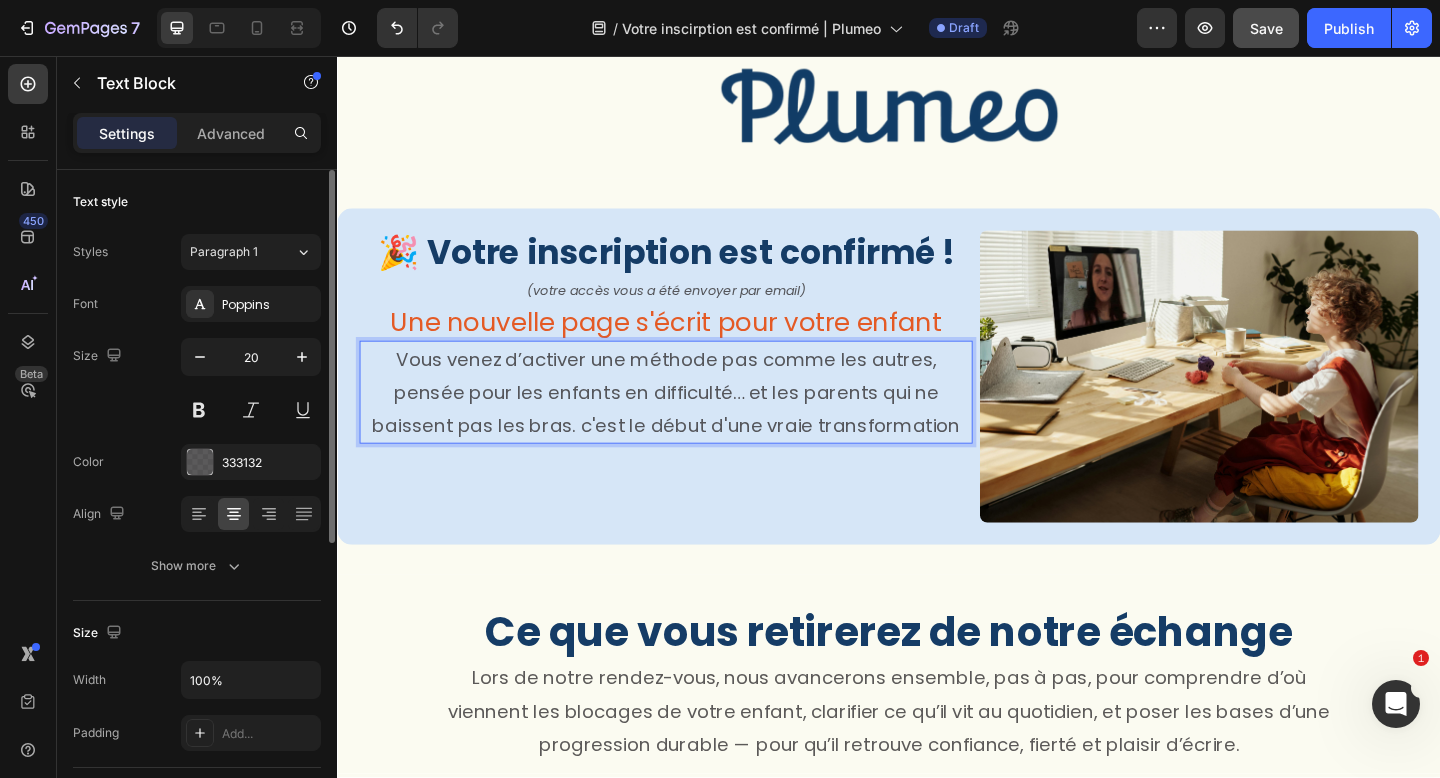 click on "Vous venez d’activer une méthode pas comme les autres, pensée pour les enfants en difficulté… et les parents qui ne baissent pas les bras. c'est le début d'une vraie transformation" at bounding box center [694, 422] 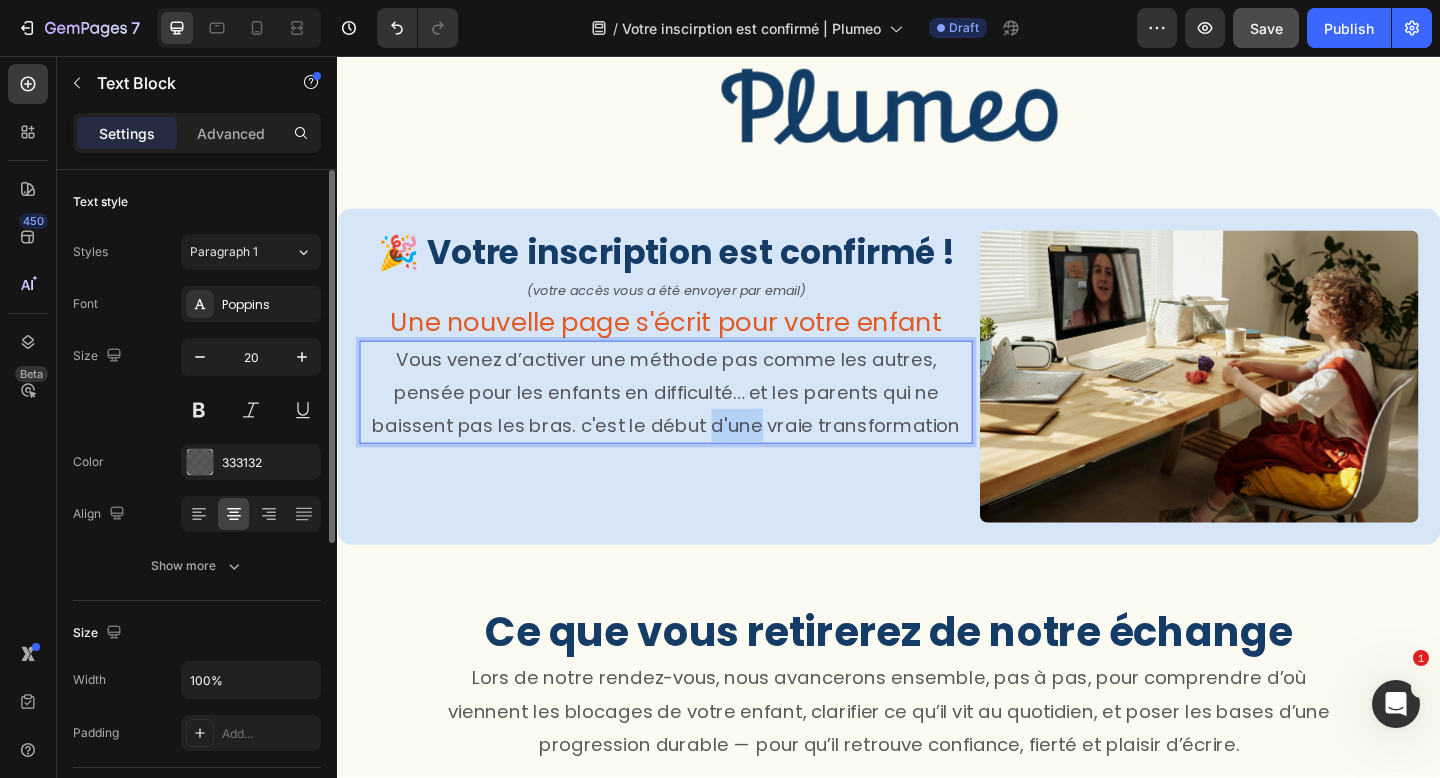 click on "Vous venez d’activer une méthode pas comme les autres, pensée pour les enfants en difficulté… et les parents qui ne baissent pas les bras. c'est le début d'une vraie transformation" at bounding box center (694, 422) 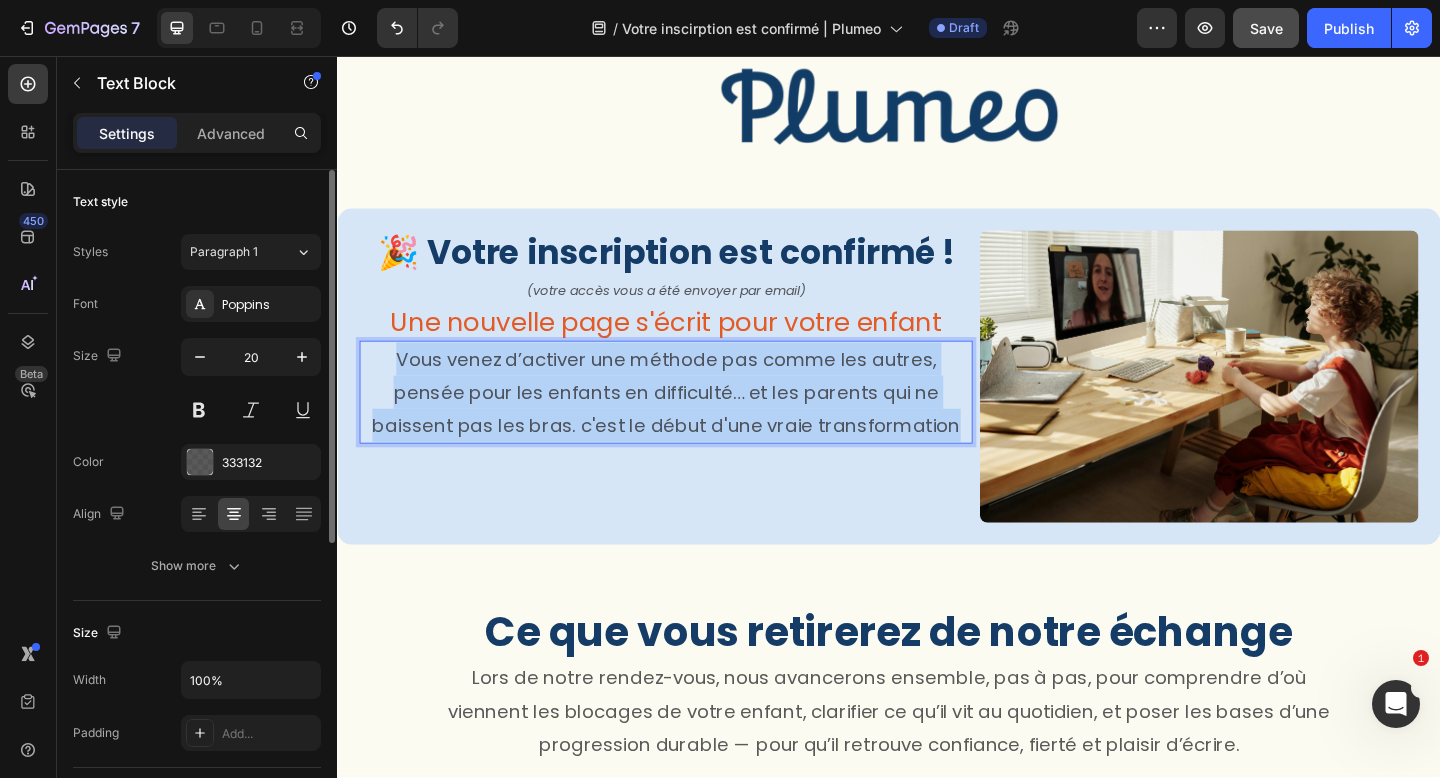 click on "Vous venez d’activer une méthode pas comme les autres, pensée pour les enfants en difficulté… et les parents qui ne baissent pas les bras. c'est le début d'une vraie transformation" at bounding box center (694, 422) 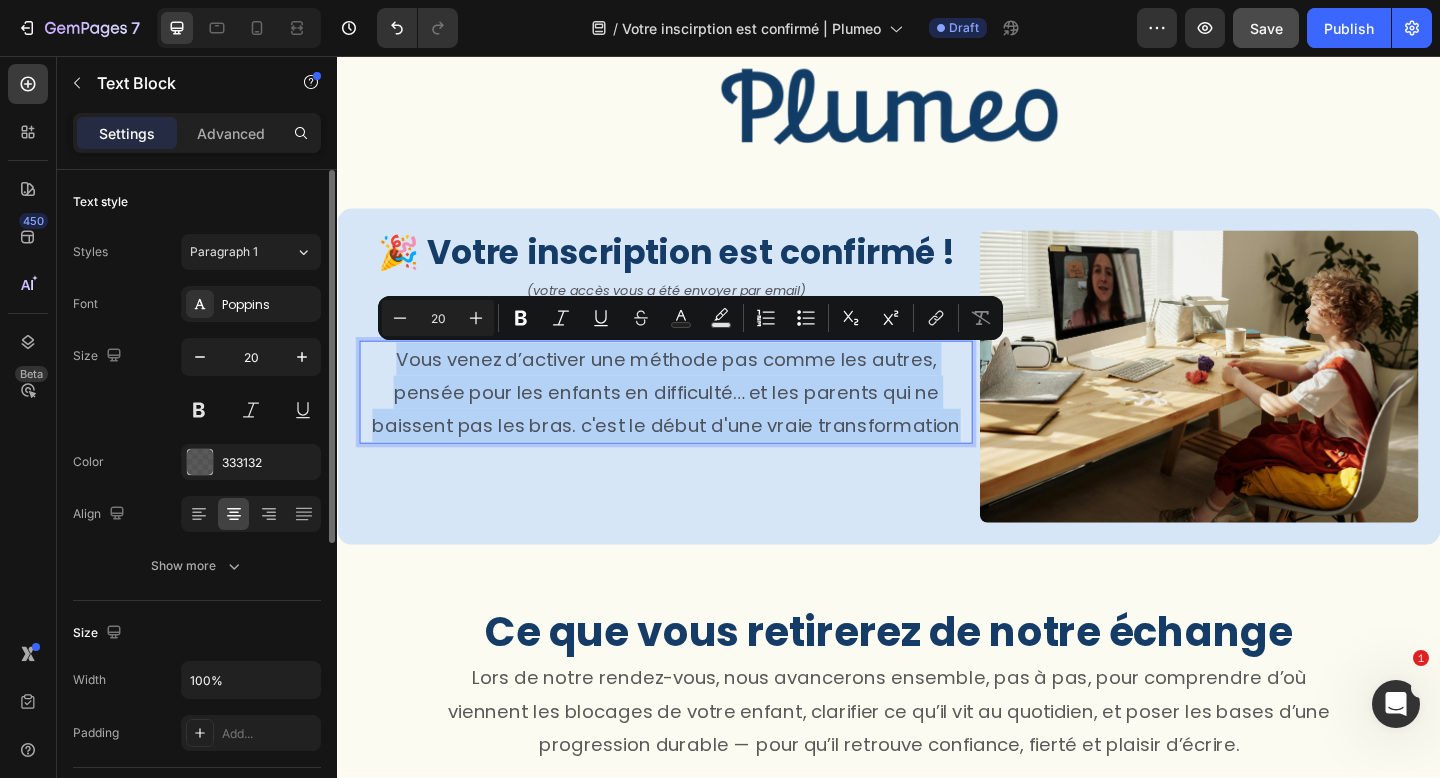click on "Vous venez d’activer une méthode pas comme les autres, pensée pour les enfants en difficulté… et les parents qui ne baissent pas les bras. c'est le début d'une vraie transformation" at bounding box center (694, 422) 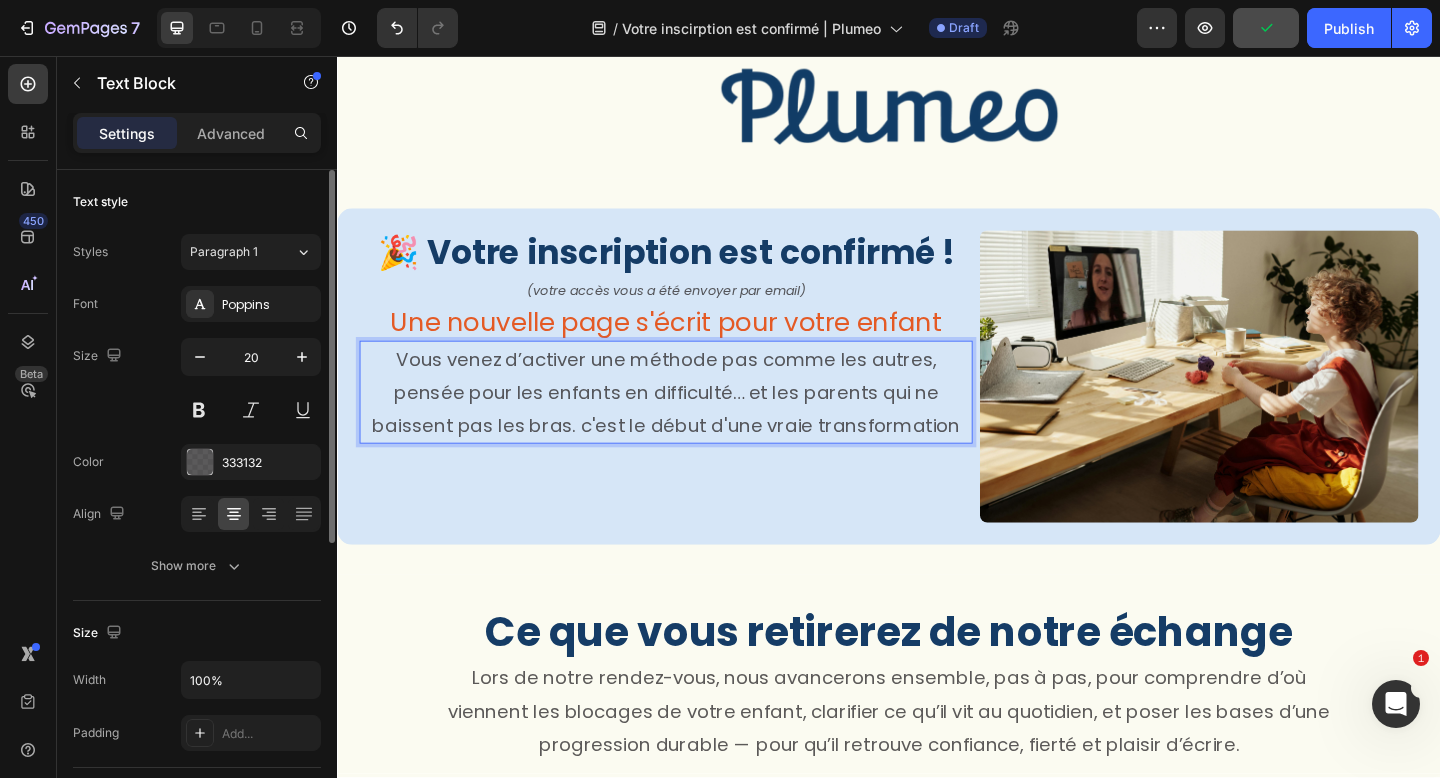 click on "Vous venez d’activer une méthode pas comme les autres, pensée pour les enfants en difficulté… et les parents qui ne baissent pas les bras. c'est le début d'une vraie transformation" at bounding box center (694, 422) 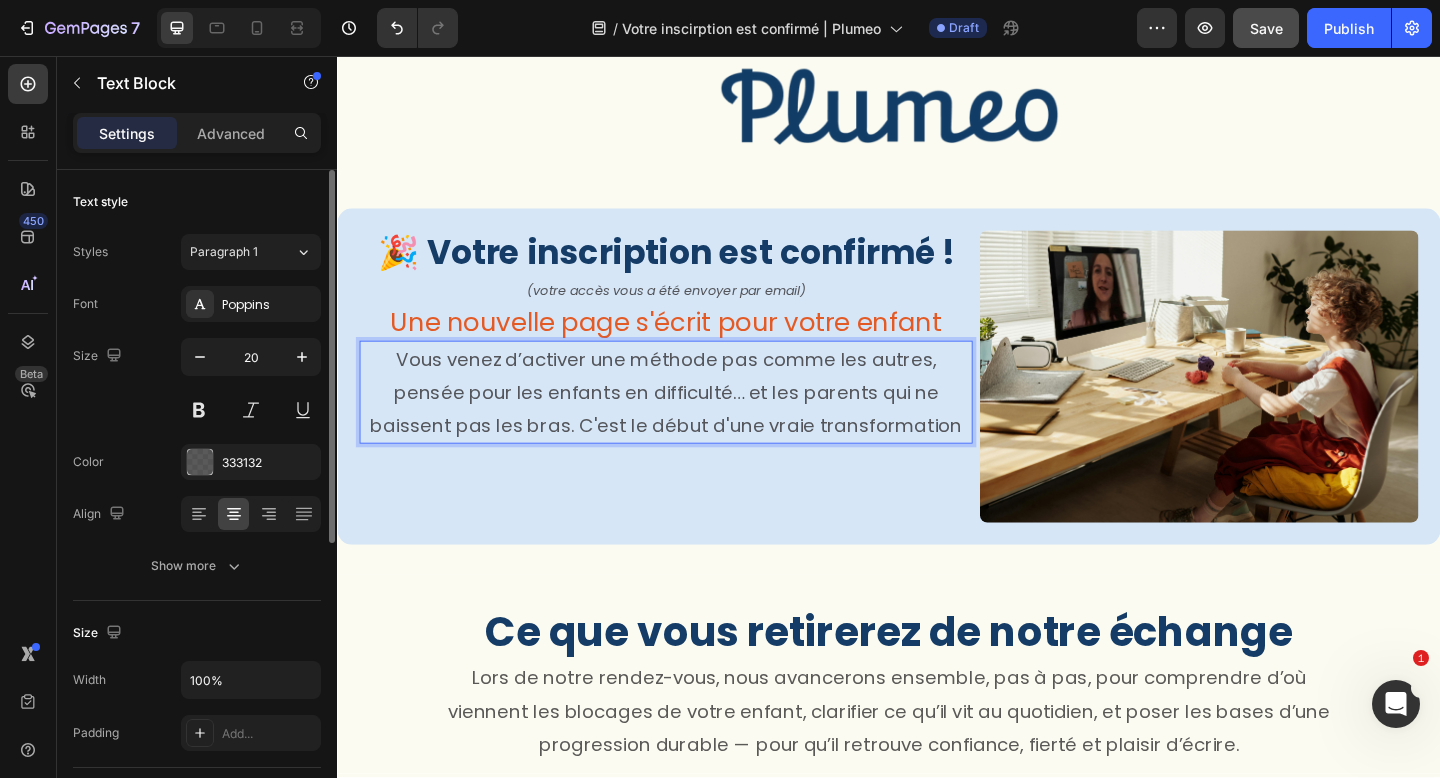 click on "Vous venez d’activer une méthode pas comme les autres, pensée pour les enfants en difficulté… et les parents qui ne baissent pas les bras. C'est le début d'une vraie transformation" at bounding box center [694, 422] 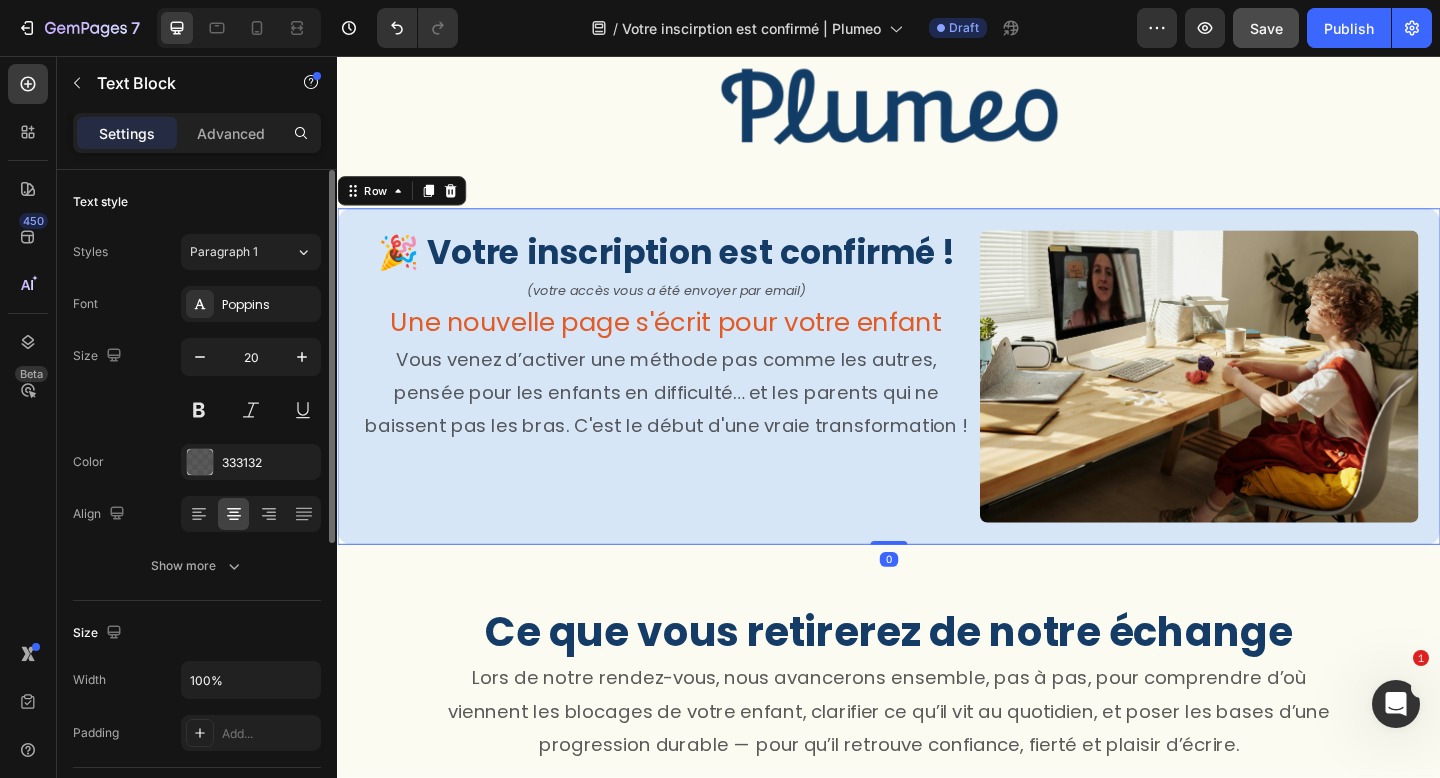 click on "🎉 Votre inscription est confirmé ! Heading (votre accès vous a été envoyer par email) Text Block Une nouvelle page s'écrit pour votre enfant Heading Vous venez d’activer une méthode pas comme les autres, pensée pour les enfants en difficulté… et les parents qui ne baissent pas les bras. C'est le début d'une vraie transformation ! Text Block" at bounding box center (694, 405) 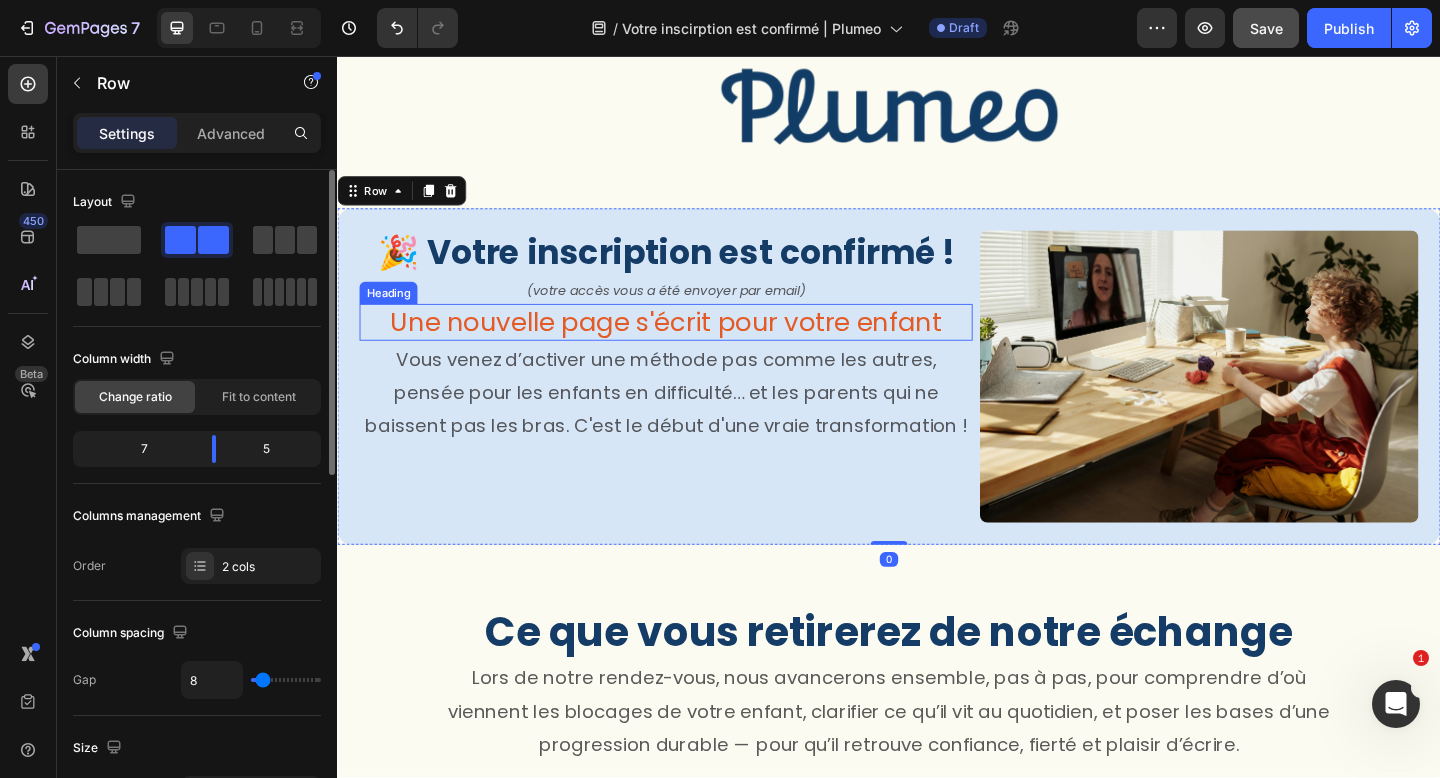 click on "Une nouvelle page s'écrit pour votre enfant" at bounding box center [694, 346] 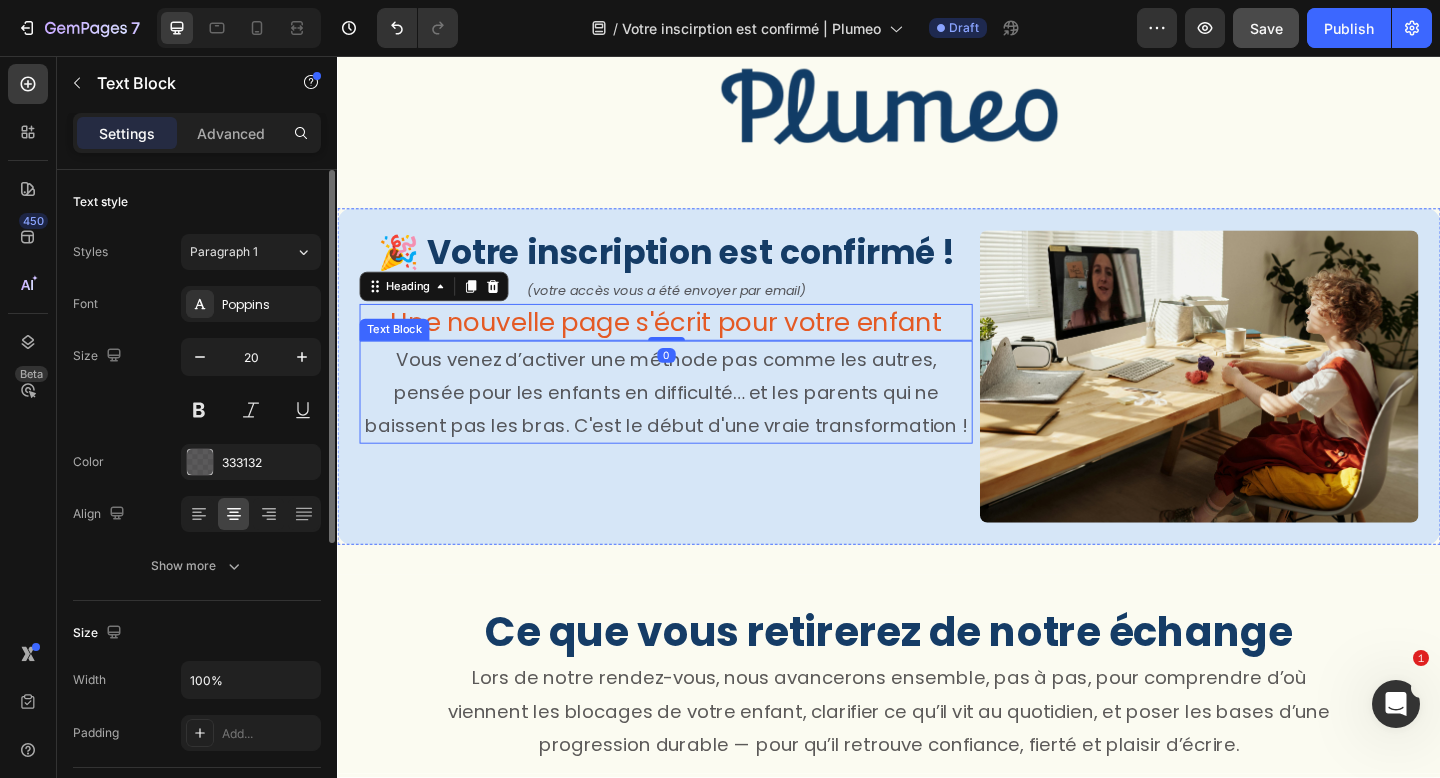 click on "Vous venez d’activer une méthode pas comme les autres, pensée pour les enfants en difficulté… et les parents qui ne baissent pas les bras. C'est le début d'une vraie transformation !" at bounding box center (694, 422) 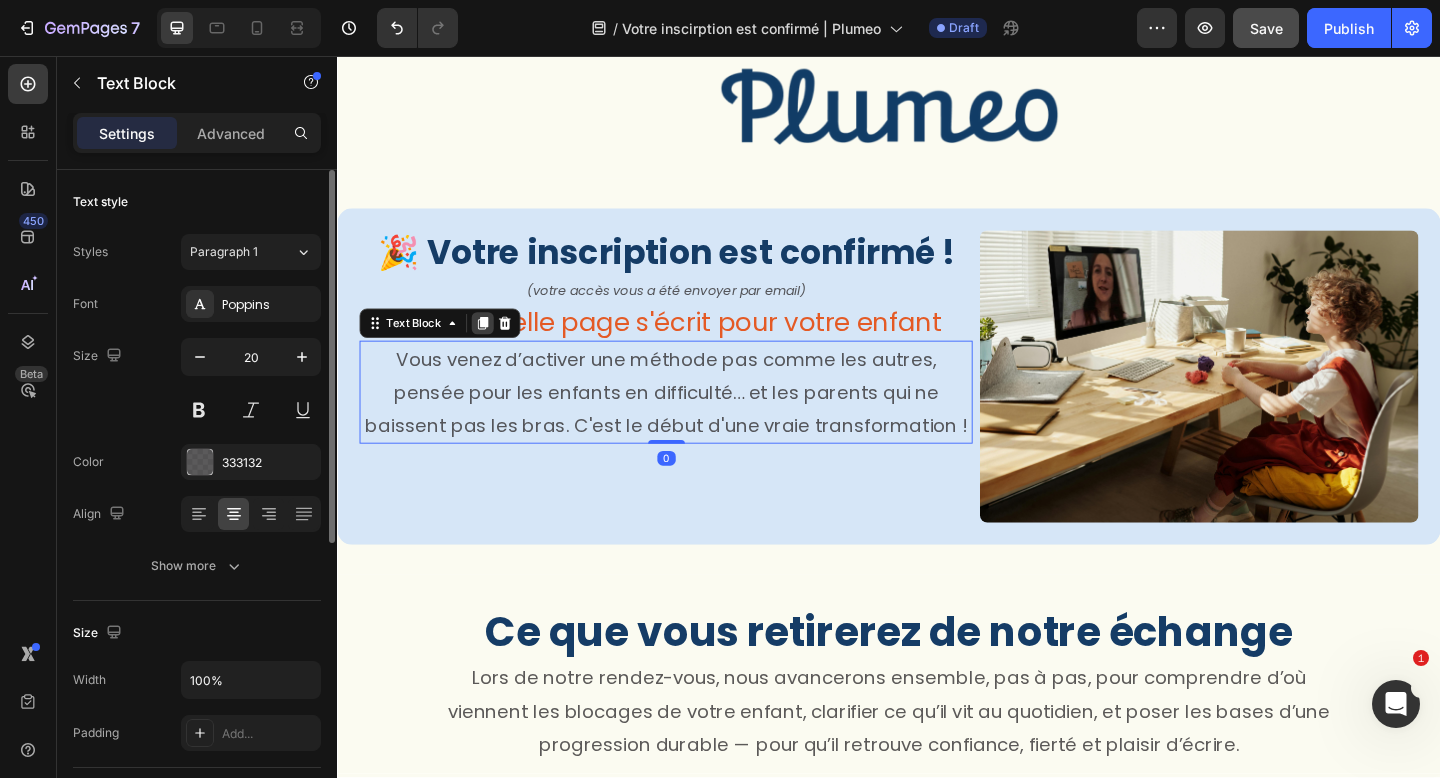 click 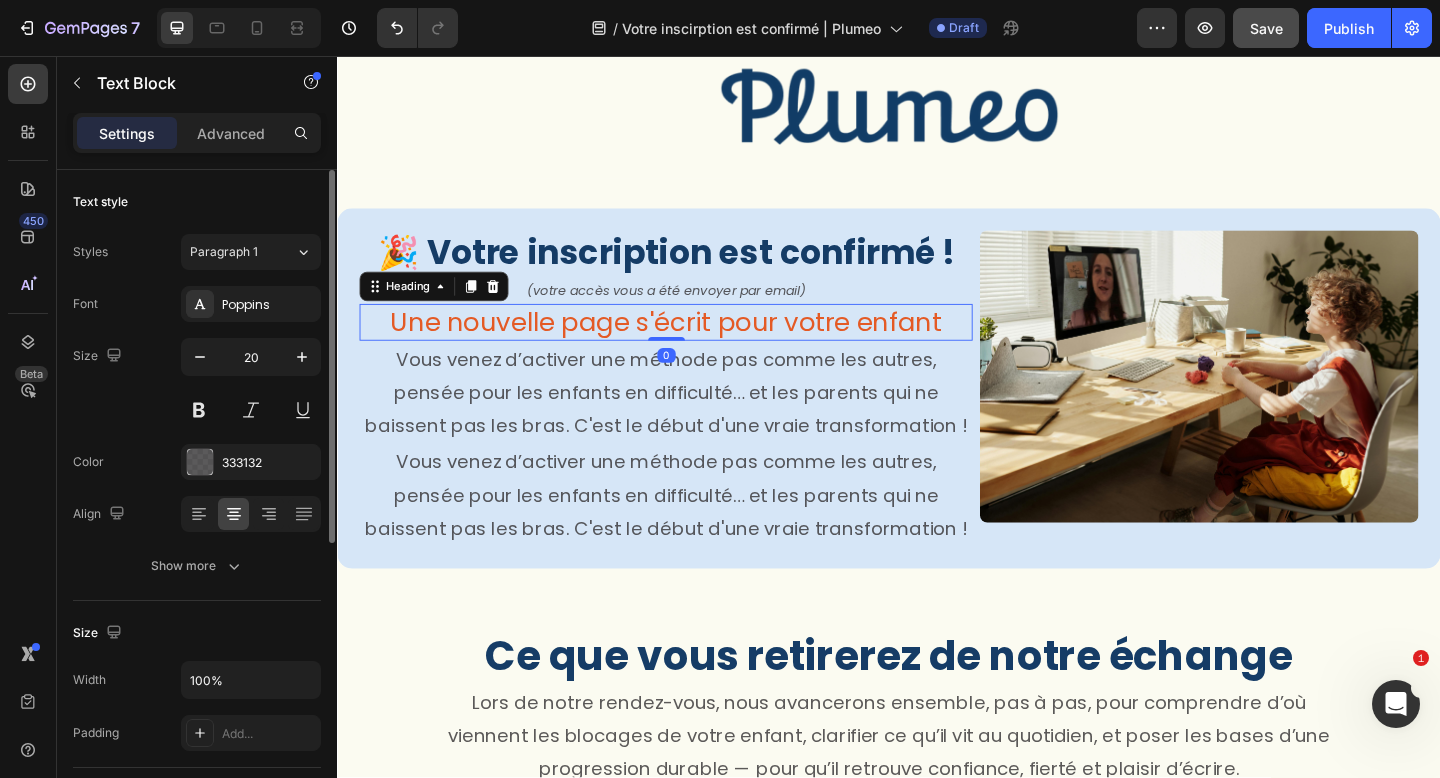 click on "Une nouvelle page s'écrit pour votre enfant" at bounding box center [694, 346] 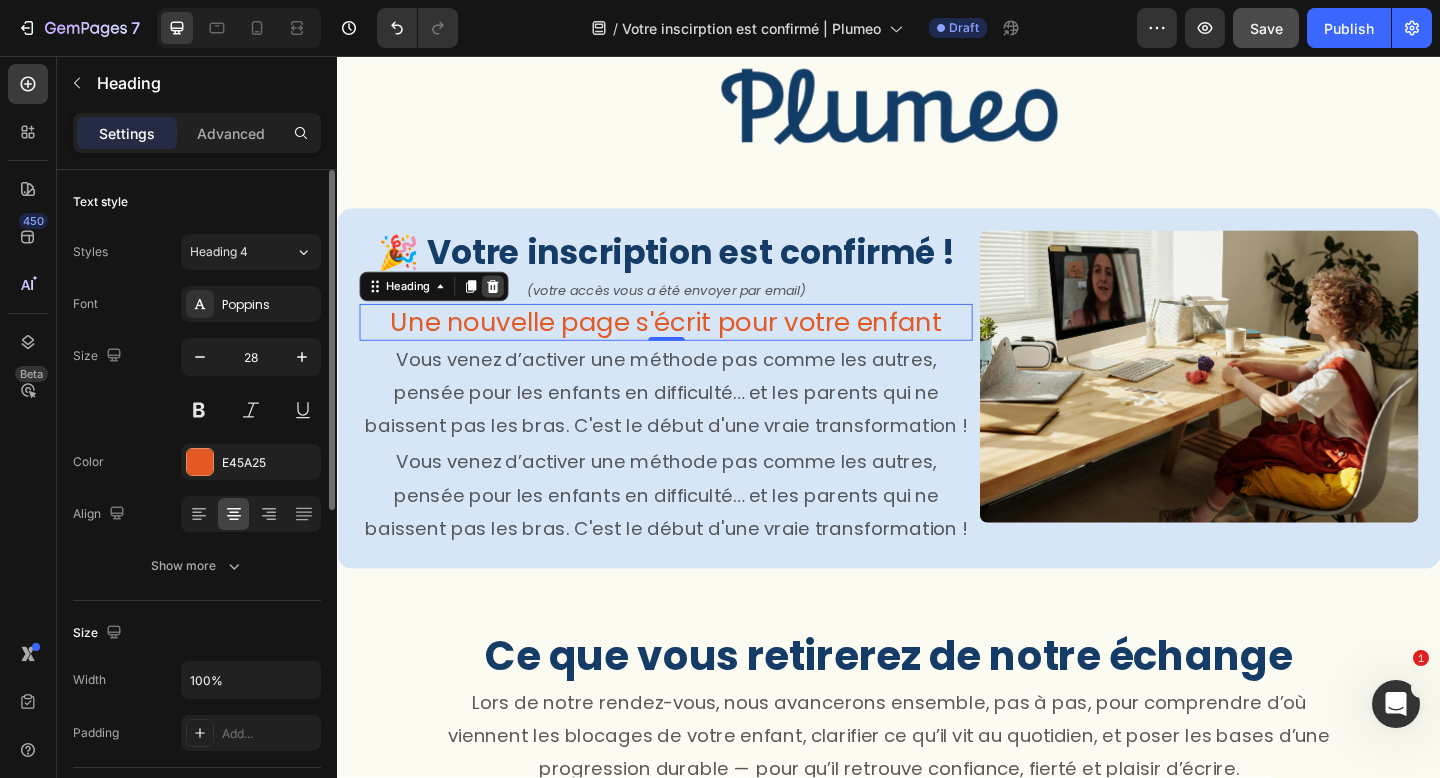 click 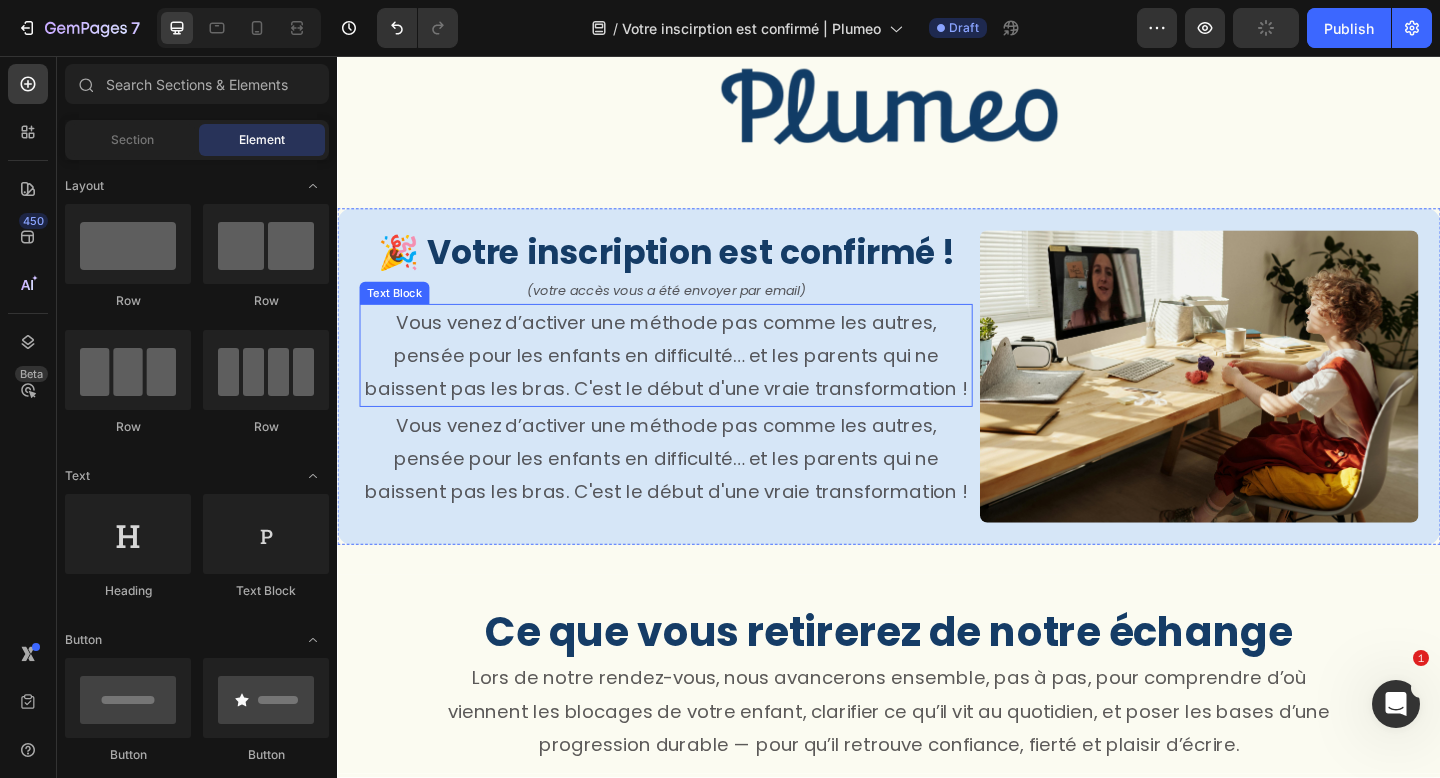click on "Vous venez d’activer une méthode pas comme les autres, pensée pour les enfants en difficulté… et les parents qui ne baissent pas les bras. C'est le début d'une vraie transformation !" at bounding box center [694, 382] 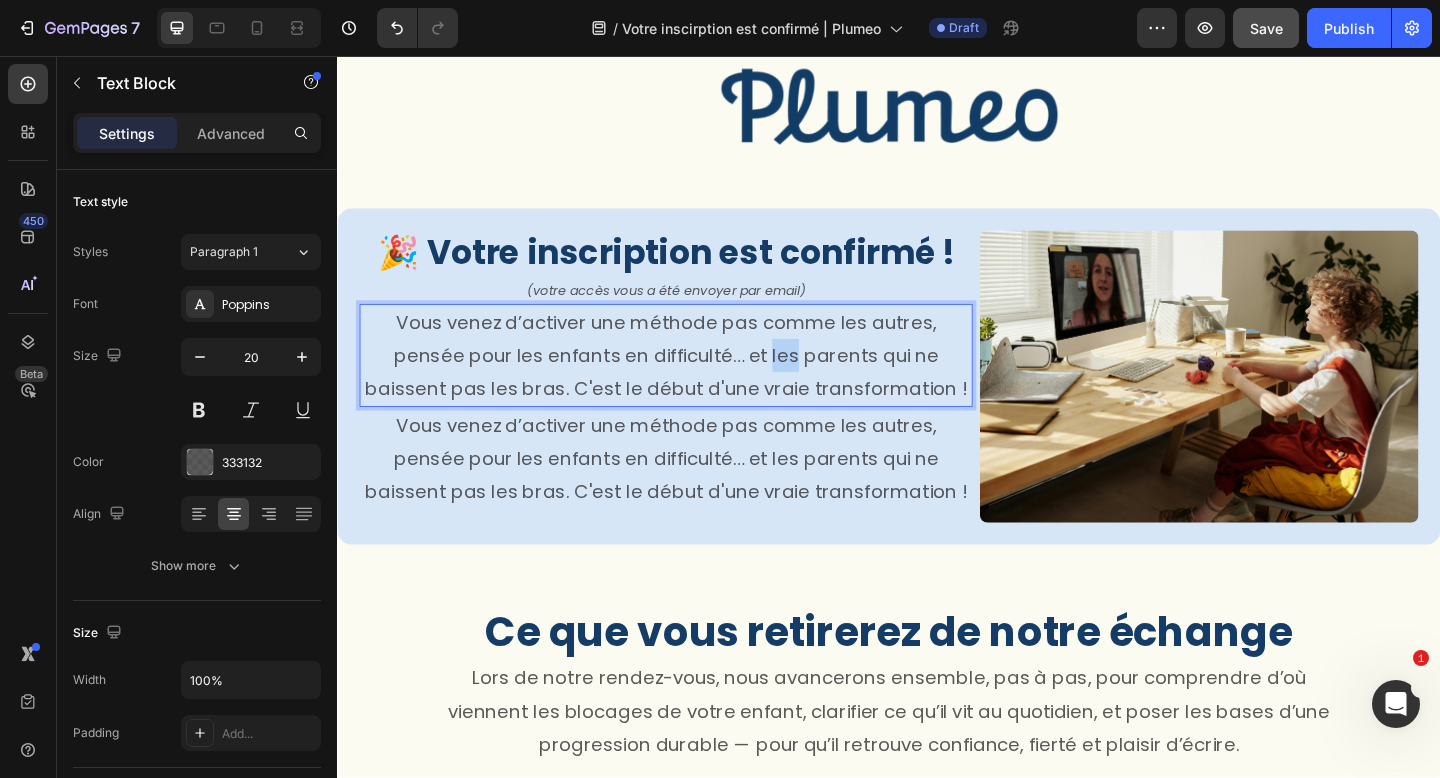 click on "Vous venez d’activer une méthode pas comme les autres, pensée pour les enfants en difficulté… et les parents qui ne baissent pas les bras. C'est le début d'une vraie transformation !" at bounding box center (694, 382) 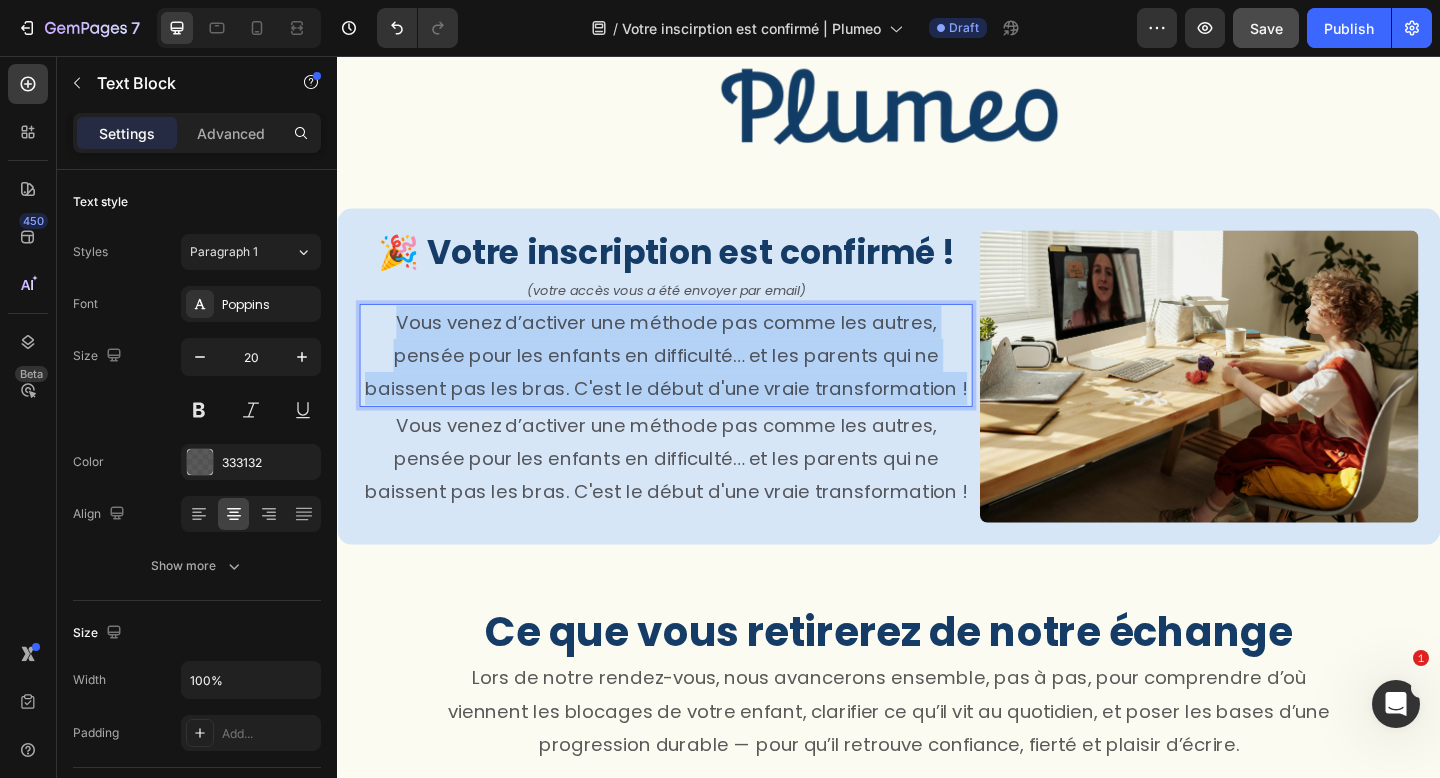 click on "Vous venez d’activer une méthode pas comme les autres, pensée pour les enfants en difficulté… et les parents qui ne baissent pas les bras. C'est le début d'une vraie transformation !" at bounding box center [694, 382] 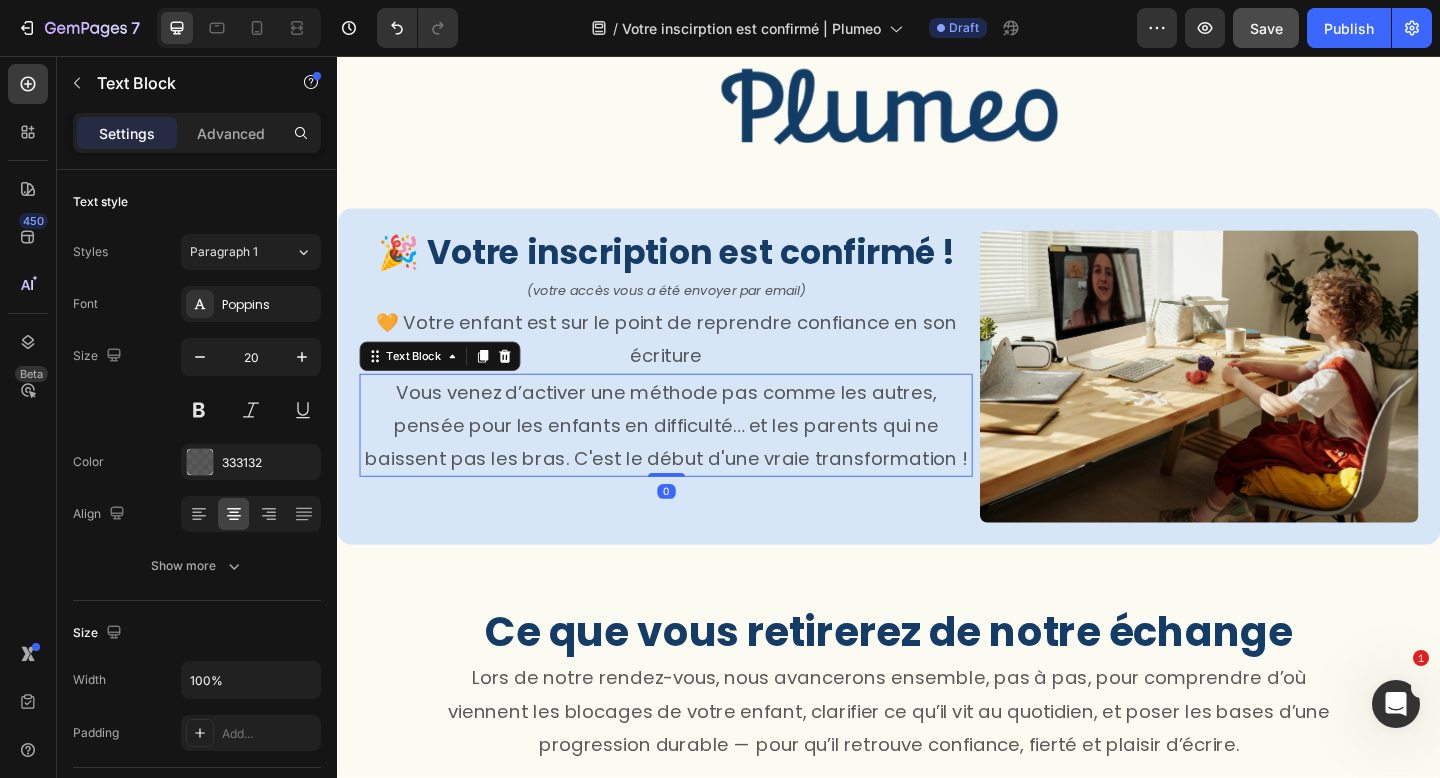 click on "Vous venez d’activer une méthode pas comme les autres, pensée pour les enfants en difficulté… et les parents qui ne baissent pas les bras. C'est le début d'une vraie transformation !" at bounding box center (694, 458) 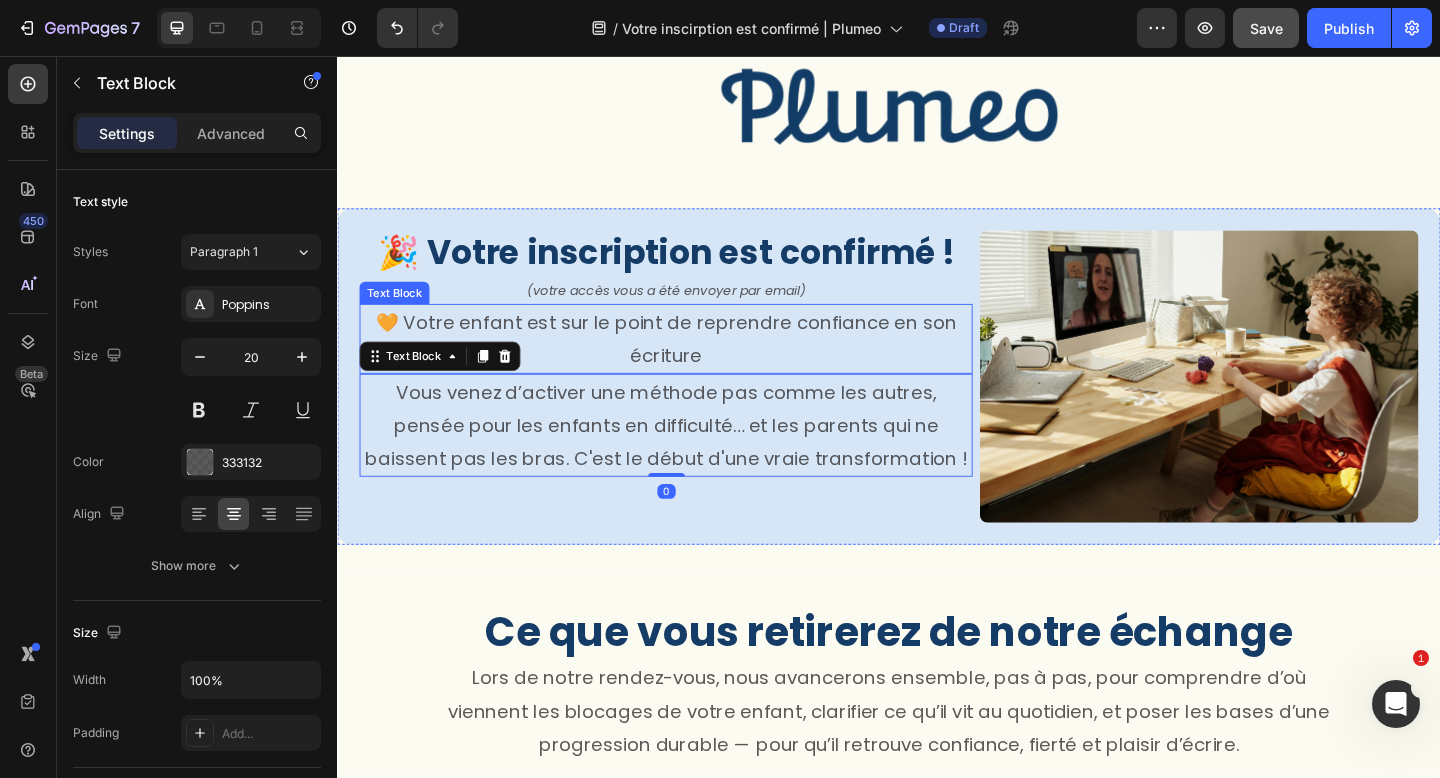 click on "🧡 Votre enfant est sur le point de reprendre confiance en son écriture" at bounding box center [694, 364] 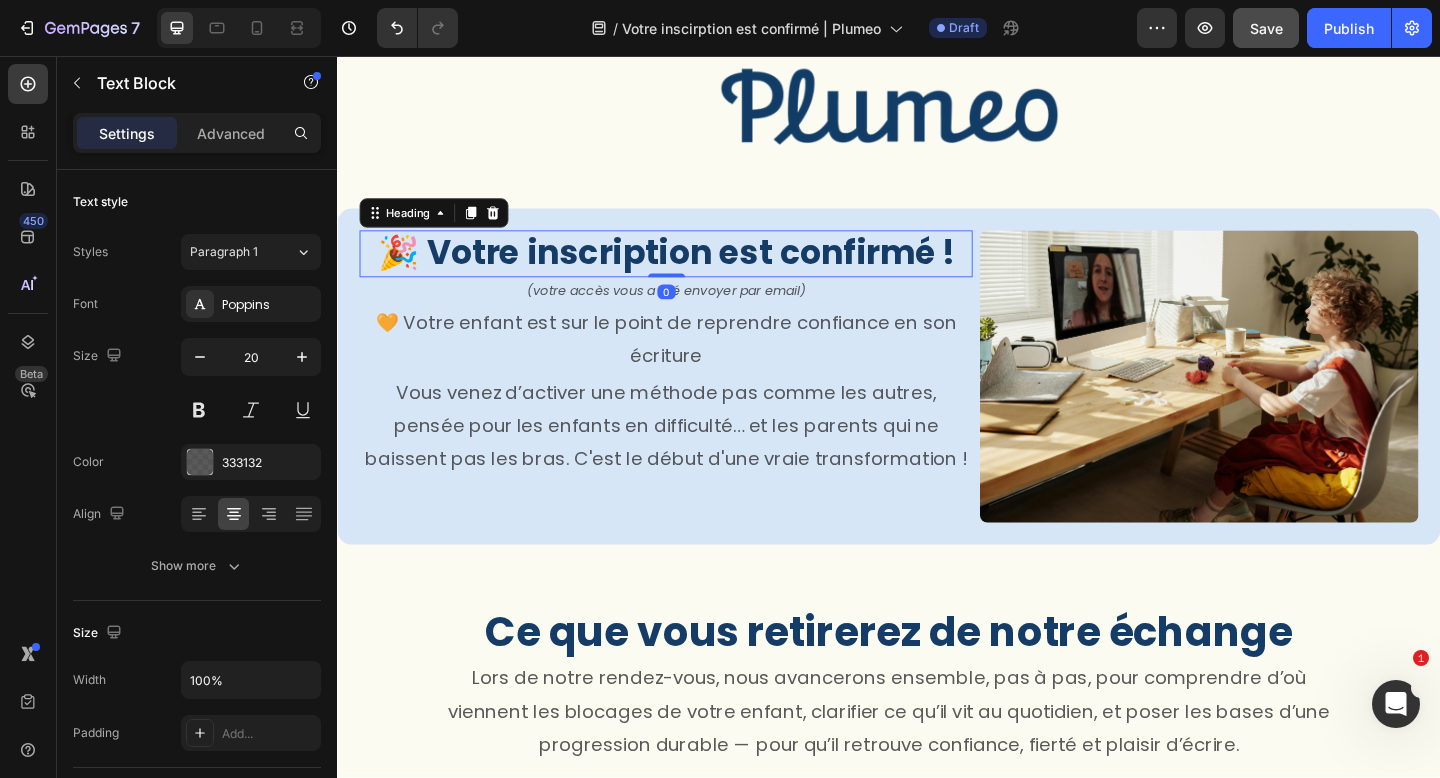 click on "🎉 Votre inscription est confirmé !" at bounding box center (694, 271) 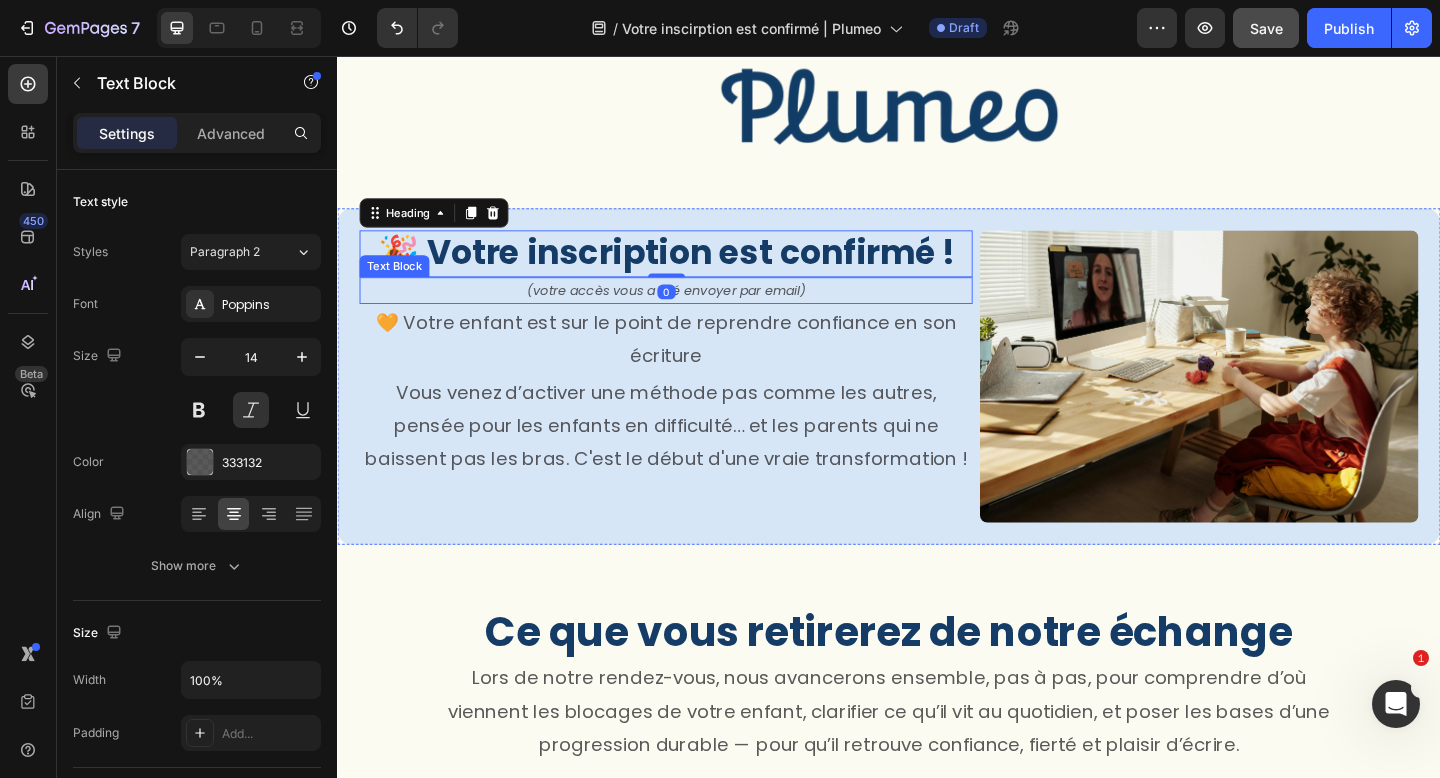 click on "(votre accès vous a été envoyer par email)" at bounding box center [694, 311] 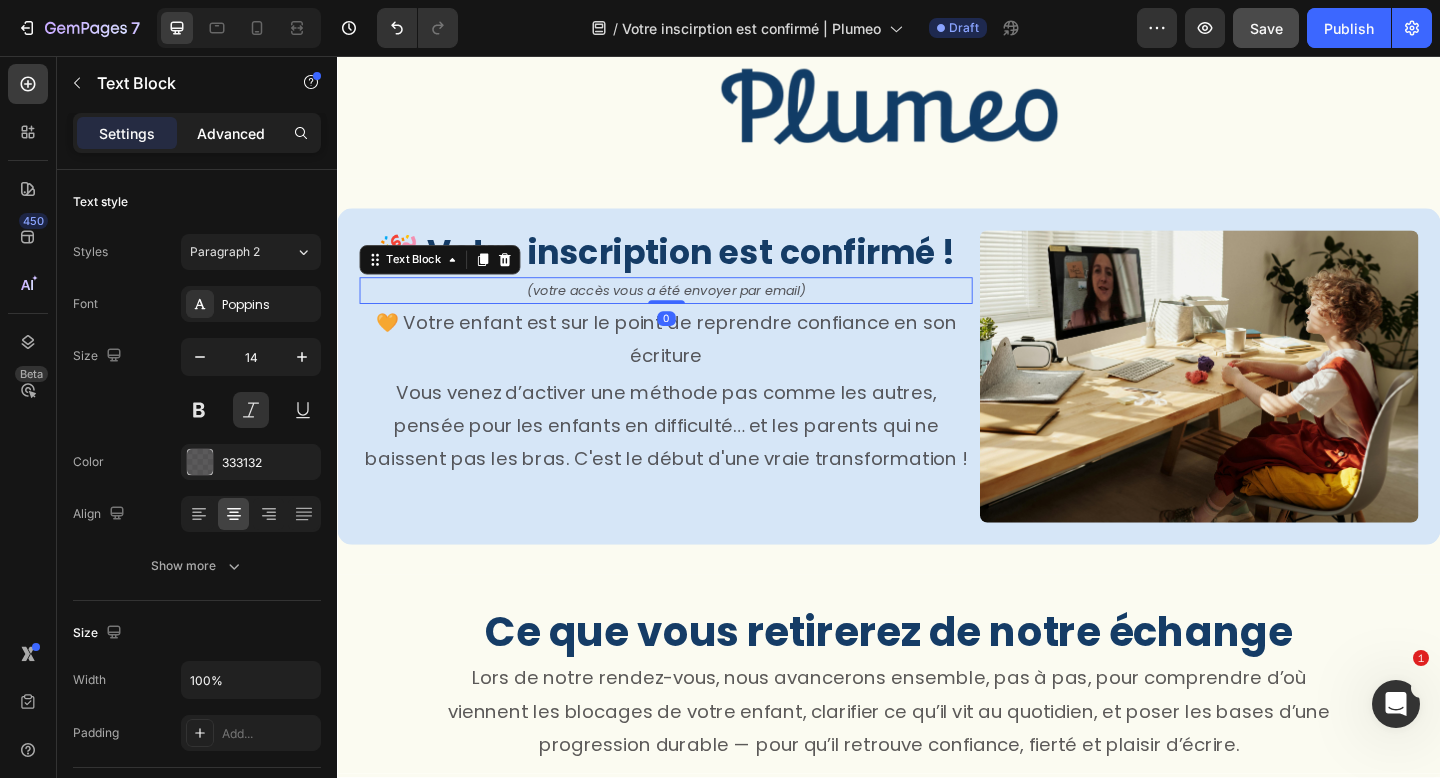 click on "Advanced" 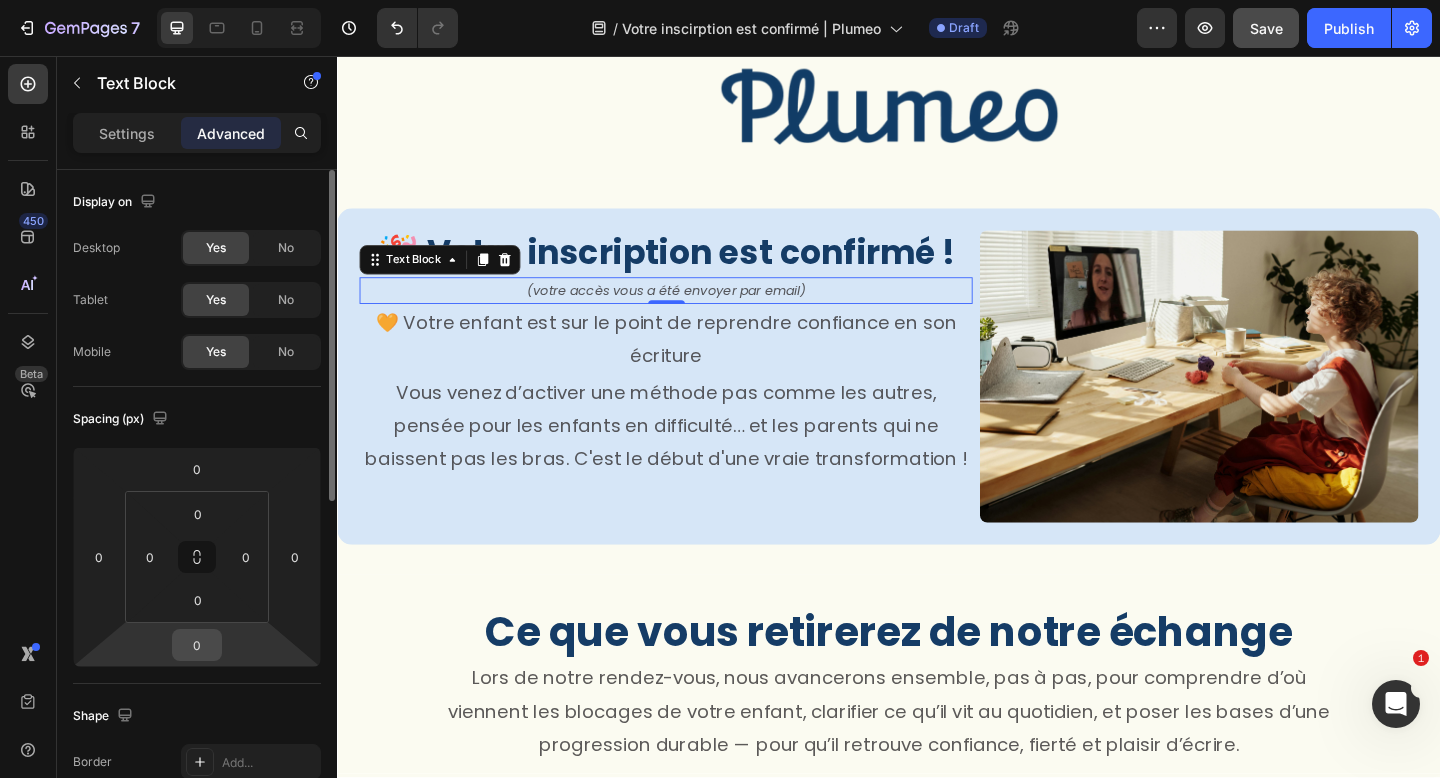 click on "0" at bounding box center (197, 645) 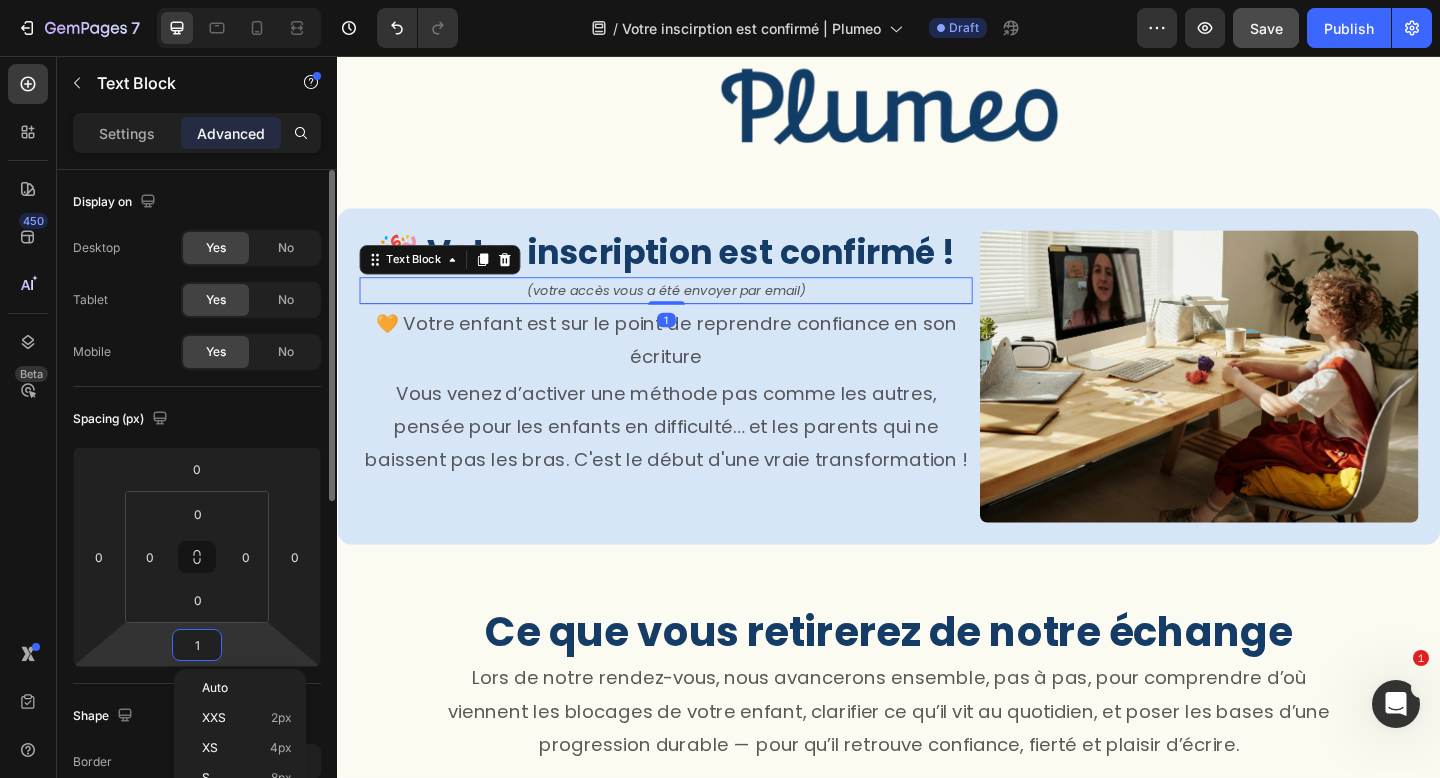 type on "12" 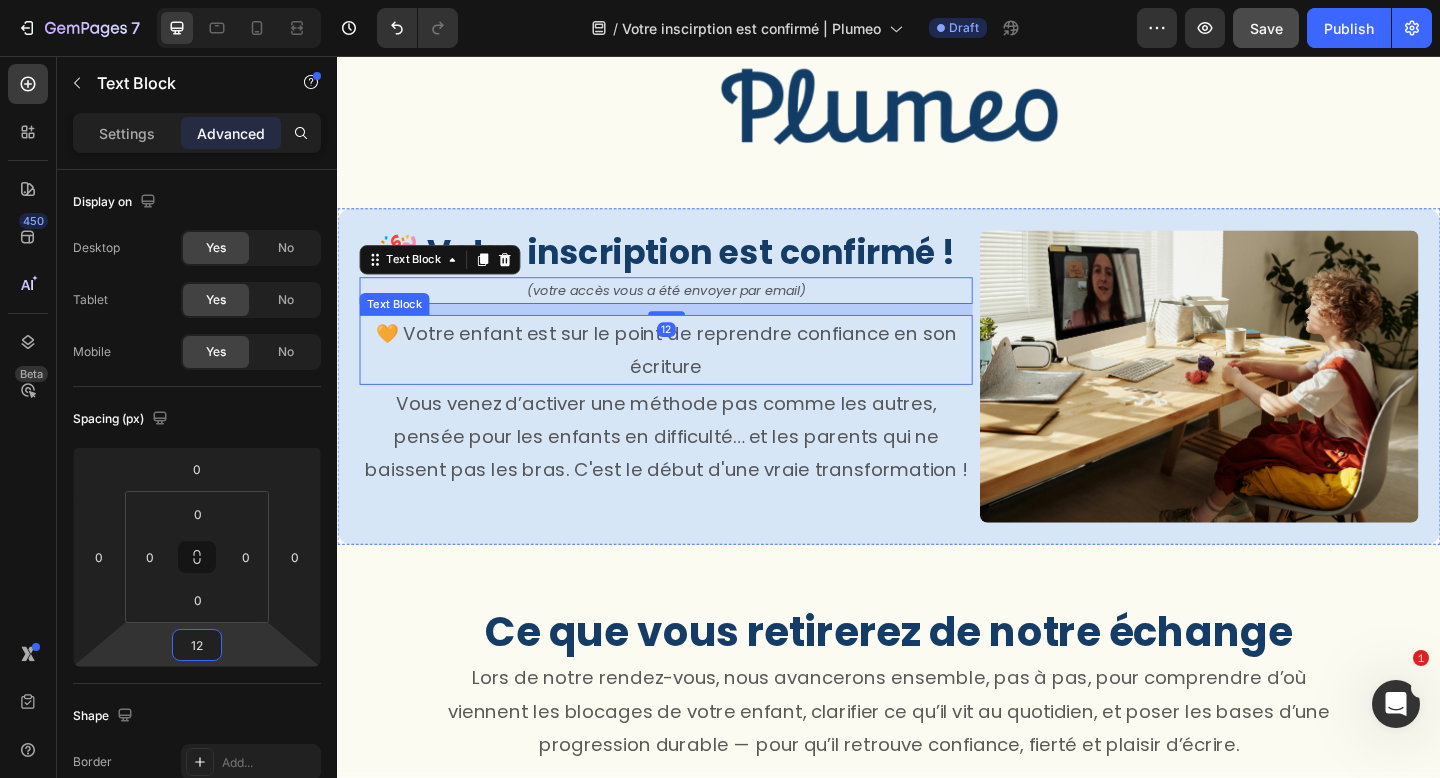 click on "🧡 Votre enfant est sur le point de reprendre confiance en son écriture" at bounding box center (694, 376) 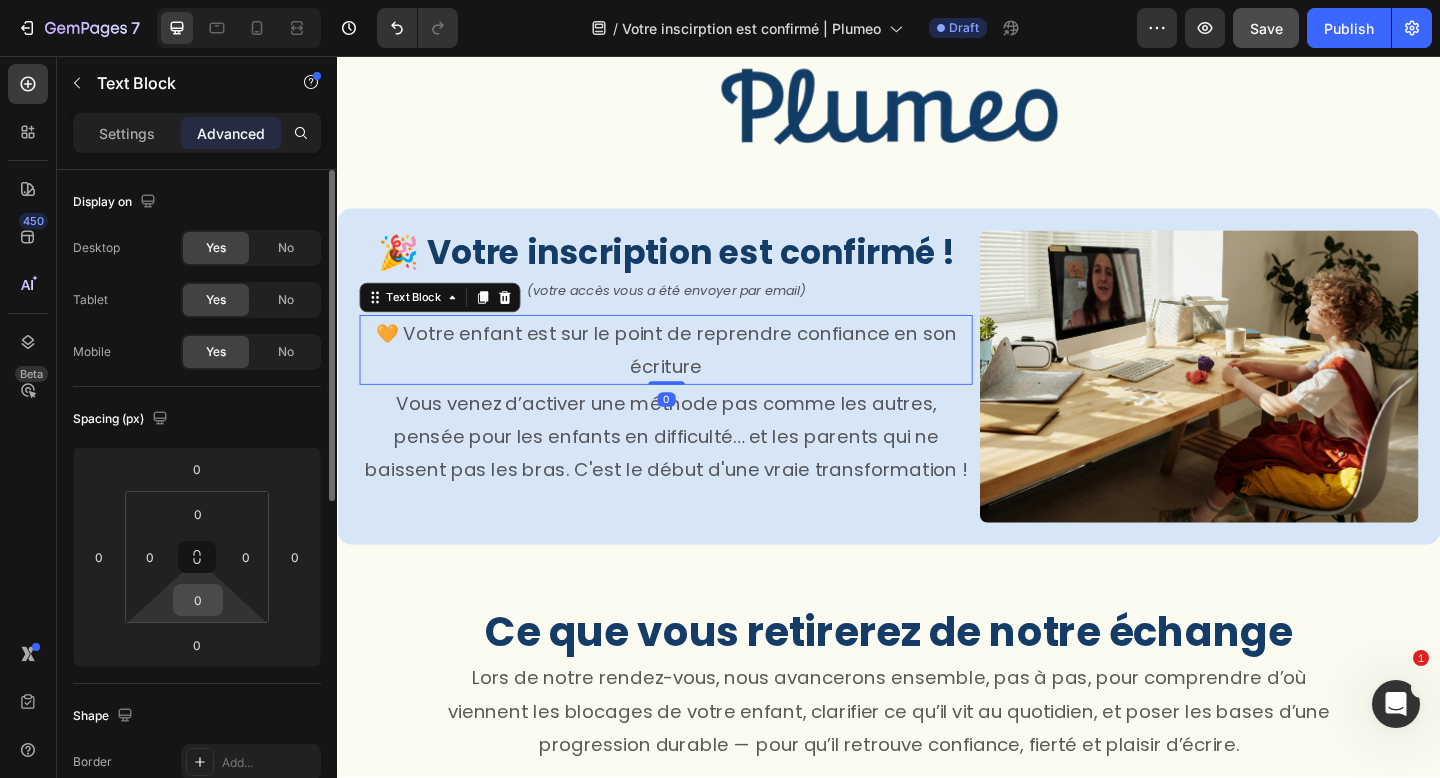 click on "0" at bounding box center [198, 600] 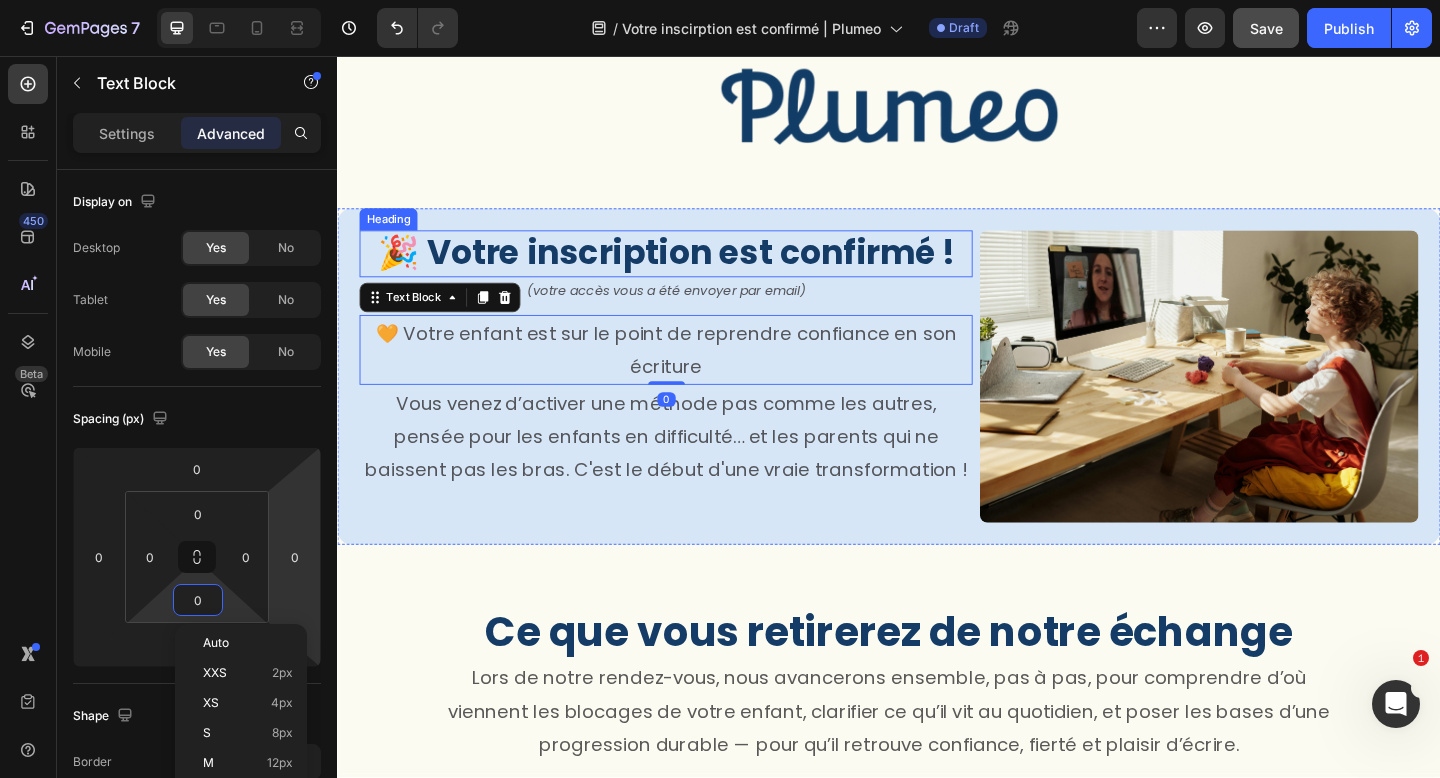 click on "🎉 Votre inscription est confirmé !" at bounding box center [694, 271] 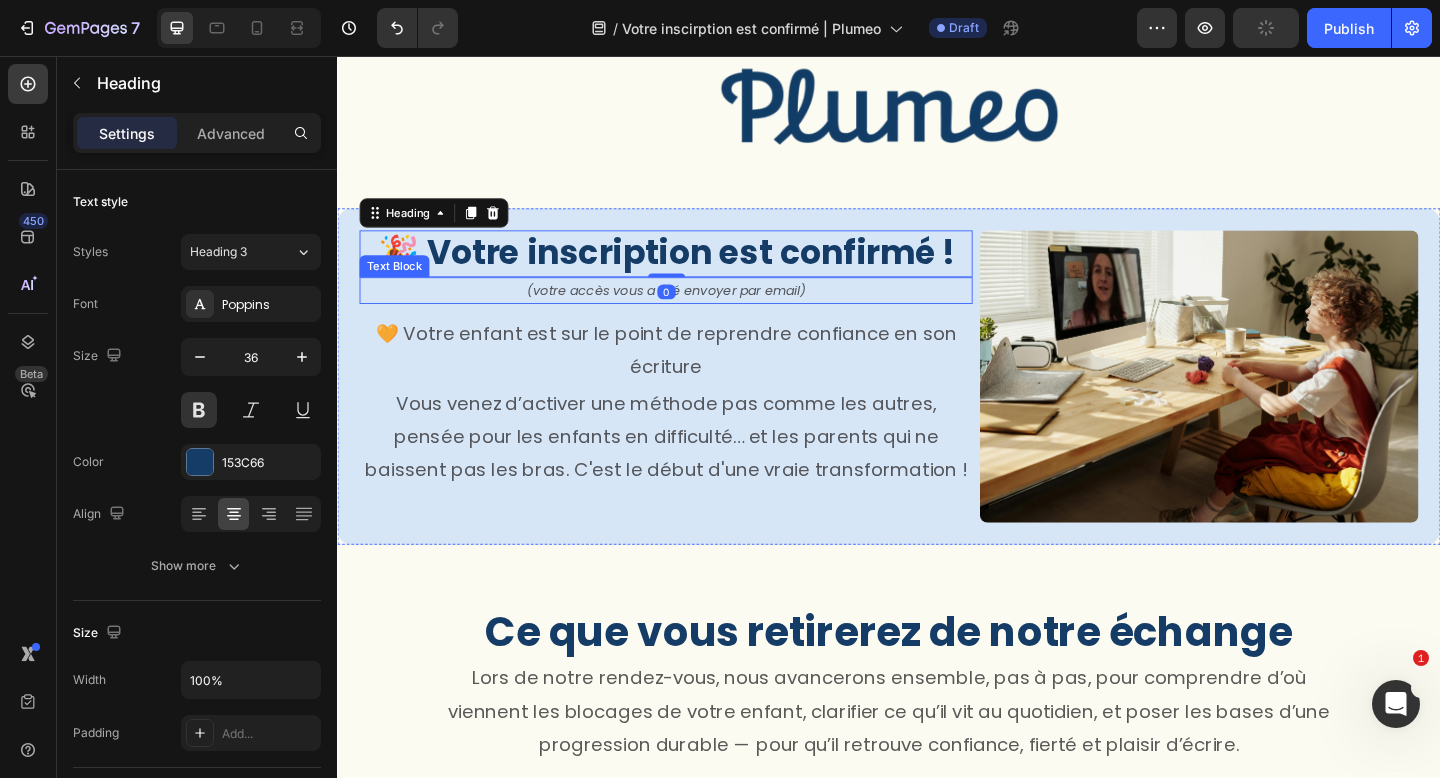 click on "(votre accès vous a été envoyer par email)" at bounding box center [694, 311] 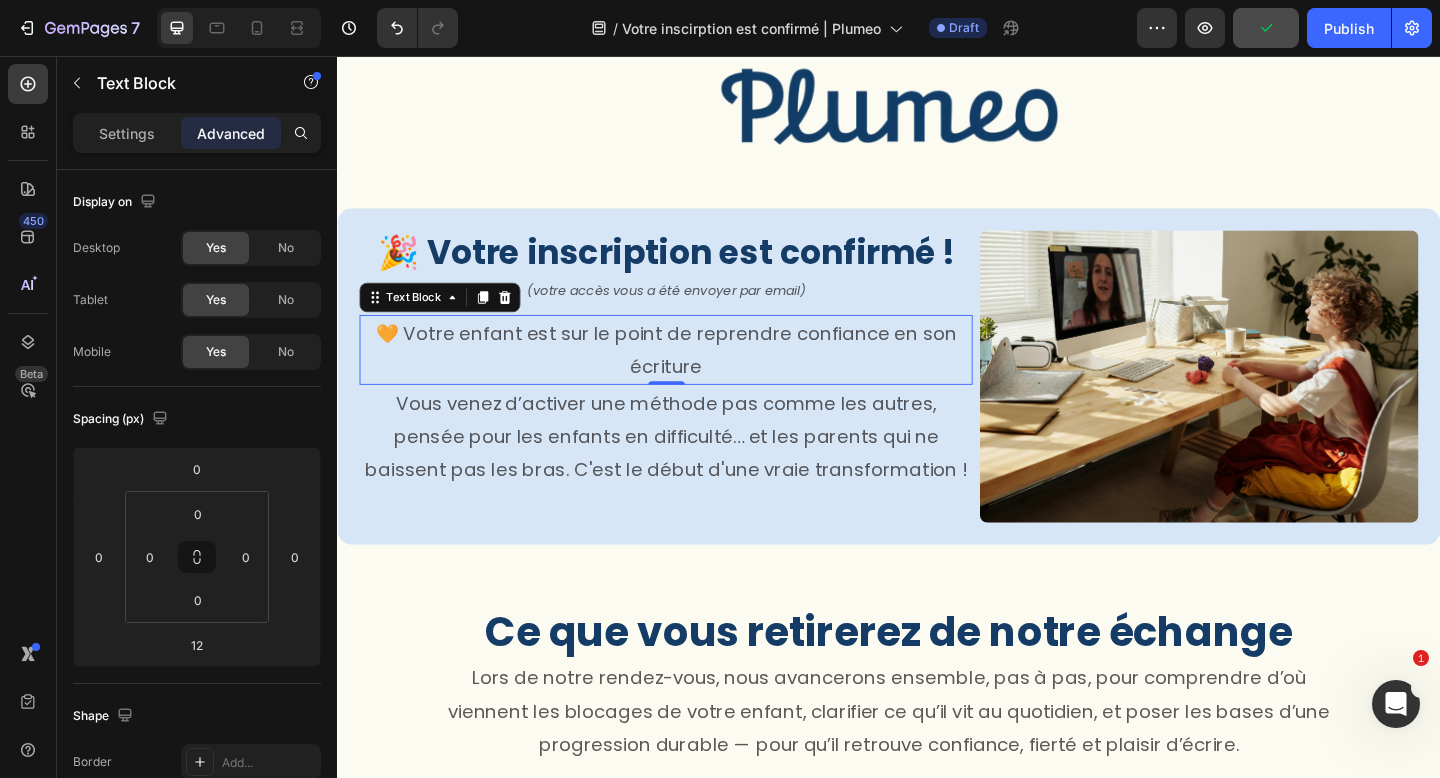 click on "🧡 Votre enfant est sur le point de reprendre confiance en son écriture" at bounding box center (694, 376) 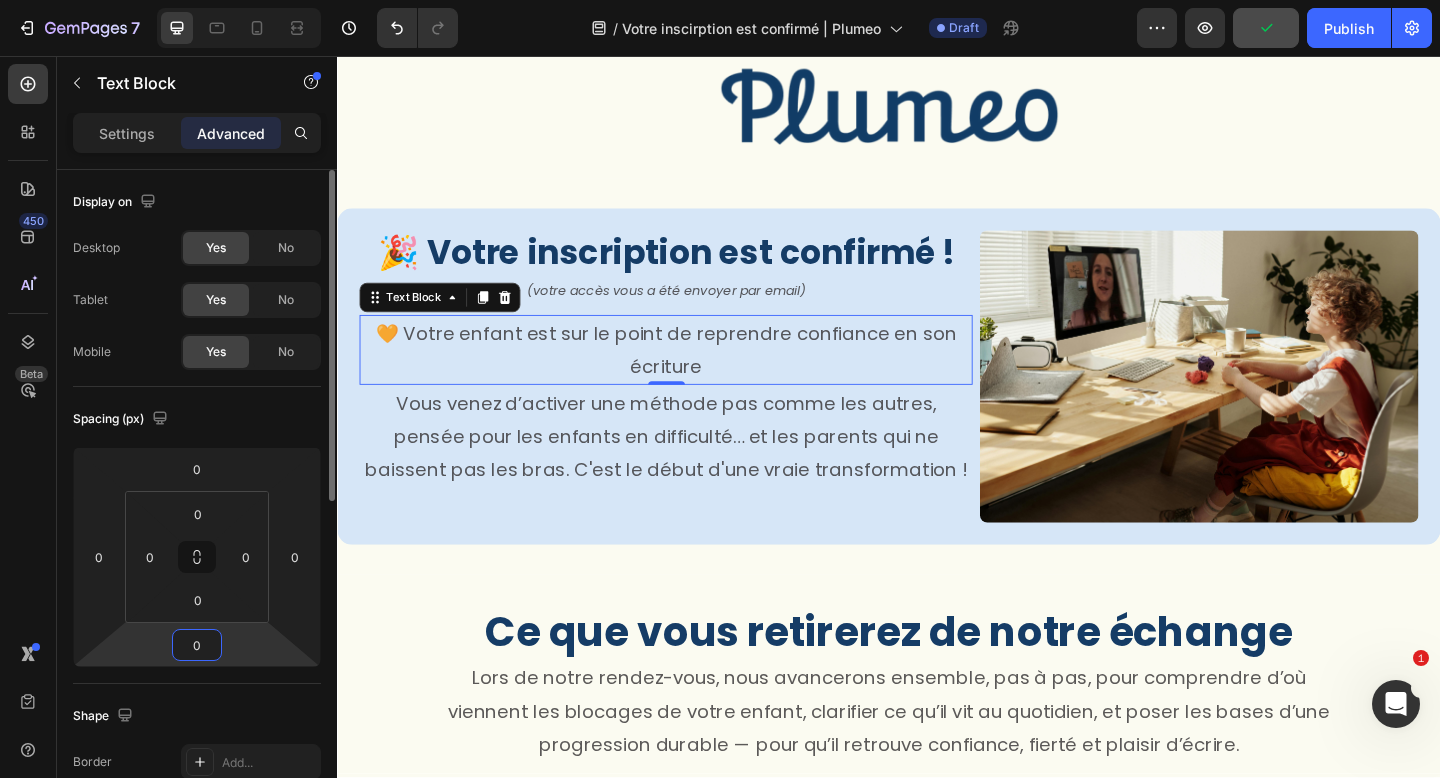click on "0" at bounding box center (197, 645) 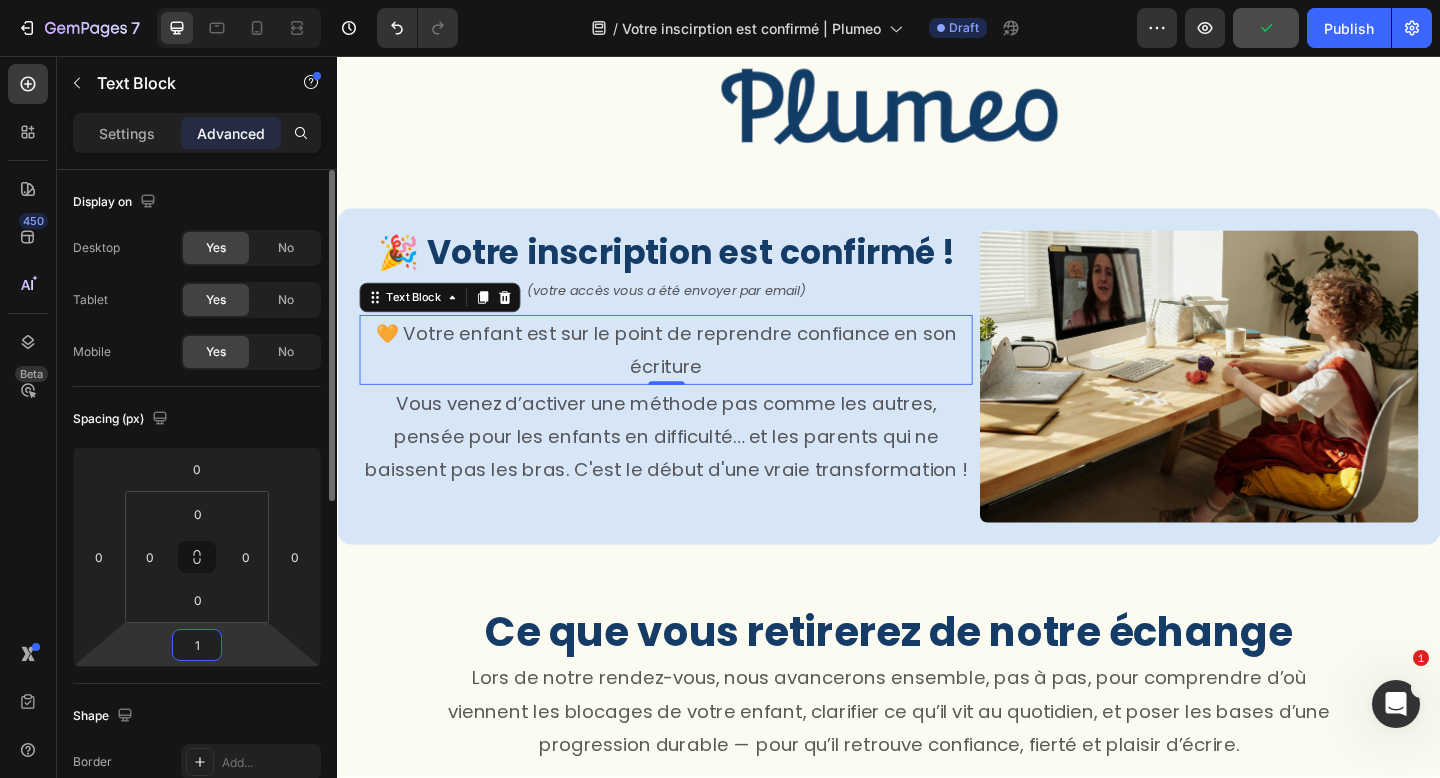 type on "12" 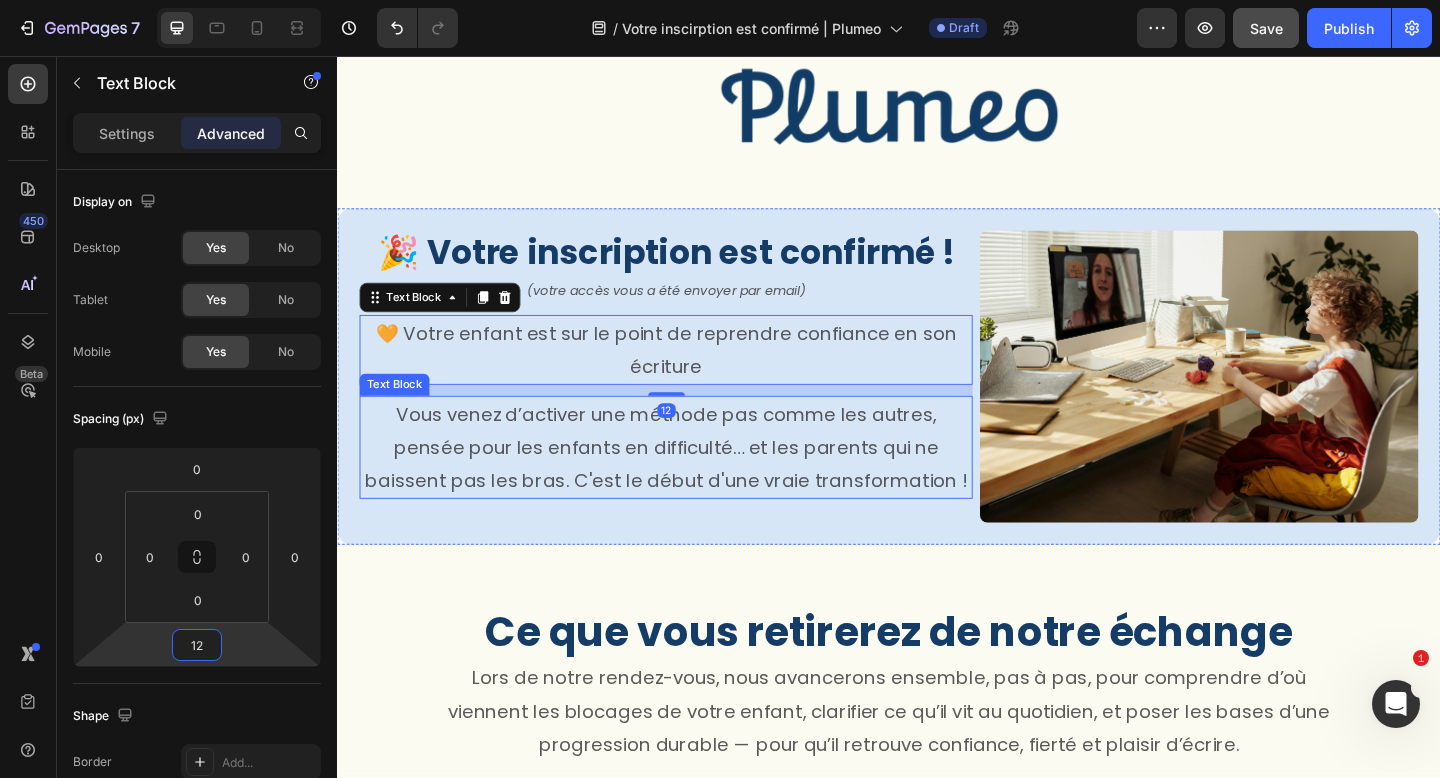 click on "Vous venez d’activer une méthode pas comme les autres, pensée pour les enfants en difficulté… et les parents qui ne baissent pas les bras. C'est le début d'une vraie transformation !" at bounding box center (694, 482) 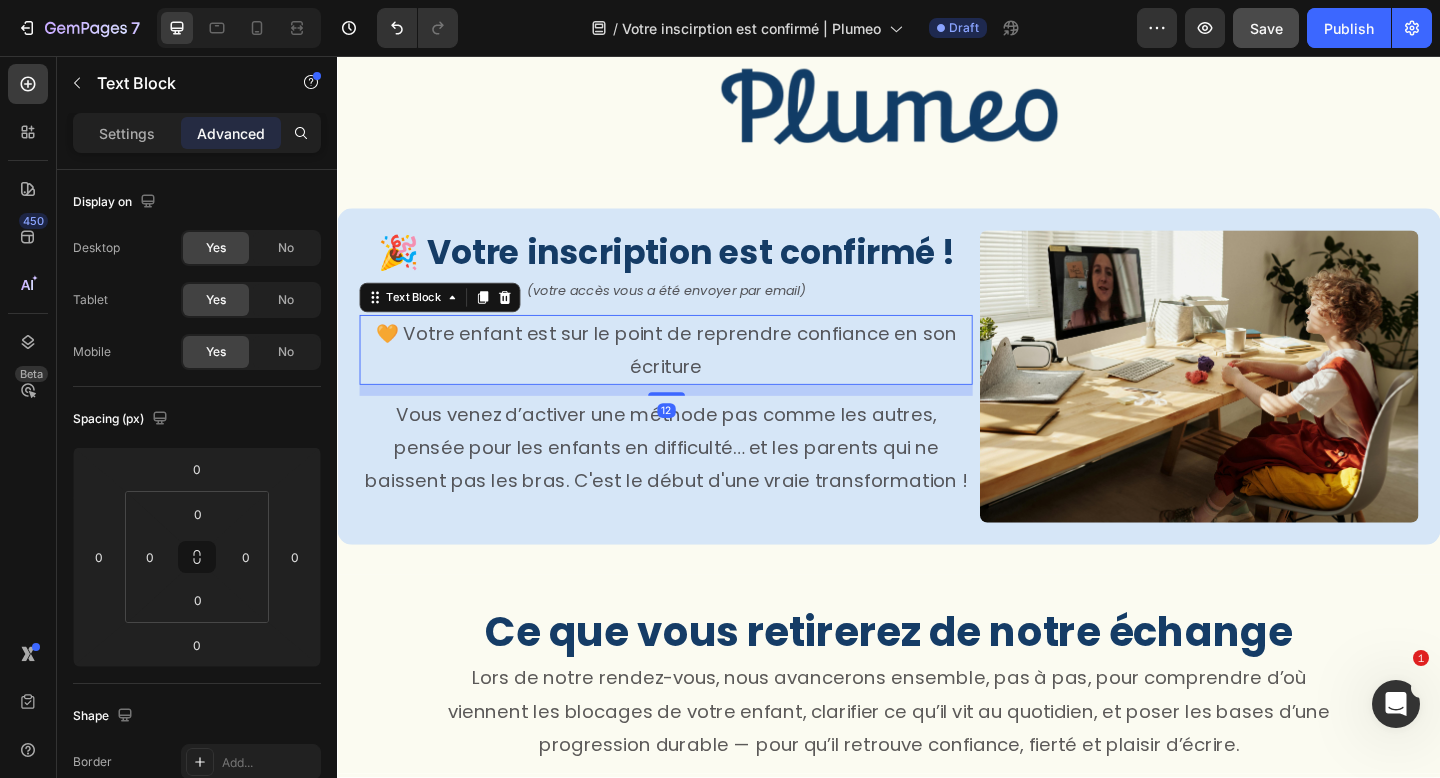 click on "🧡 Votre enfant est sur le point de reprendre confiance en son écriture" at bounding box center [694, 376] 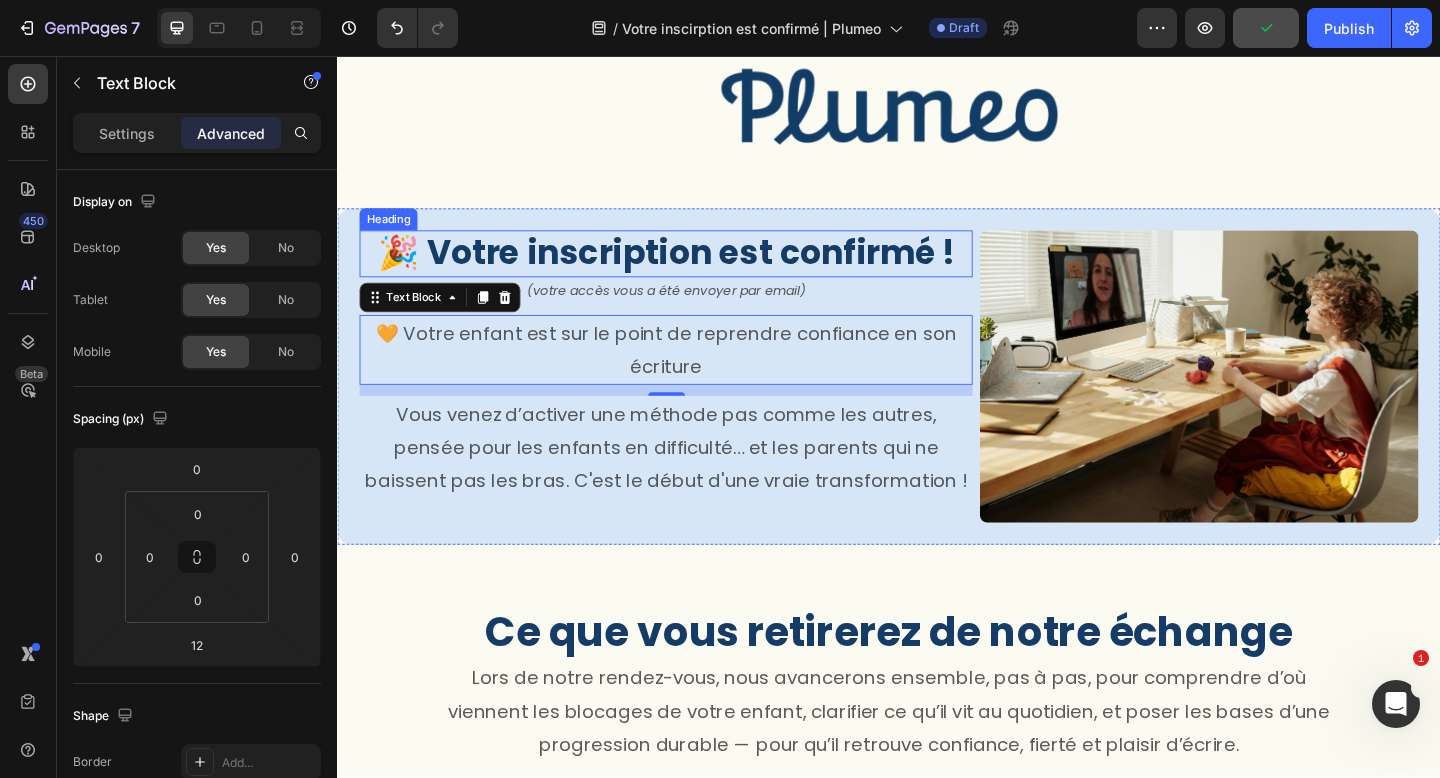 click on "Heading" at bounding box center (392, 234) 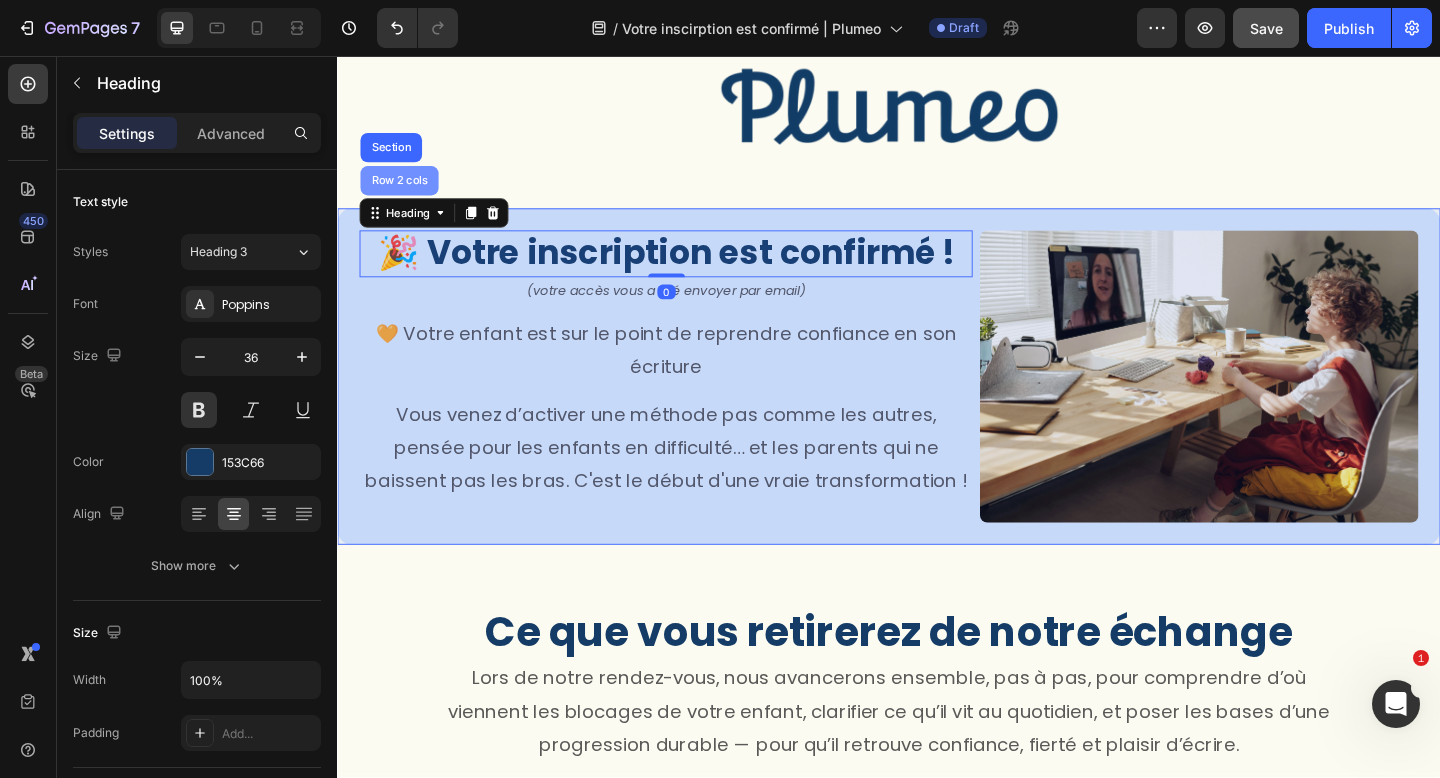 click on "Row 2 cols" at bounding box center [404, 192] 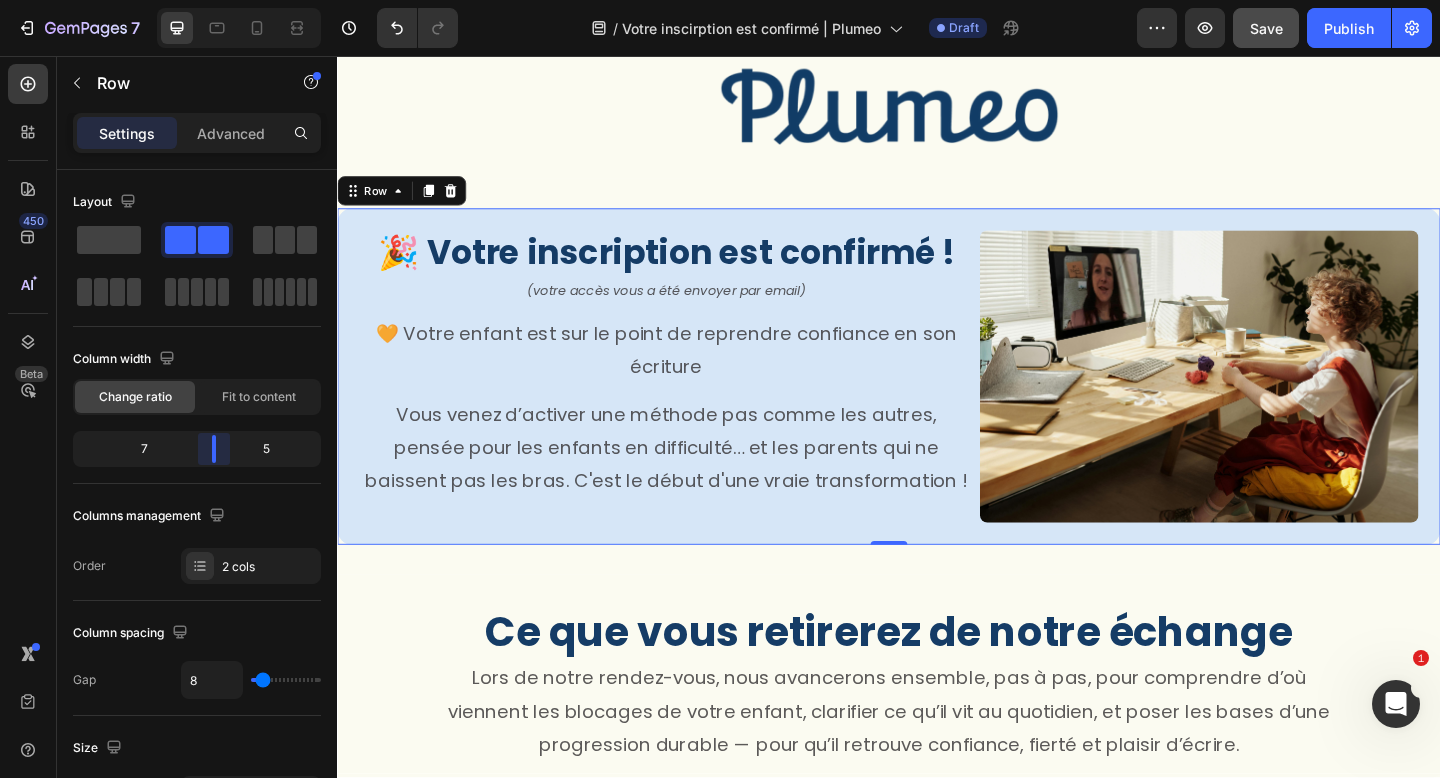 drag, startPoint x: 217, startPoint y: 451, endPoint x: 230, endPoint y: 446, distance: 13.928389 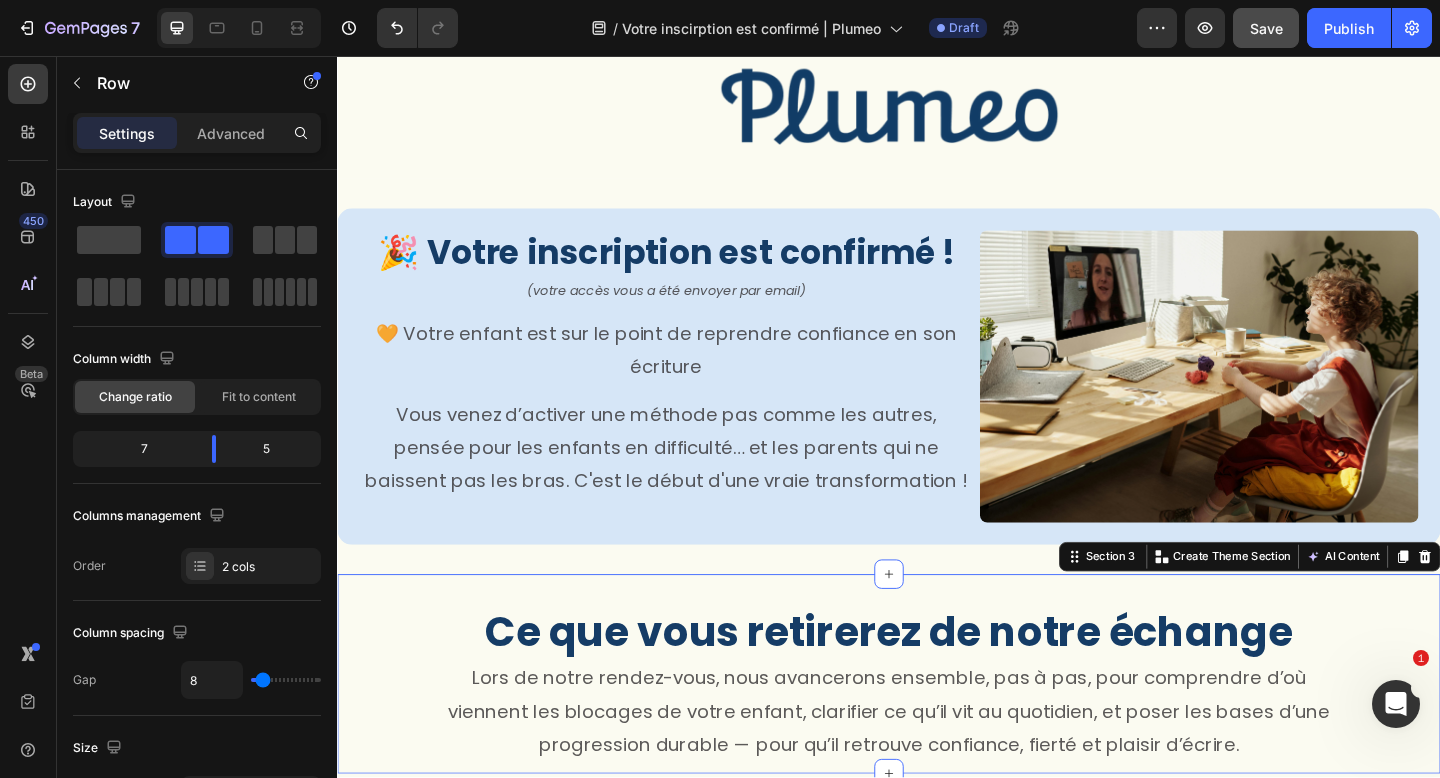 click on "Ce que vous retirerez de notre échange Heading Lors de notre rendez-vous, nous avancerons ensemble, pas à pas, pour comprendre d’où viennent les blocages de votre enfant, clarifier ce qu’il vit au quotidien, et poser les bases d’une progression durable — pour qu’il retrouve confiance, fierté et plaisir d’écrire. Text Block Row Section 3 Create Theme Section AI Content Write with GemAI What would you like to describe here? Tone and Voice Persuasive Product Getting products... Show more Generate" at bounding box center [937, 728] 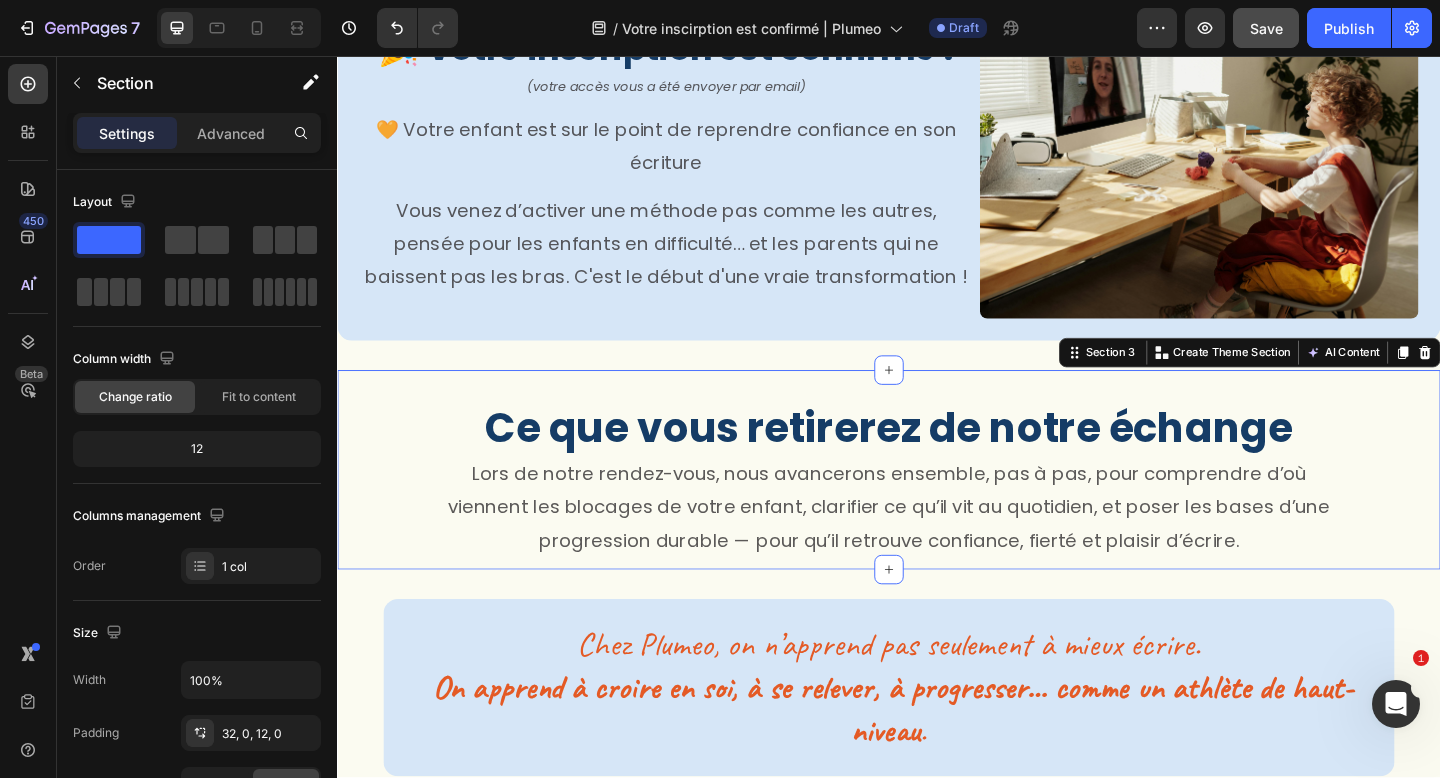 scroll, scrollTop: 292, scrollLeft: 0, axis: vertical 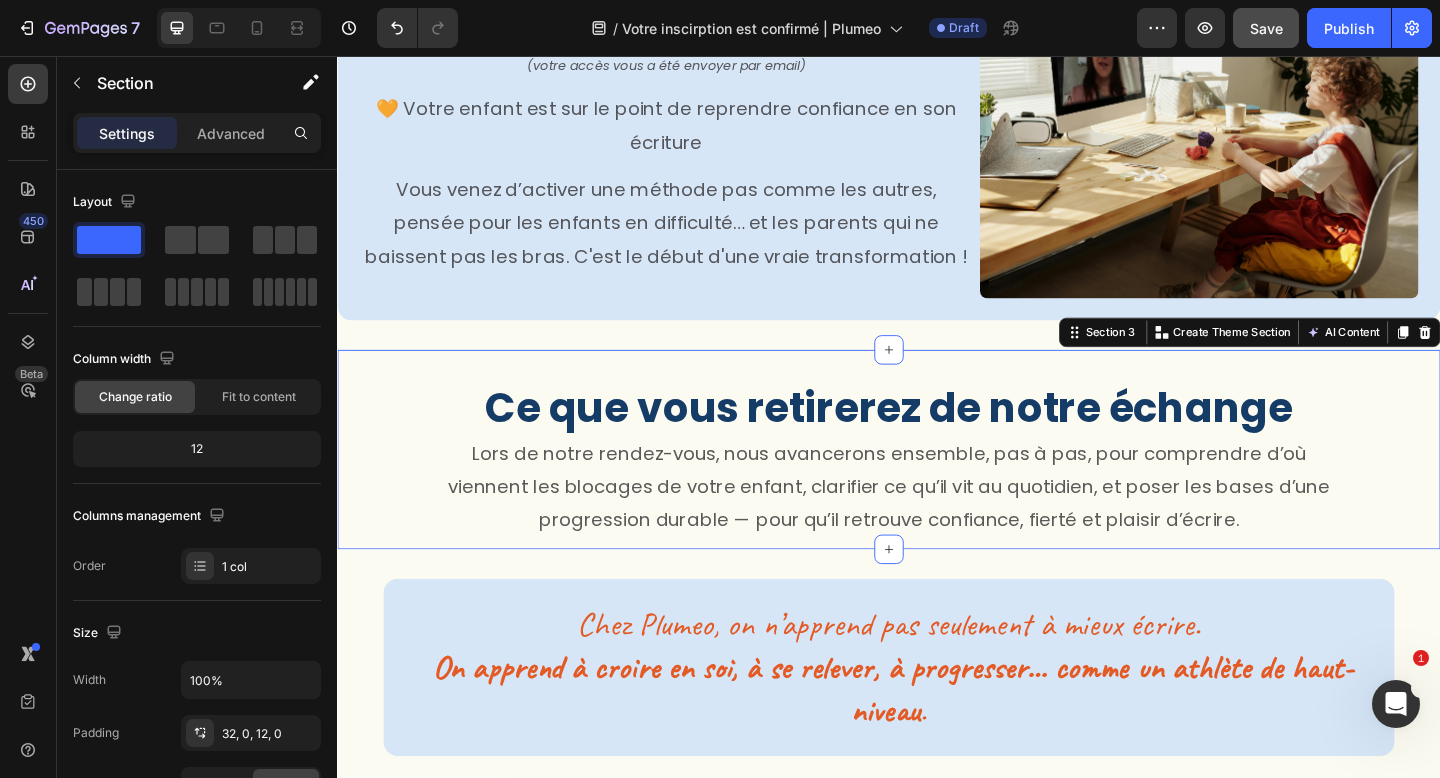click on "Ce que vous retirerez de notre échange Heading Lors de notre rendez-vous, nous avancerons ensemble, pas à pas, pour comprendre d’où viennent les blocages de votre enfant, clarifier ce qu’il vit au quotidien, et poser les bases d’une progression durable — pour qu’il retrouve confiance, fierté et plaisir d’écrire. Text Block Row Section 3 Create Theme Section AI Content Write with GemAI What would you like to describe here? Tone and Voice Persuasive Product Cahiers d'écriture cursive rainurés - adapté aux enfants dys et en difficulté d'écriture | Plumeo™ Show more Generate" at bounding box center (937, 484) 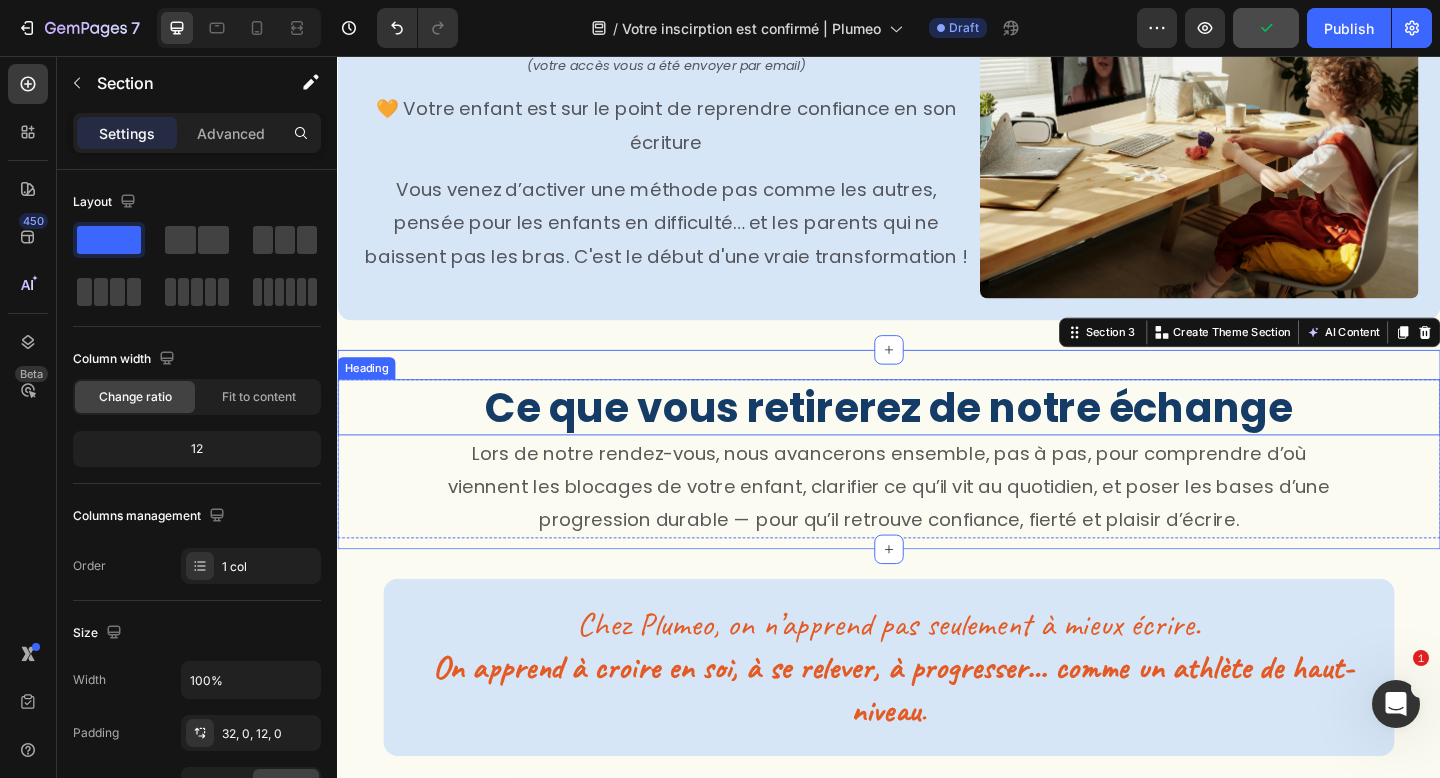 click on "Ce que vous retirerez de notre échange" at bounding box center [937, 438] 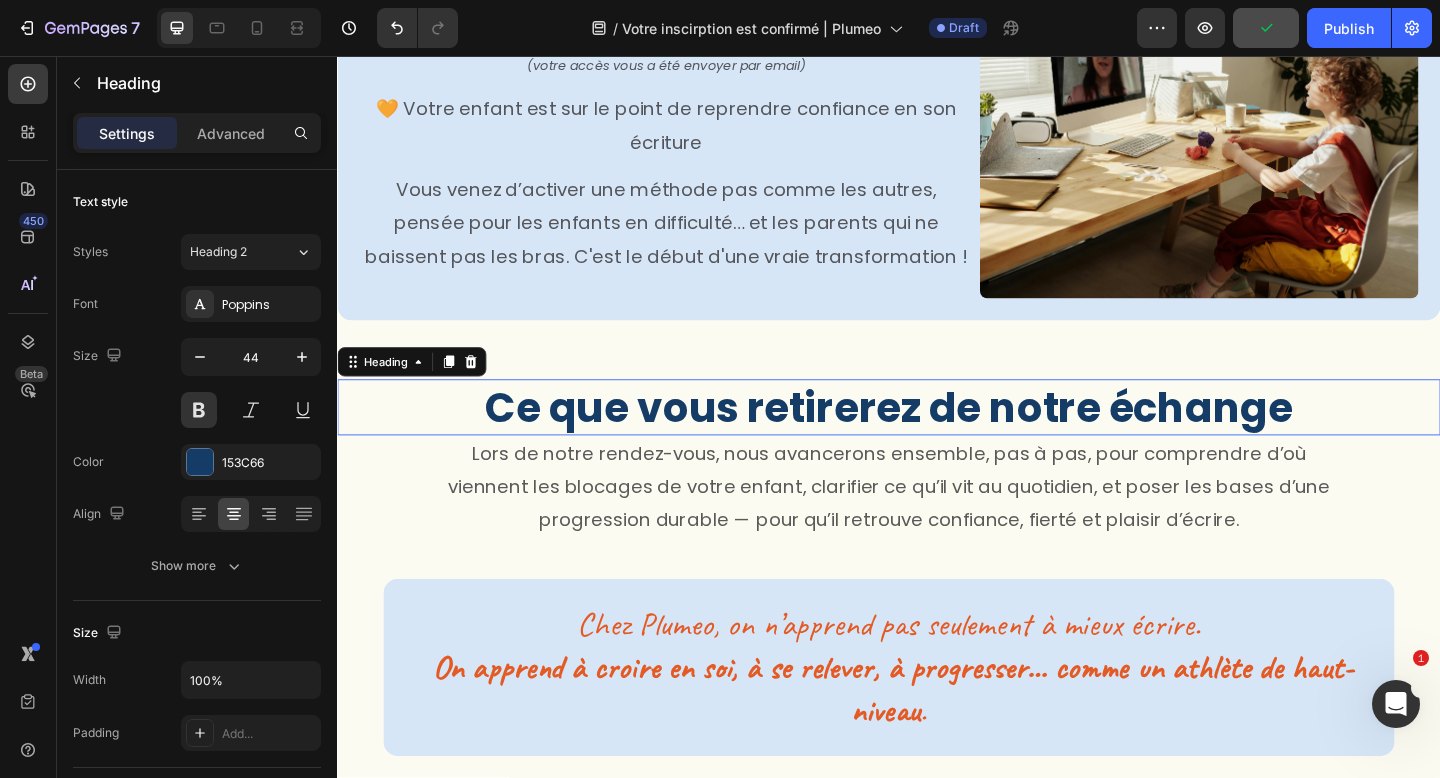 click on "Ce que vous retirerez de notre échange" at bounding box center (937, 438) 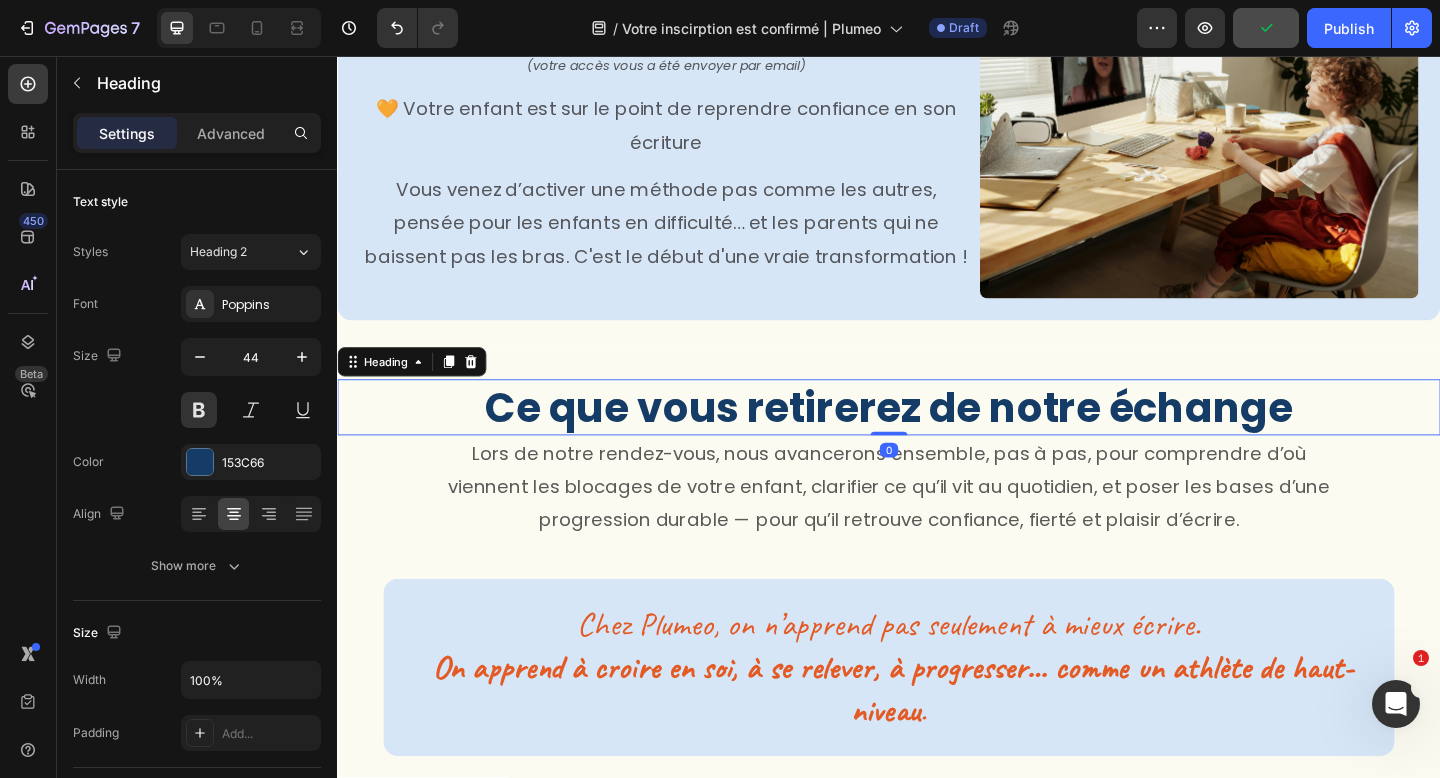 click on "Ce que vous retirerez de notre échange" at bounding box center [937, 438] 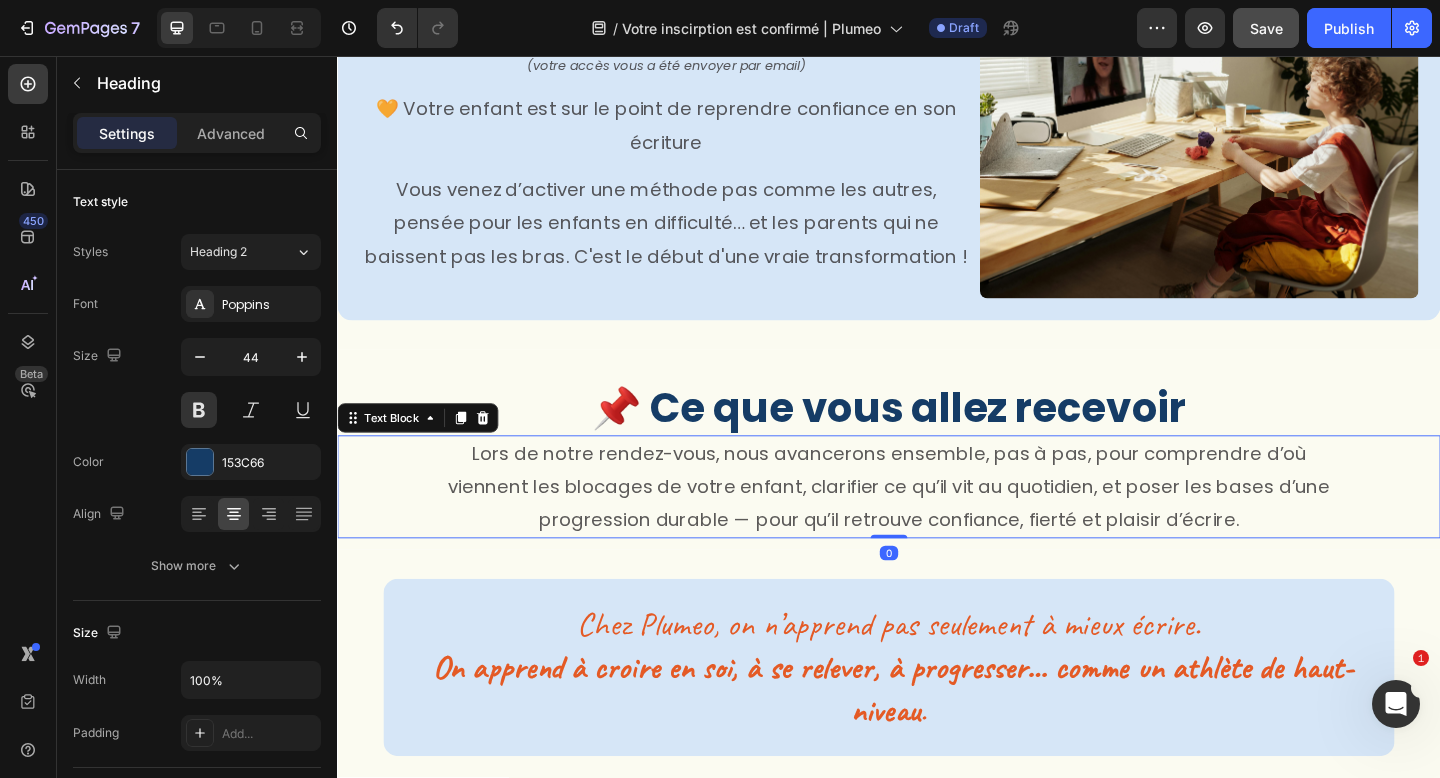 click on "Lors de notre rendez-vous, nous avancerons ensemble, pas à pas, pour comprendre d’où viennent les blocages de votre enfant, clarifier ce qu’il vit au quotidien, et poser les bases d’une progression durable — pour qu’il retrouve confiance, fierté et plaisir d’écrire." at bounding box center (937, 525) 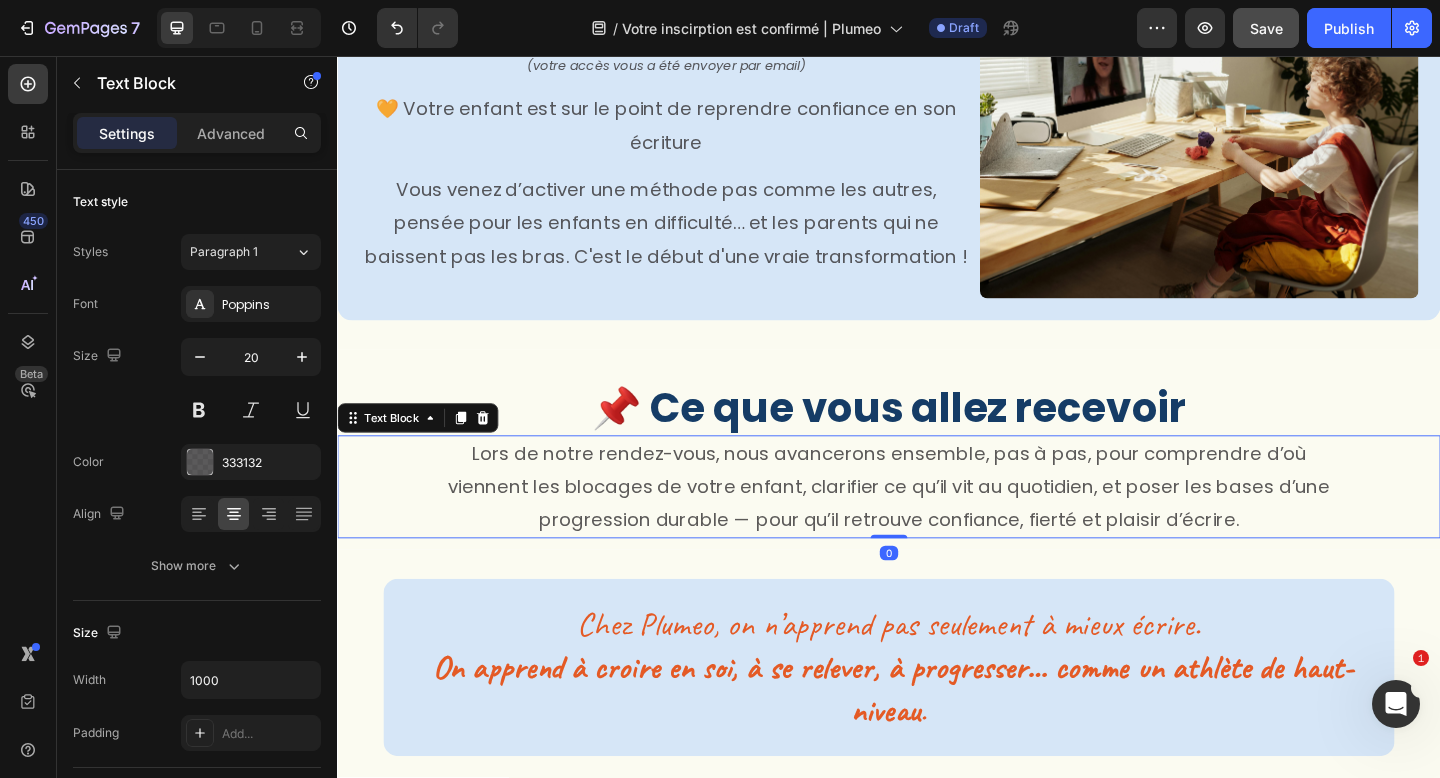 click on "Lors de notre rendez-vous, nous avancerons ensemble, pas à pas, pour comprendre d’où viennent les blocages de votre enfant, clarifier ce qu’il vit au quotidien, et poser les bases d’une progression durable — pour qu’il retrouve confiance, fierté et plaisir d’écrire." at bounding box center (937, 525) 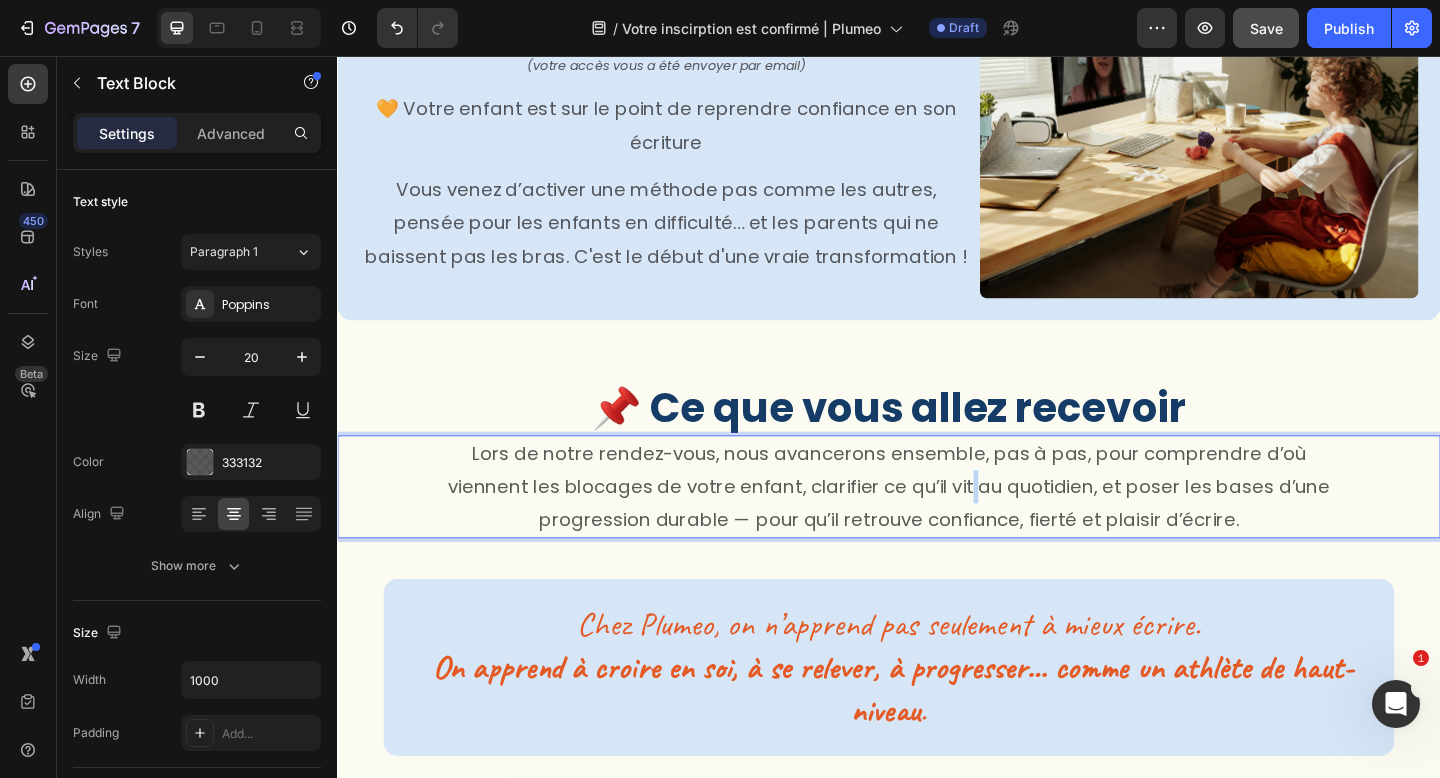 click on "Lors de notre rendez-vous, nous avancerons ensemble, pas à pas, pour comprendre d’où viennent les blocages de votre enfant, clarifier ce qu’il vit au quotidien, et poser les bases d’une progression durable — pour qu’il retrouve confiance, fierté et plaisir d’écrire." at bounding box center [937, 525] 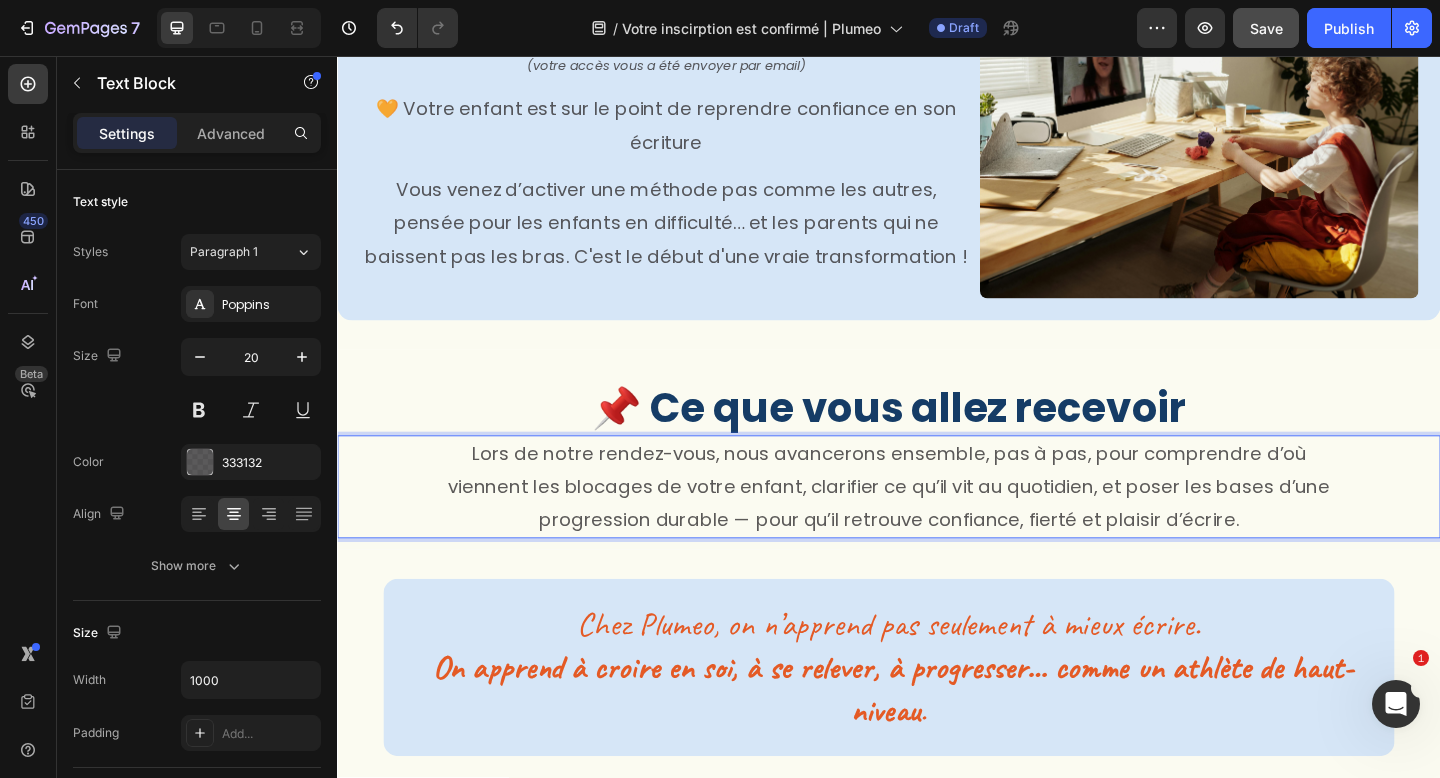 click on "Lors de notre rendez-vous, nous avancerons ensemble, pas à pas, pour comprendre d’où viennent les blocages de votre enfant, clarifier ce qu’il vit au quotidien, et poser les bases d’une progression durable — pour qu’il retrouve confiance, fierté et plaisir d’écrire." at bounding box center (937, 525) 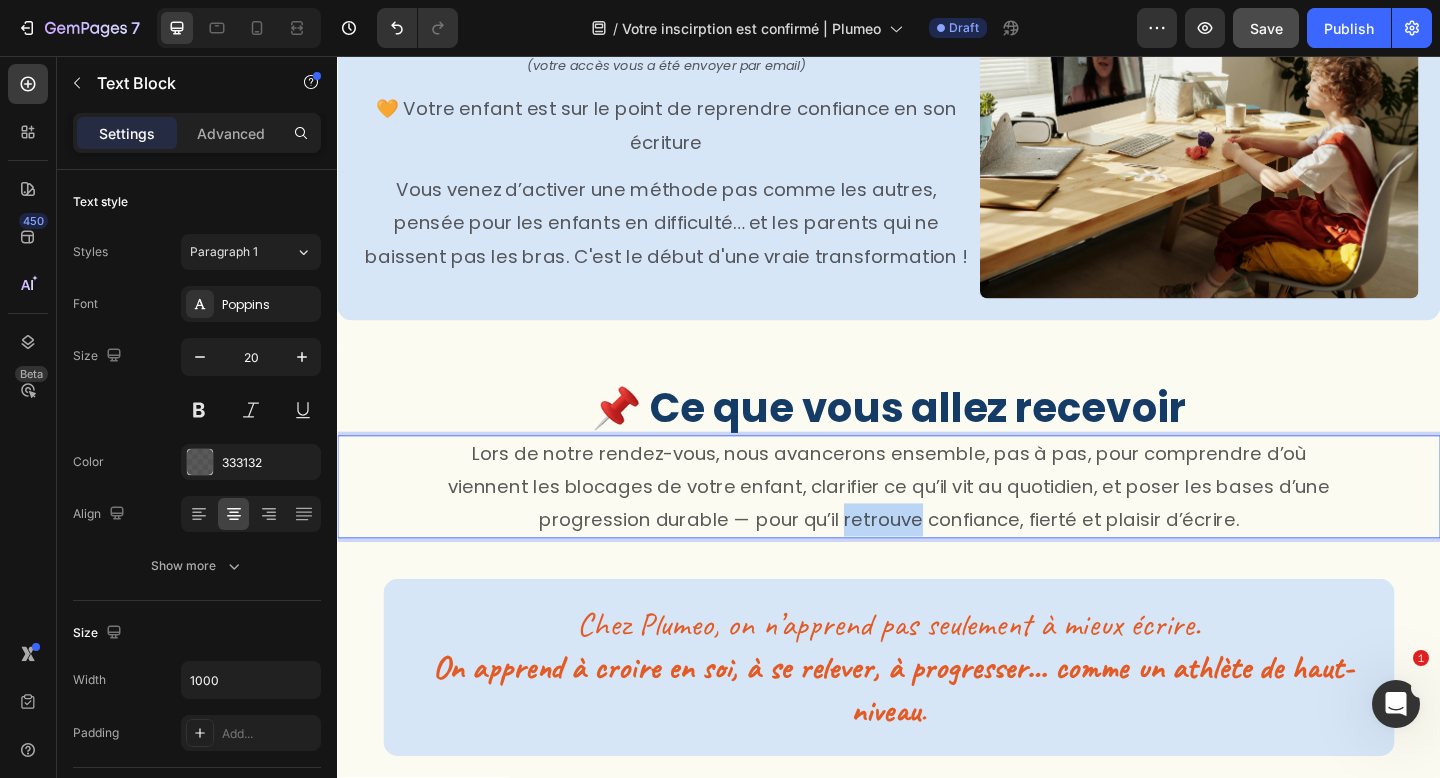 click on "Lors de notre rendez-vous, nous avancerons ensemble, pas à pas, pour comprendre d’où viennent les blocages de votre enfant, clarifier ce qu’il vit au quotidien, et poser les bases d’une progression durable — pour qu’il retrouve confiance, fierté et plaisir d’écrire." at bounding box center [937, 525] 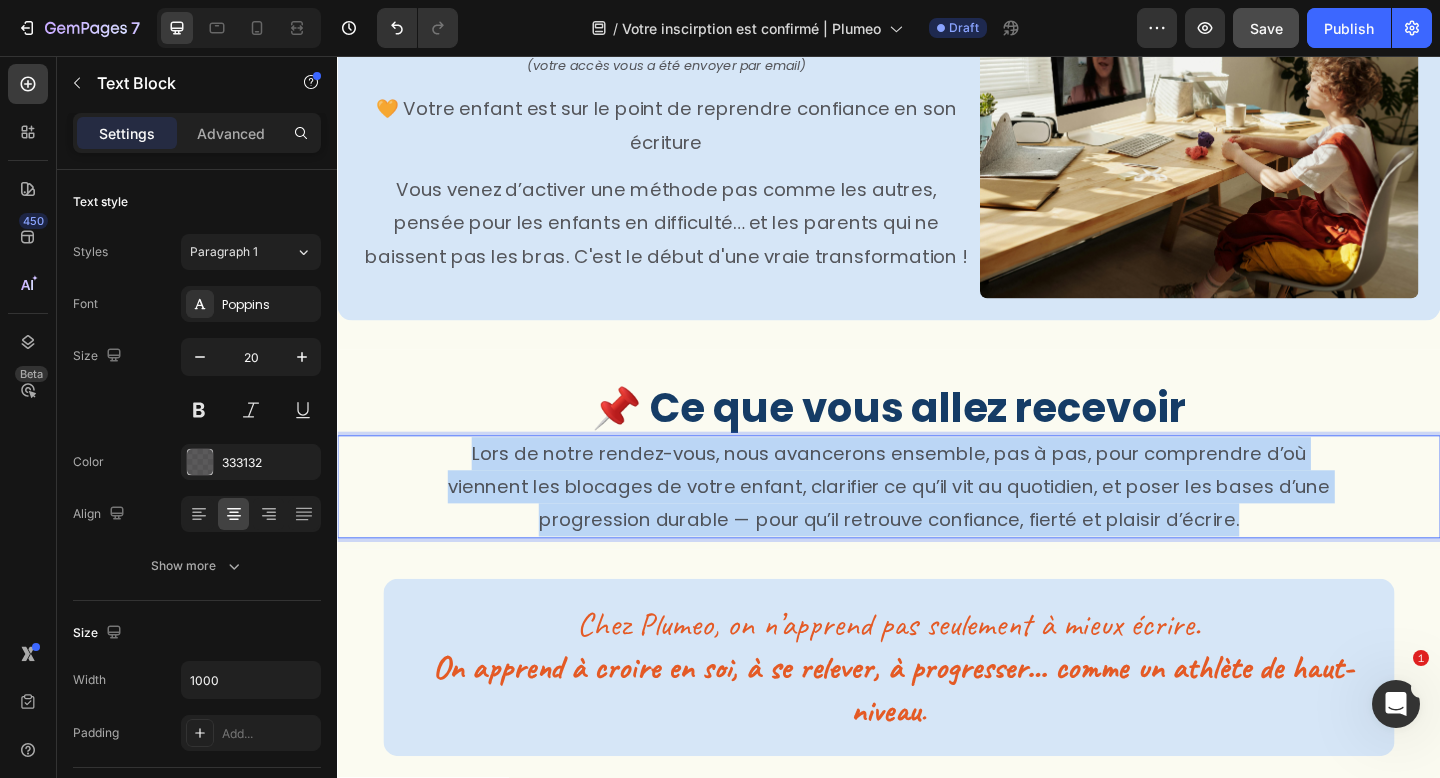 click on "Lors de notre rendez-vous, nous avancerons ensemble, pas à pas, pour comprendre d’où viennent les blocages de votre enfant, clarifier ce qu’il vit au quotidien, et poser les bases d’une progression durable — pour qu’il retrouve confiance, fierté et plaisir d’écrire." at bounding box center [937, 525] 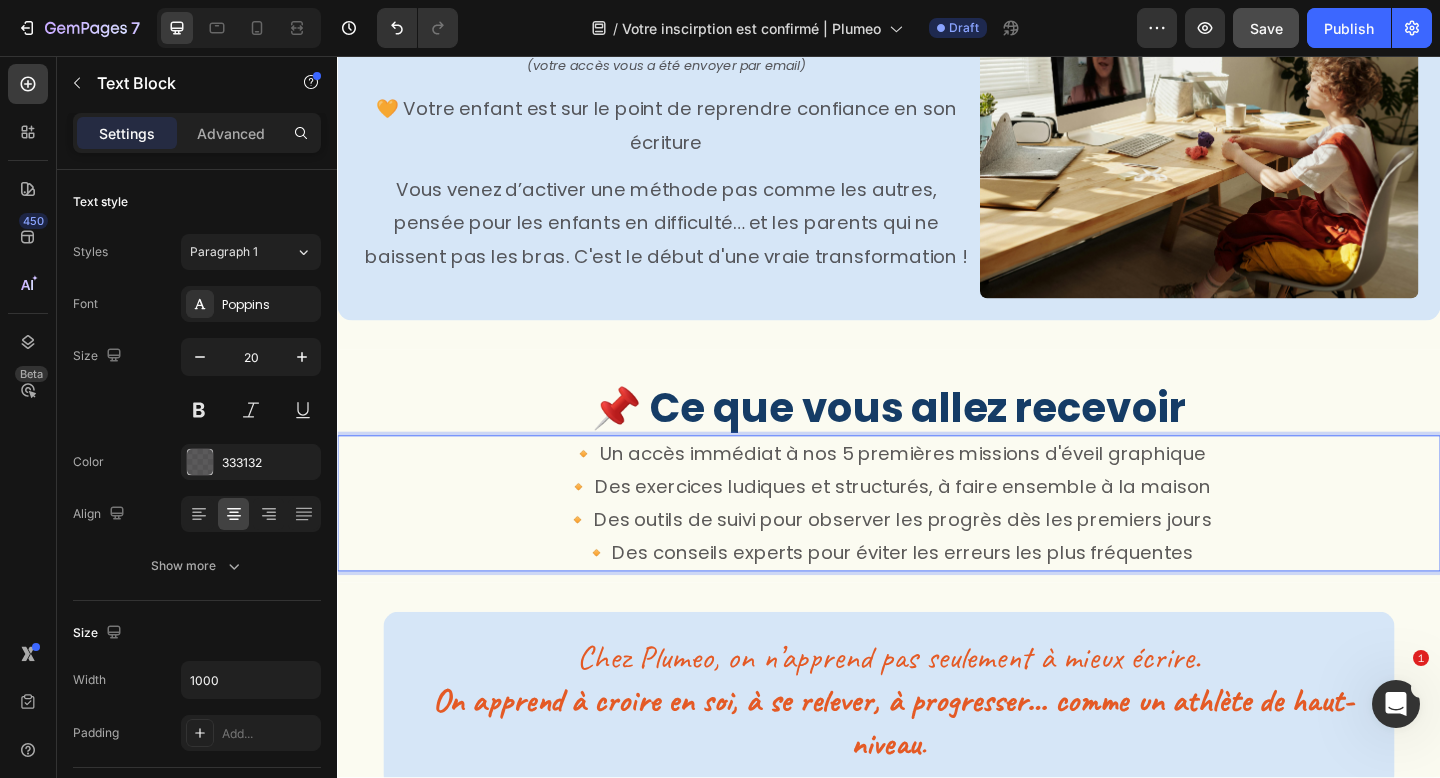 click on "🔸 Un accès immédiat à nos 5 premières missions d'éveil graphique 🔸 Des exercices ludiques et structurés, à faire ensemble à la maison 🔸 Des outils de suivi pour observer les progrès dès les premiers jours 🔸 Des conseils experts pour éviter les erreurs les plus fréquentes" at bounding box center [937, 543] 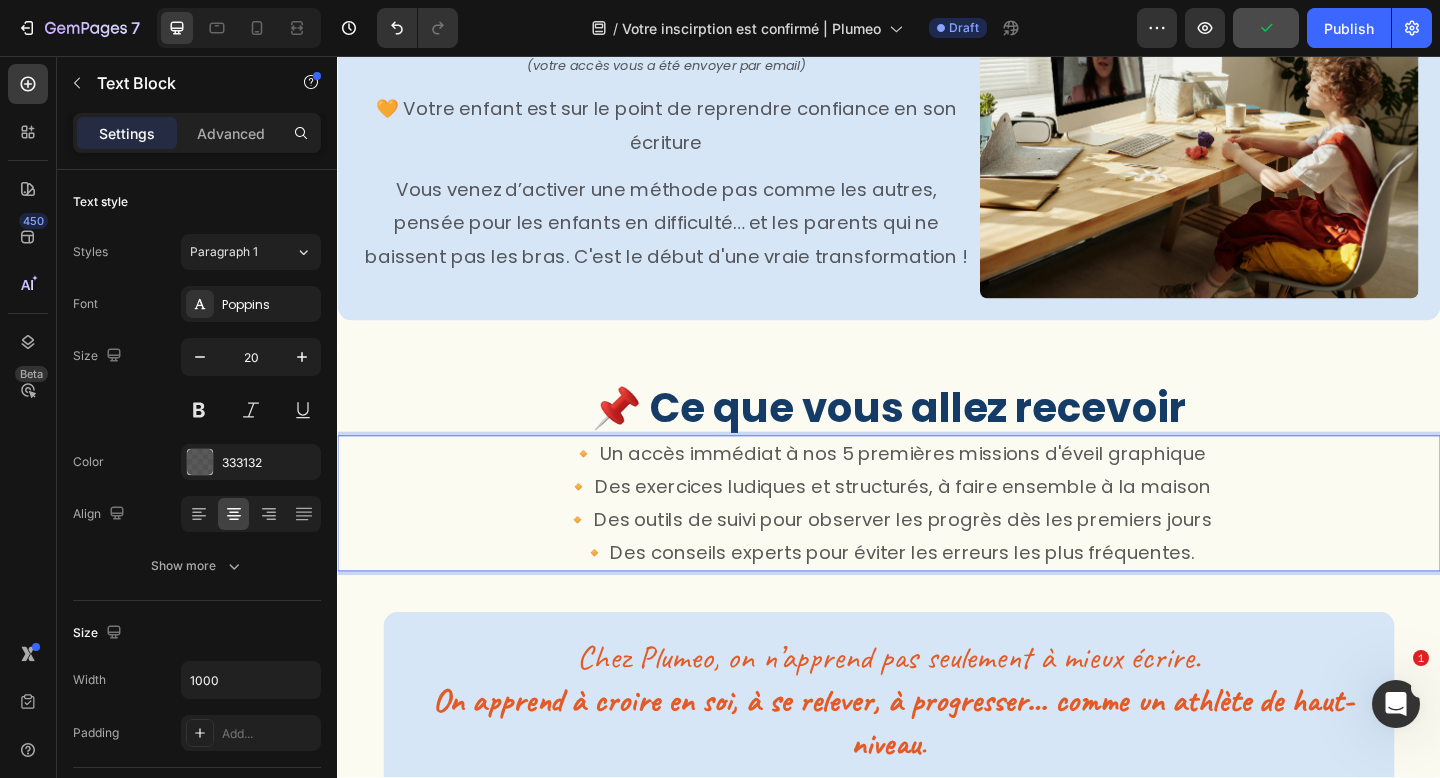 click on "🔸 Un accès immédiat à nos 5 premières missions d'éveil graphique 🔸 Des exercices ludiques et structurés, à faire ensemble à la maison 🔸 Des outils de suivi pour observer les progrès dès les premiers jours 🔸 Des conseils experts pour éviter les erreurs les plus fréquentes." at bounding box center (937, 543) 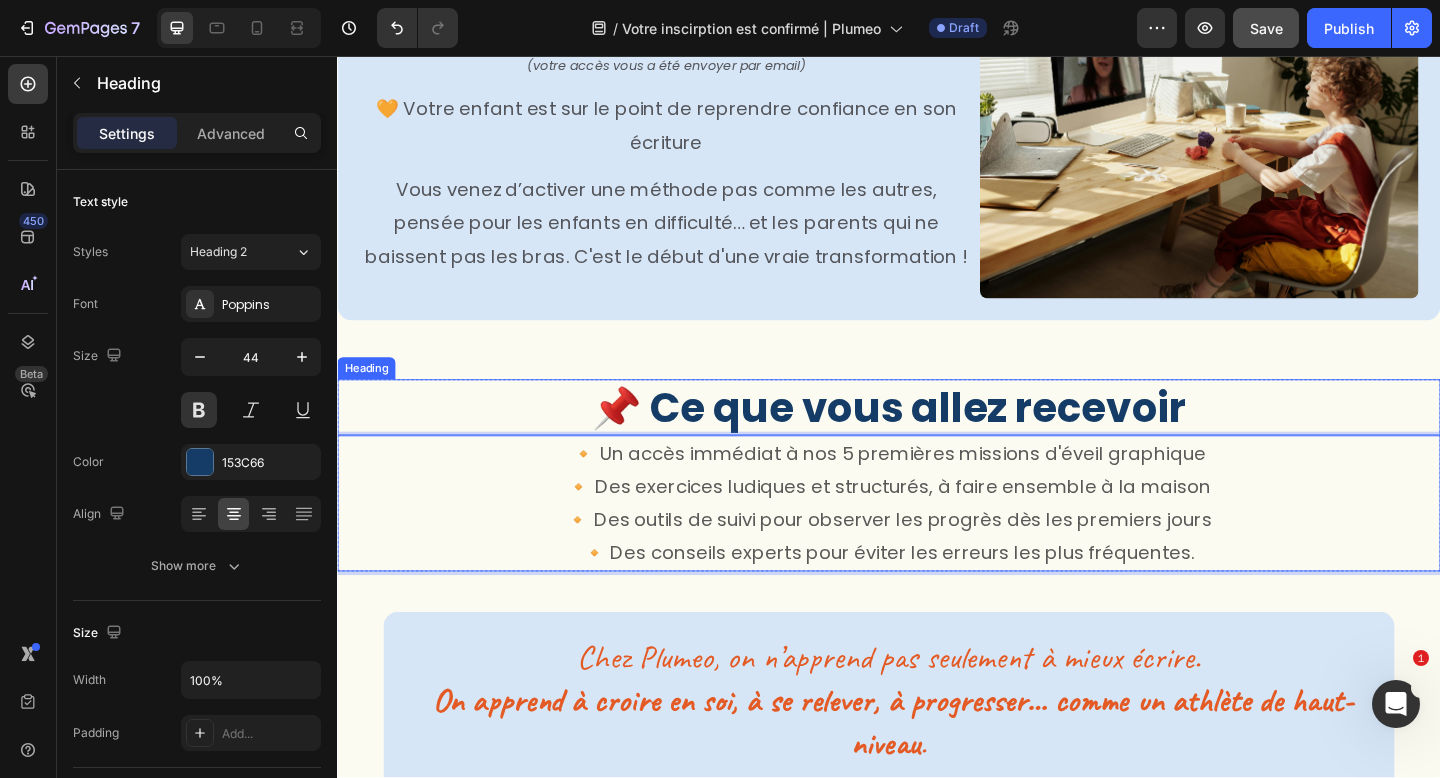 click on "📌 Ce que vous allez recevoir" at bounding box center [937, 438] 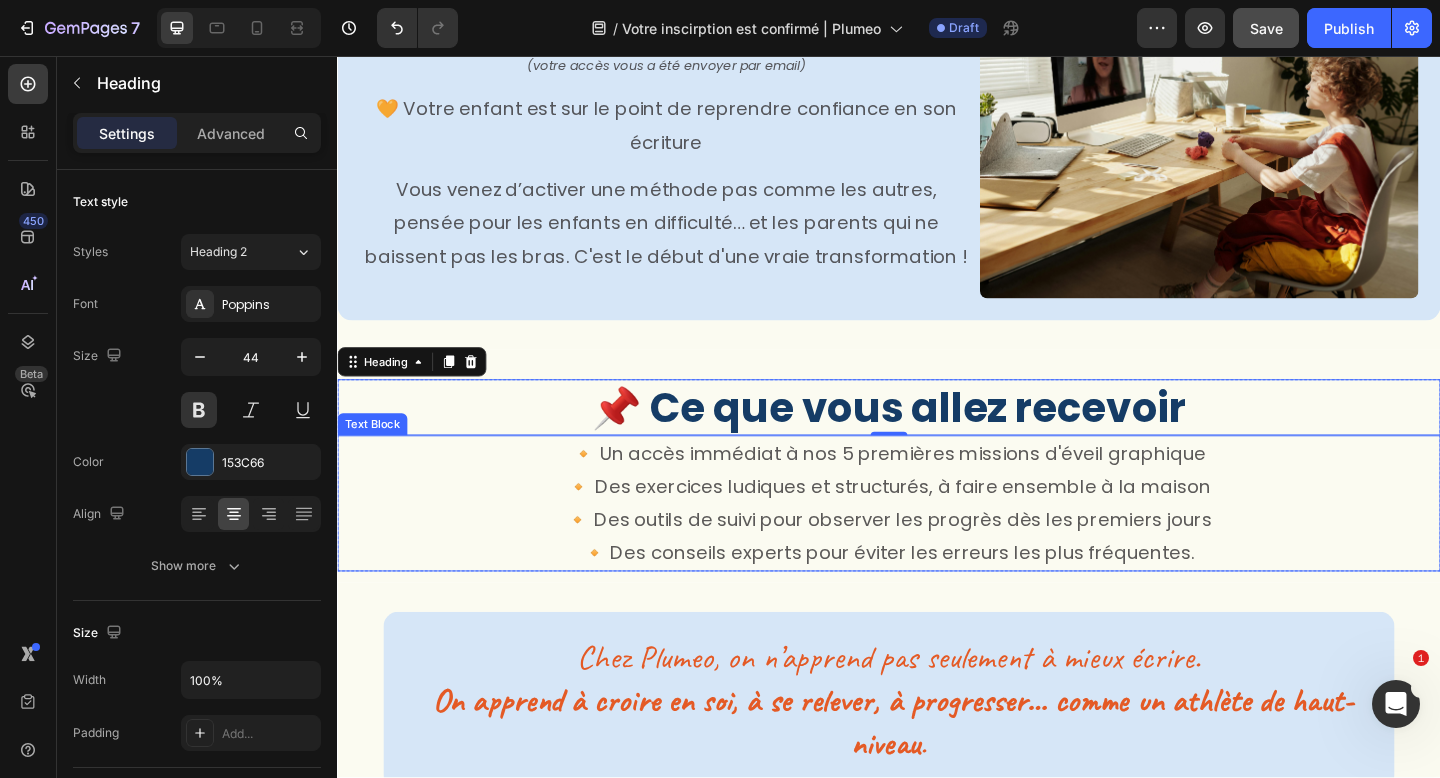 click on "🔸 Un accès immédiat à nos 5 premières missions d'éveil graphique 🔸 Des exercices ludiques et structurés, à faire ensemble à la maison 🔸 Des outils de suivi pour observer les progrès dès les premiers jours 🔸 Des conseils experts pour éviter les erreurs les plus fréquentes." at bounding box center (937, 543) 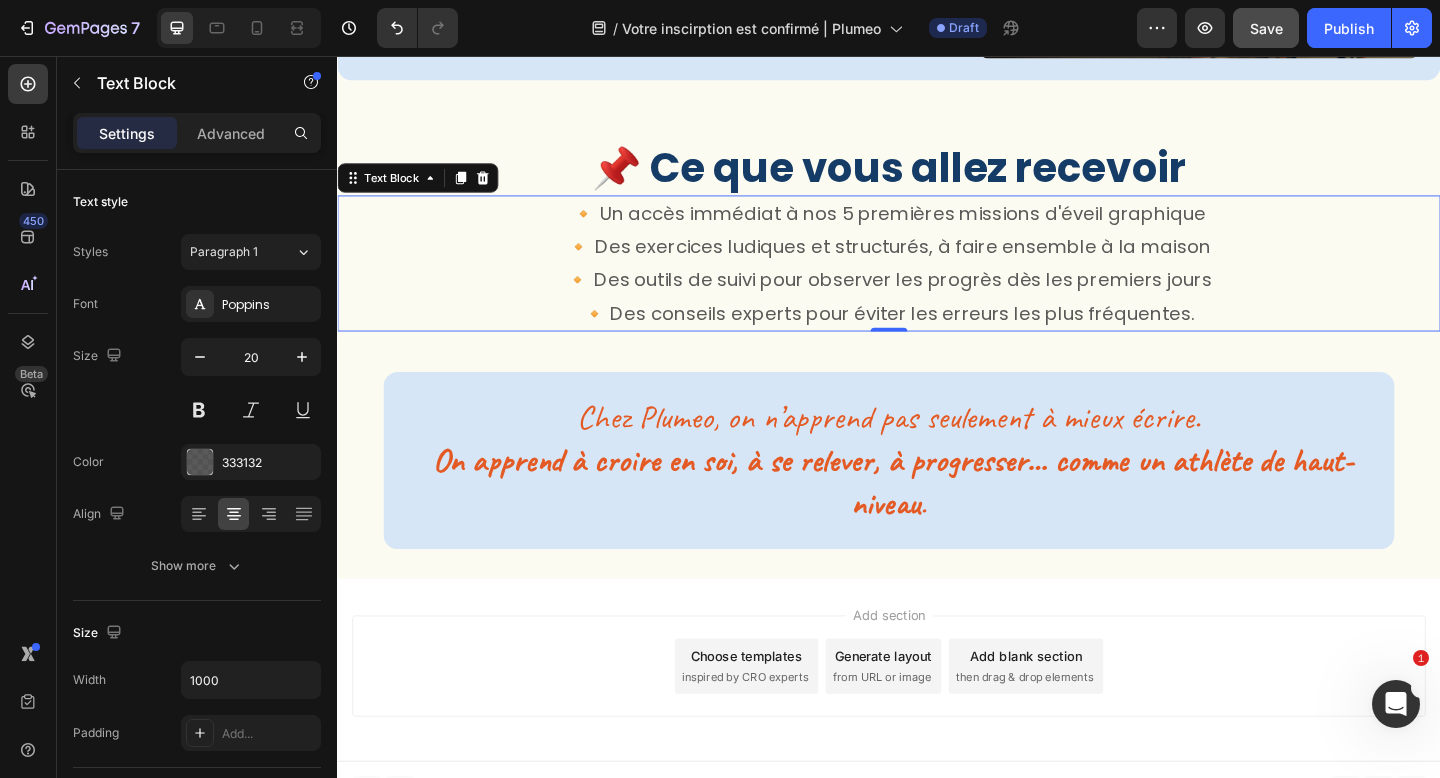 scroll, scrollTop: 431, scrollLeft: 0, axis: vertical 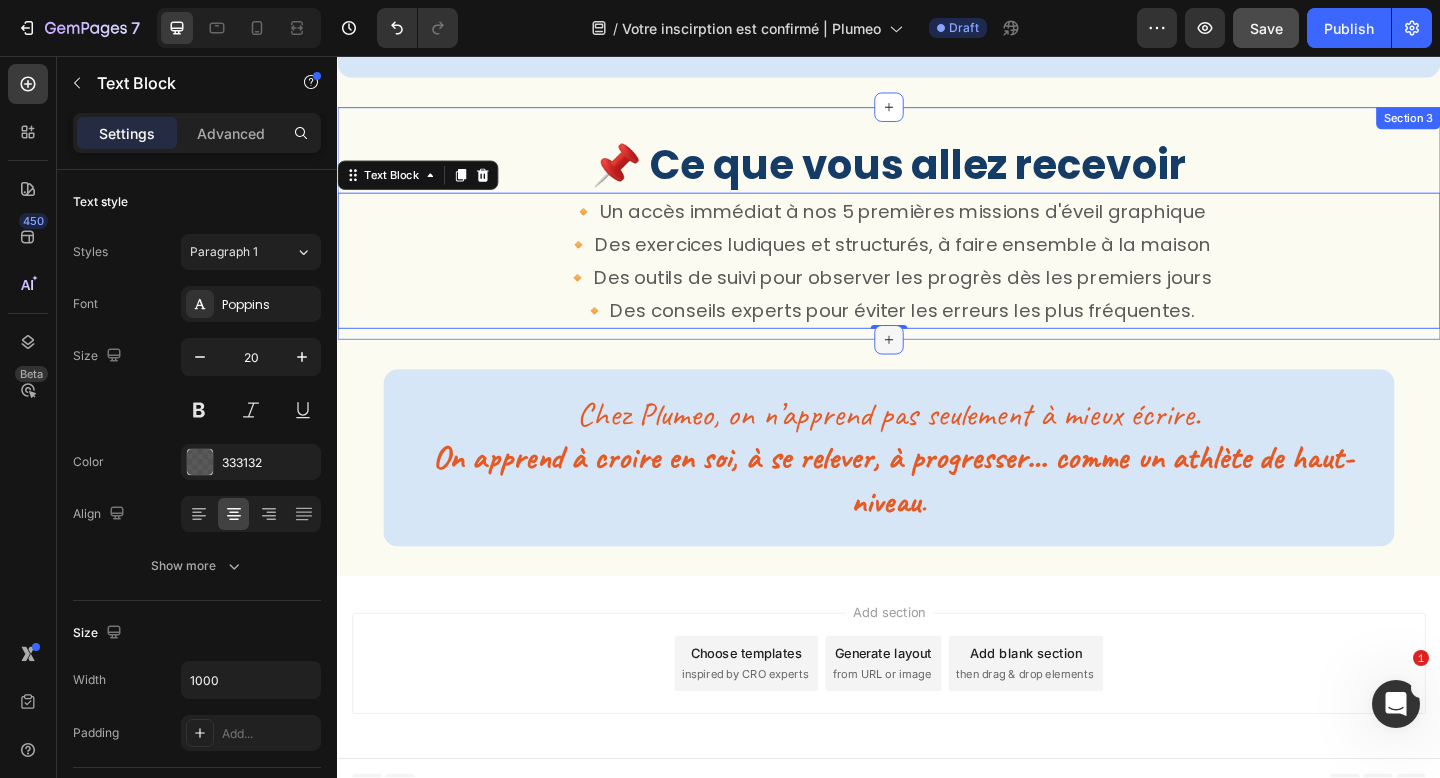 click at bounding box center (937, 365) 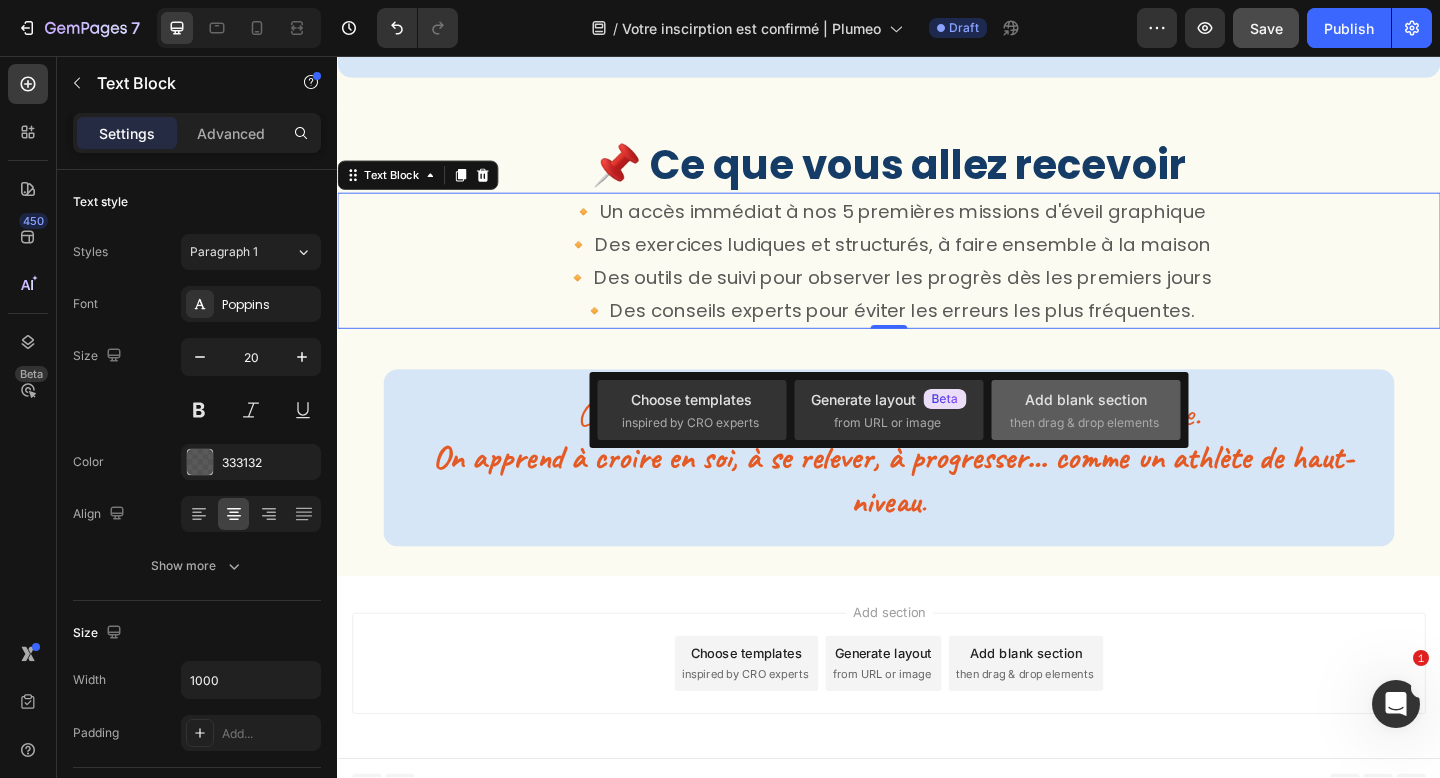 click on "Add blank section" at bounding box center (1086, 399) 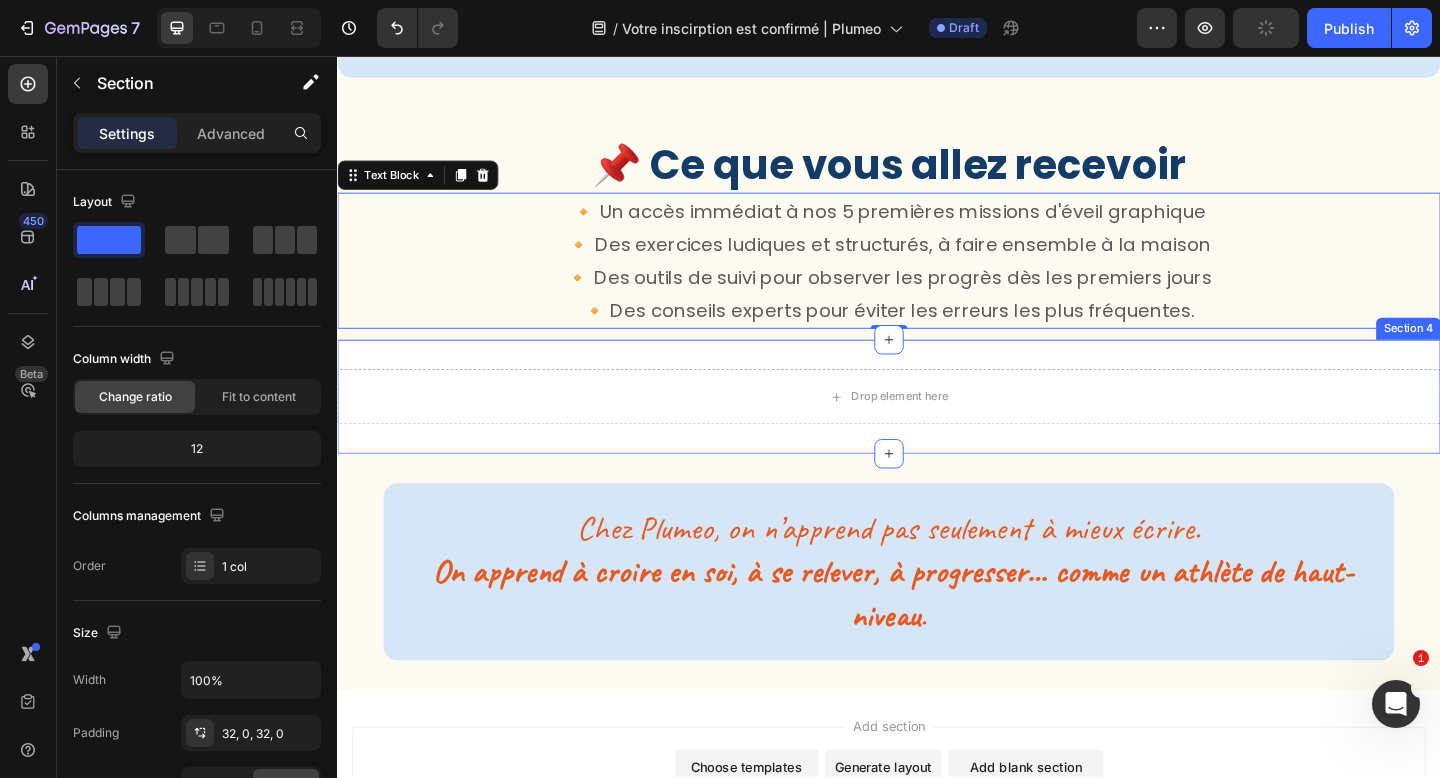 click on "Drop element here Section 4" at bounding box center [937, 427] 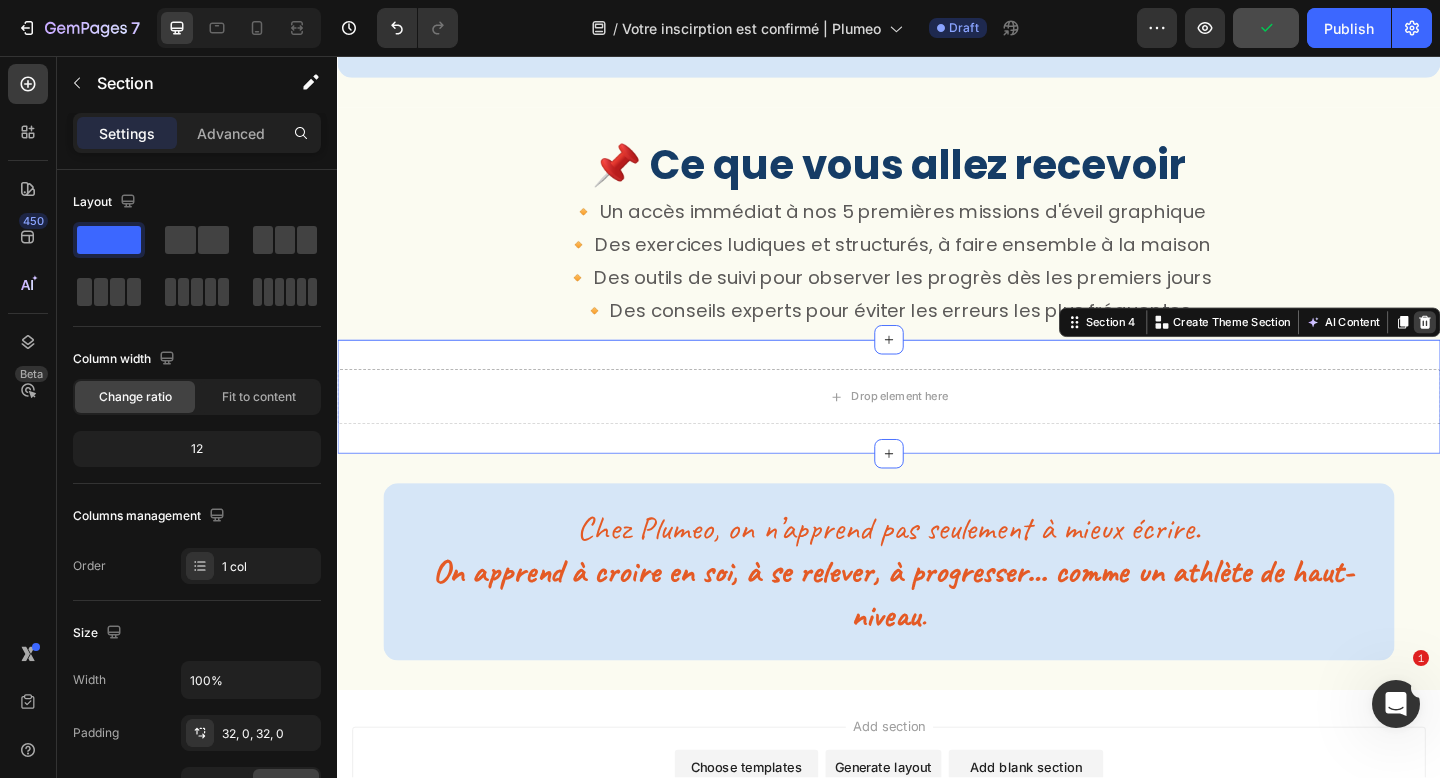 click 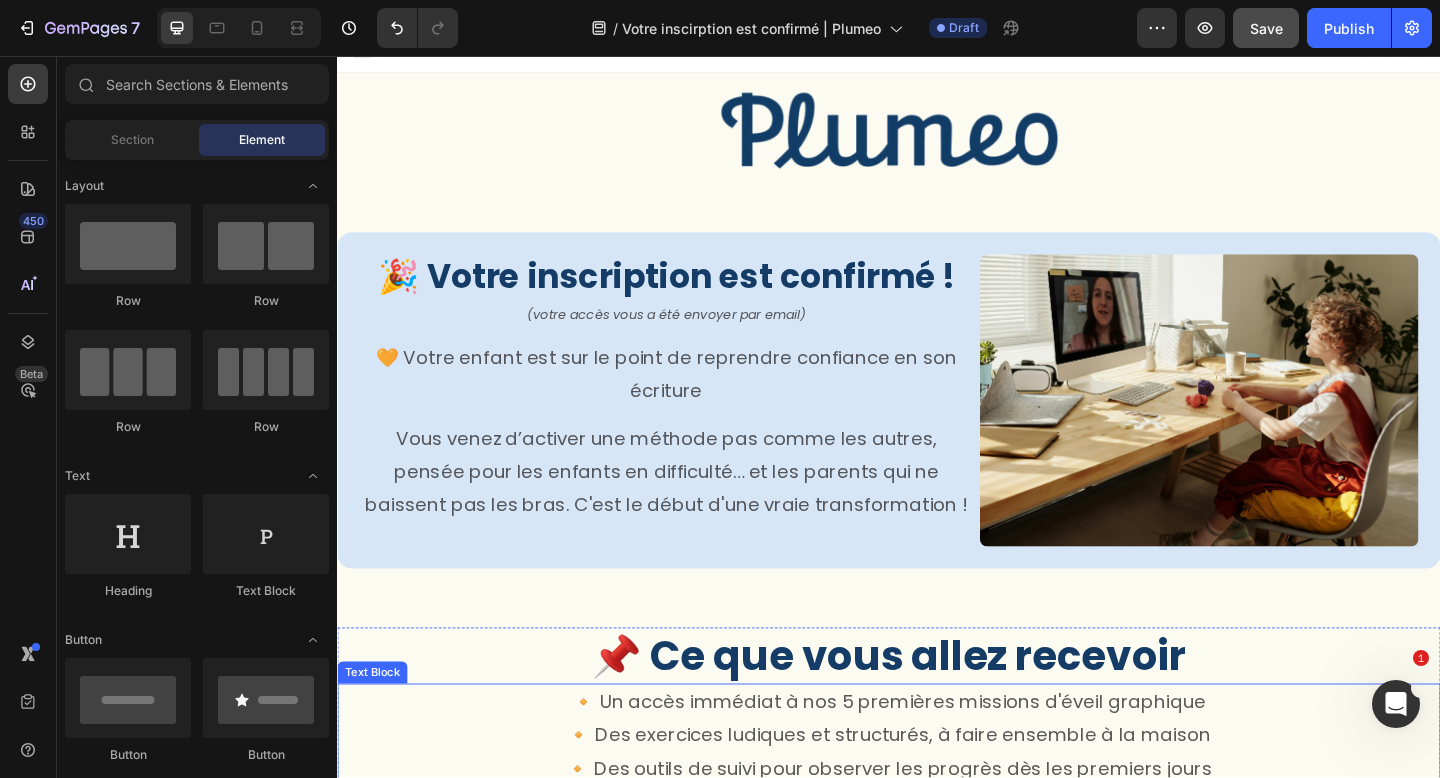 scroll, scrollTop: 0, scrollLeft: 0, axis: both 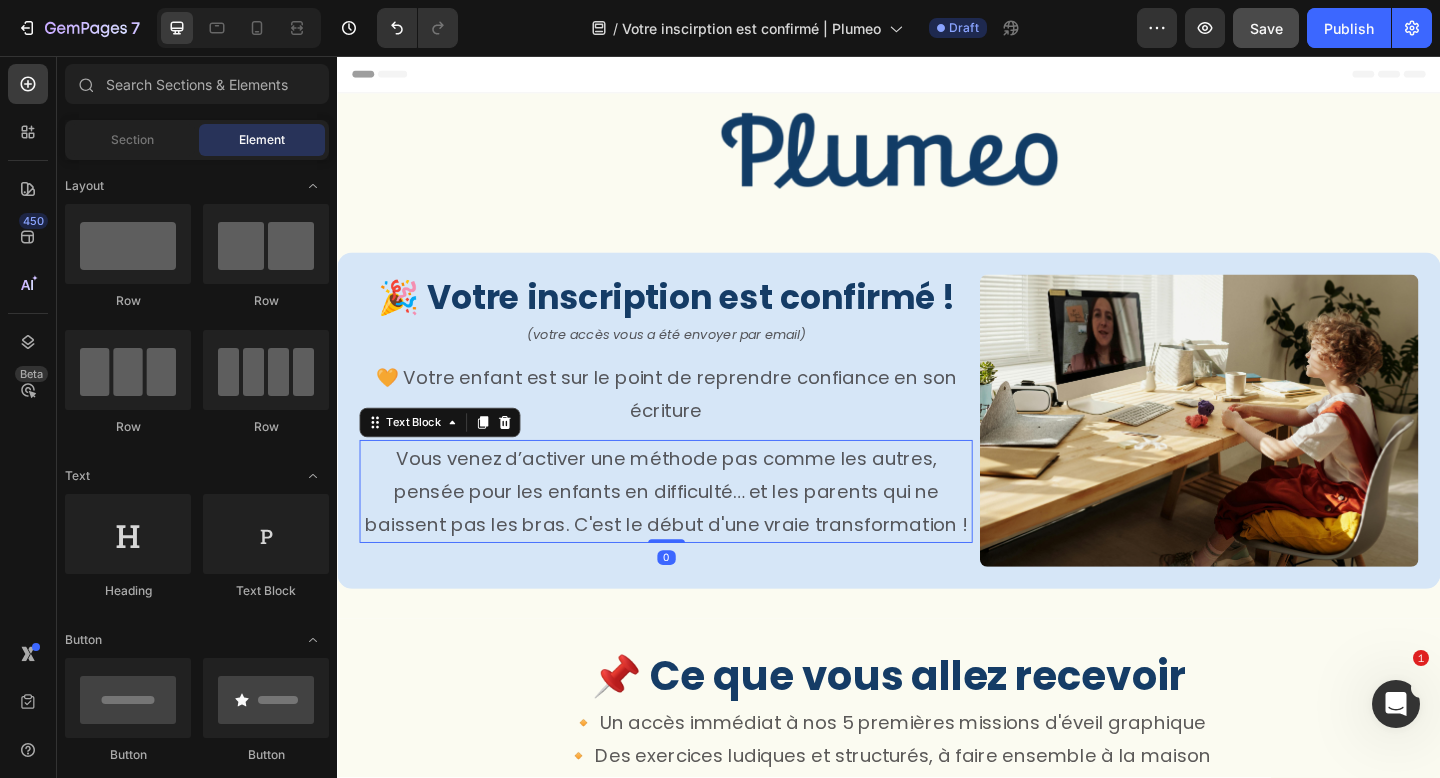 click on "Vous venez d’activer une méthode pas comme les autres, pensée pour les enfants en difficulté… et les parents qui ne baissent pas les bras. C'est le début d'une vraie transformation !" at bounding box center (694, 530) 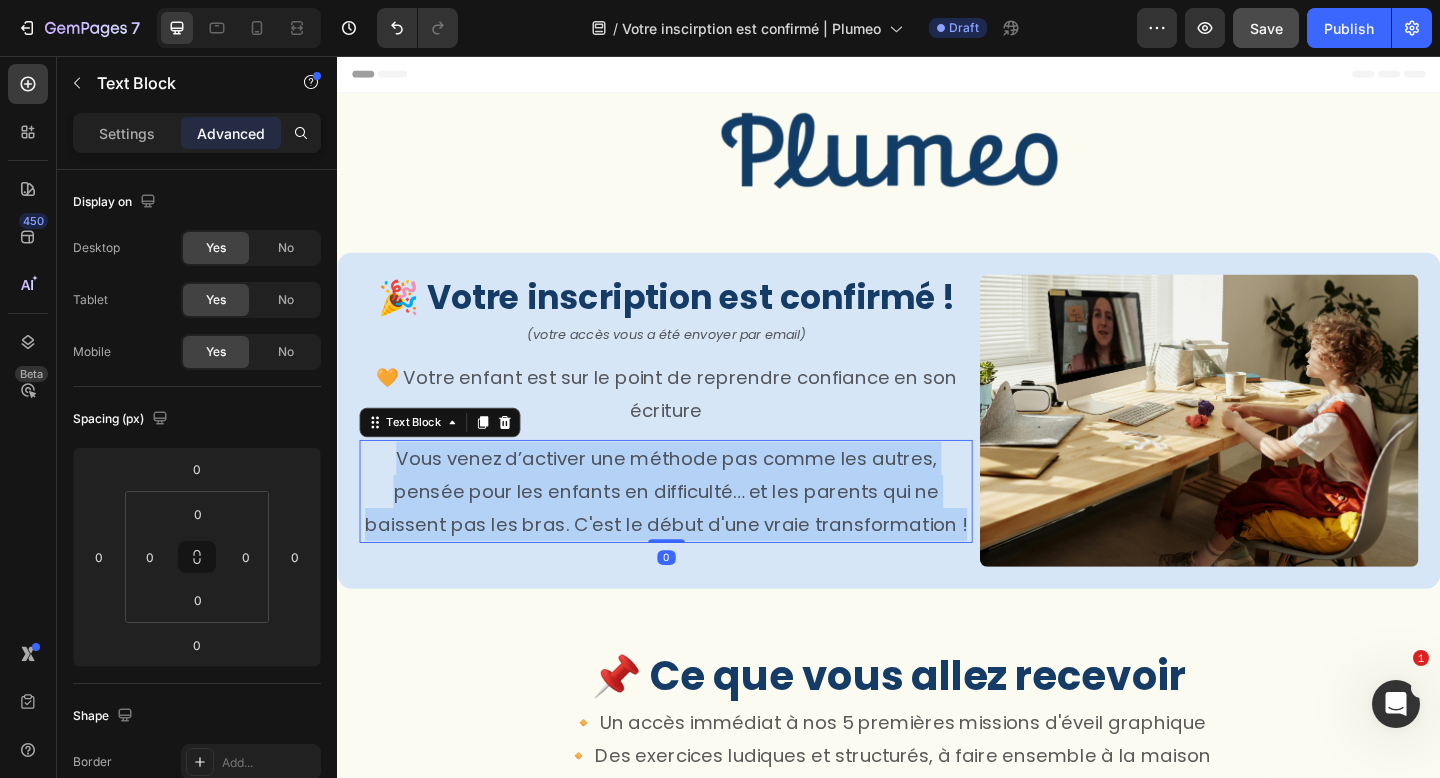 click on "Vous venez d’activer une méthode pas comme les autres, pensée pour les enfants en difficulté… et les parents qui ne baissent pas les bras. C'est le début d'une vraie transformation !" at bounding box center [694, 530] 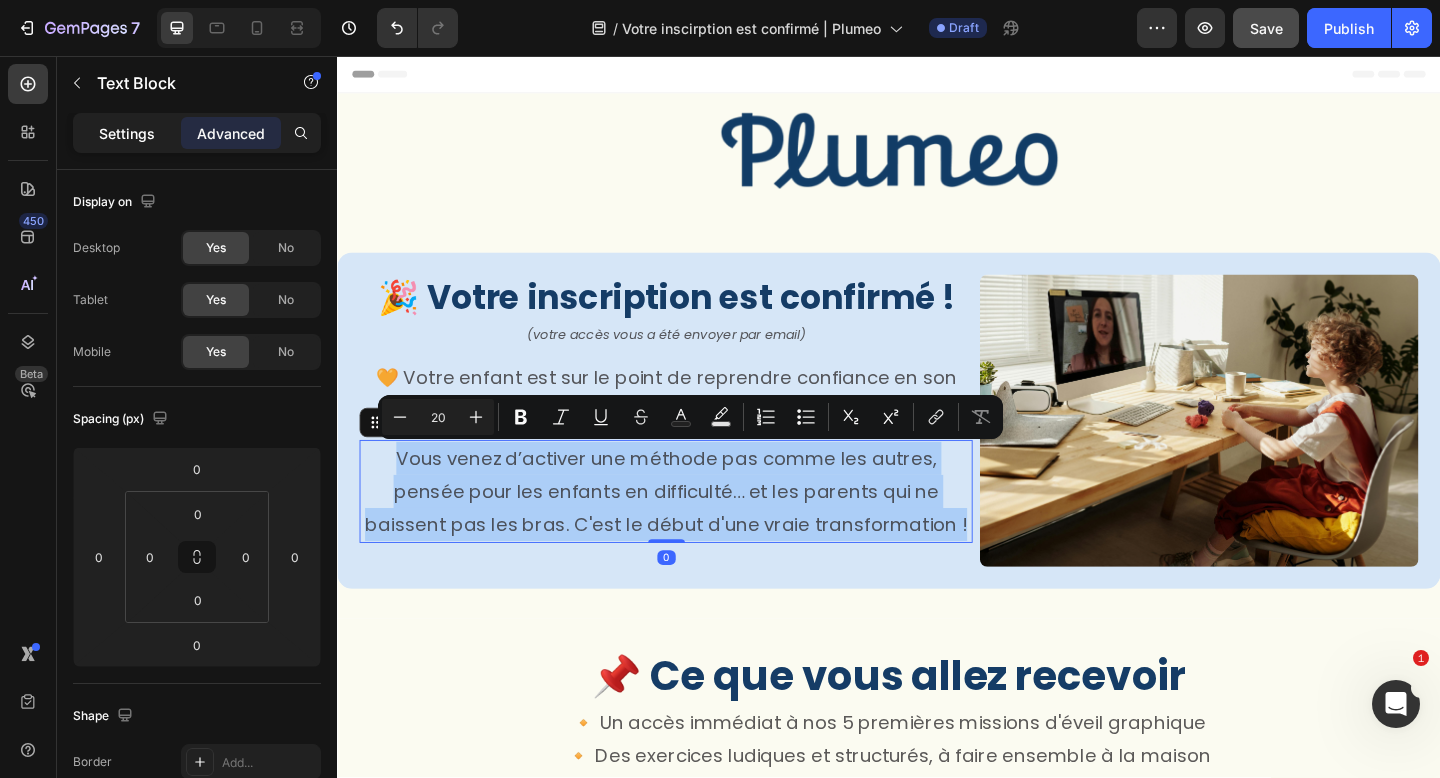 click on "Settings" 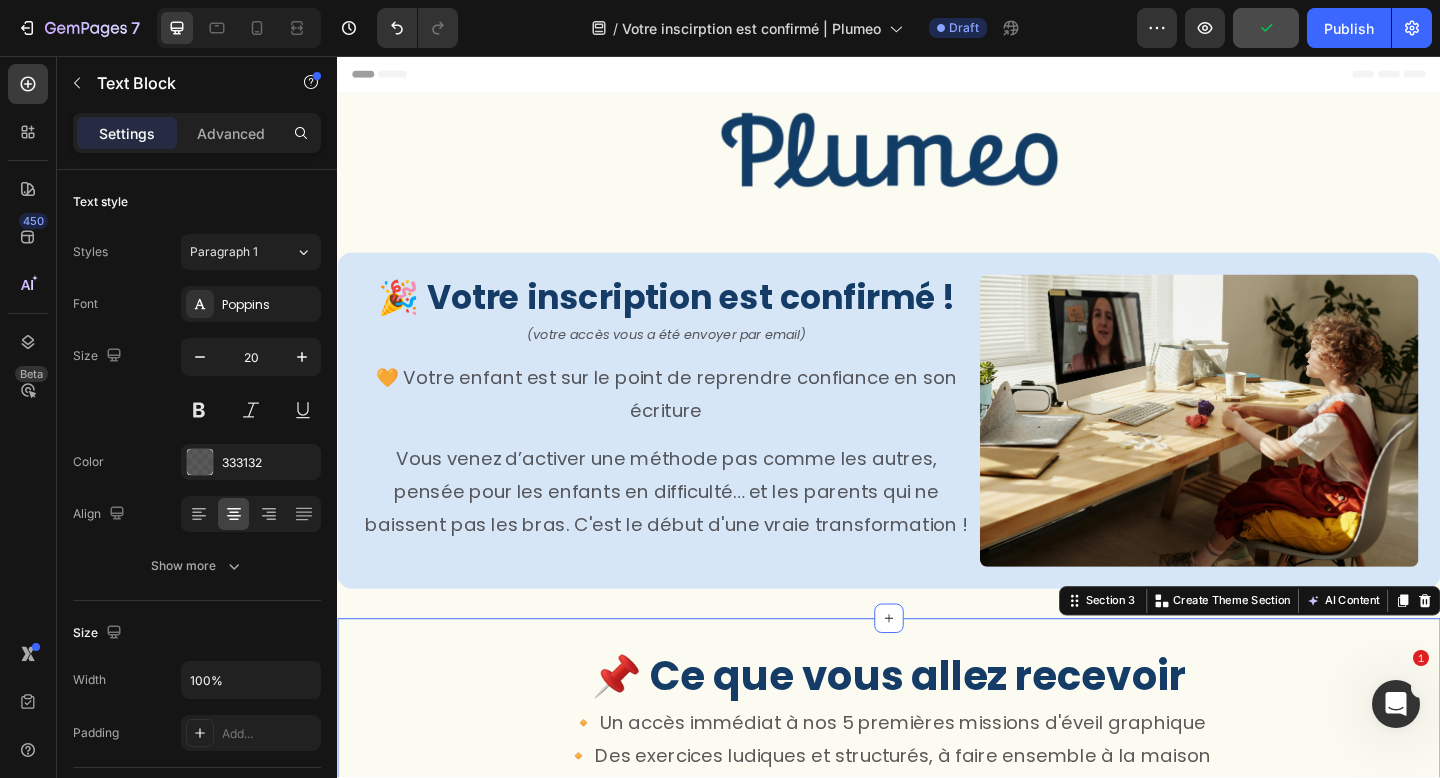 click on "📌 Ce que vous allez recevoir Heading 🔸 Un accès immédiat à nos 5 premières missions d'éveil graphique 🔸 Des exercices ludiques et structurés, à faire ensemble à la maison 🔸 Des outils de suivi pour observer les progrès dès les premiers jours 🔸 Des conseils experts pour éviter les erreurs les plus fréquentes. Text Block Row Section 3 Create Theme Section AI Content Write with GemAI What would you like to describe here? Tone and Voice Persuasive Product Cahiers d'écriture cursive rainurés - adapté aux enfants dys et en difficulté d'écriture | Plumeo™ Show more Generate" at bounding box center [937, 794] 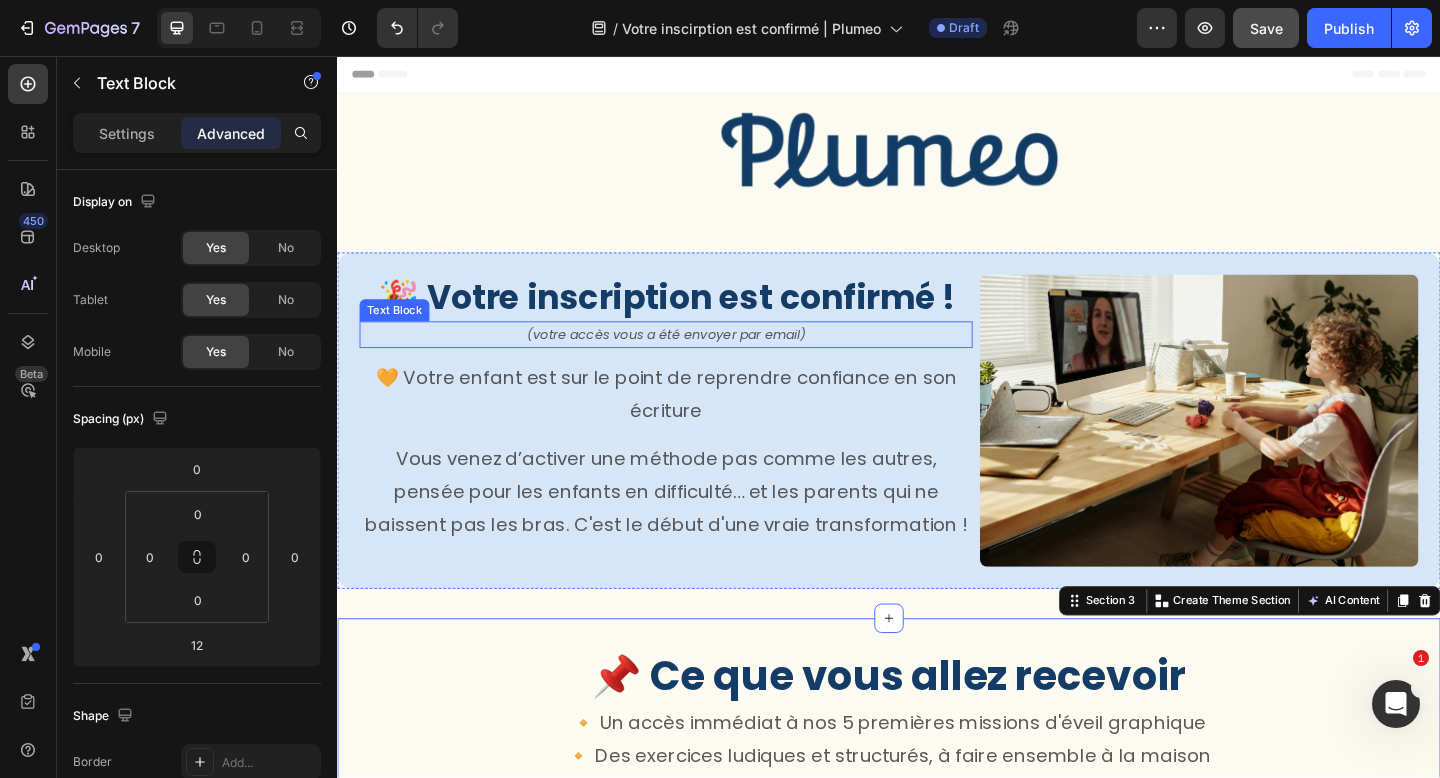click on "(votre accès vous a été envoyer par email)" at bounding box center (694, 359) 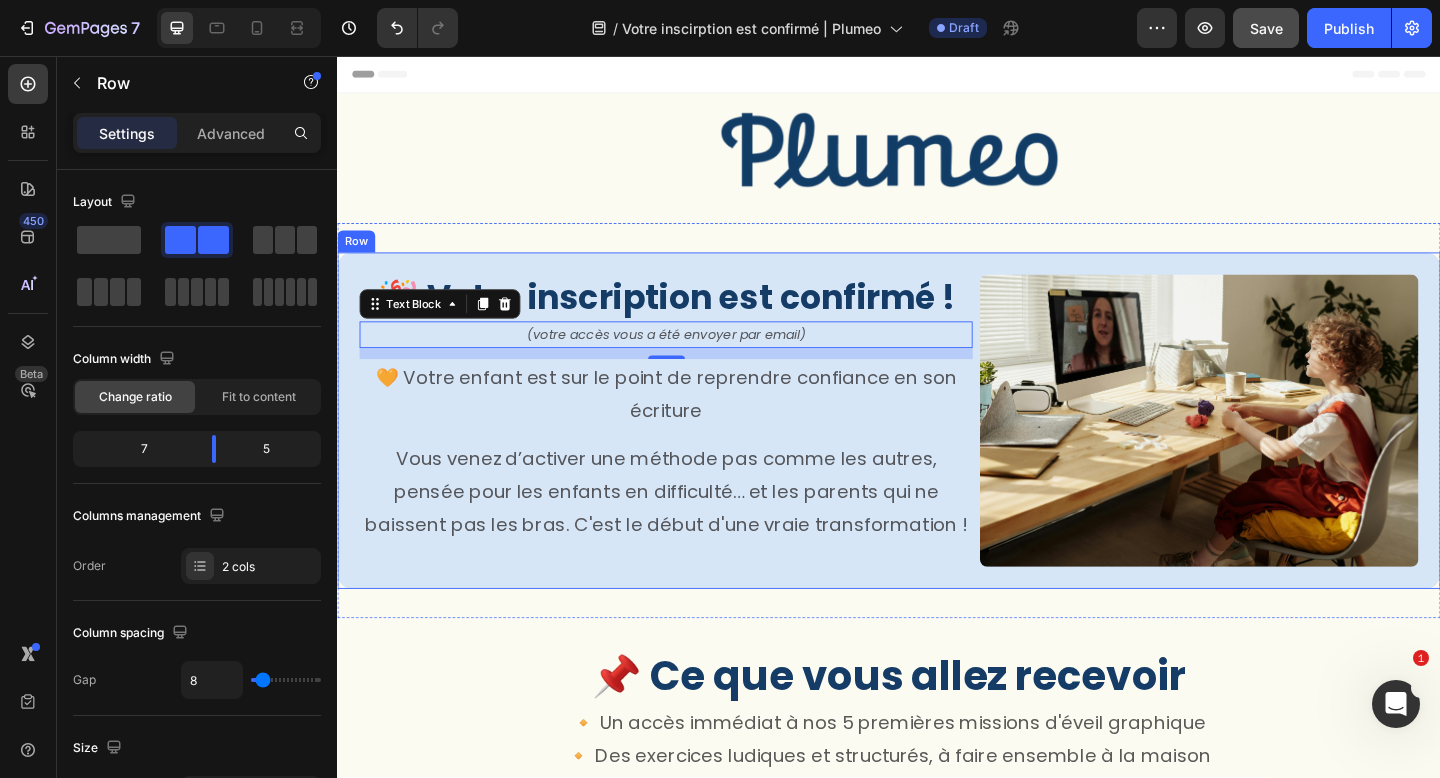 click on "🎉 Votre inscription est confirmé ! Heading (votre accès vous a été envoyer par email) Text Block 12 🧡 Votre enfant est sur le point de reprendre confiance en son écriture Text Block Vous venez d’activer une méthode pas comme les autres, pensée pour les enfants en difficulté… et les parents qui ne baissent pas les bras. C'est le début d'une vraie transformation ! Text Block" at bounding box center (694, 453) 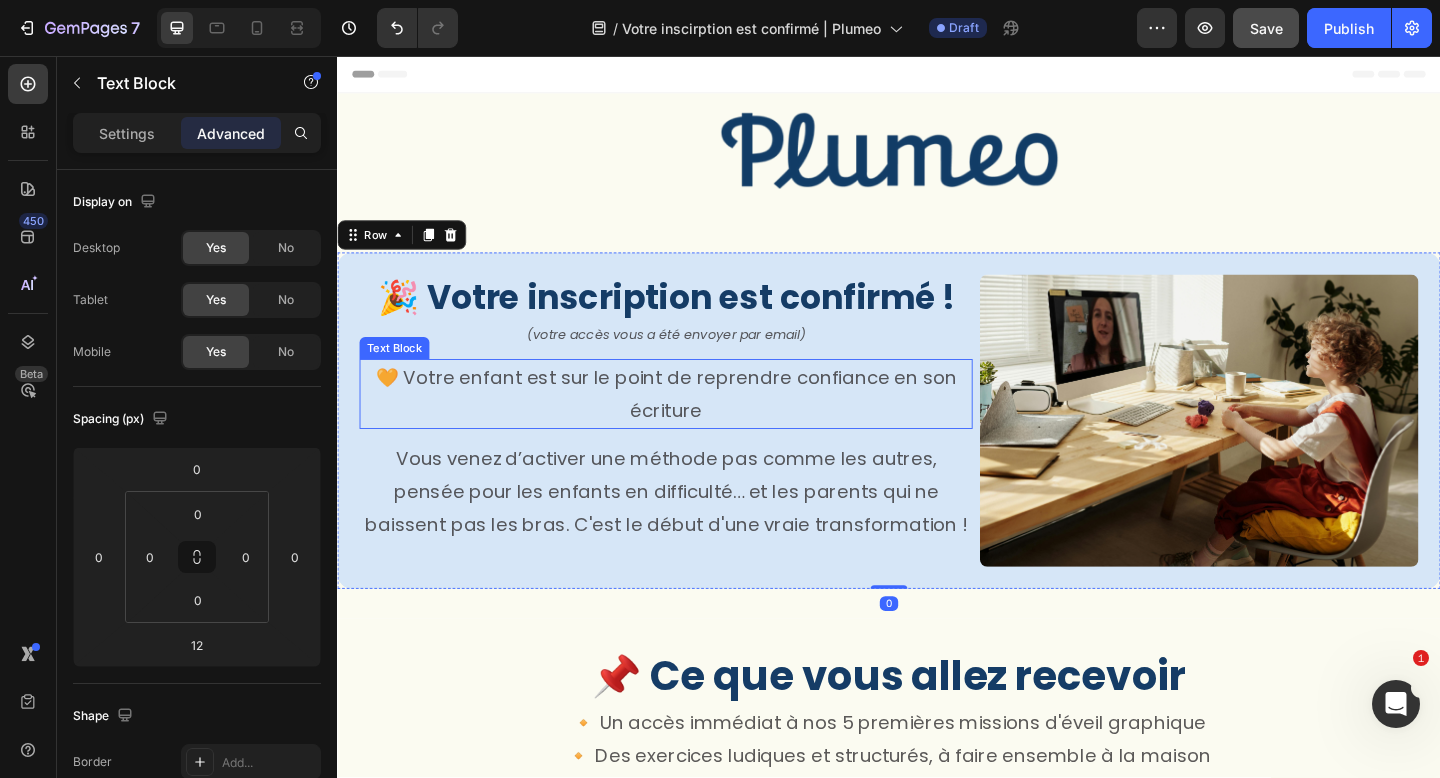 click on "🧡 Votre enfant est sur le point de reprendre confiance en son écriture" at bounding box center (694, 424) 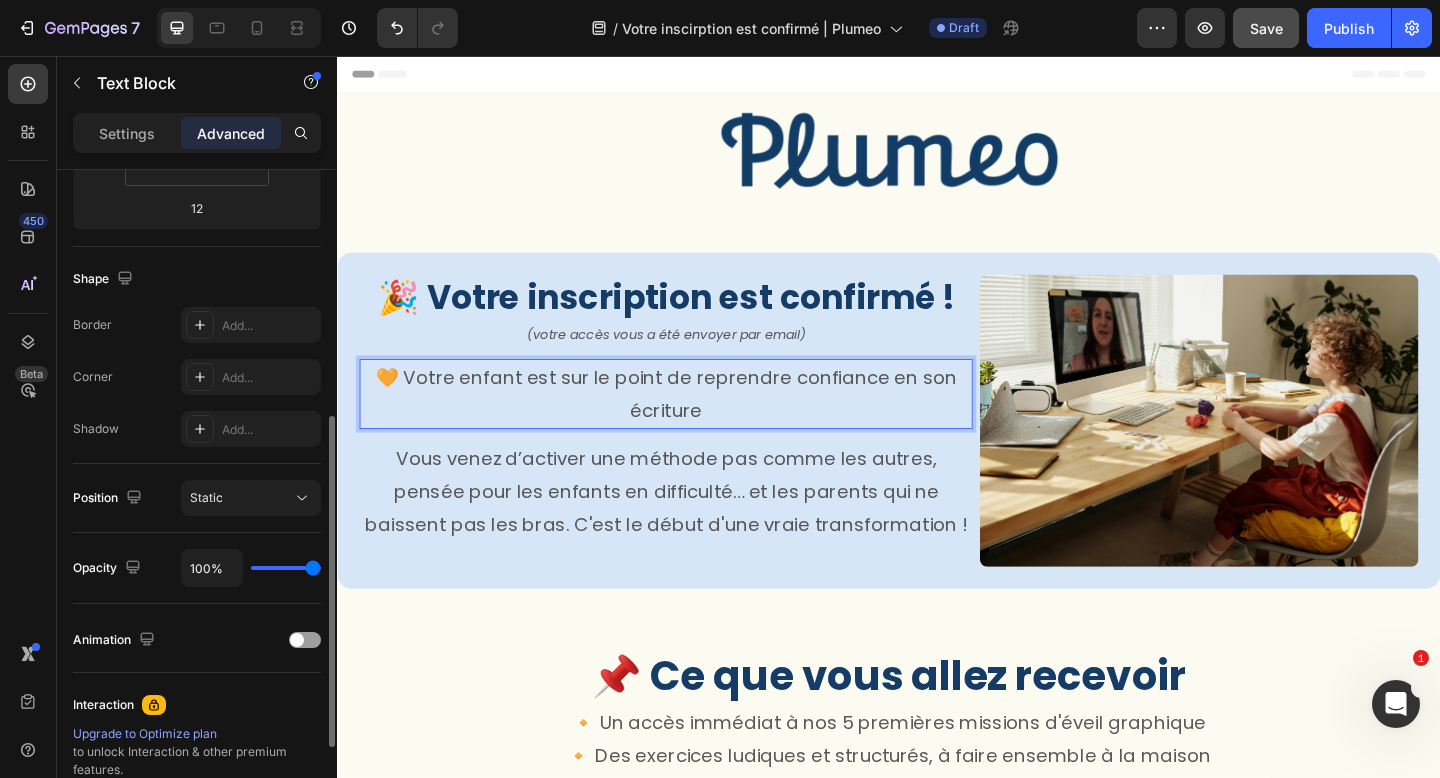 scroll, scrollTop: 475, scrollLeft: 0, axis: vertical 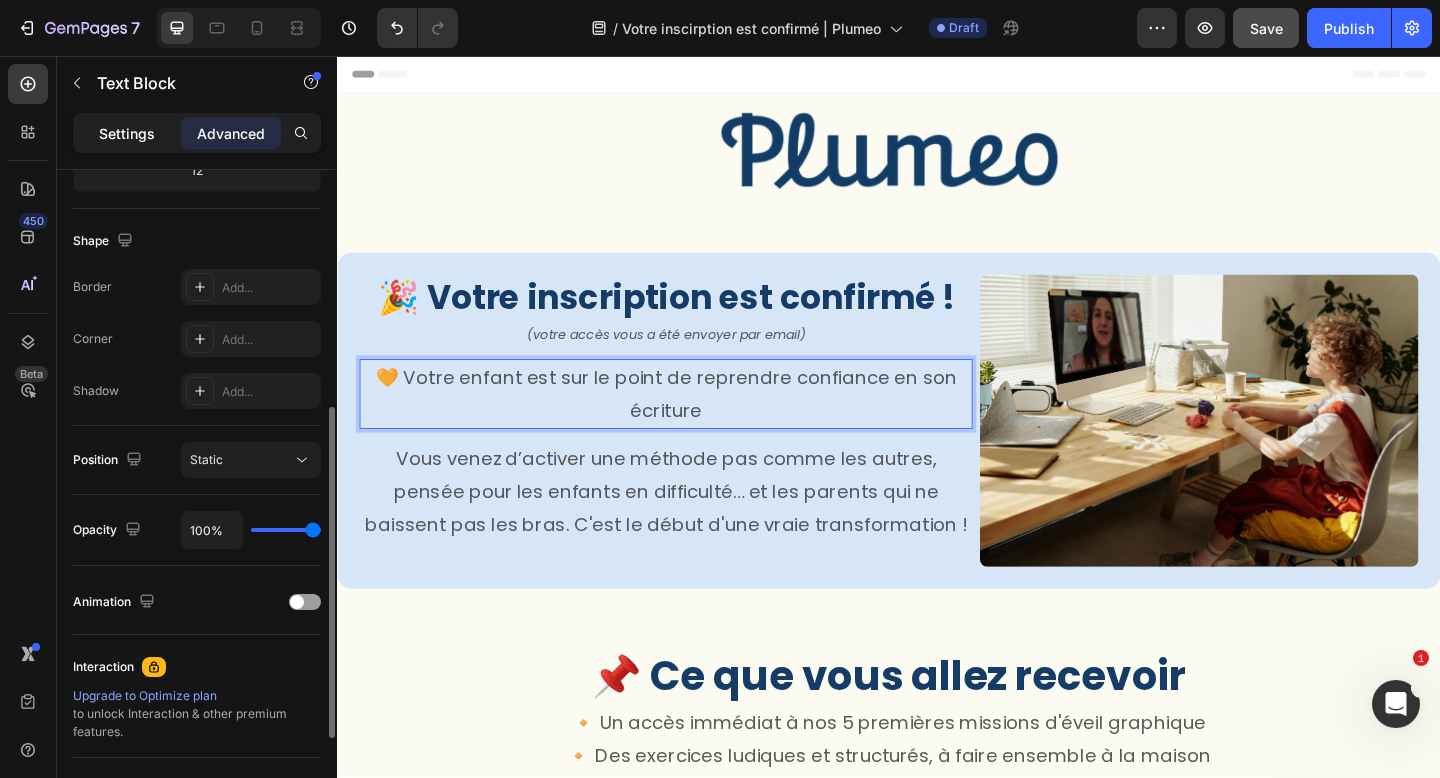 click on "Settings" at bounding box center (127, 133) 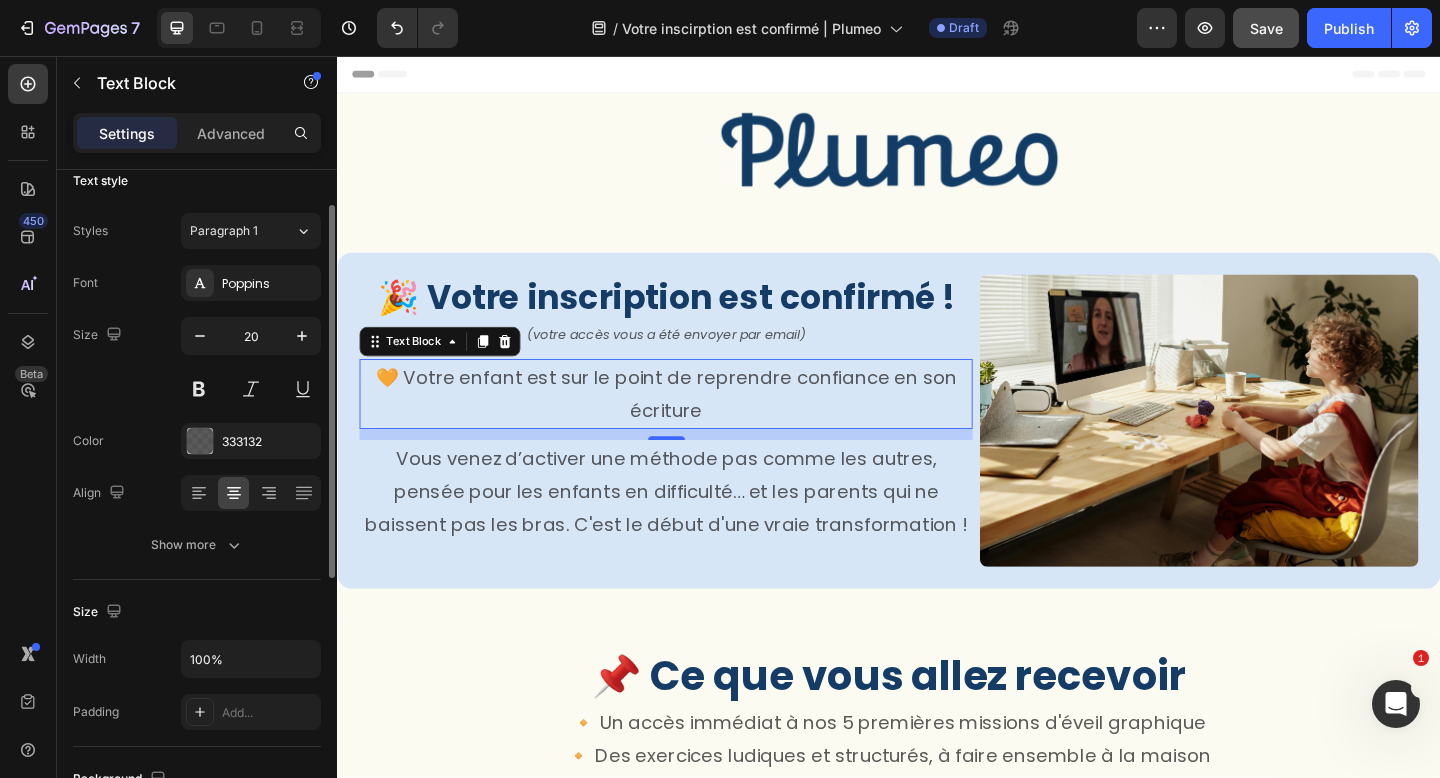 scroll, scrollTop: 0, scrollLeft: 0, axis: both 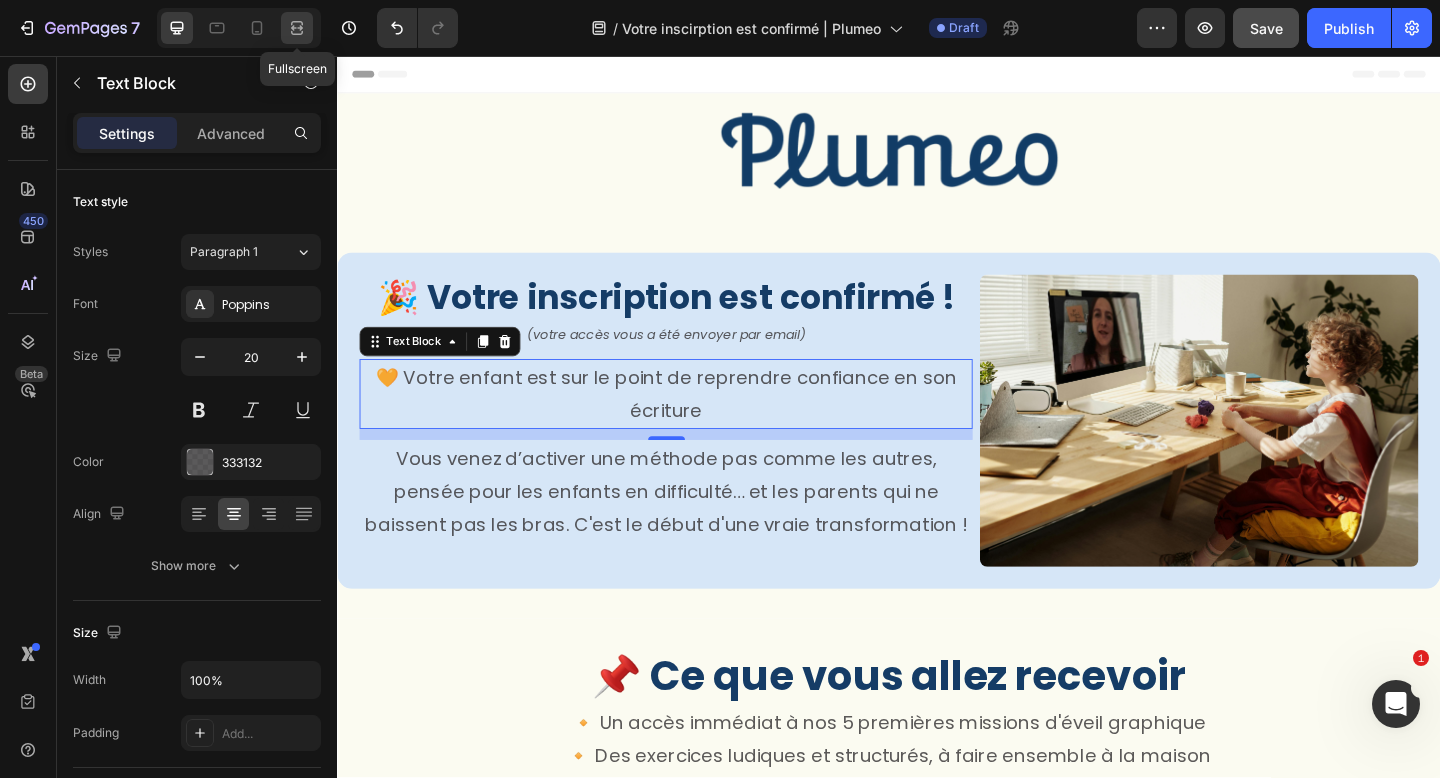click 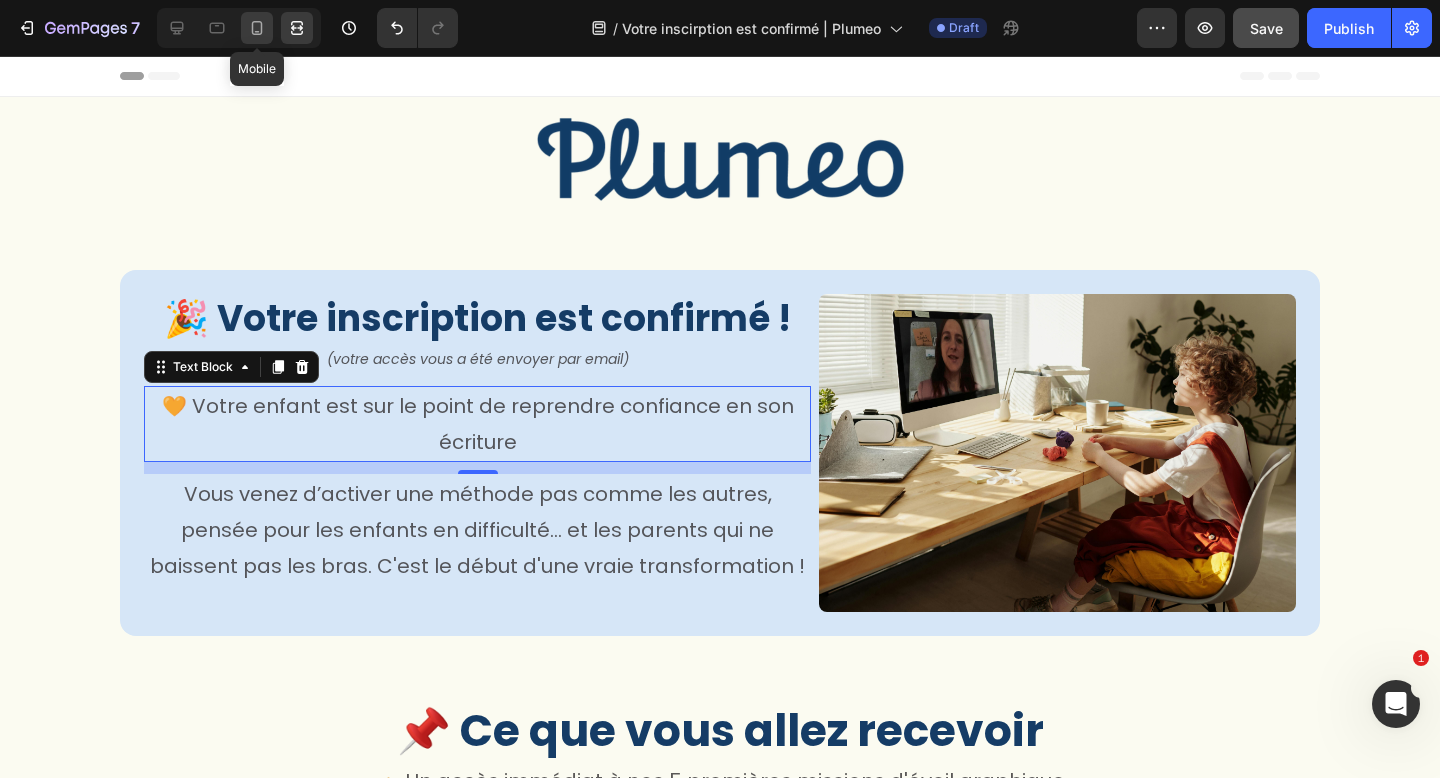 click 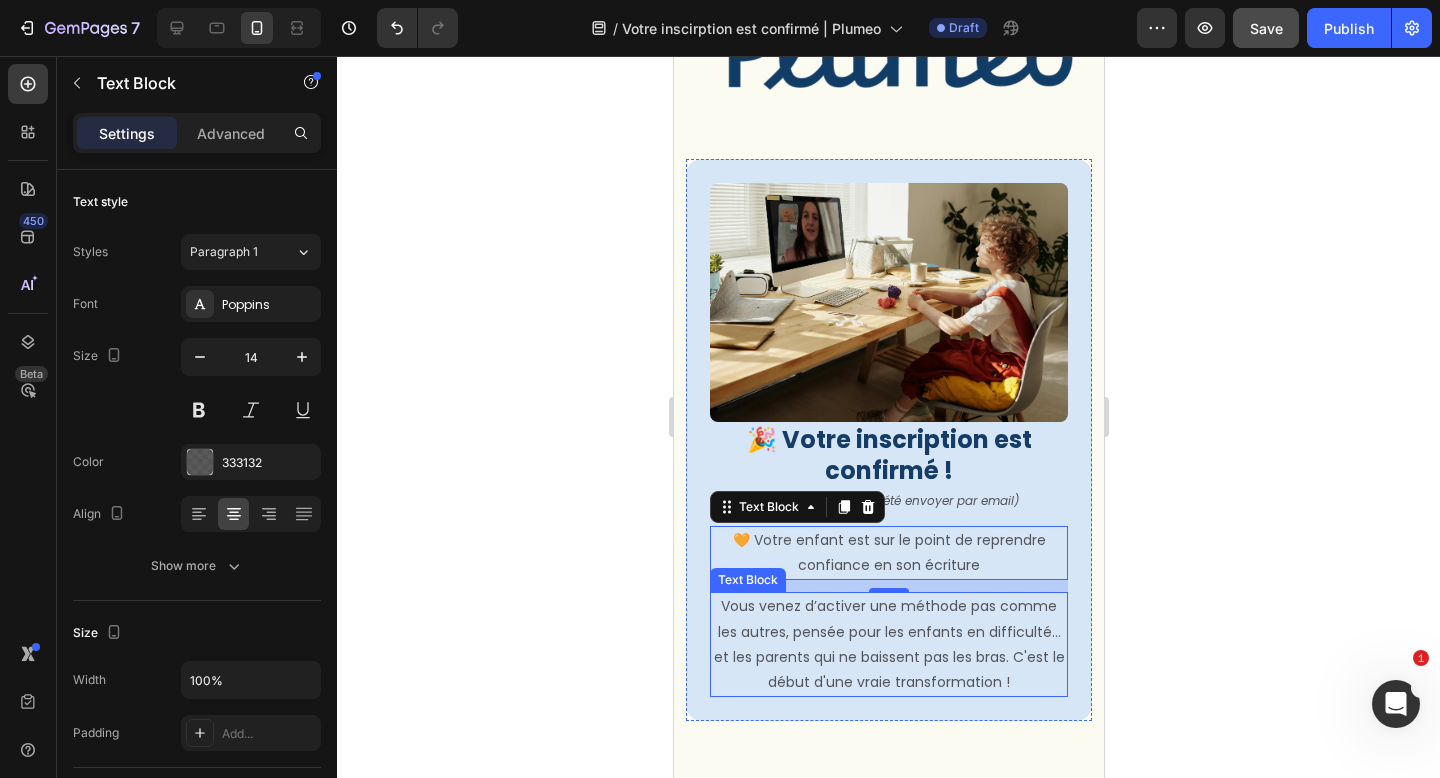 scroll, scrollTop: 80, scrollLeft: 0, axis: vertical 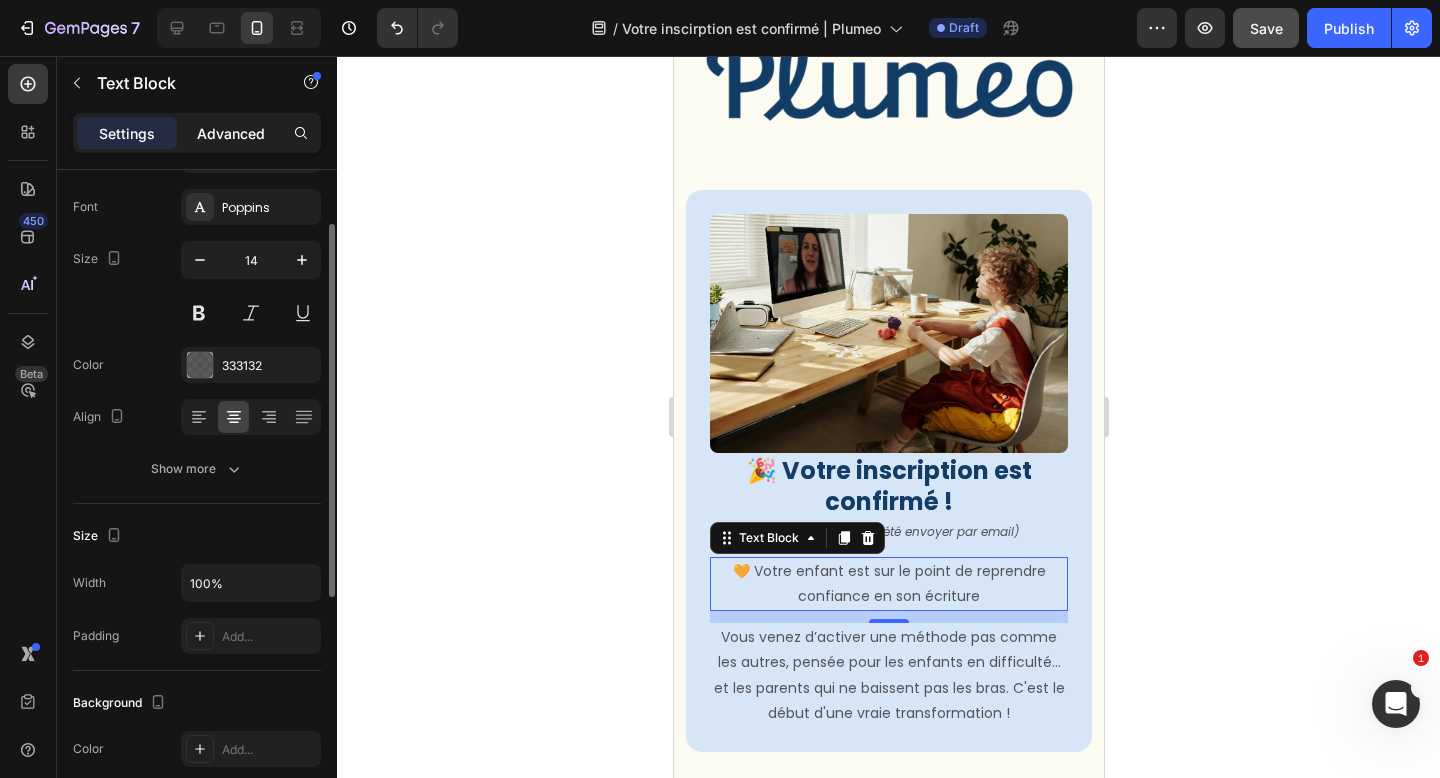 click on "Advanced" at bounding box center (231, 133) 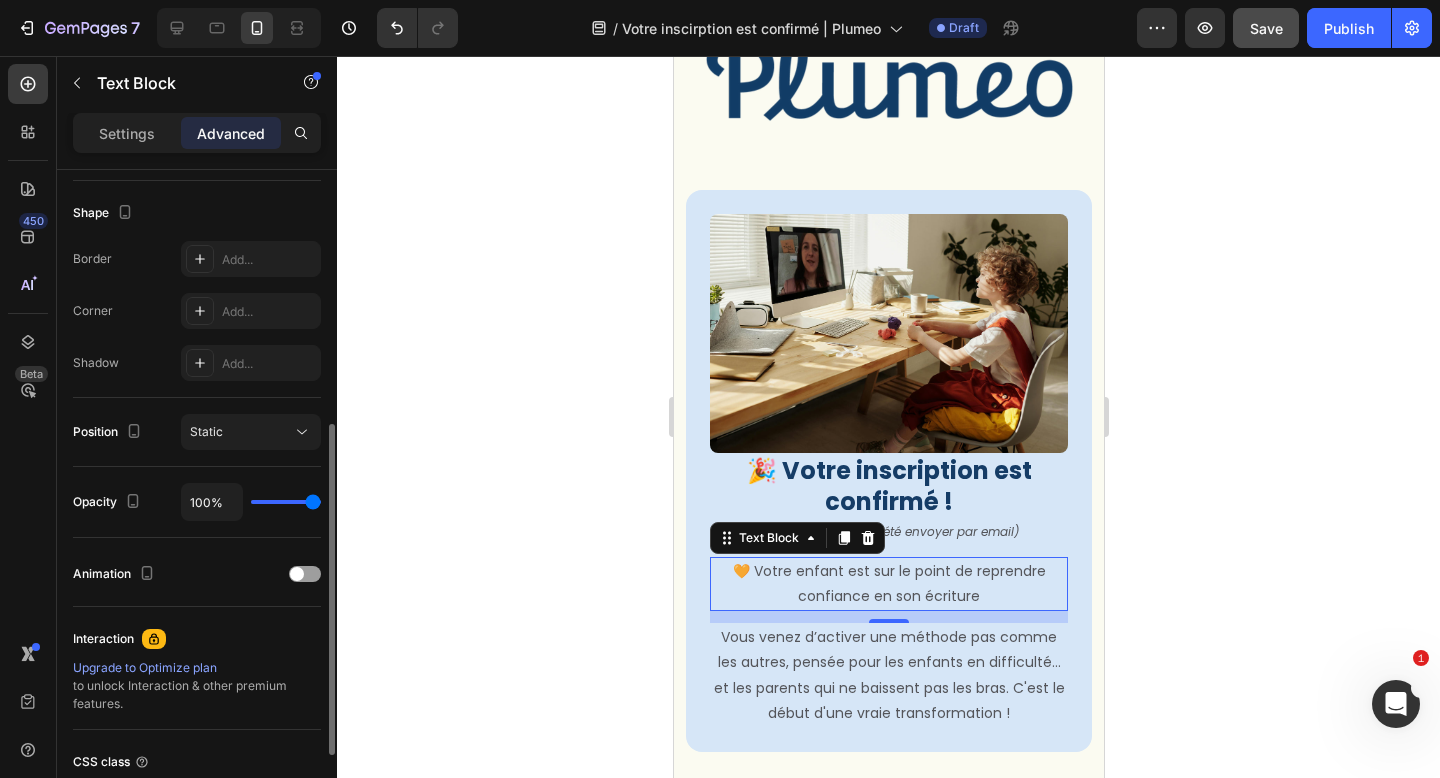 scroll, scrollTop: 500, scrollLeft: 0, axis: vertical 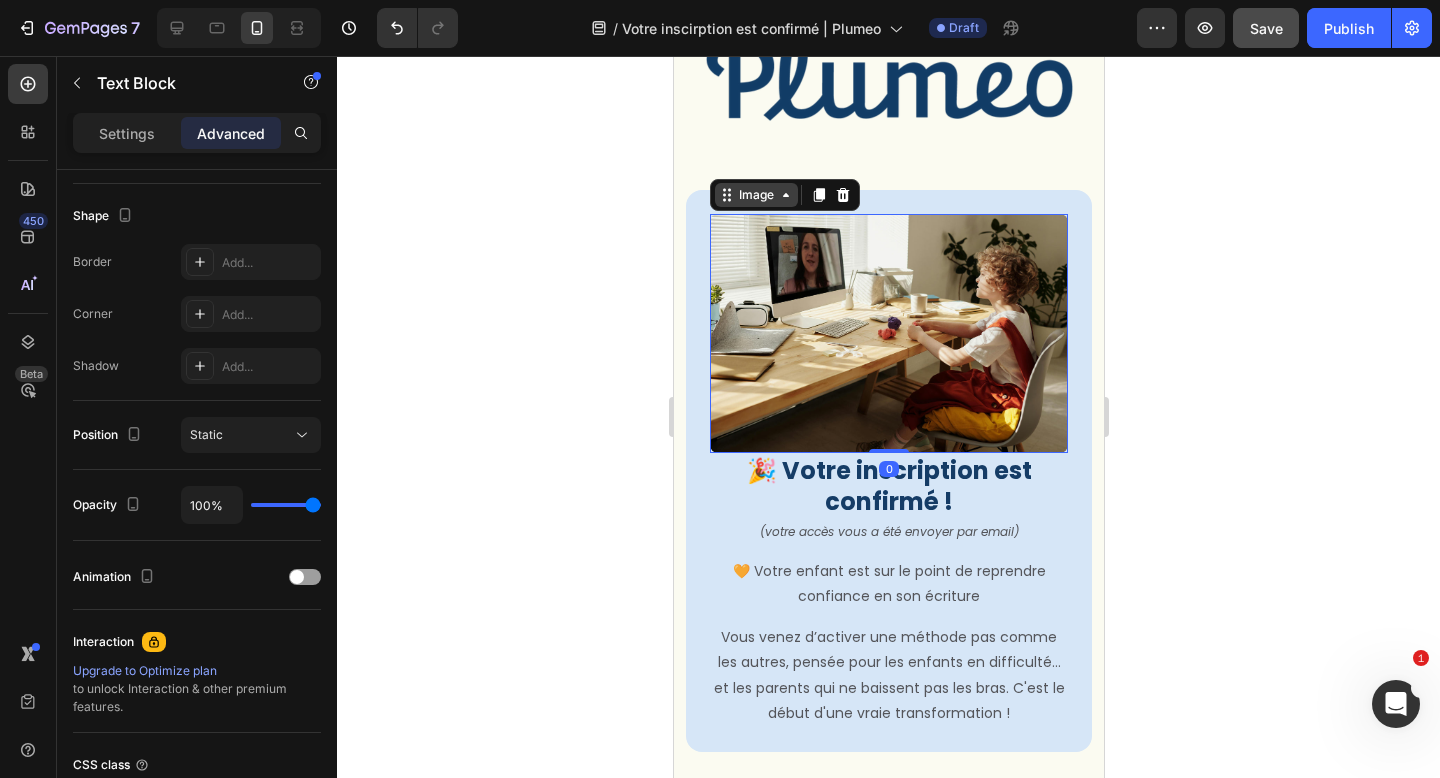 click on "Image" at bounding box center [755, 195] 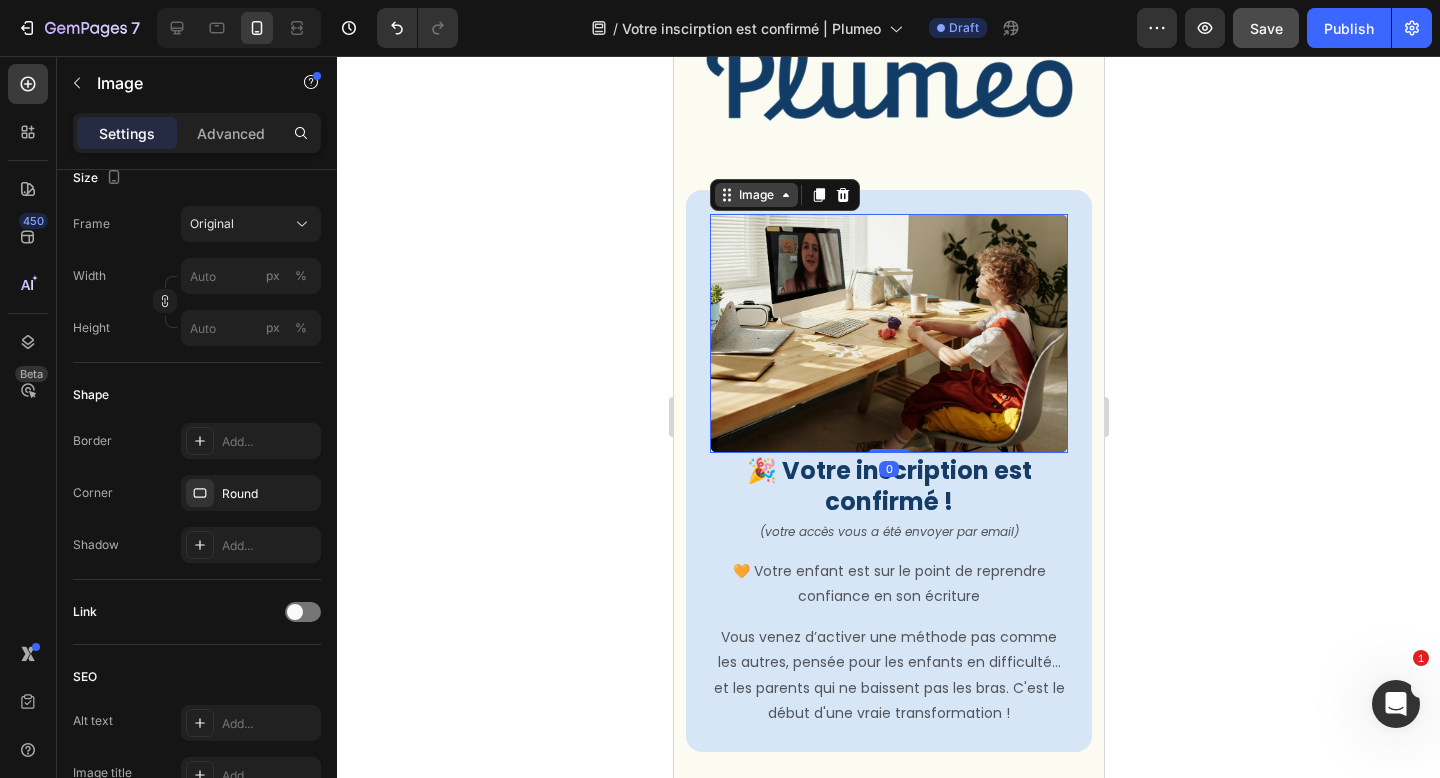scroll, scrollTop: 0, scrollLeft: 0, axis: both 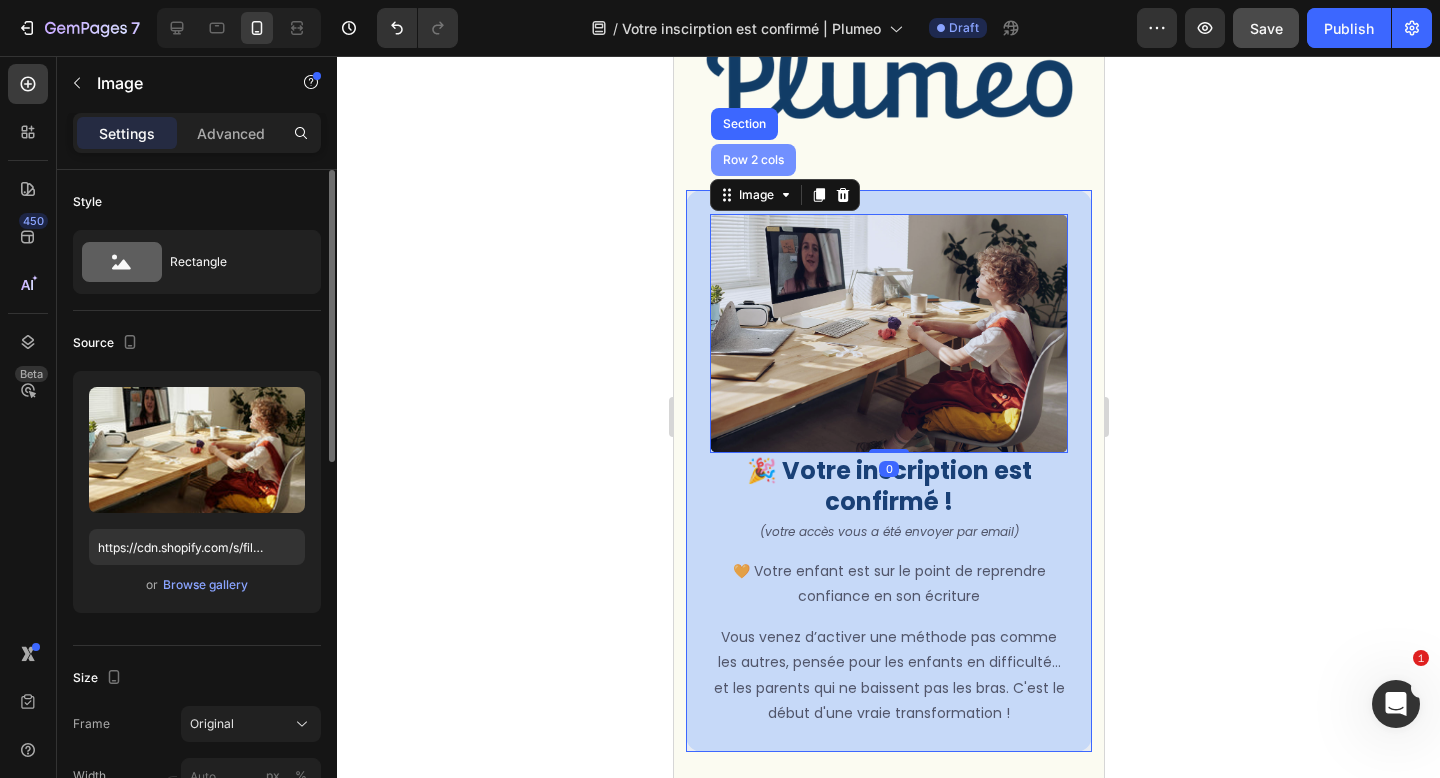 click on "Row 2 cols" at bounding box center [752, 160] 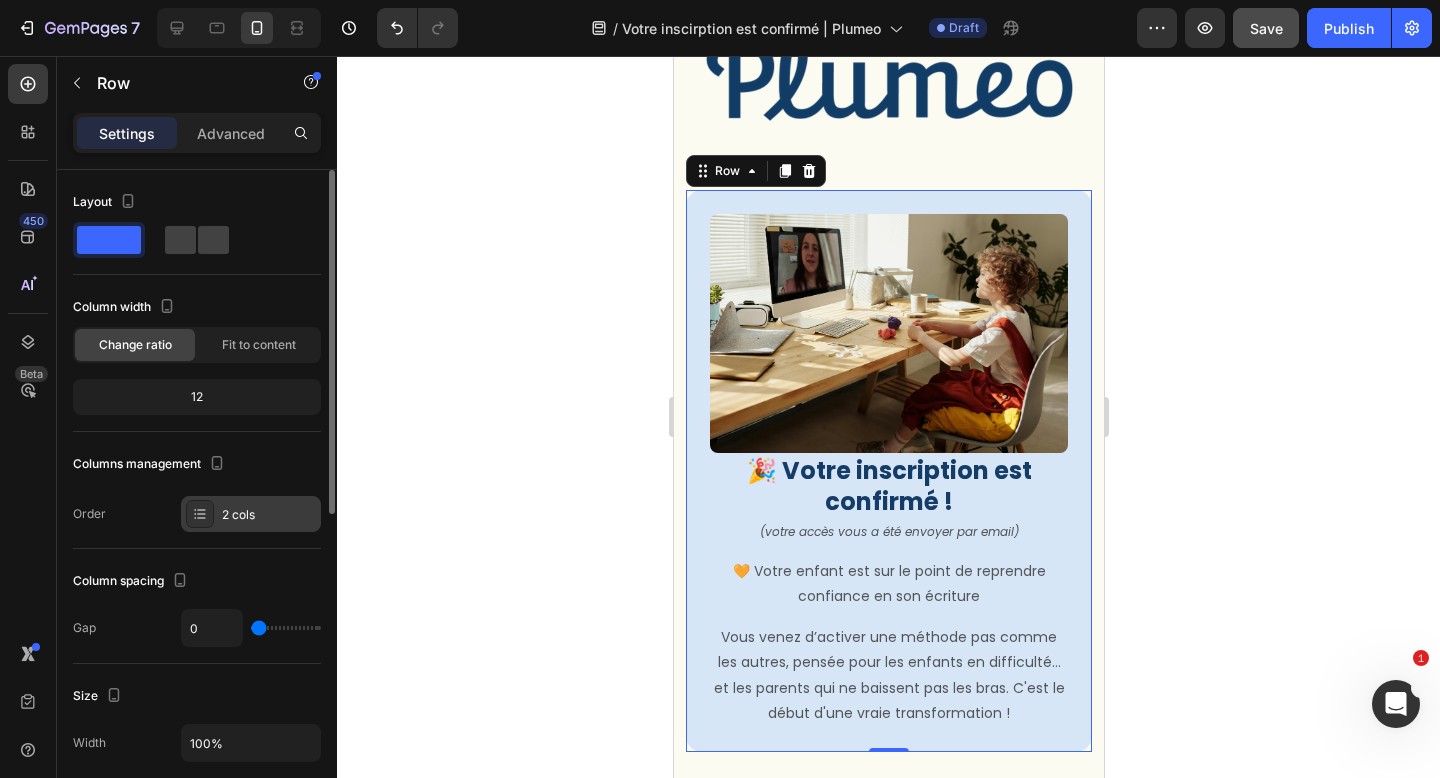 click on "2 cols" at bounding box center (269, 515) 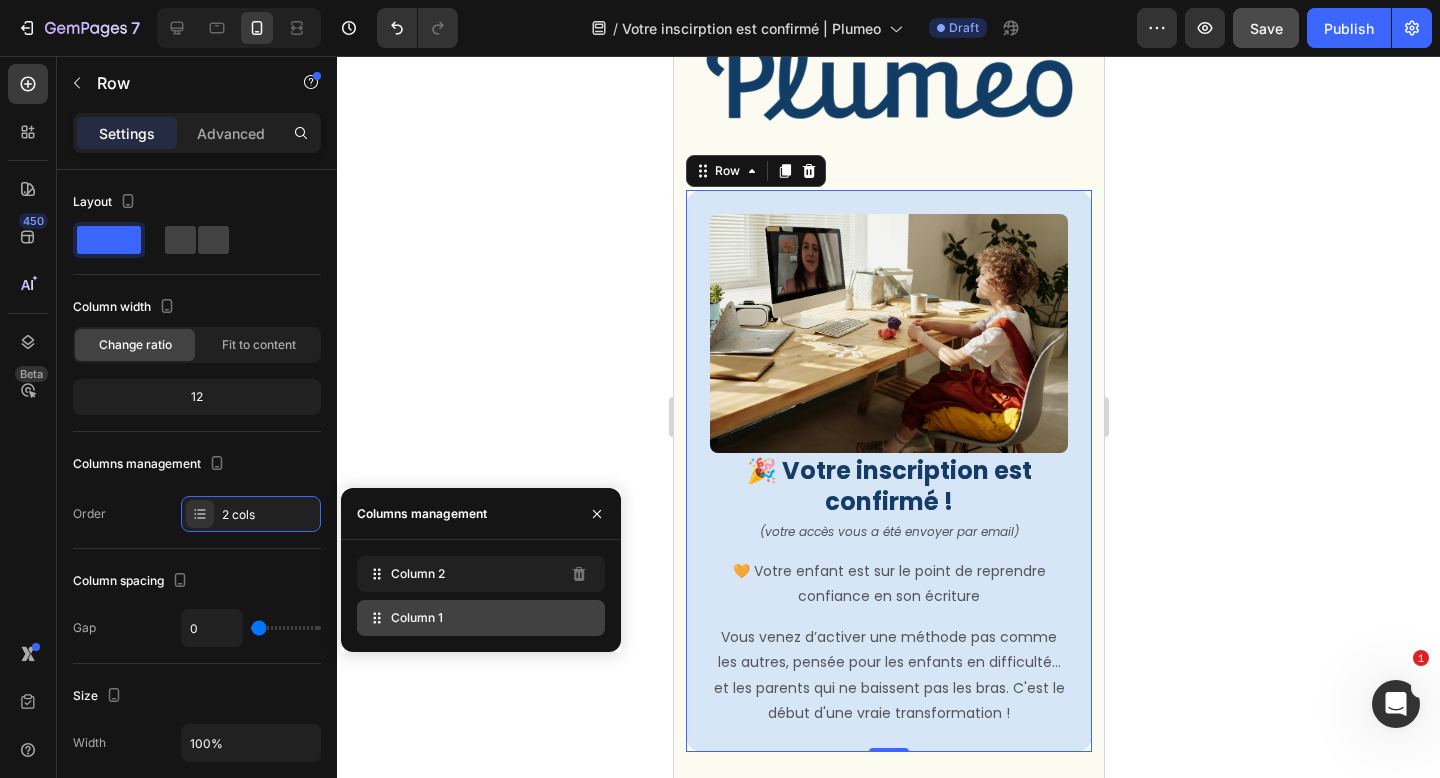 type 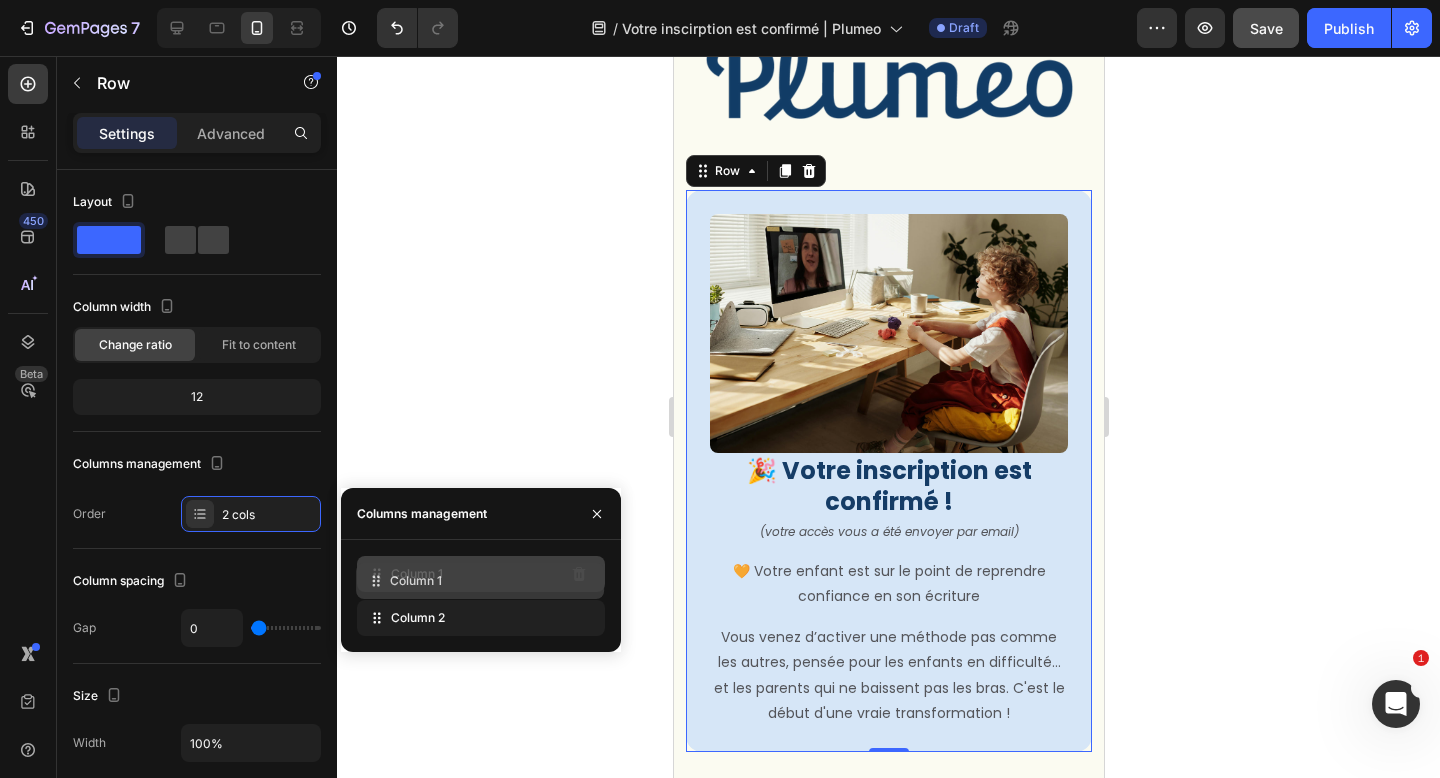 drag, startPoint x: 378, startPoint y: 610, endPoint x: 378, endPoint y: 573, distance: 37 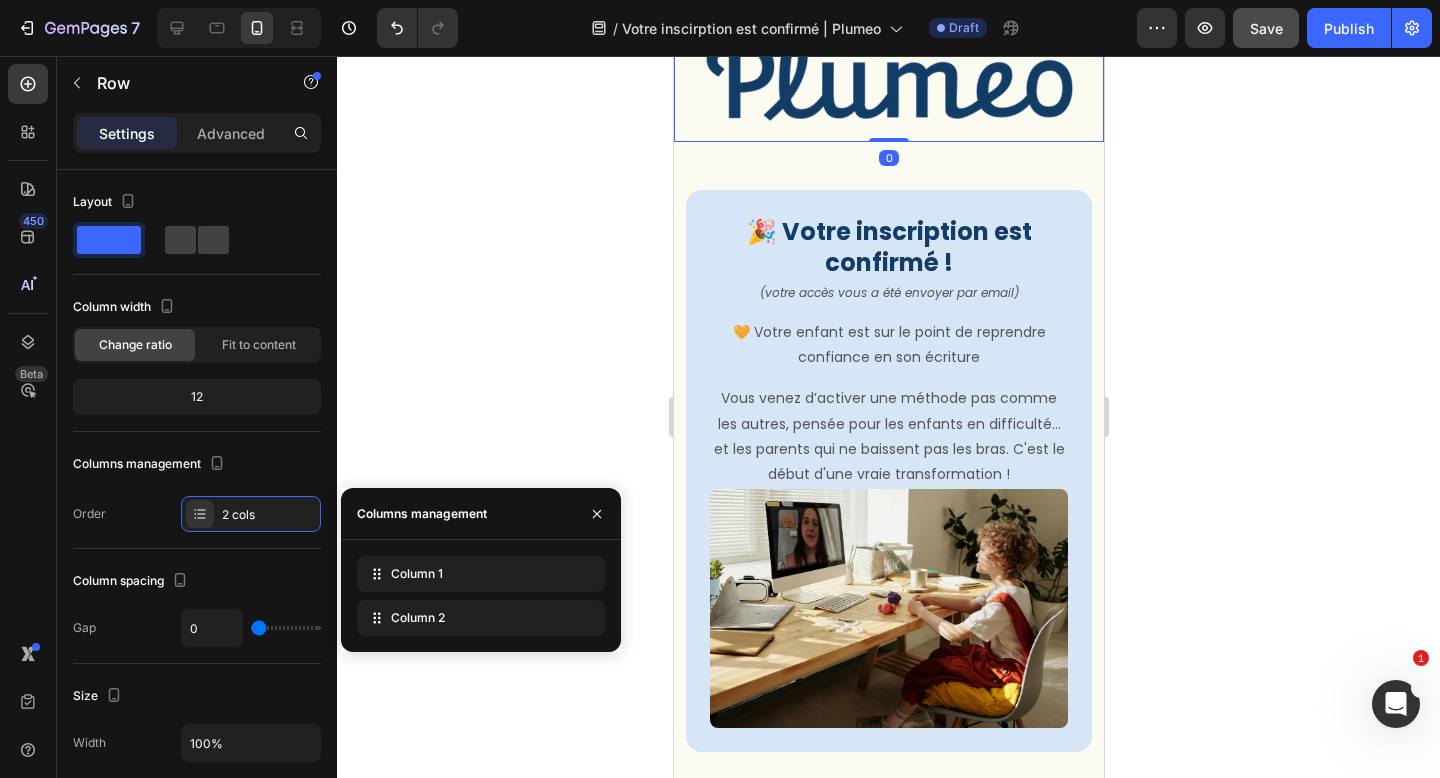click at bounding box center (888, 79) 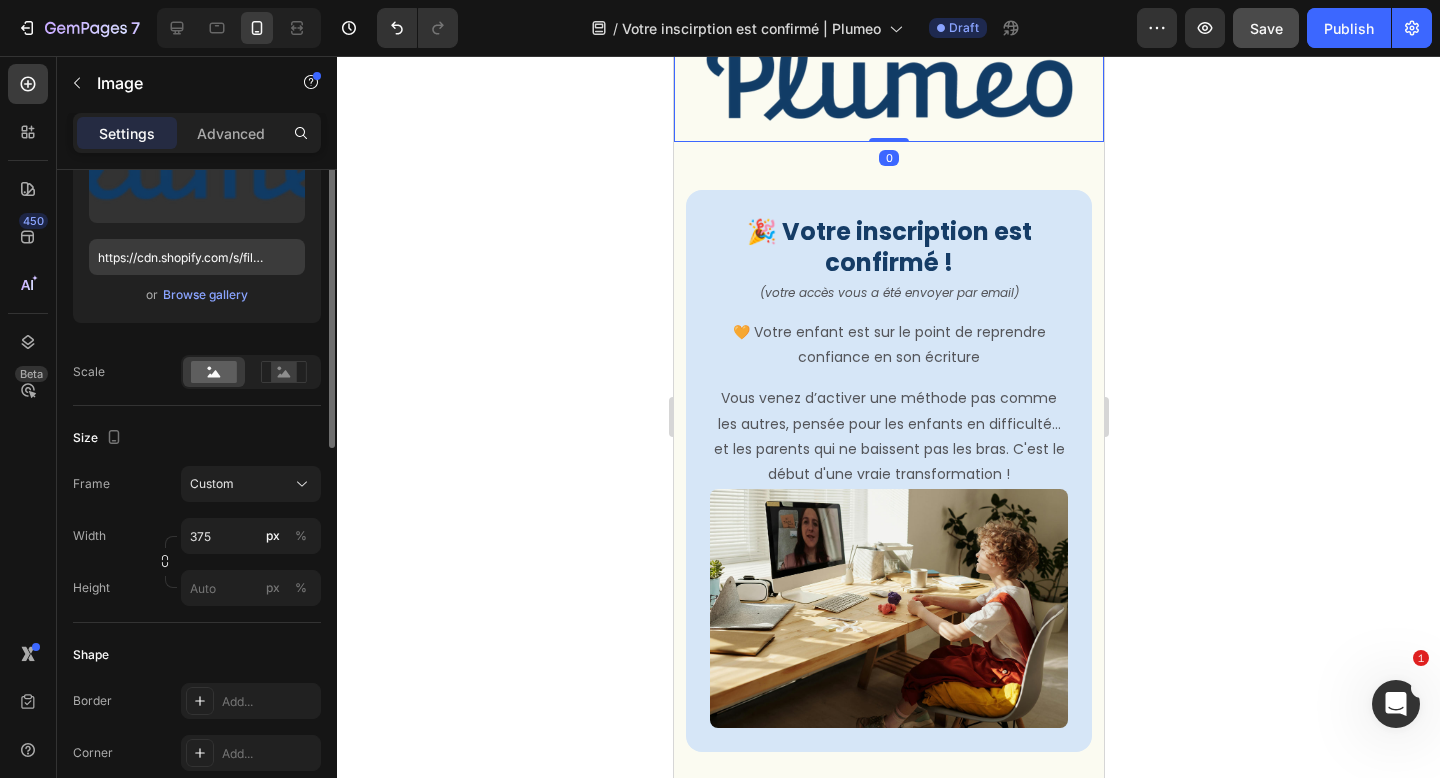 scroll, scrollTop: 413, scrollLeft: 0, axis: vertical 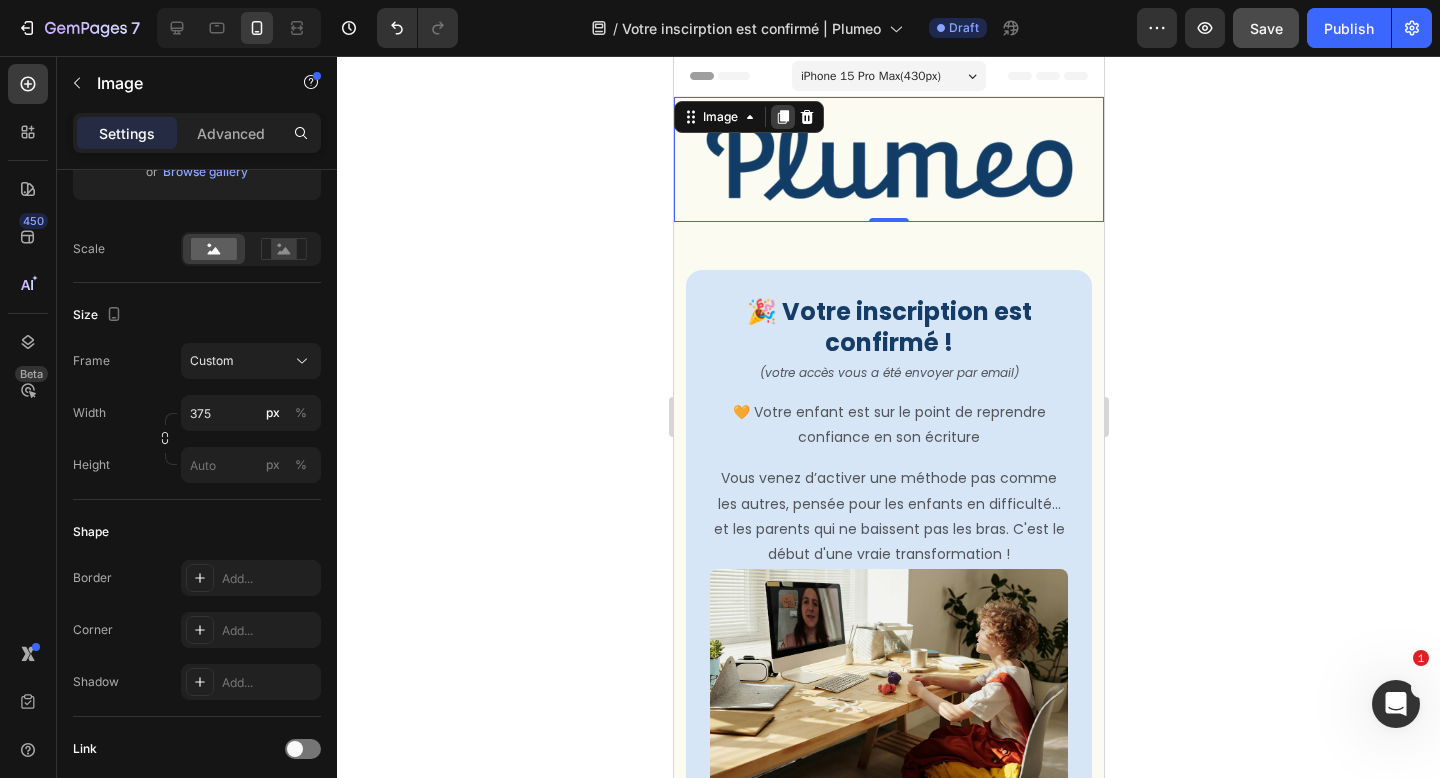 click 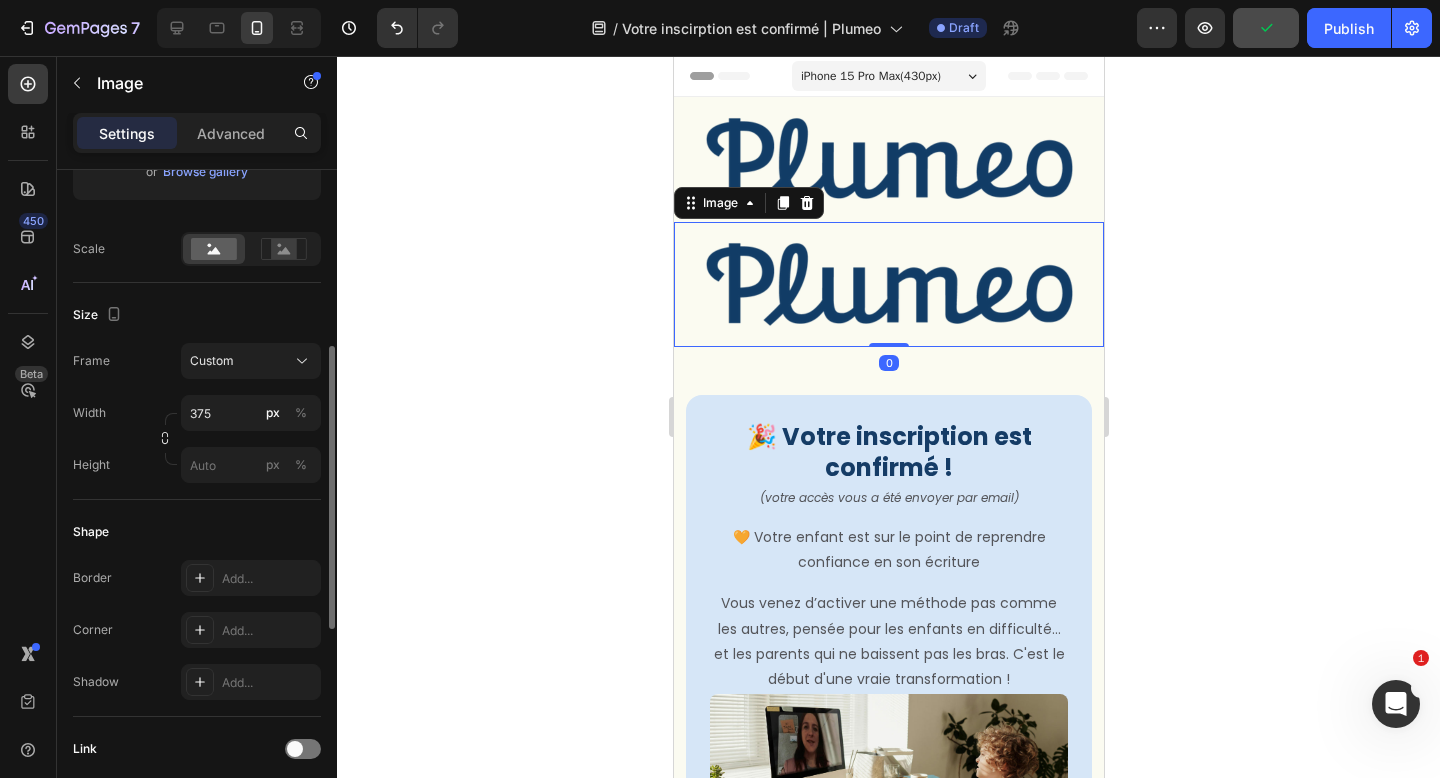 click on "Width 375 px % Height px %" at bounding box center [197, 439] 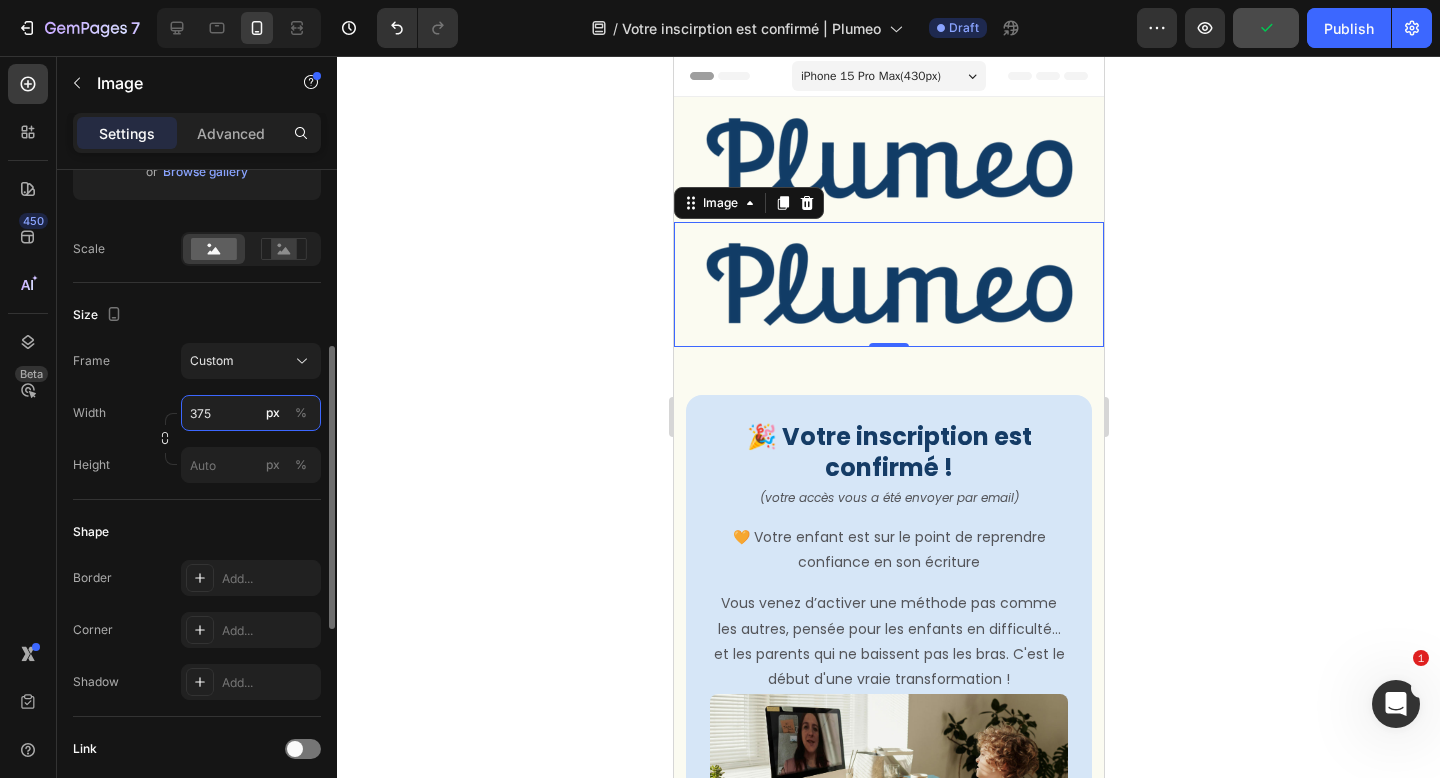click on "375" at bounding box center (251, 413) 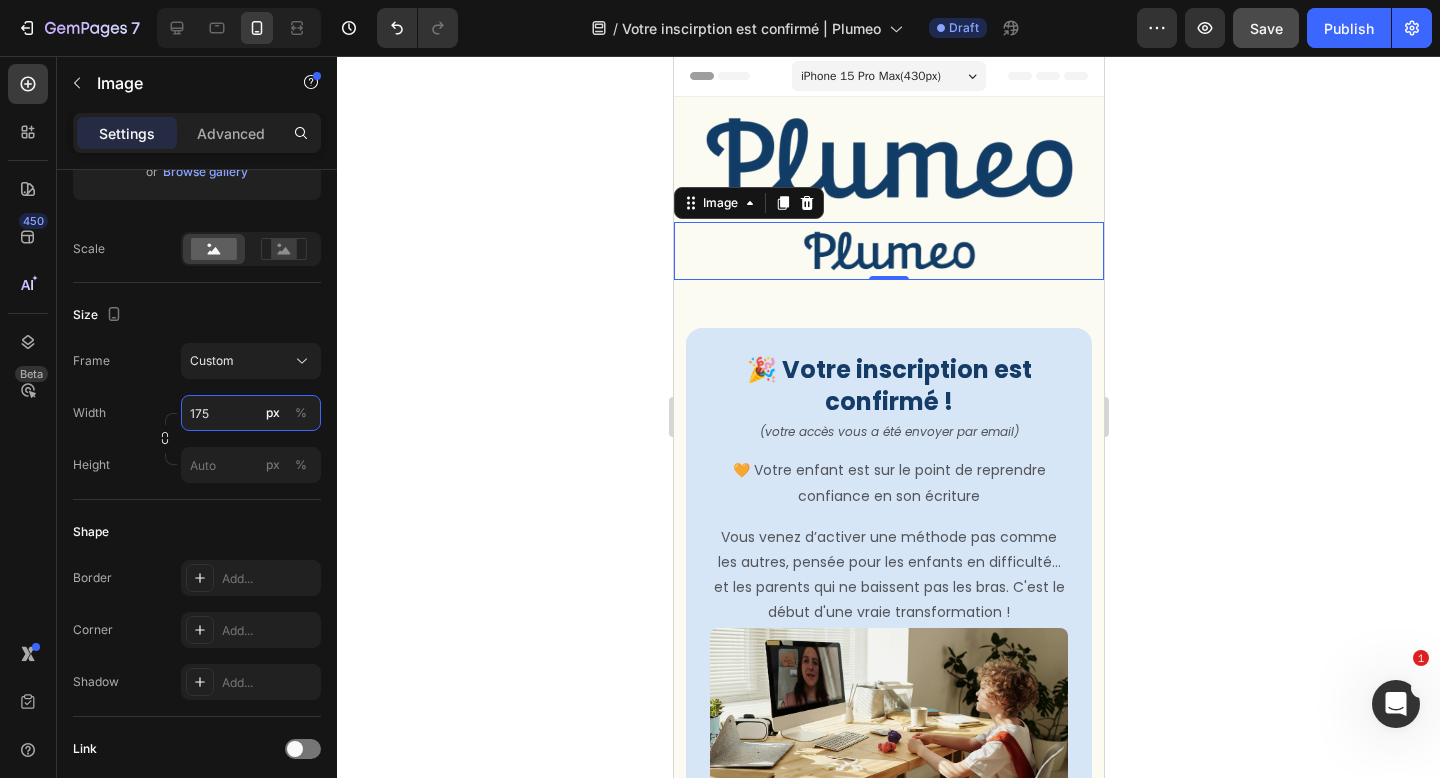 type on "175" 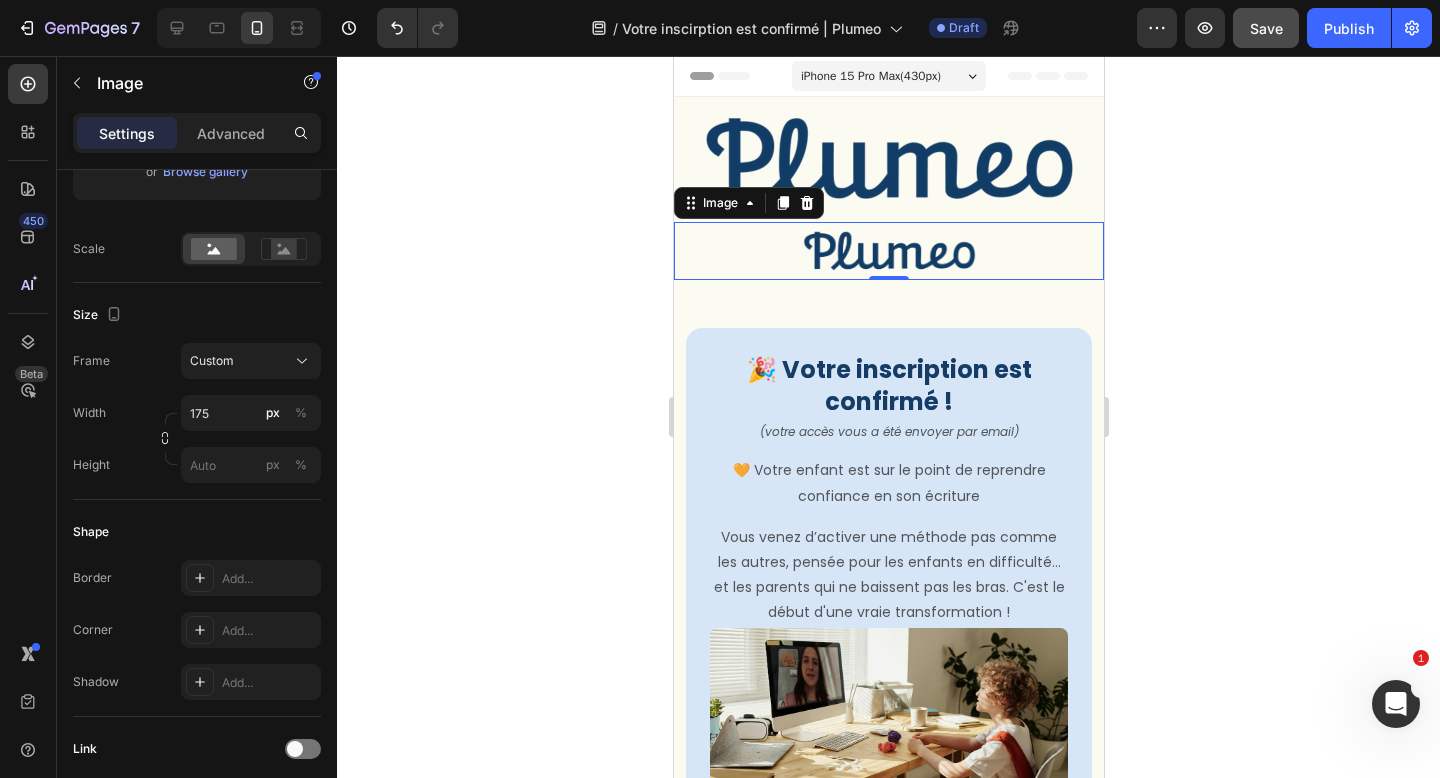 click at bounding box center [888, 251] 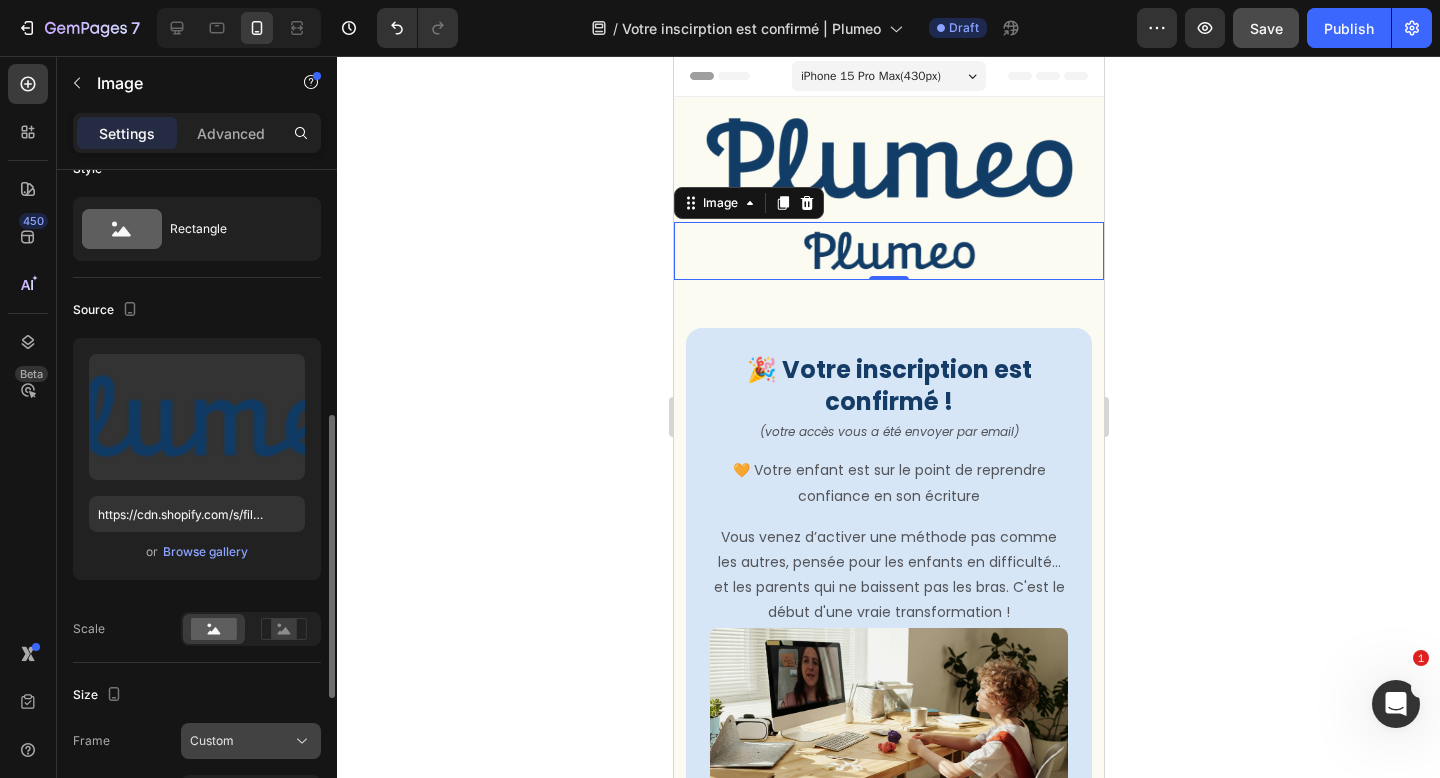 scroll, scrollTop: 0, scrollLeft: 0, axis: both 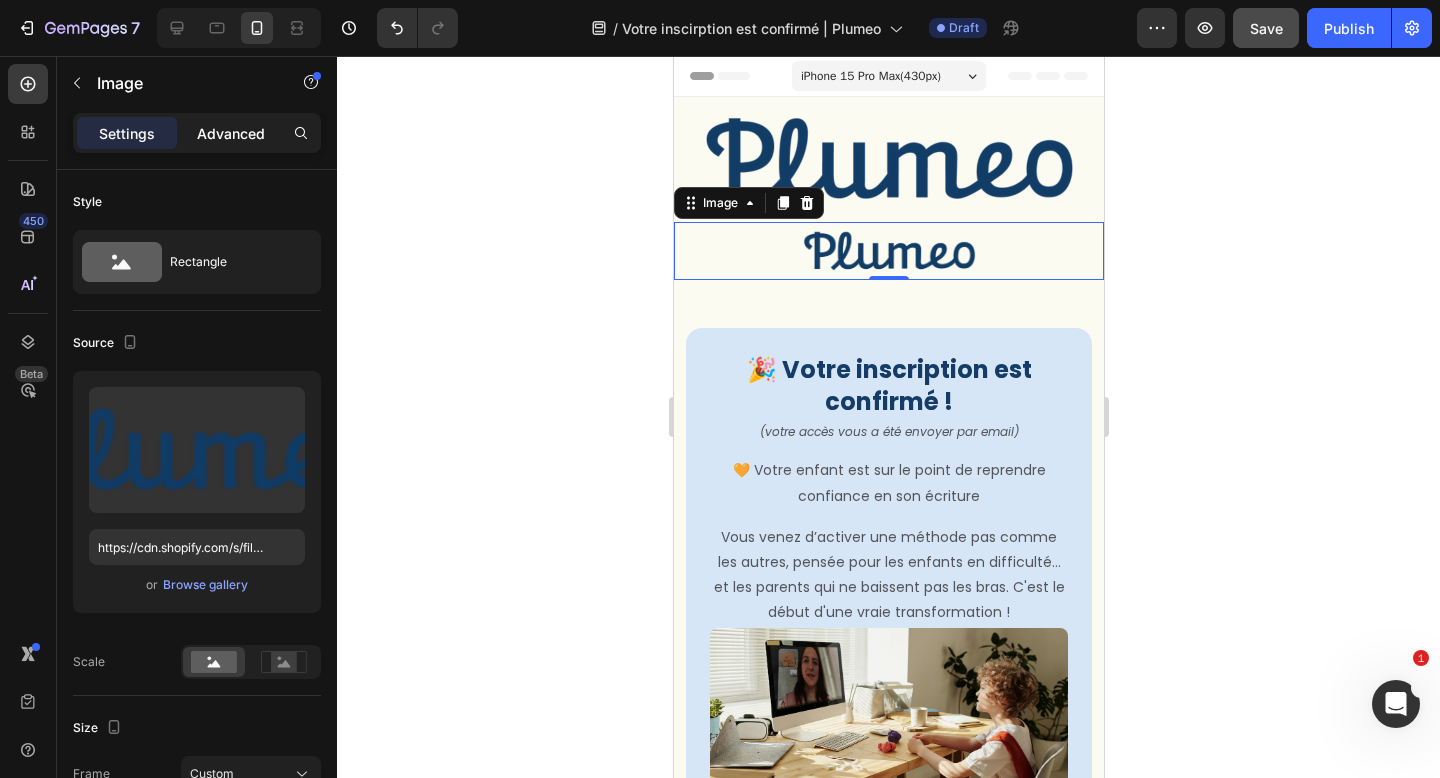 click on "Advanced" at bounding box center [231, 133] 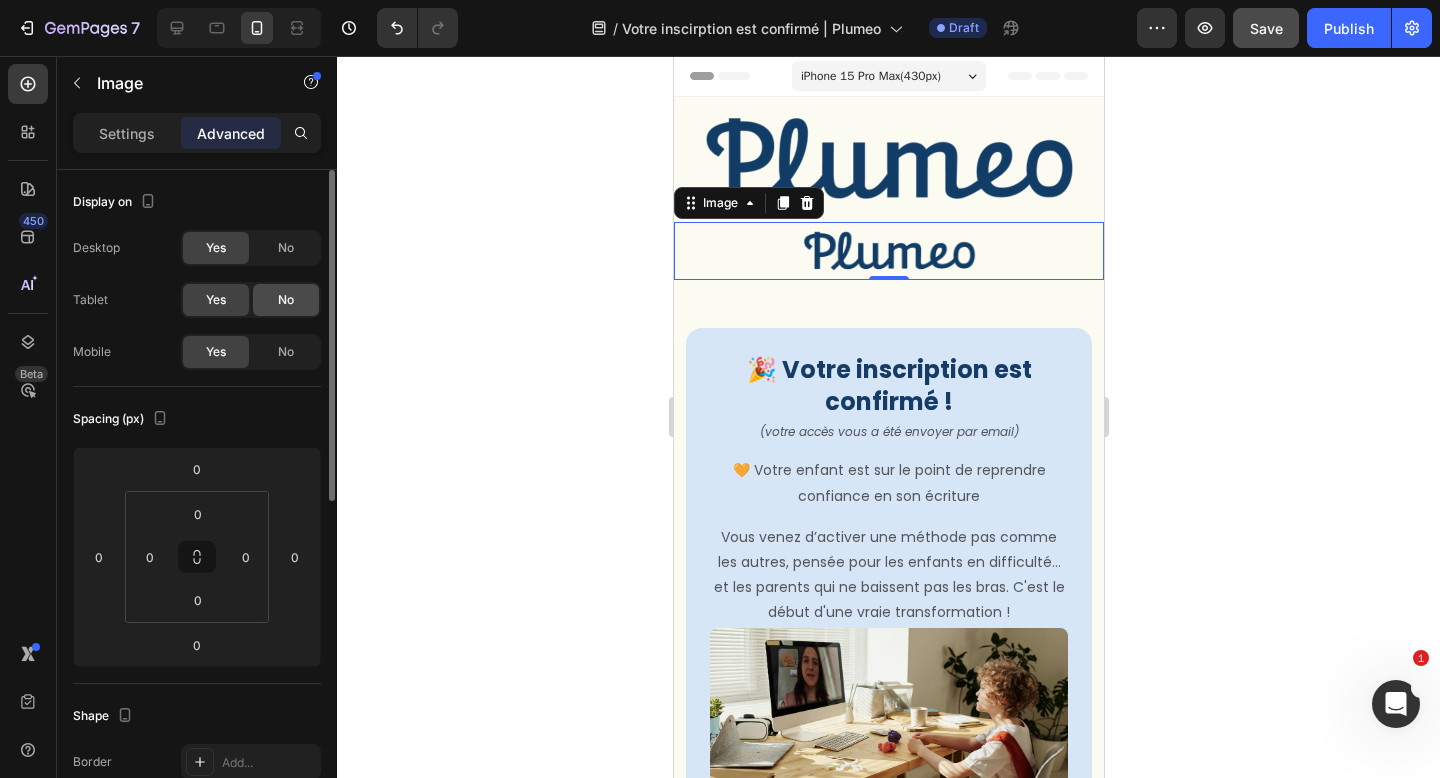 click on "No" 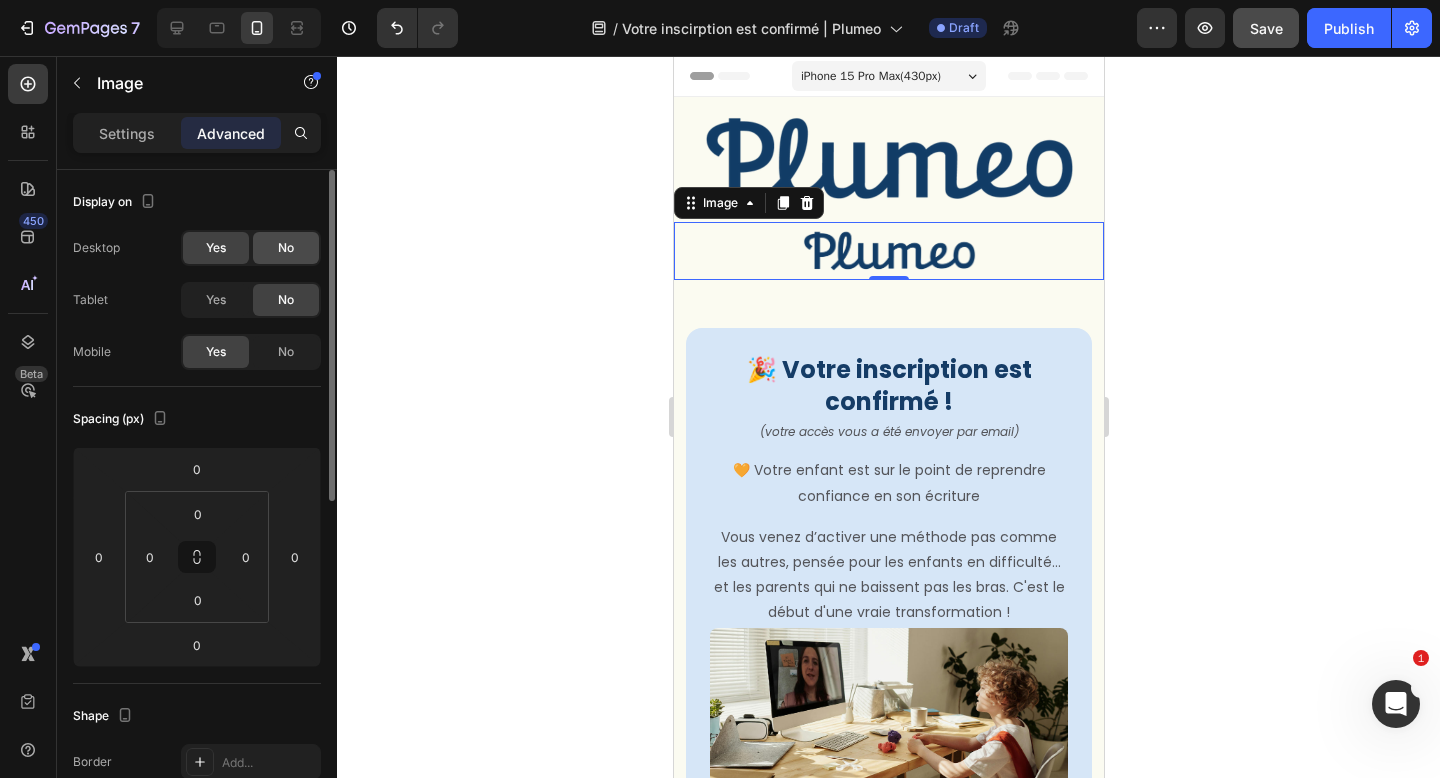 click on "No" 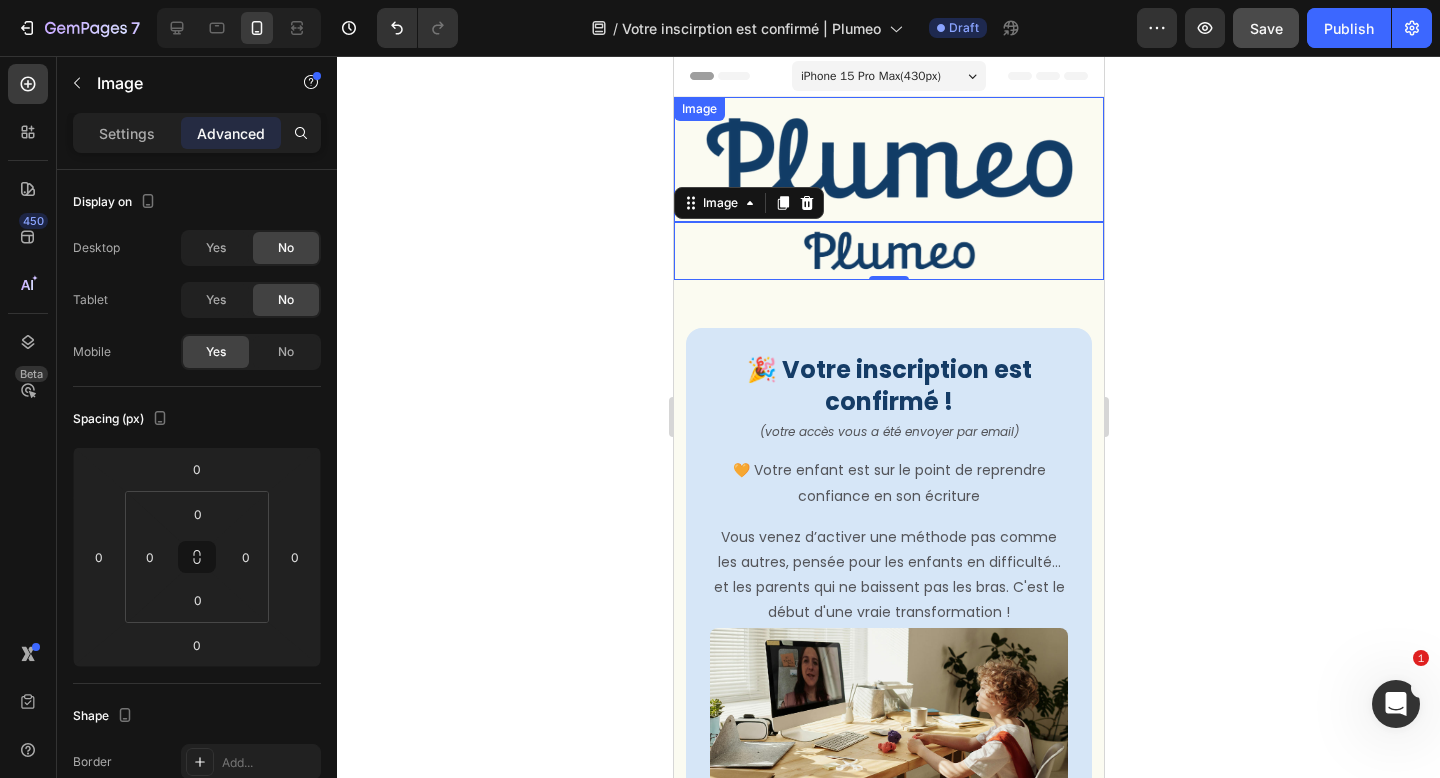 click at bounding box center (888, 159) 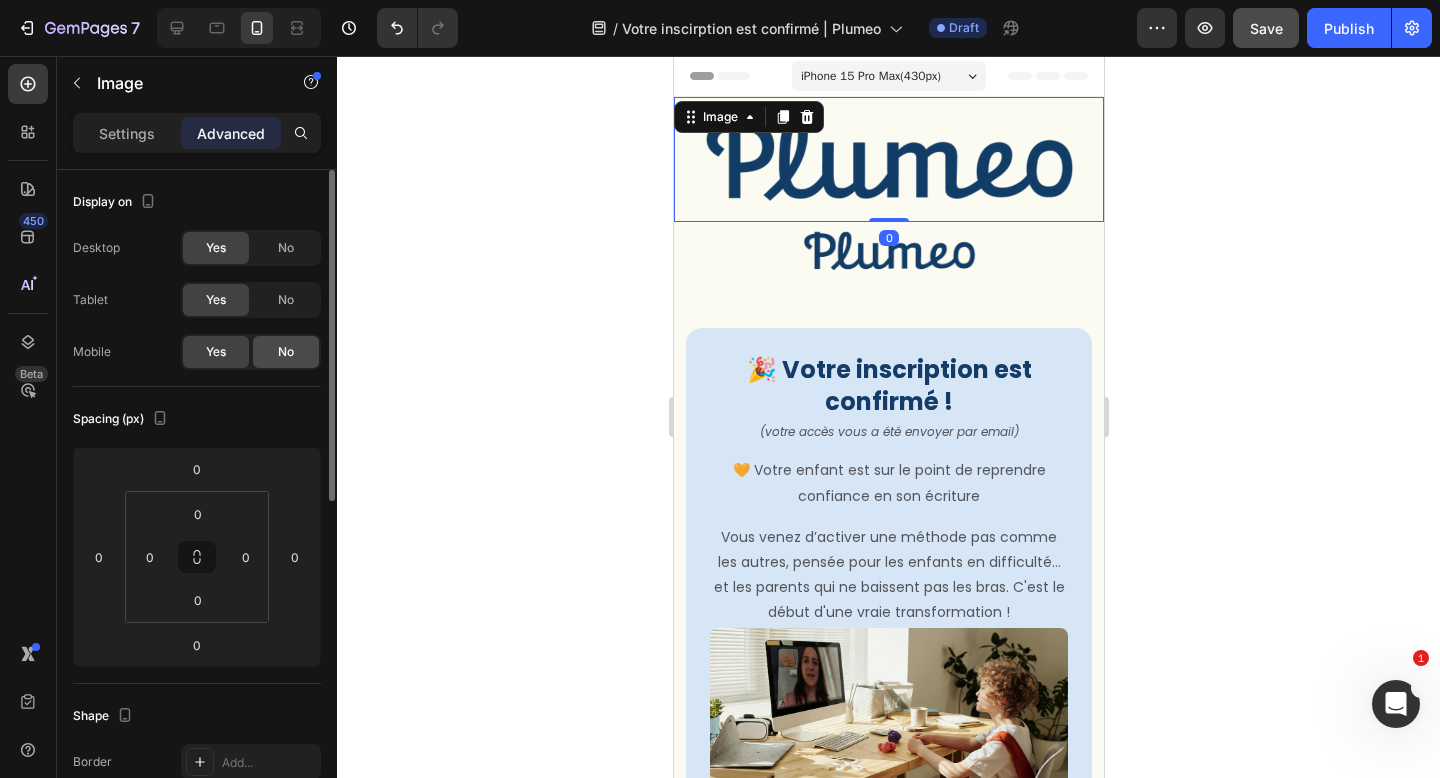 click on "No" 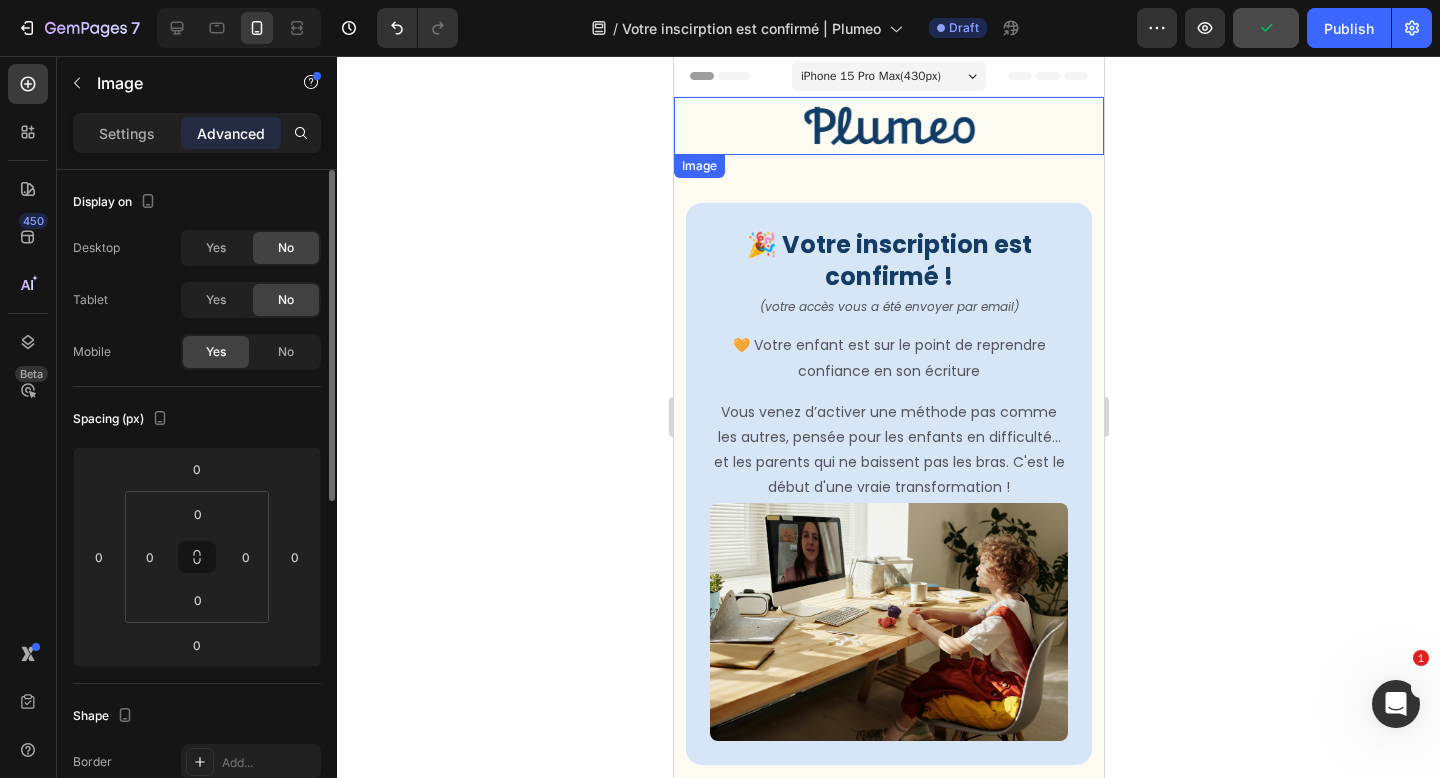 click at bounding box center [888, 126] 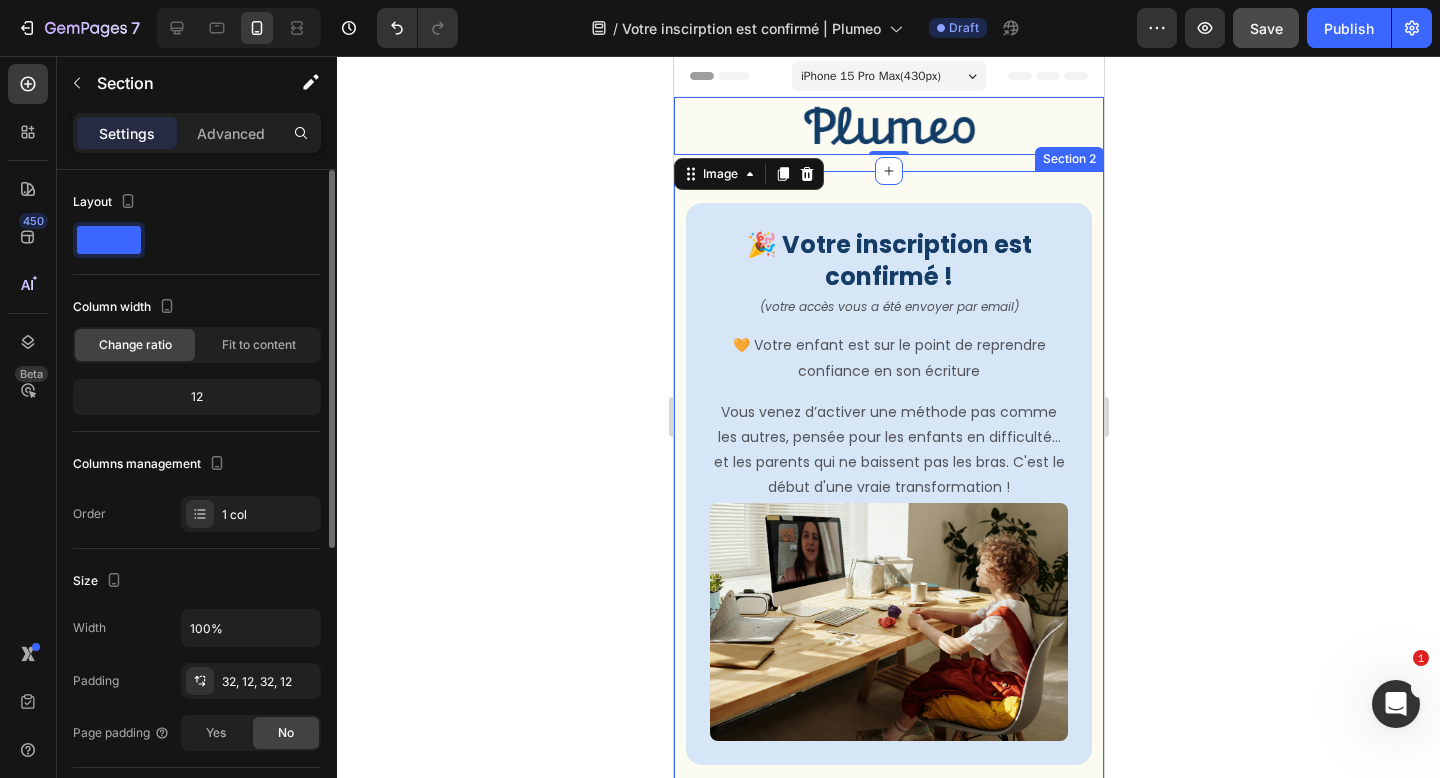 click on "🎉 Votre inscription est confirmé ! Heading (votre accès vous a été envoyer par email) Text Block 🧡 Votre enfant est sur le point de reprendre confiance en son écriture Text Block Vous venez d’activer une méthode pas comme les autres, pensée pour les enfants en difficulté… et les parents qui ne baissent pas les bras. C'est le début d'une vraie transformation ! Text Block Image Row Section 2" at bounding box center [888, 484] 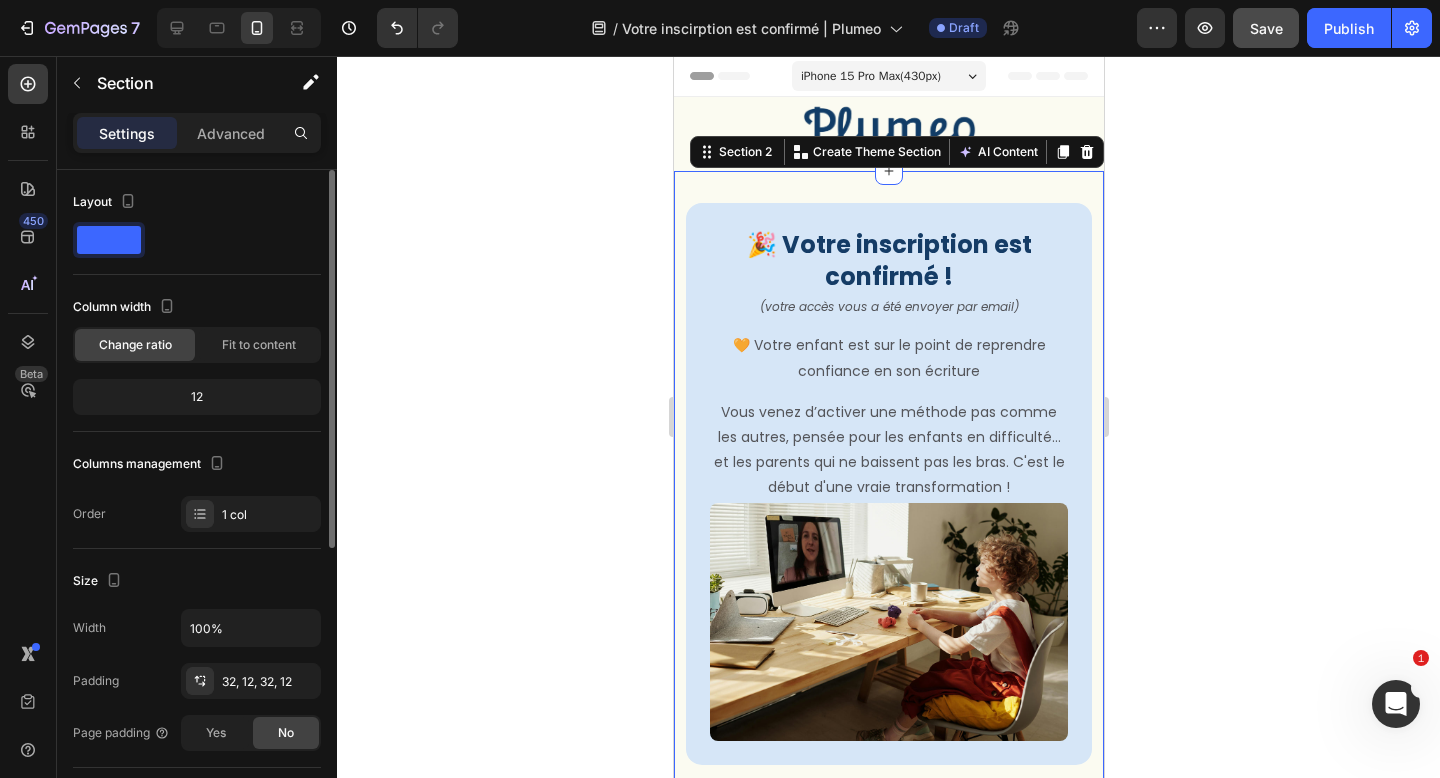 click on "Settings Advanced" at bounding box center [197, 133] 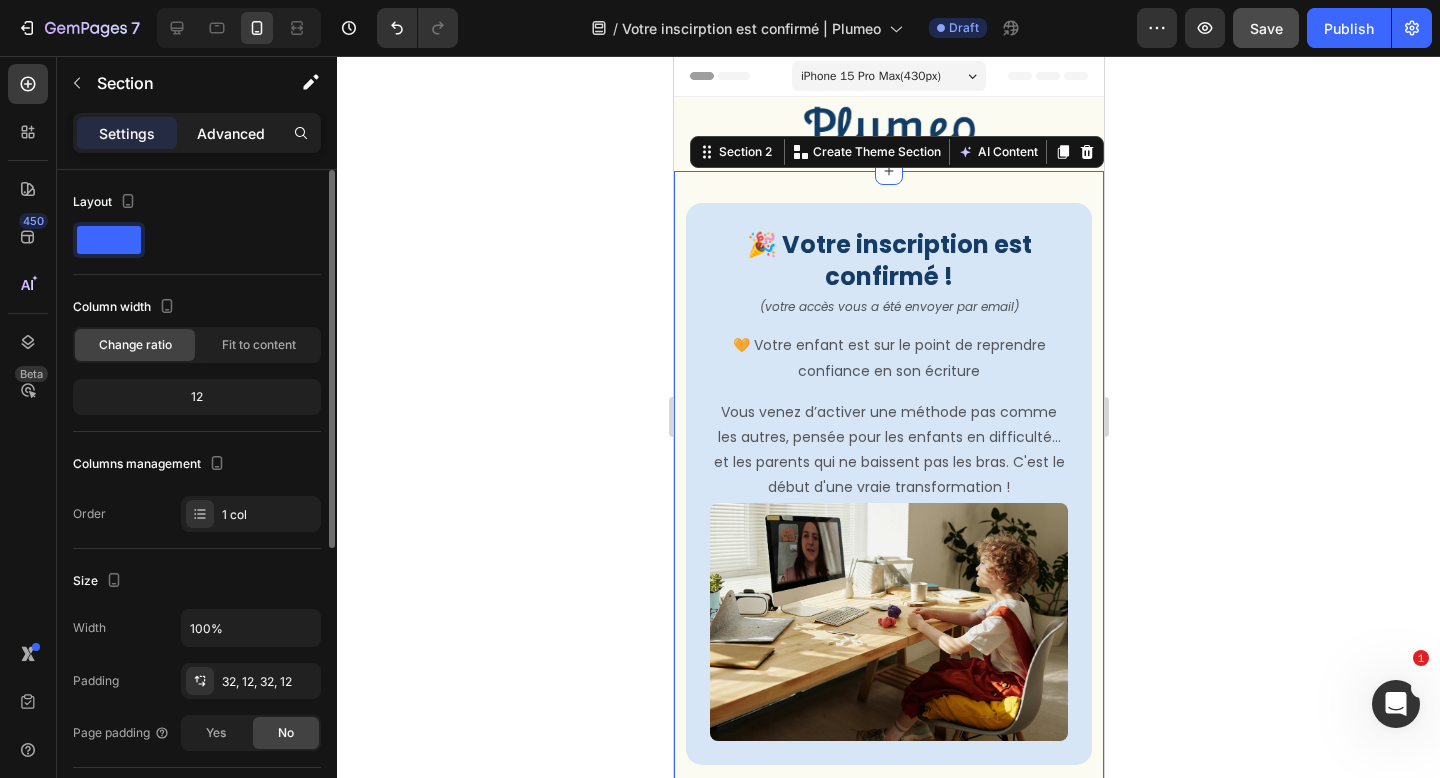 click on "Advanced" at bounding box center [231, 133] 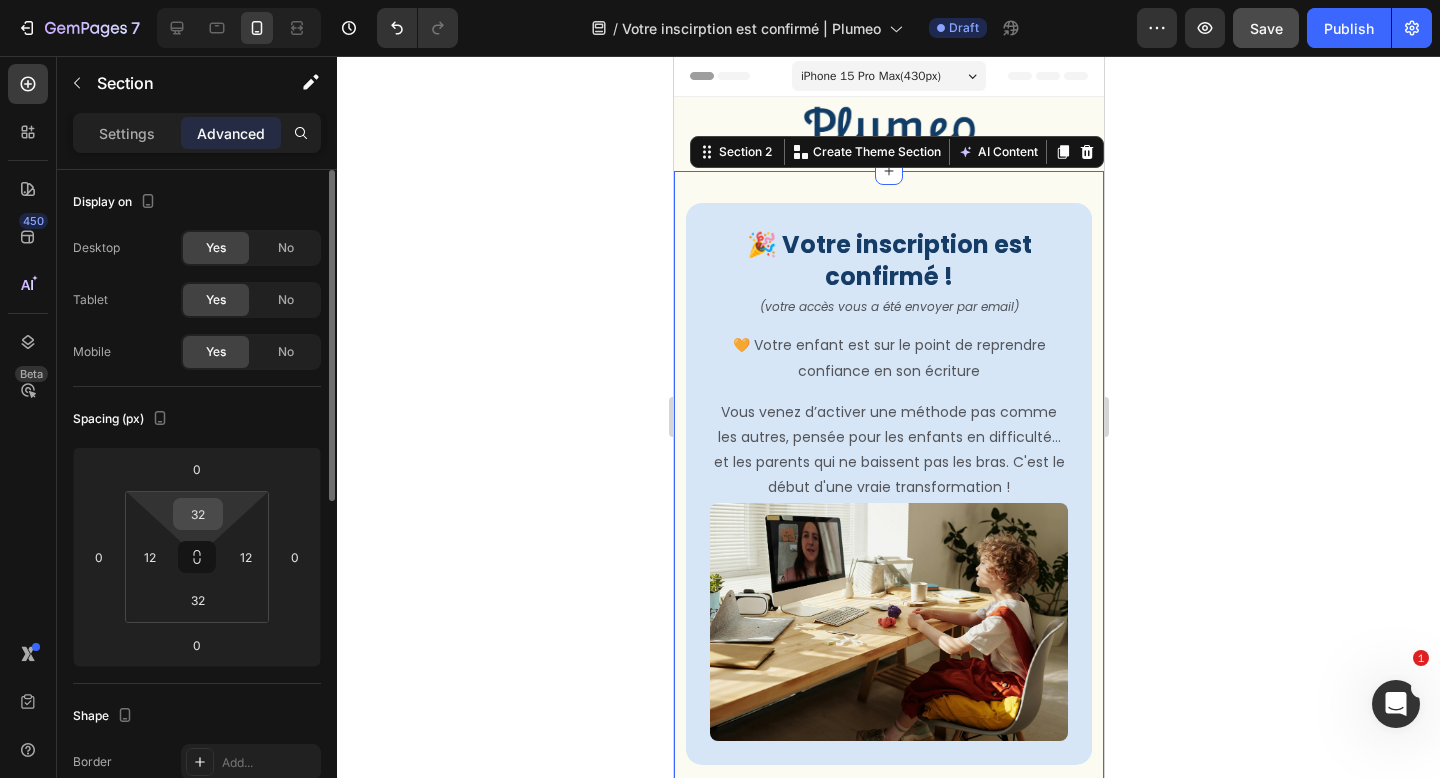 click on "32" at bounding box center [198, 514] 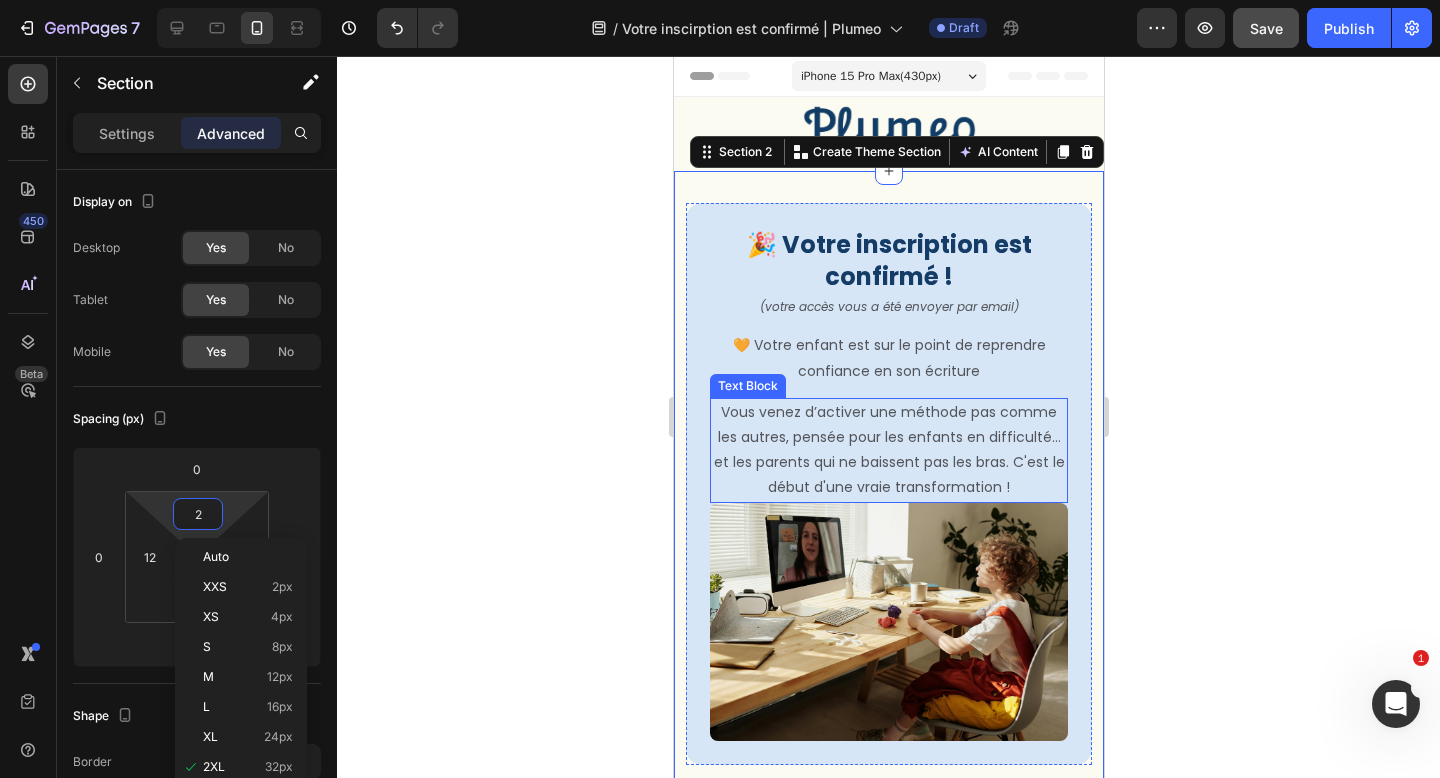 click 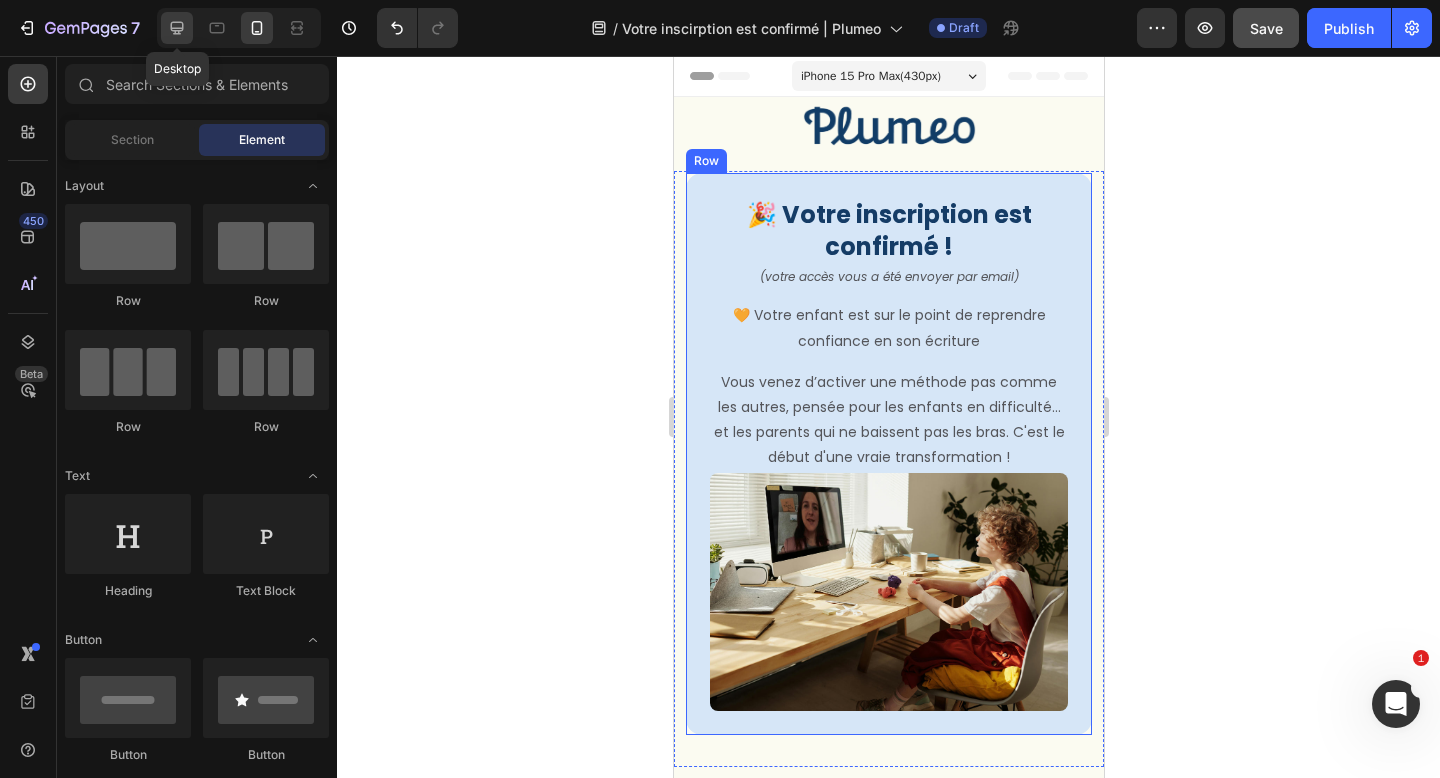 click 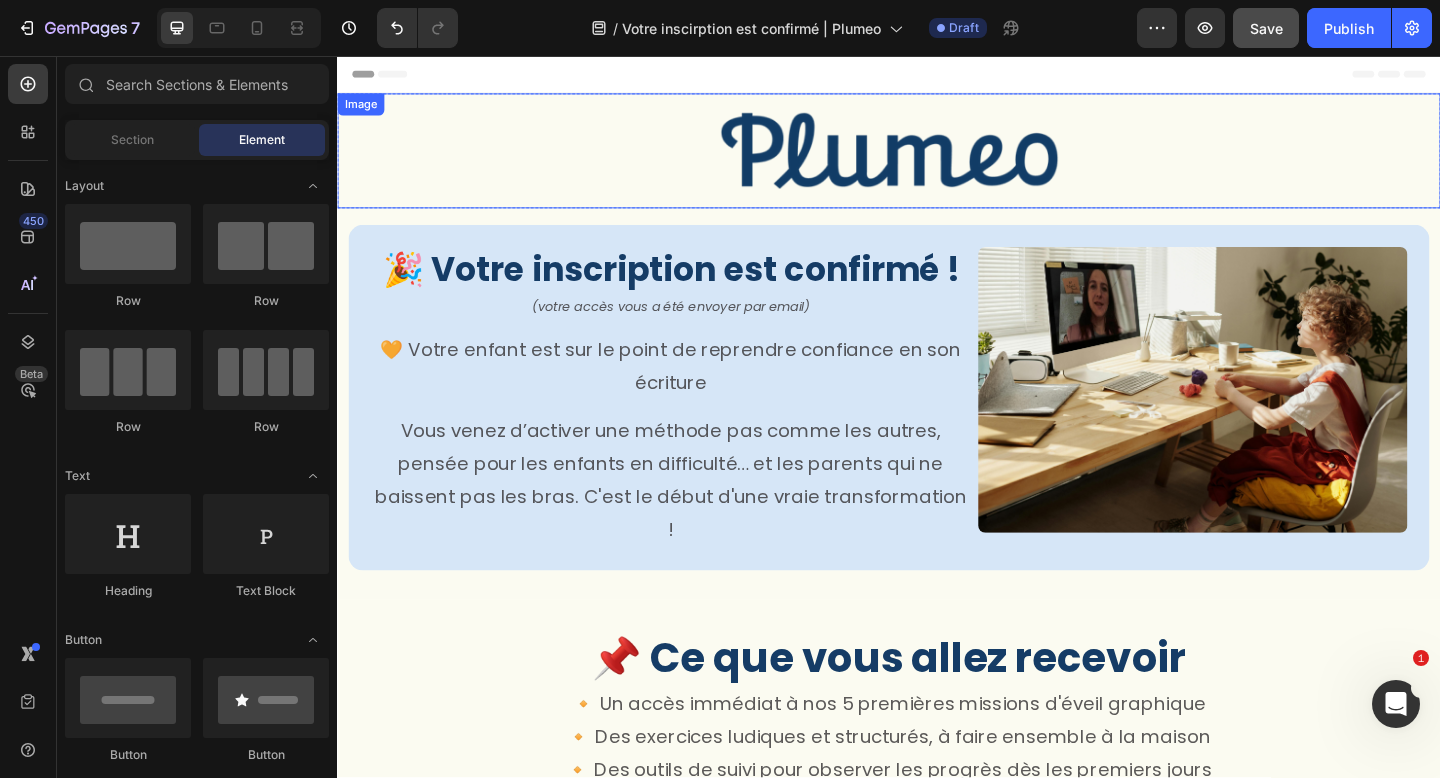 click at bounding box center (937, 159) 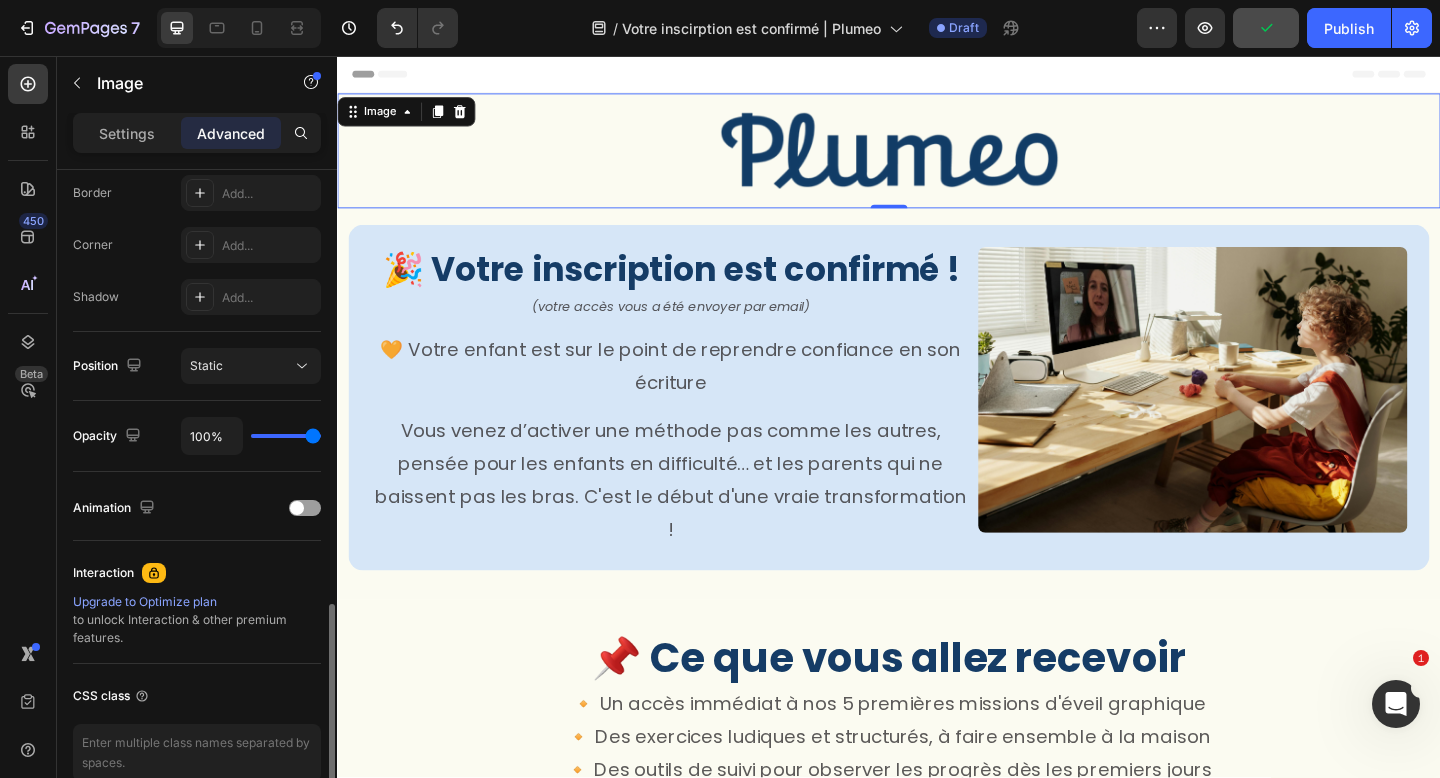 scroll, scrollTop: 669, scrollLeft: 0, axis: vertical 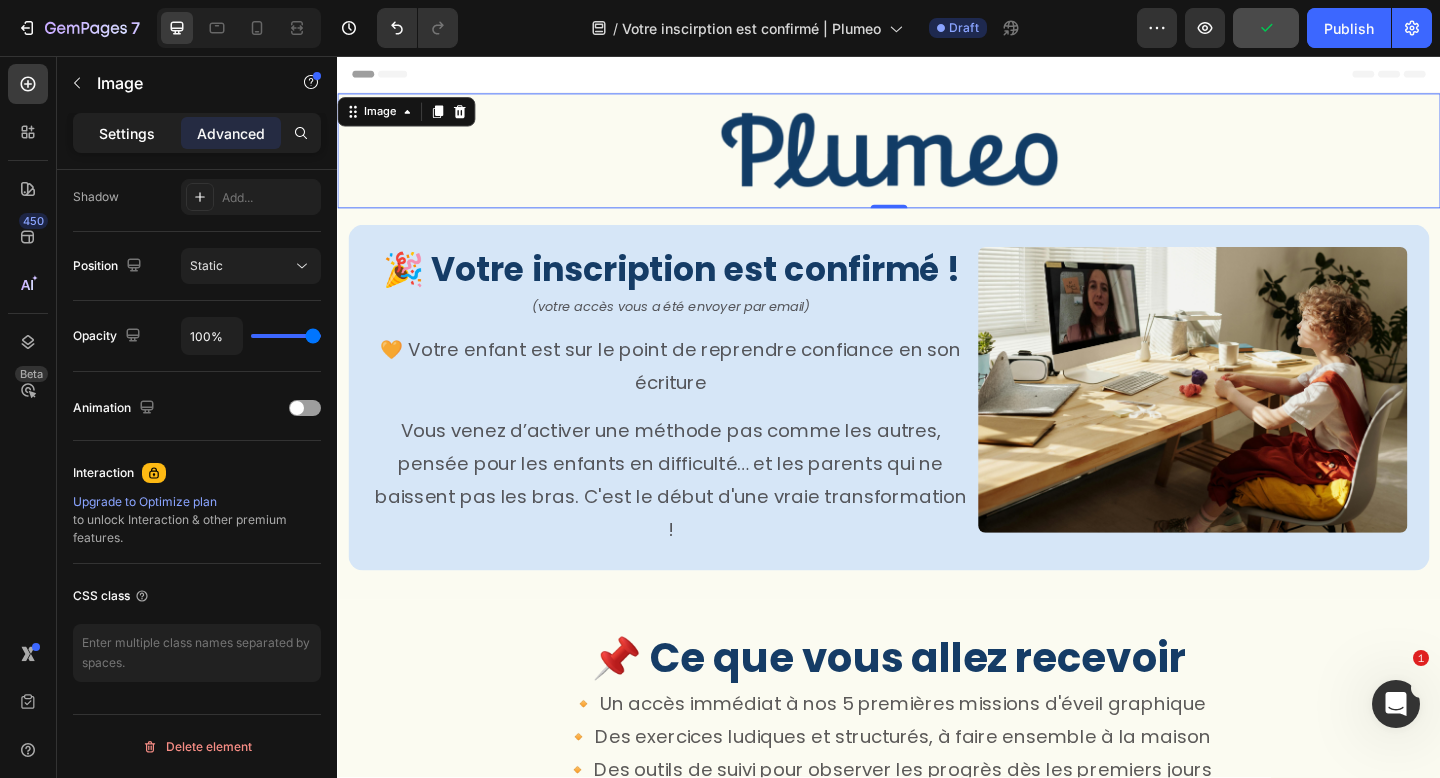 click on "Settings" at bounding box center [127, 133] 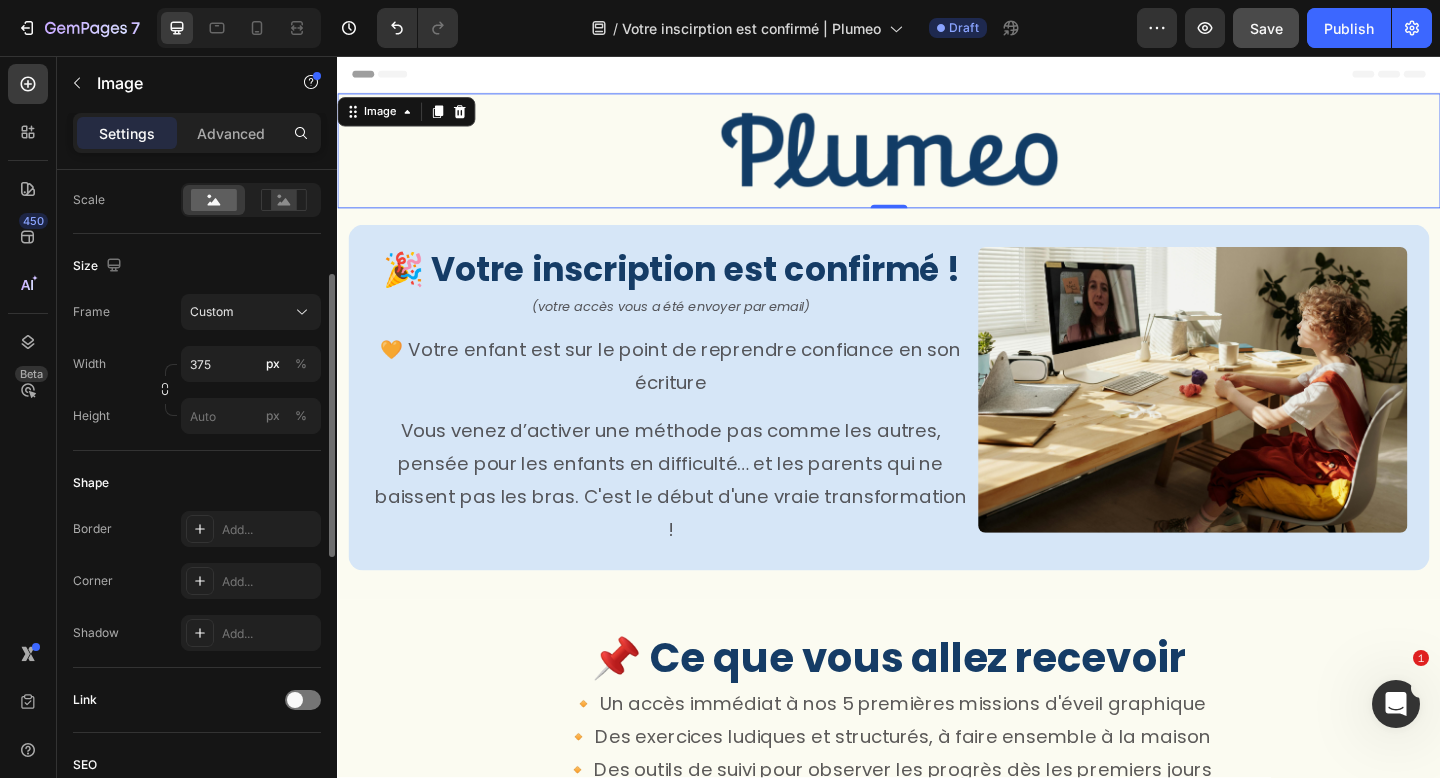 scroll, scrollTop: 397, scrollLeft: 0, axis: vertical 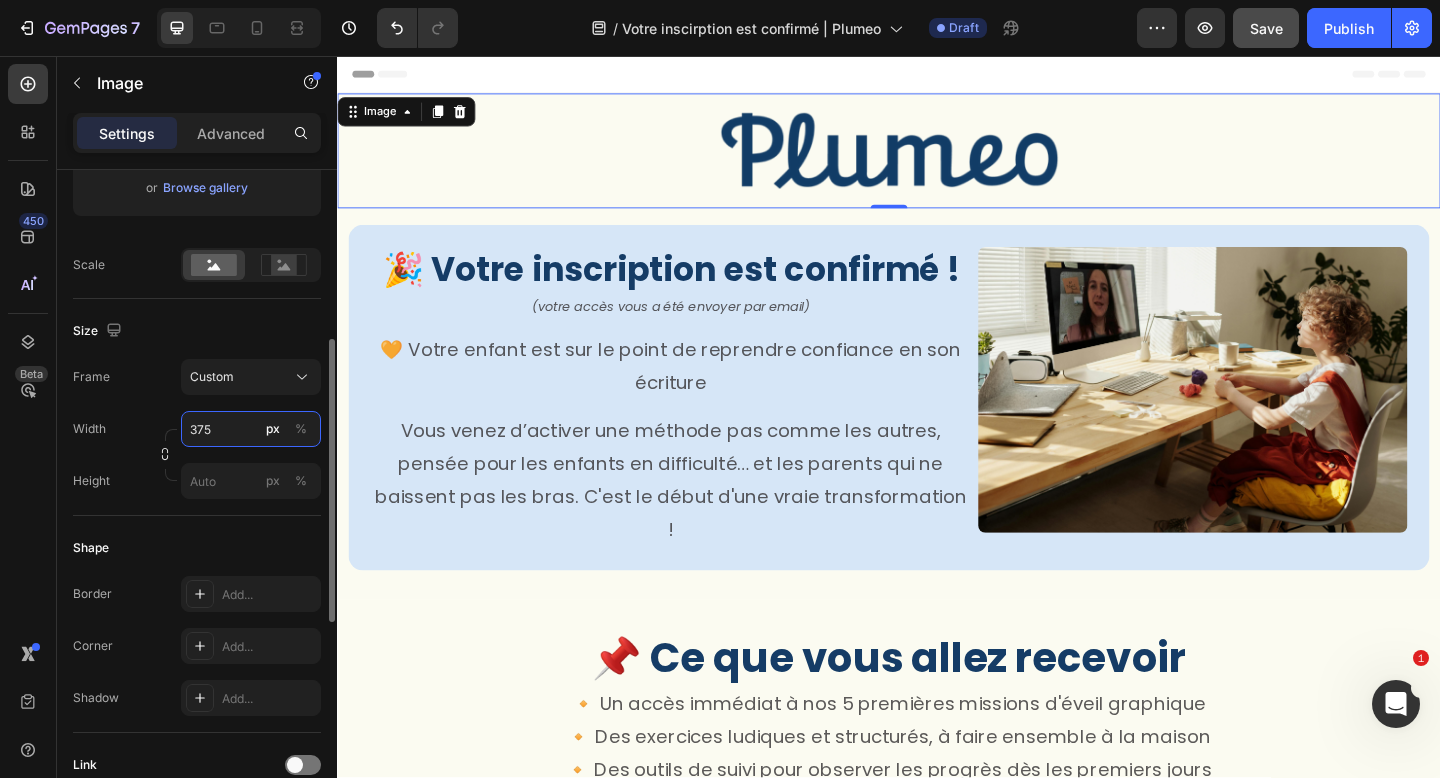 click on "375" at bounding box center (251, 429) 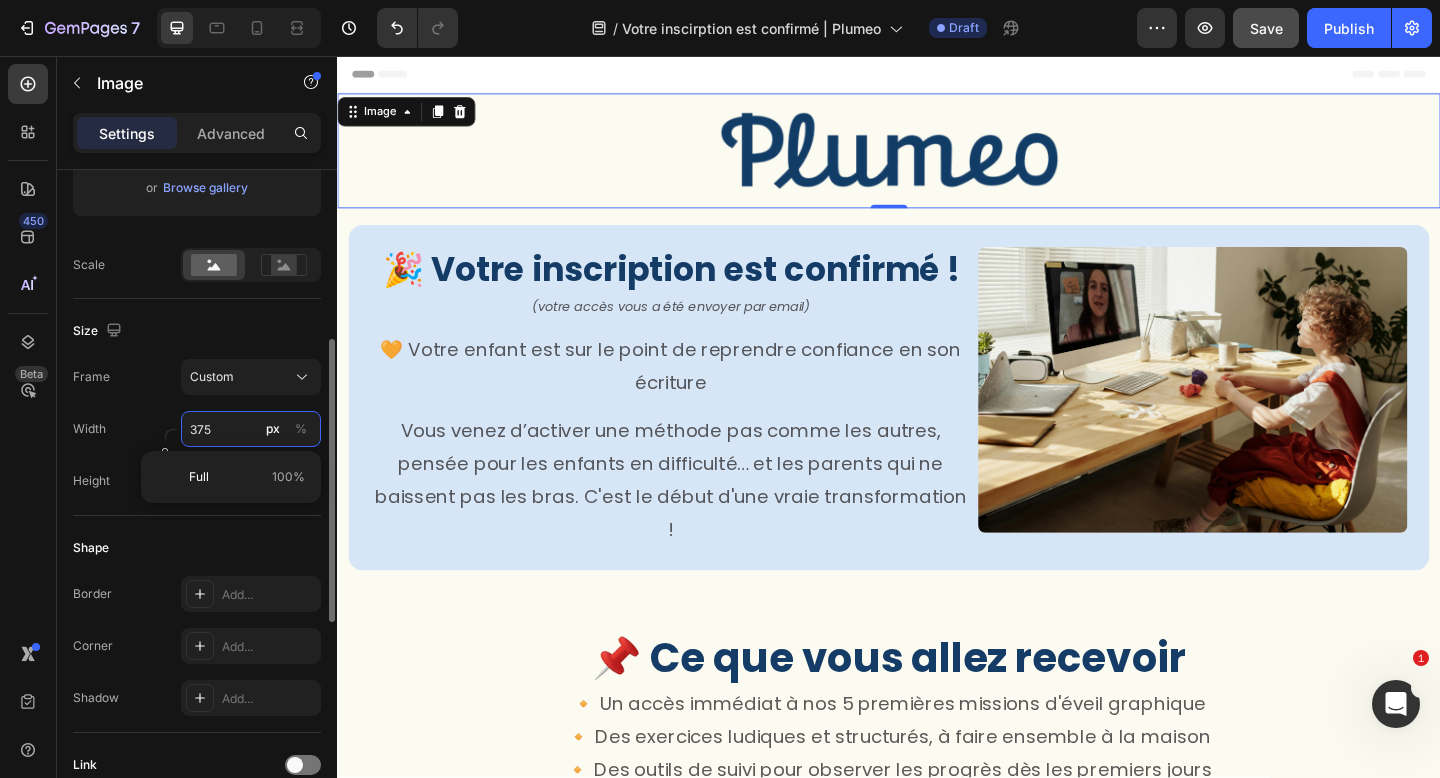 click on "375" at bounding box center [251, 429] 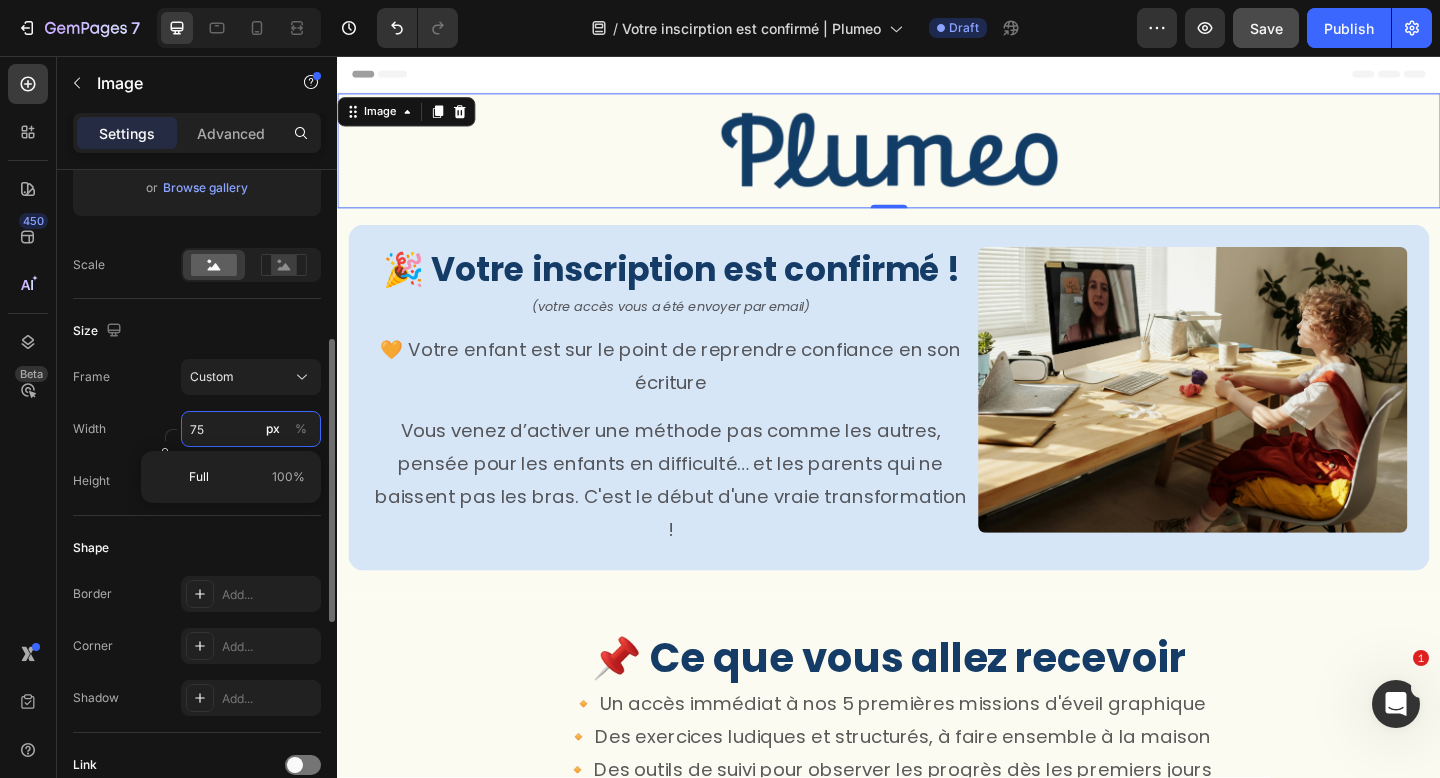 type on "275" 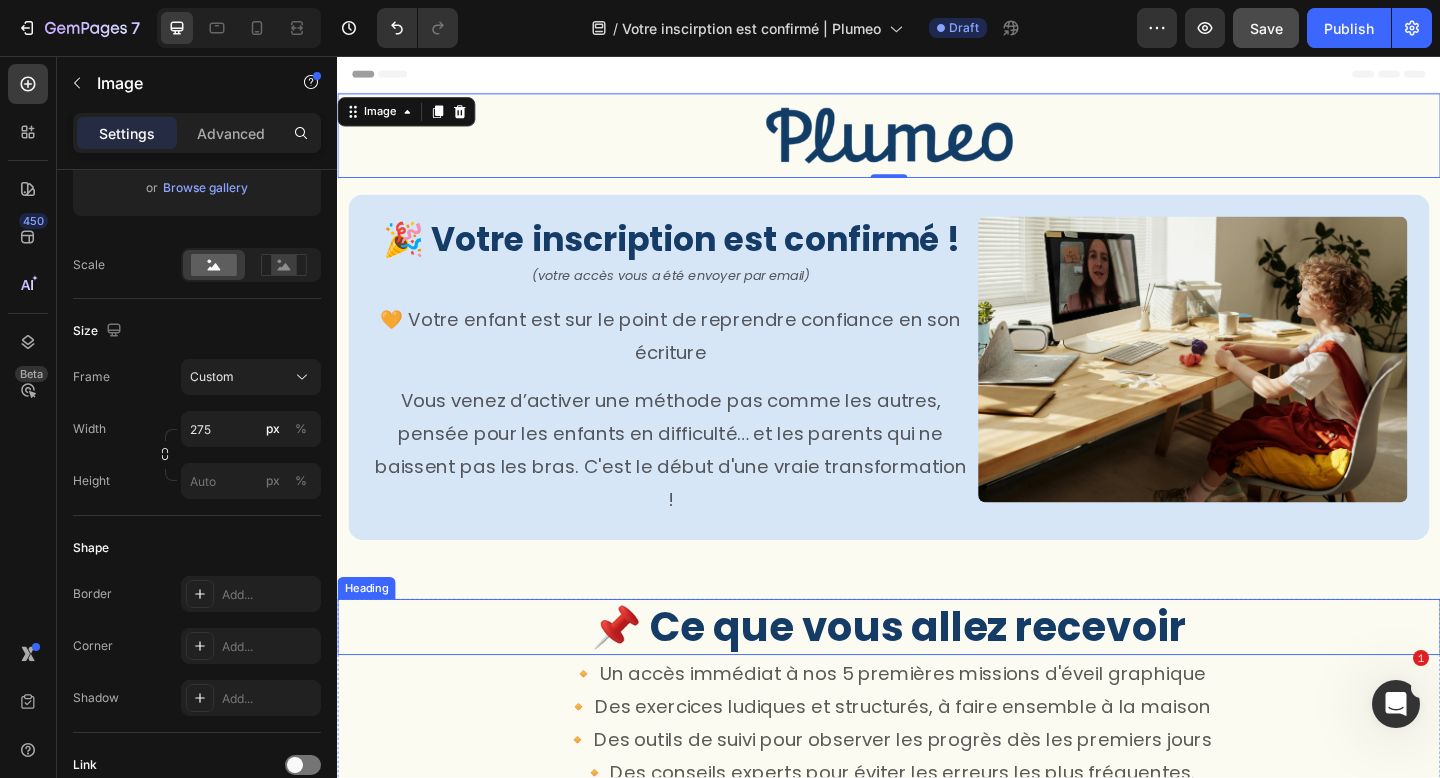 click on "📌 Ce que vous allez recevoir" at bounding box center [937, 677] 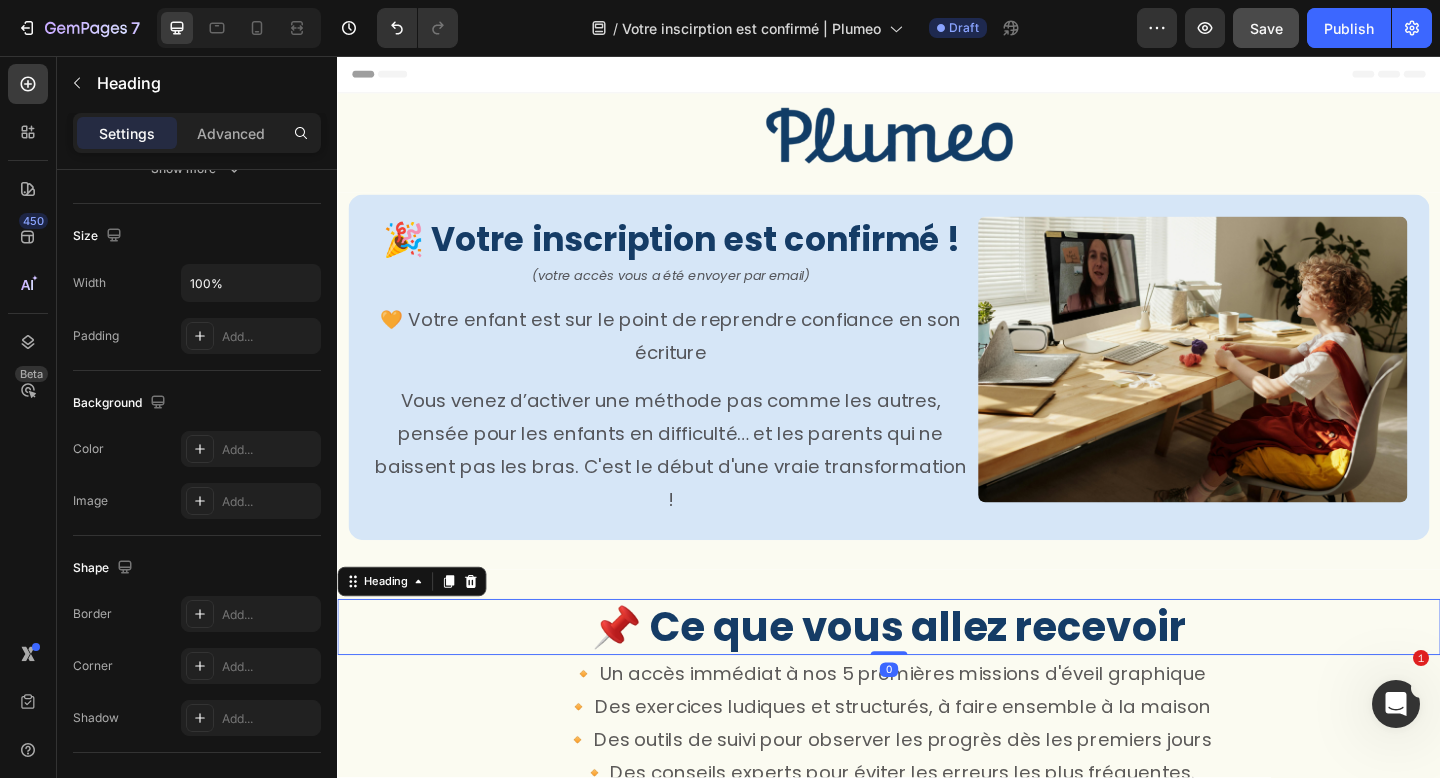 scroll, scrollTop: 0, scrollLeft: 0, axis: both 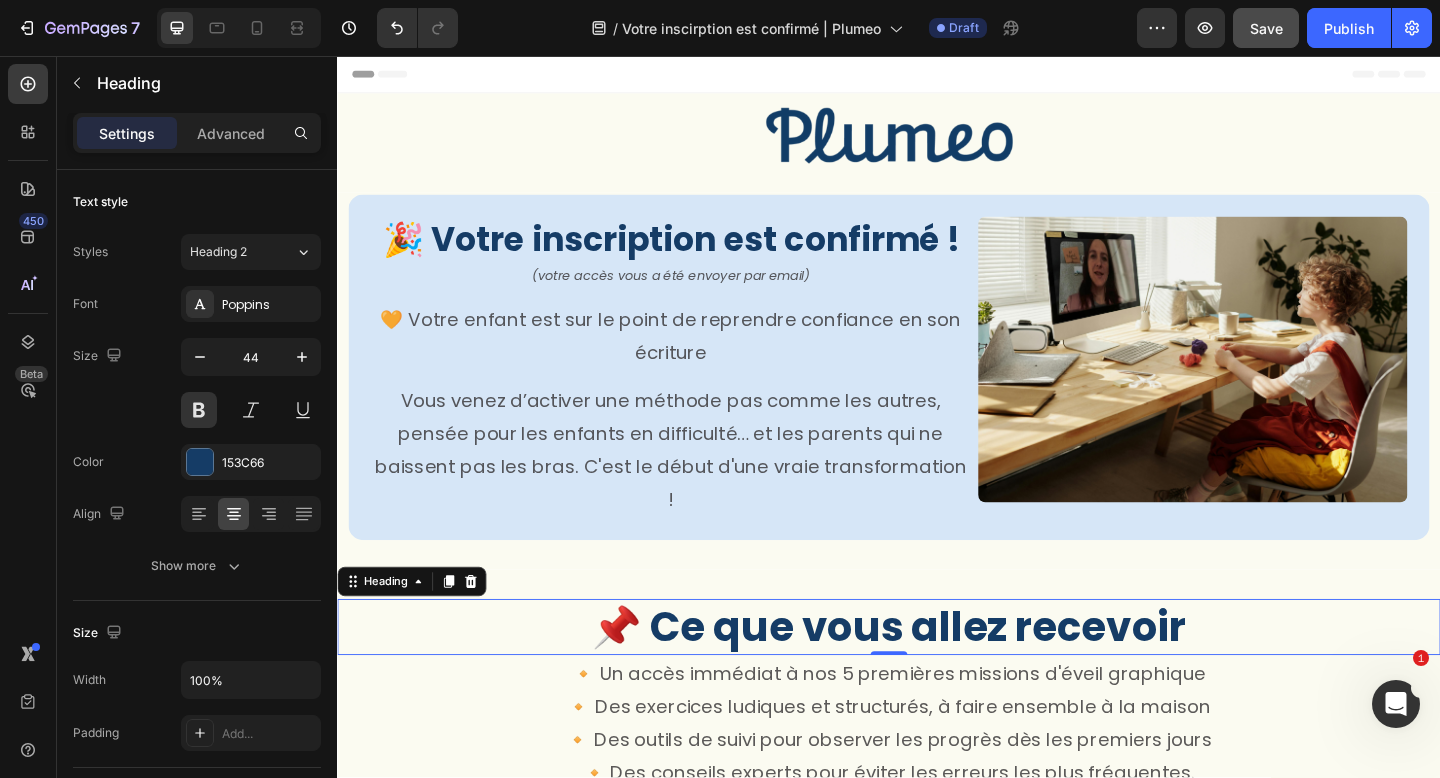 click on "7 Version history / Votre inscirption est confirmé | Plumeo Draft Preview Save Publish" 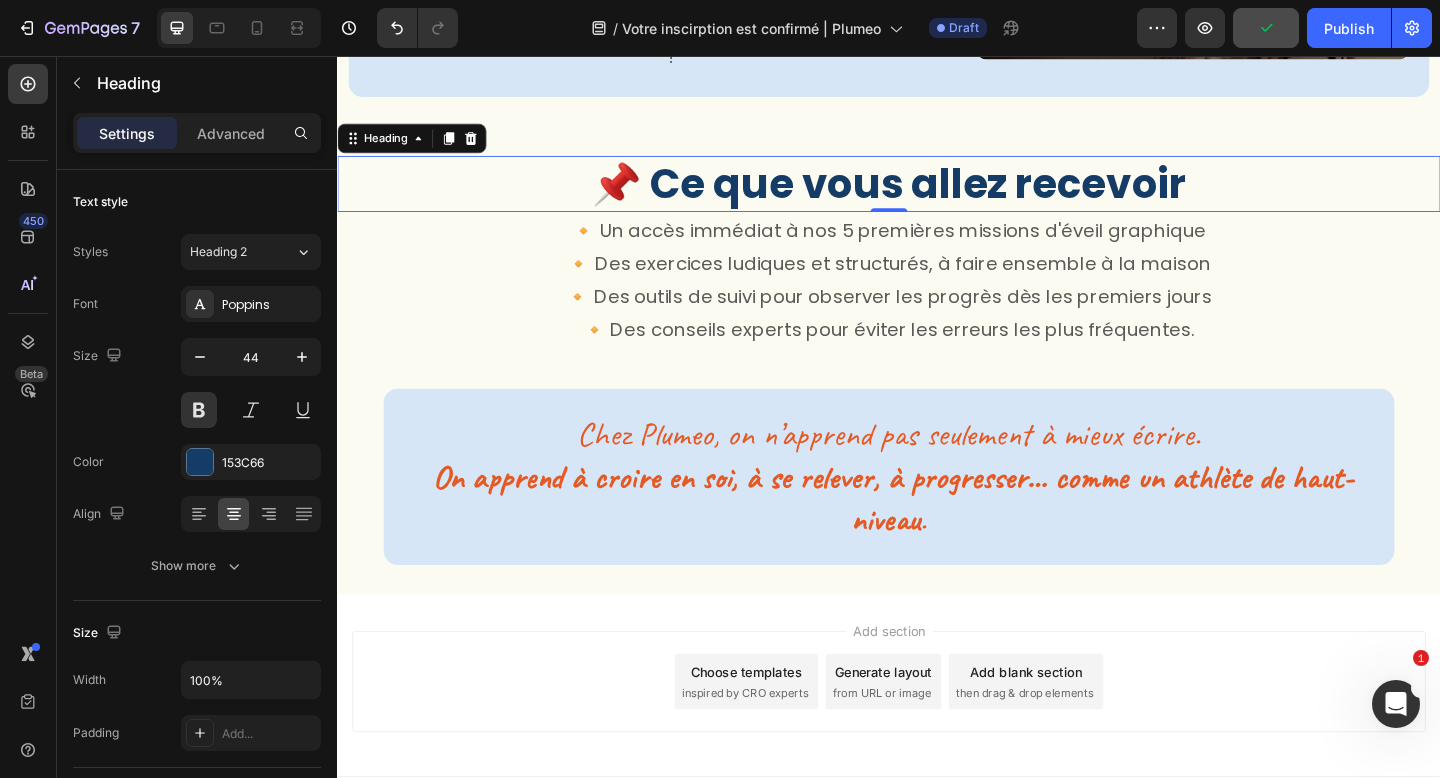 scroll, scrollTop: 506, scrollLeft: 0, axis: vertical 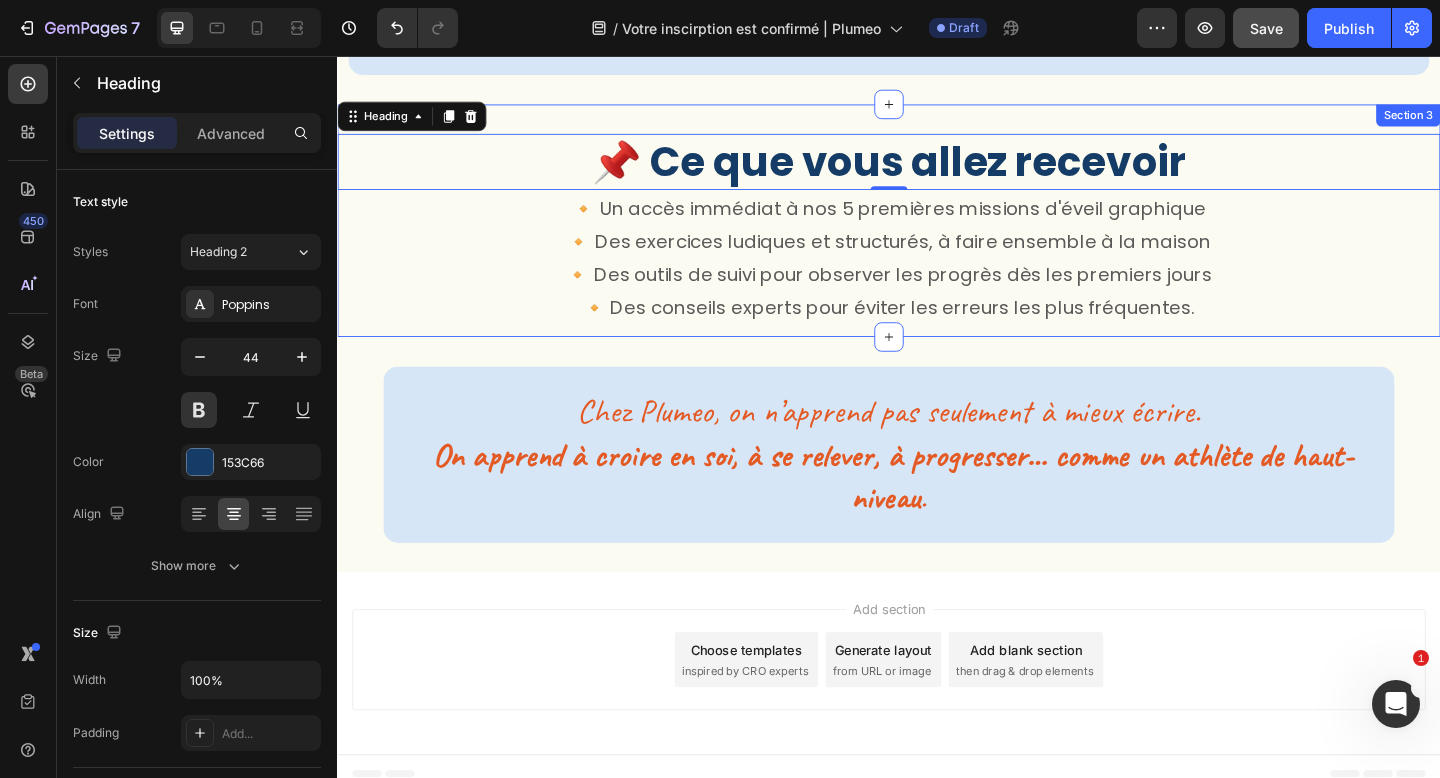 click on "📌 Ce que vous allez recevoir Heading   0 🔸 Un accès immédiat à nos 5 premières missions d'éveil graphique   🔸 Des exercices ludiques et structurés, à faire ensemble à la maison 🔸 Des outils de suivi pour observer les progrès dès les premiers jours 🔸 Des conseils experts pour éviter les erreurs les plus fréquentes.        Text Block Row Section 3" at bounding box center [937, 235] 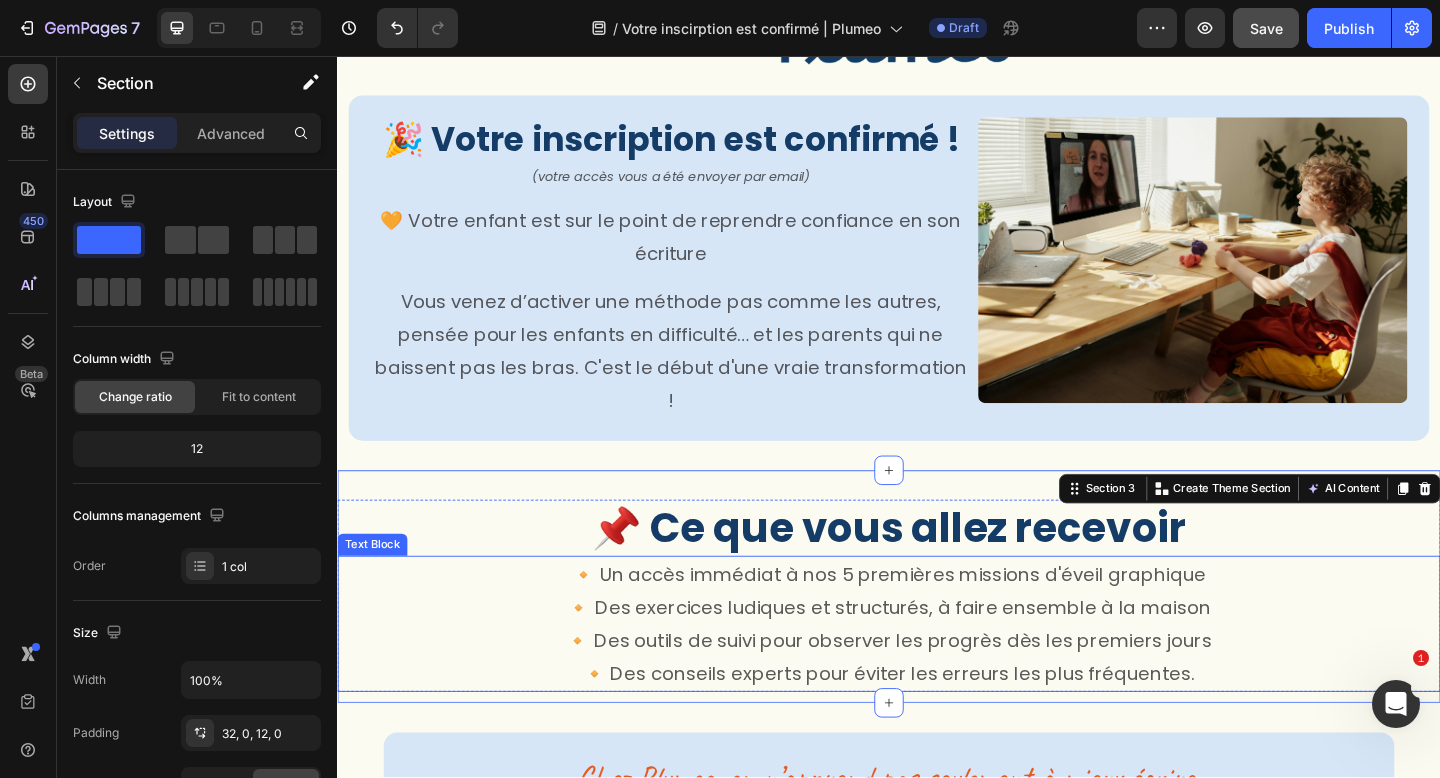 scroll, scrollTop: 0, scrollLeft: 0, axis: both 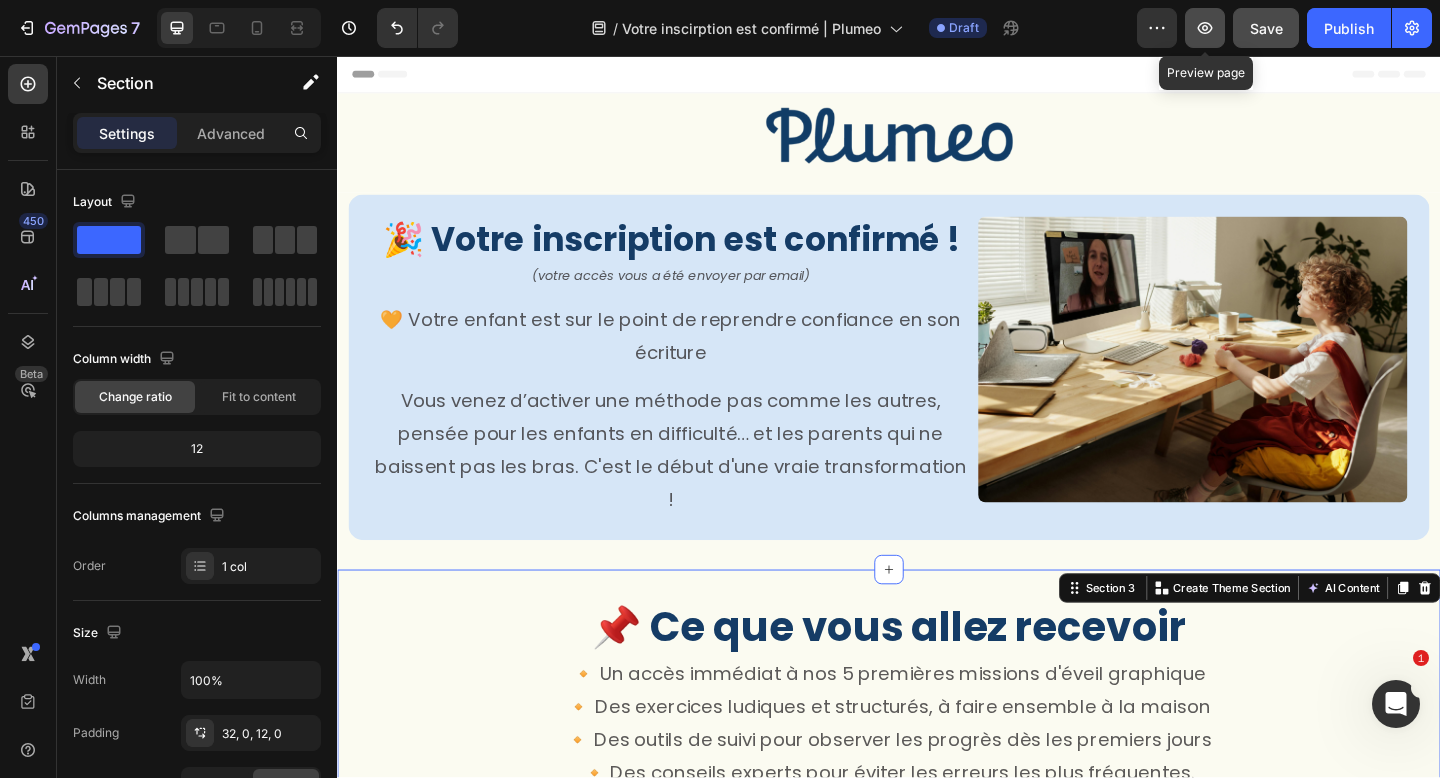 click 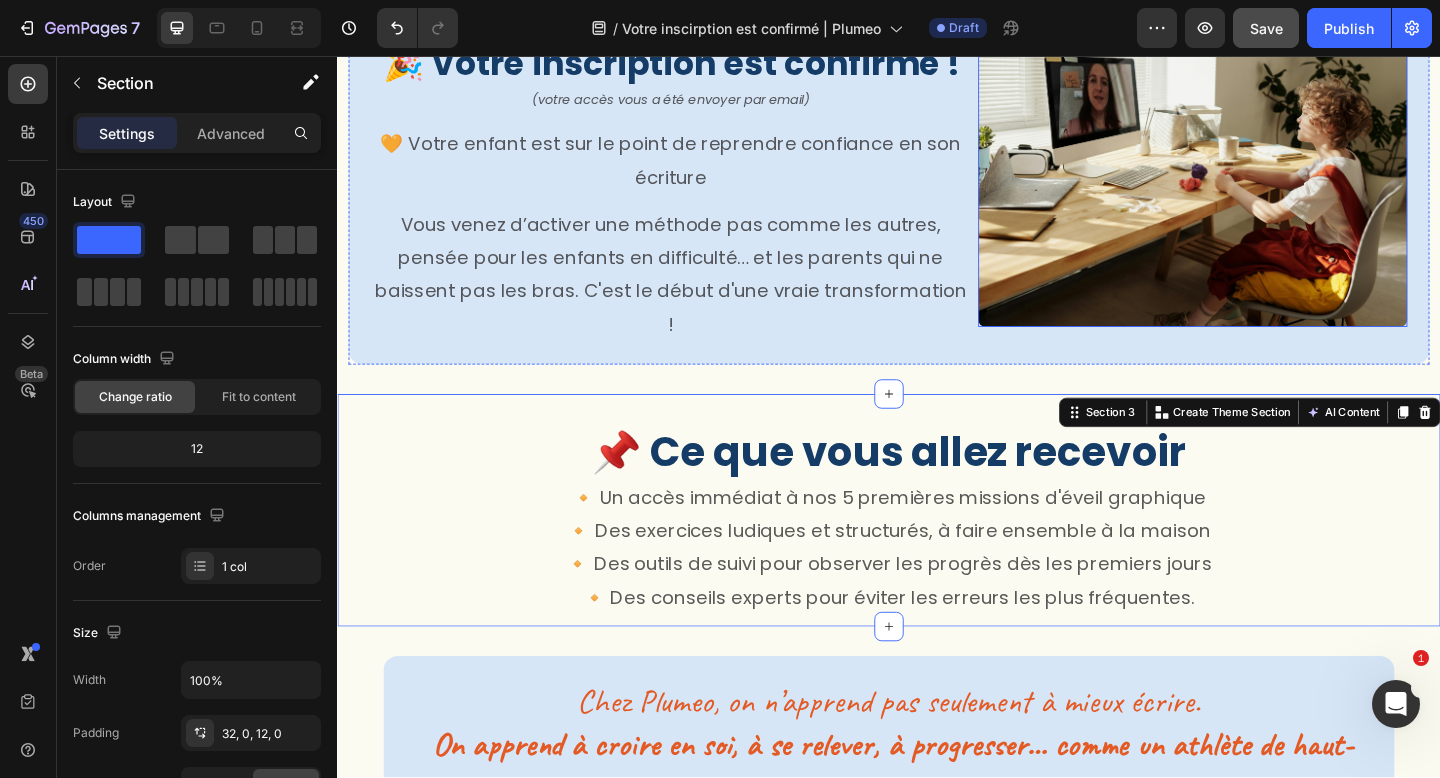 scroll, scrollTop: 465, scrollLeft: 0, axis: vertical 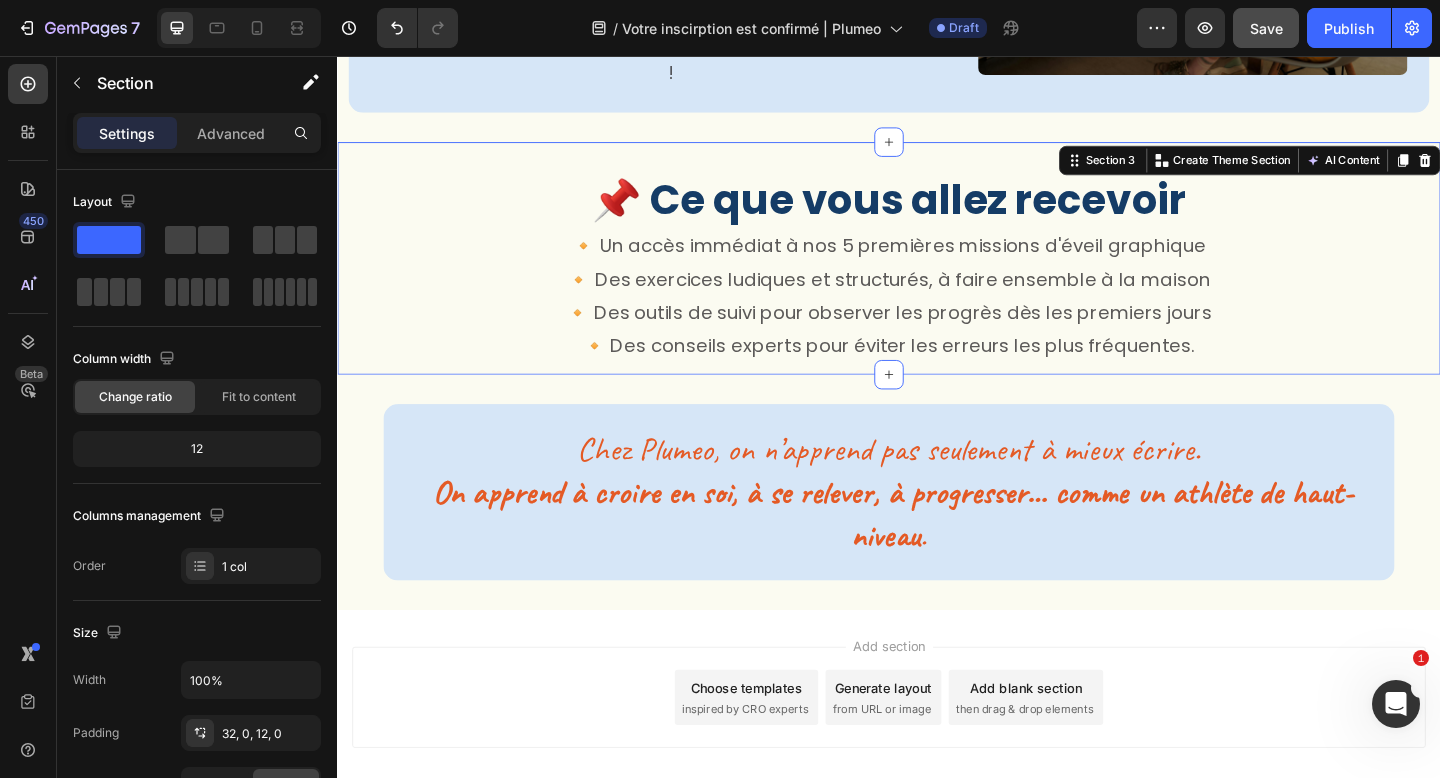 click on "📌 Ce que vous allez recevoir Heading 🔸 Un accès immédiat à nos 5 premières missions d'éveil graphique 🔸 Des exercices ludiques et structurés, à faire ensemble à la maison 🔸 Des outils de suivi pour observer les progrès dès les premiers jours 🔸 Des conseils experts pour éviter les erreurs les plus fréquentes. Text Block Row Section 3 Create Theme Section AI Content Write with GemAI What would you like to describe here? Tone and Voice Persuasive Product Cahiers d'écriture cursive rainurés - adapté aux enfants dys et en difficulté d'écriture | Plumeo™ Show more Generate" at bounding box center (937, 276) 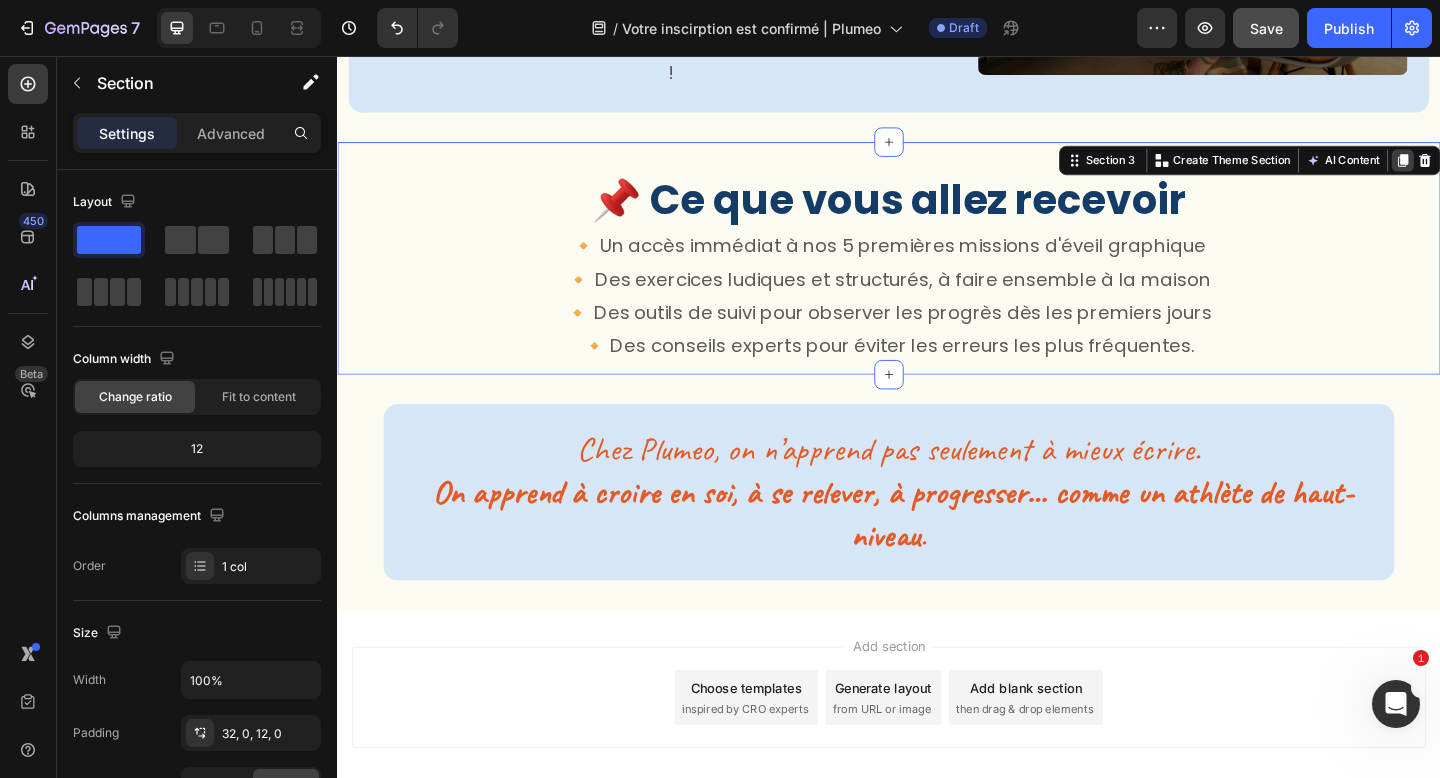 click 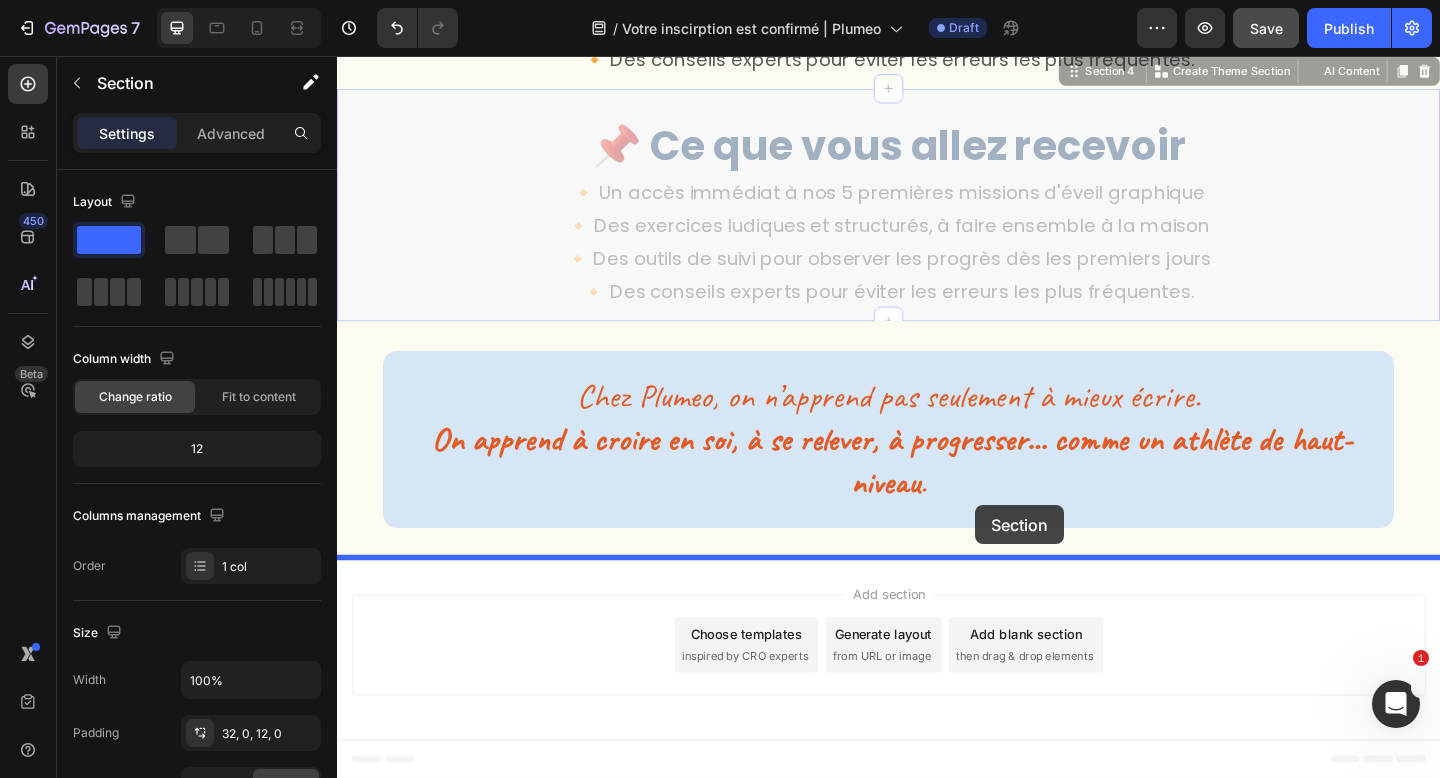 drag, startPoint x: 1151, startPoint y: 367, endPoint x: 1031, endPoint y: 553, distance: 221.3504 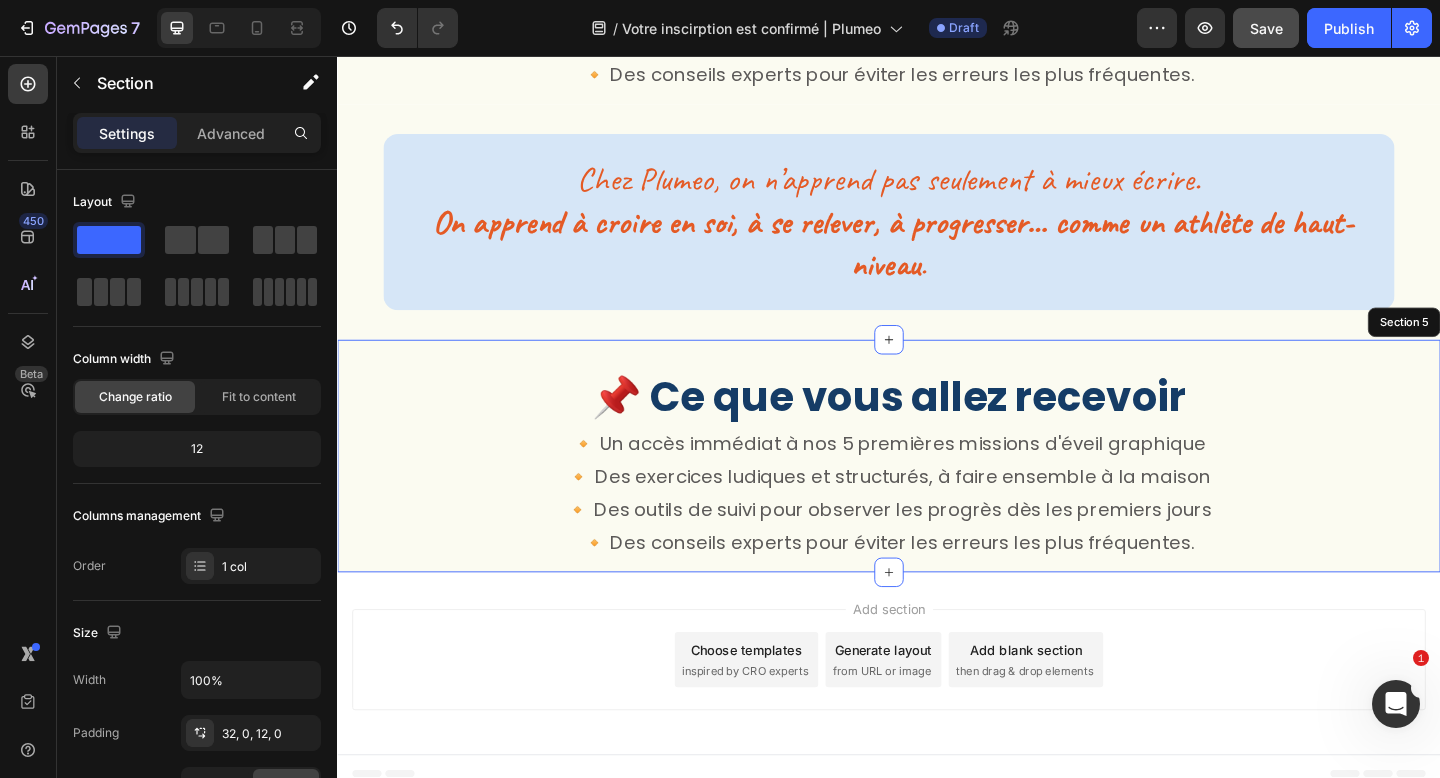 scroll, scrollTop: 740, scrollLeft: 0, axis: vertical 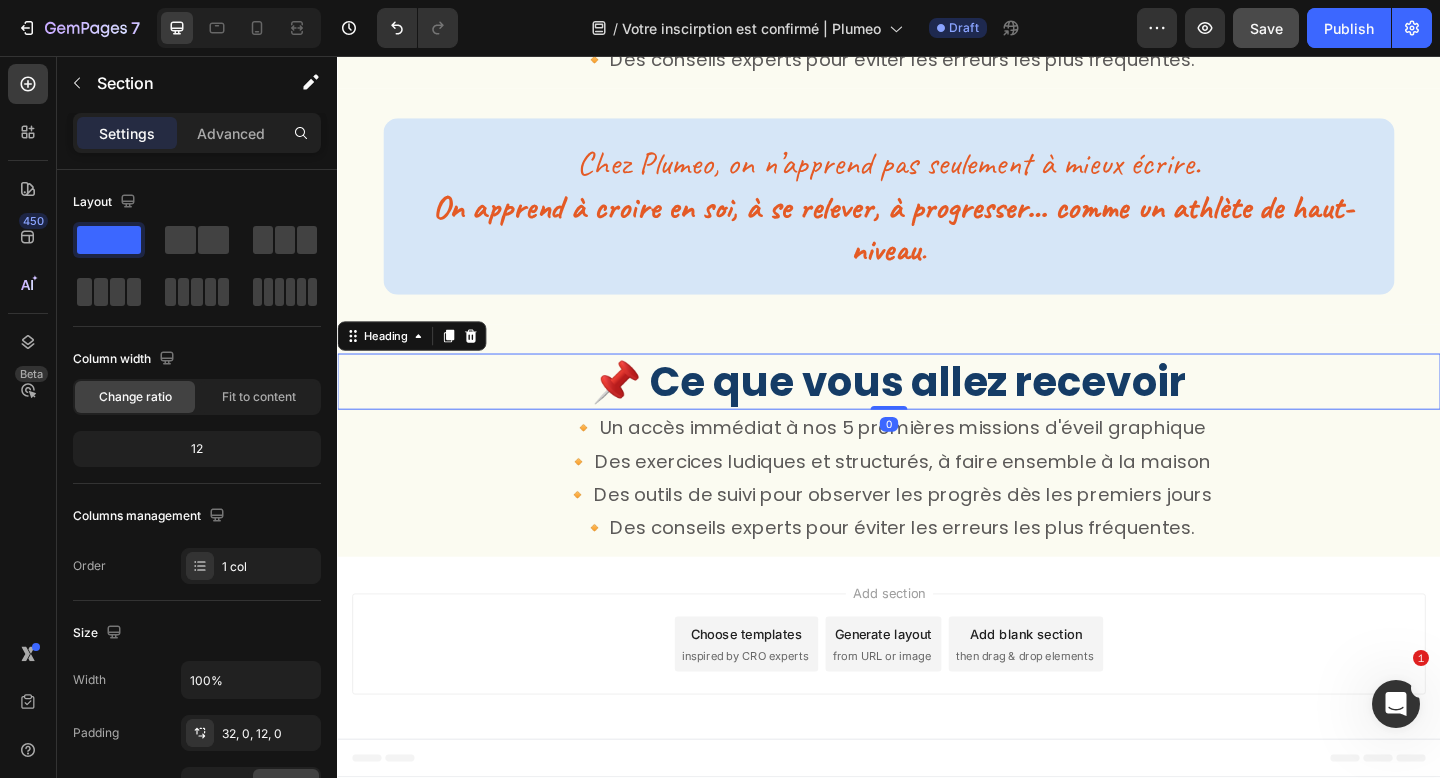 click on "📌 Ce que vous allez recevoir" at bounding box center [937, 410] 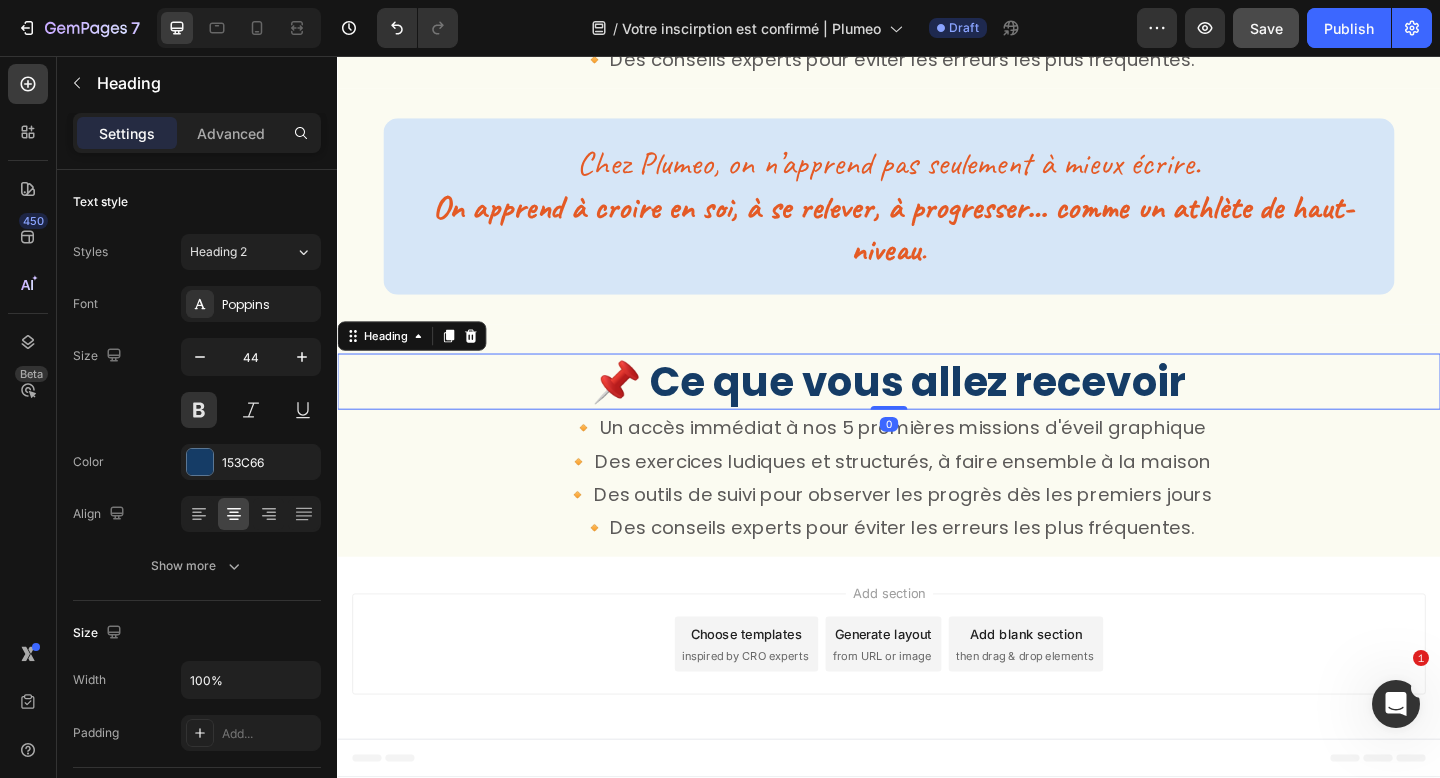 click on "📌 Ce que vous allez recevoir" at bounding box center [937, 410] 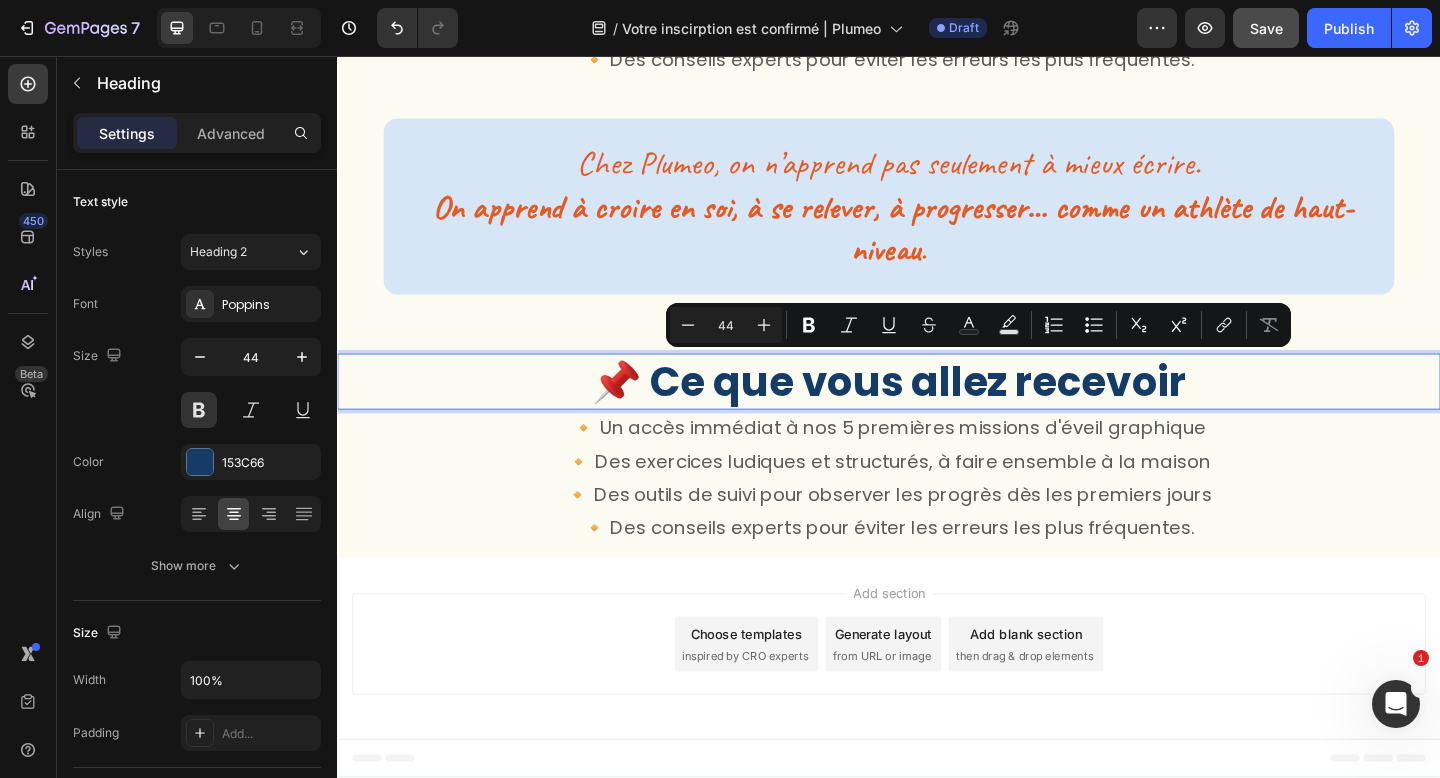 click on "📌 Ce que vous allez recevoir" at bounding box center [937, 410] 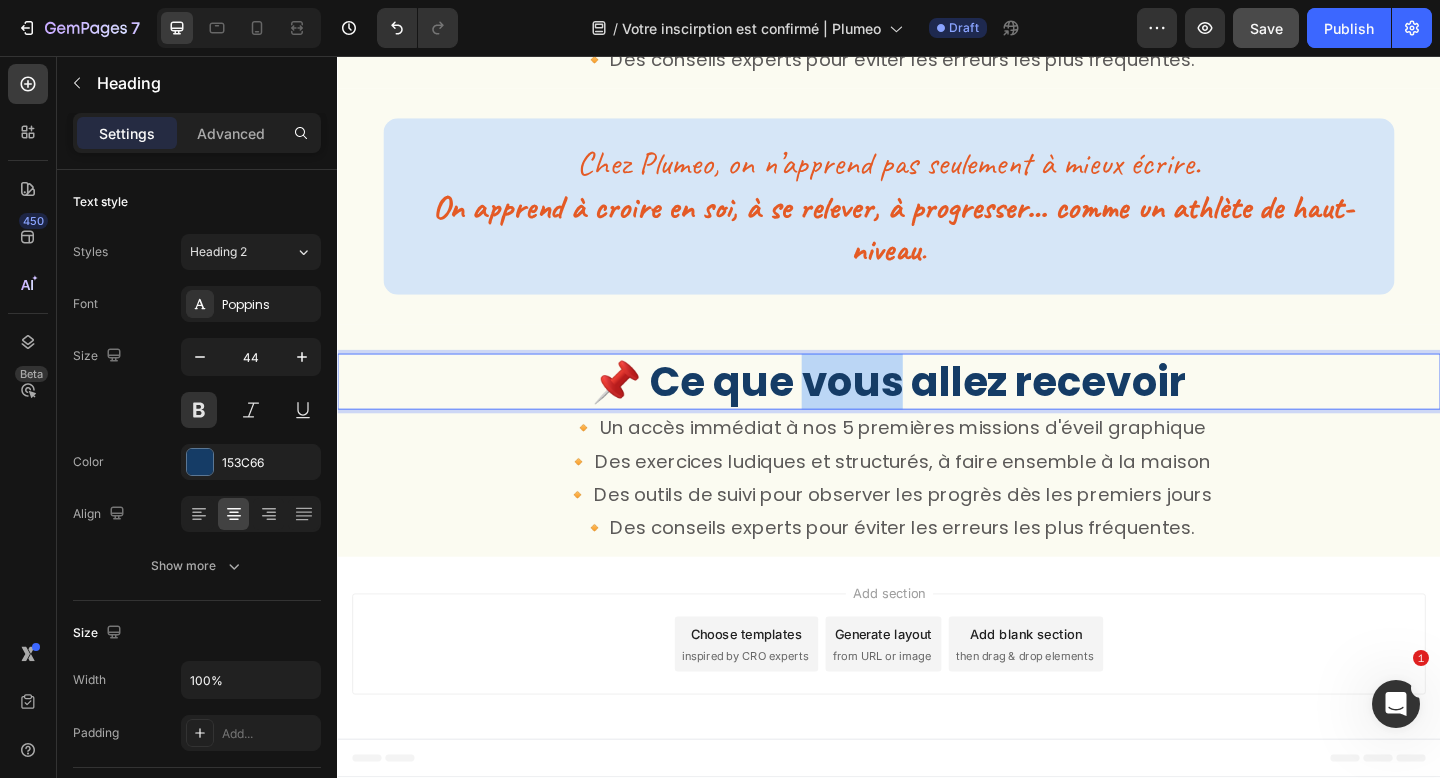 click on "📌 Ce que vous allez recevoir" at bounding box center [937, 410] 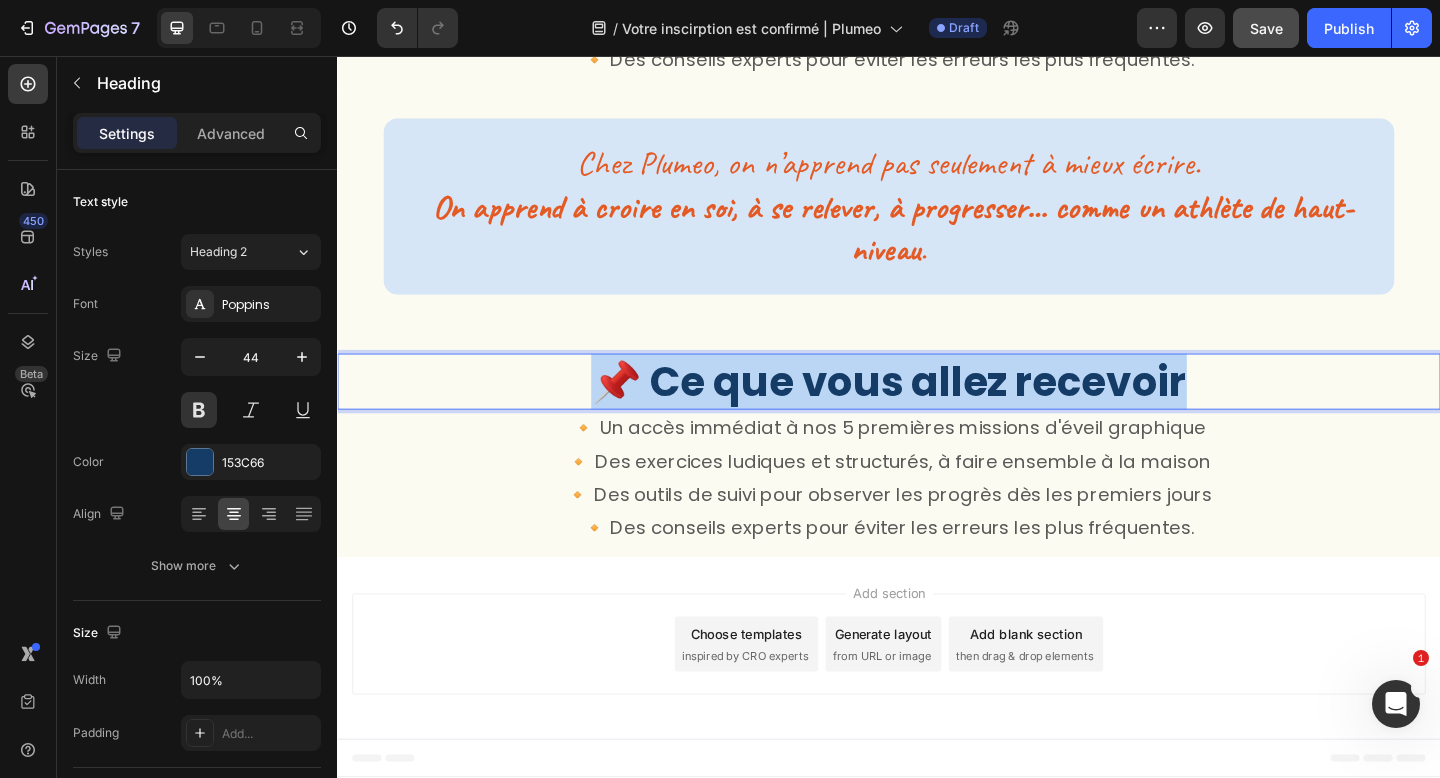 click on "📌 Ce que vous allez recevoir" at bounding box center (937, 410) 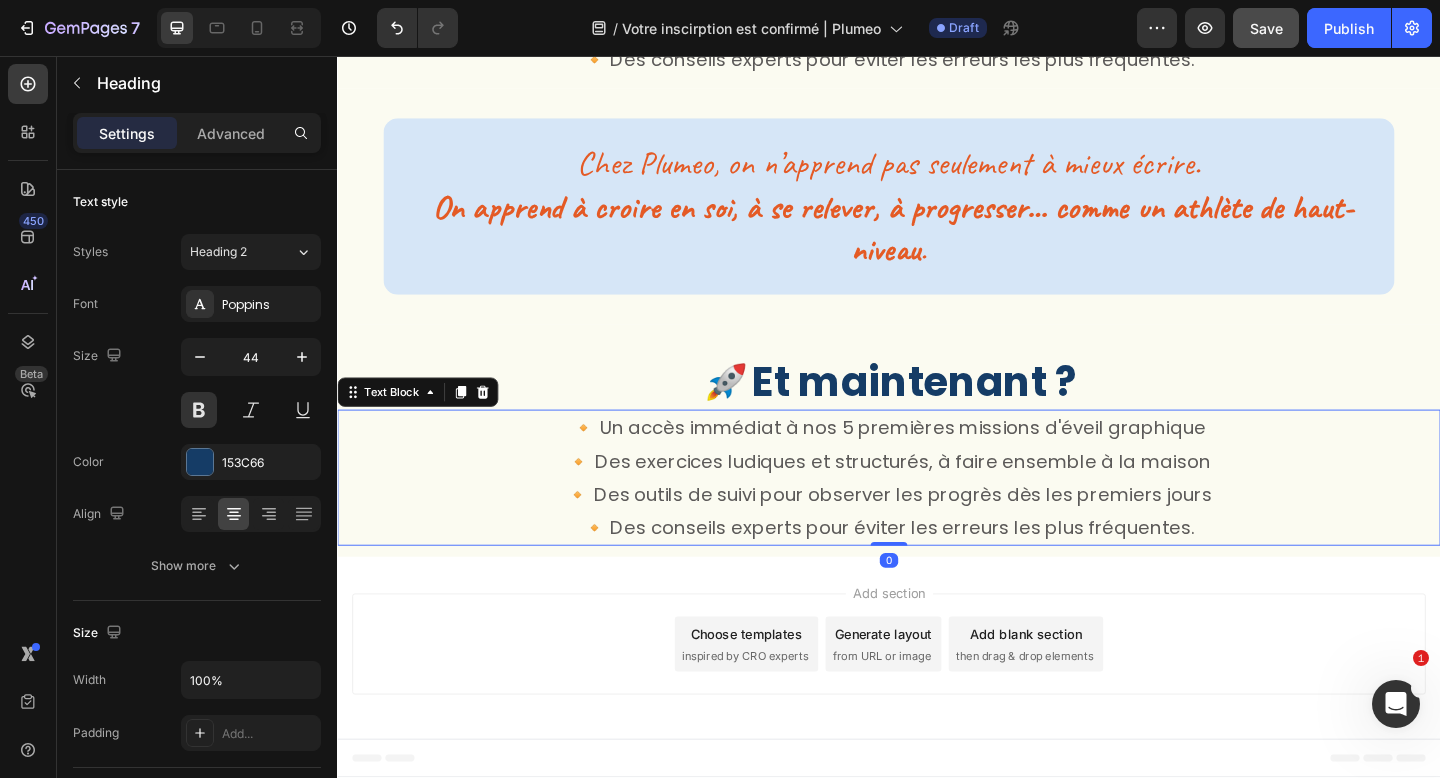 click on "🔸 Un accès immédiat à nos 5 premières missions d'éveil graphique 🔸 Des exercices ludiques et structurés, à faire ensemble à la maison 🔸 Des outils de suivi pour observer les progrès dès les premiers jours 🔸 Des conseils experts pour éviter les erreurs les plus fréquentes." at bounding box center (937, 515) 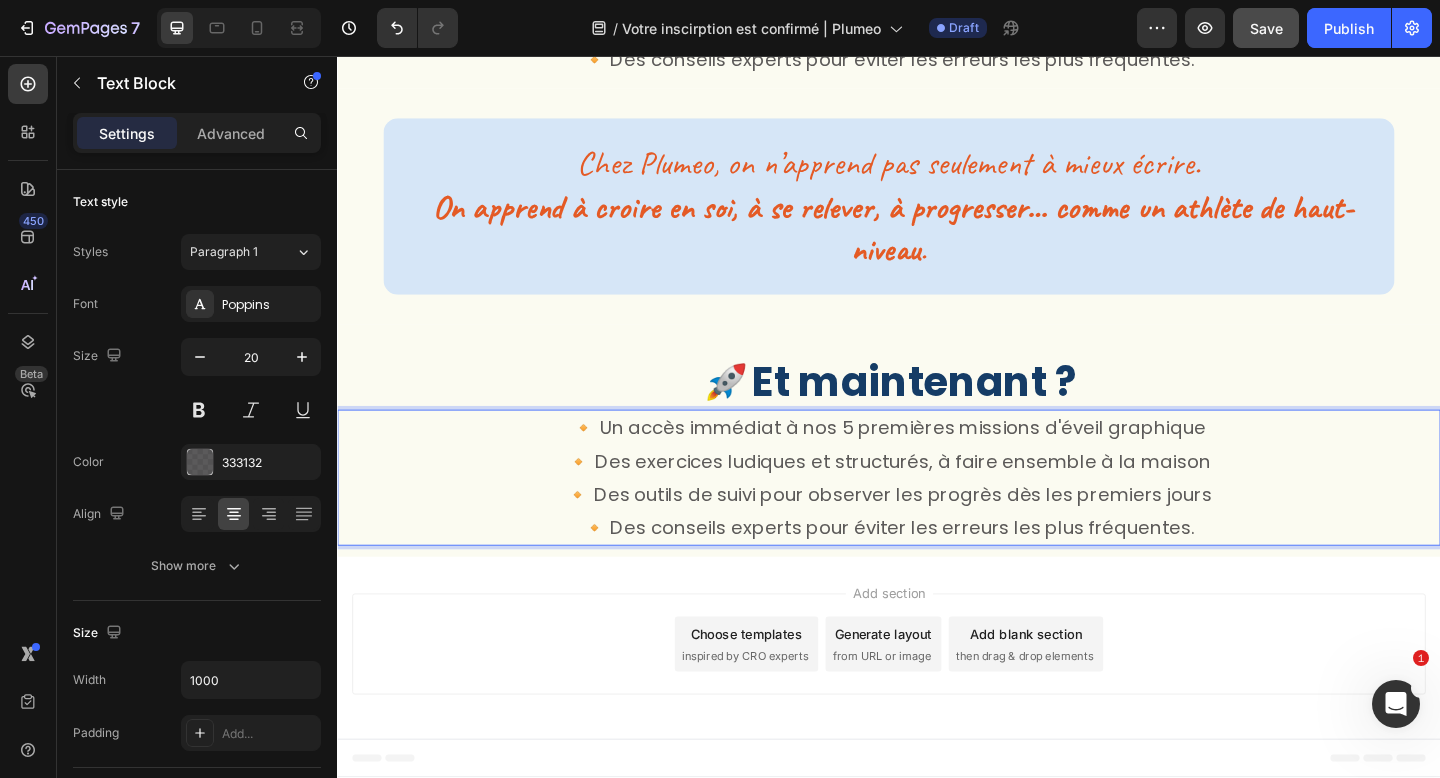 click on "🔸 Un accès immédiat à nos 5 premières missions d'éveil graphique 🔸 Des exercices ludiques et structurés, à faire ensemble à la maison 🔸 Des outils de suivi pour observer les progrès dès les premiers jours 🔸 Des conseils experts pour éviter les erreurs les plus fréquentes." at bounding box center (937, 515) 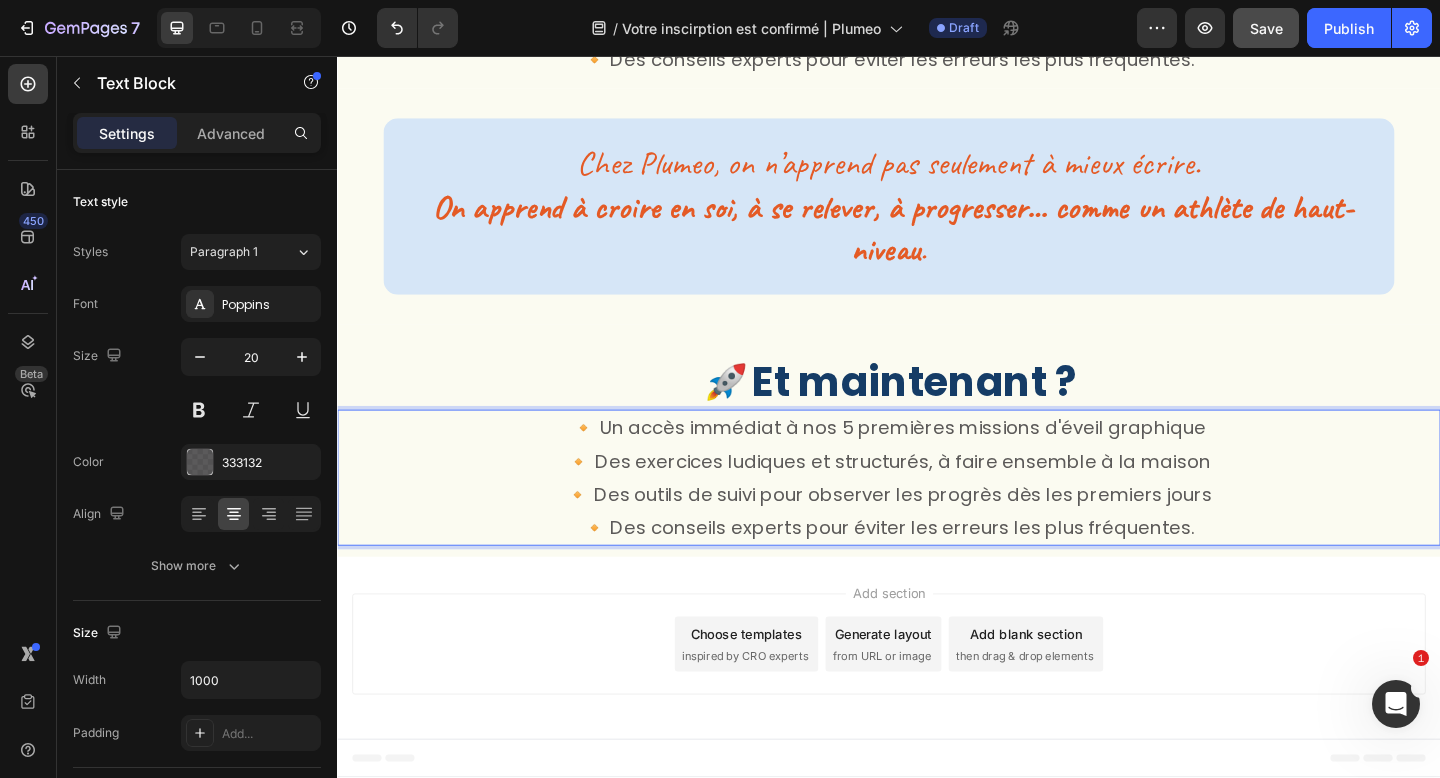 click on "🔸 Un accès immédiat à nos 5 premières missions d'éveil graphique 🔸 Des exercices ludiques et structurés, à faire ensemble à la maison 🔸 Des outils de suivi pour observer les progrès dès les premiers jours 🔸 Des conseils experts pour éviter les erreurs les plus fréquentes." at bounding box center [937, 515] 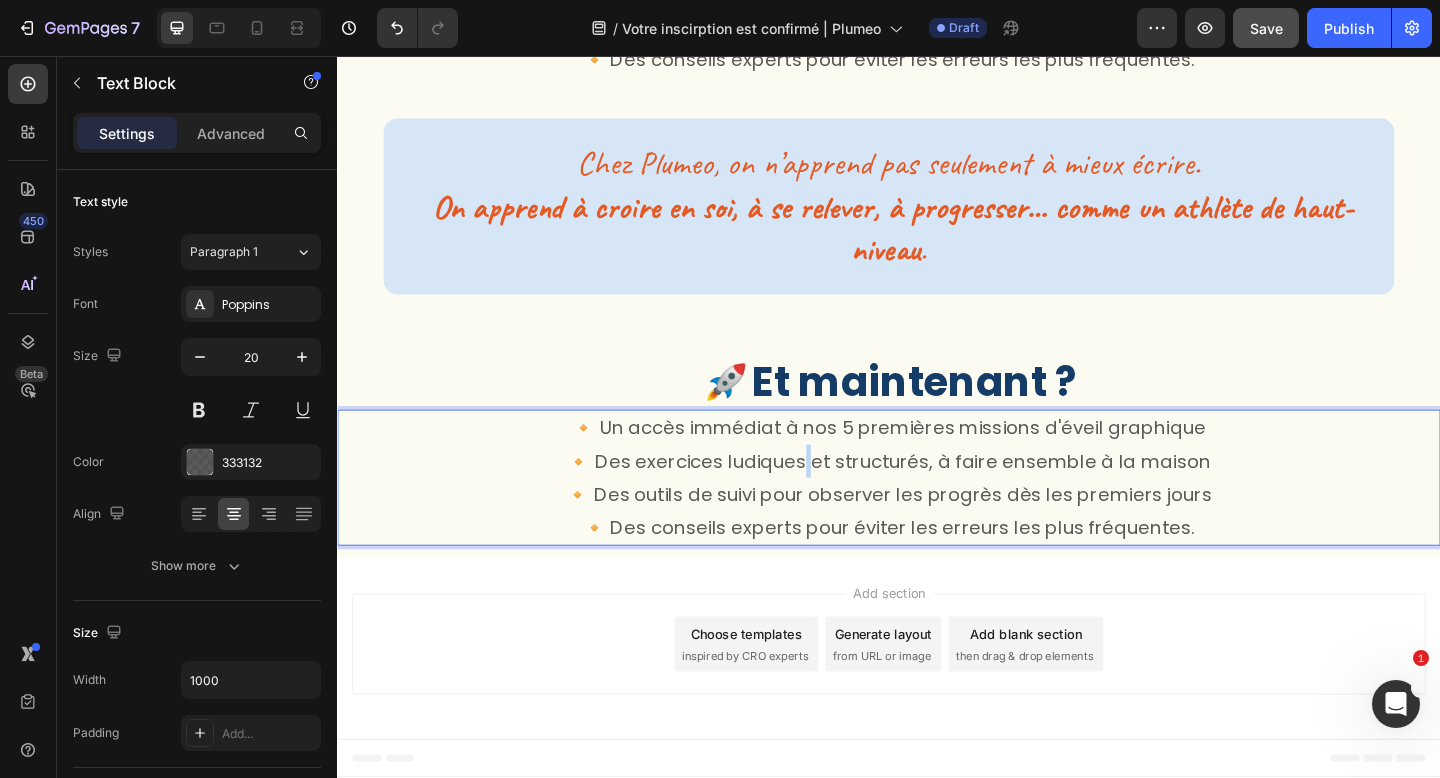 click on "🔸 Un accès immédiat à nos 5 premières missions d'éveil graphique 🔸 Des exercices ludiques et structurés, à faire ensemble à la maison 🔸 Des outils de suivi pour observer les progrès dès les premiers jours 🔸 Des conseils experts pour éviter les erreurs les plus fréquentes." at bounding box center [937, 515] 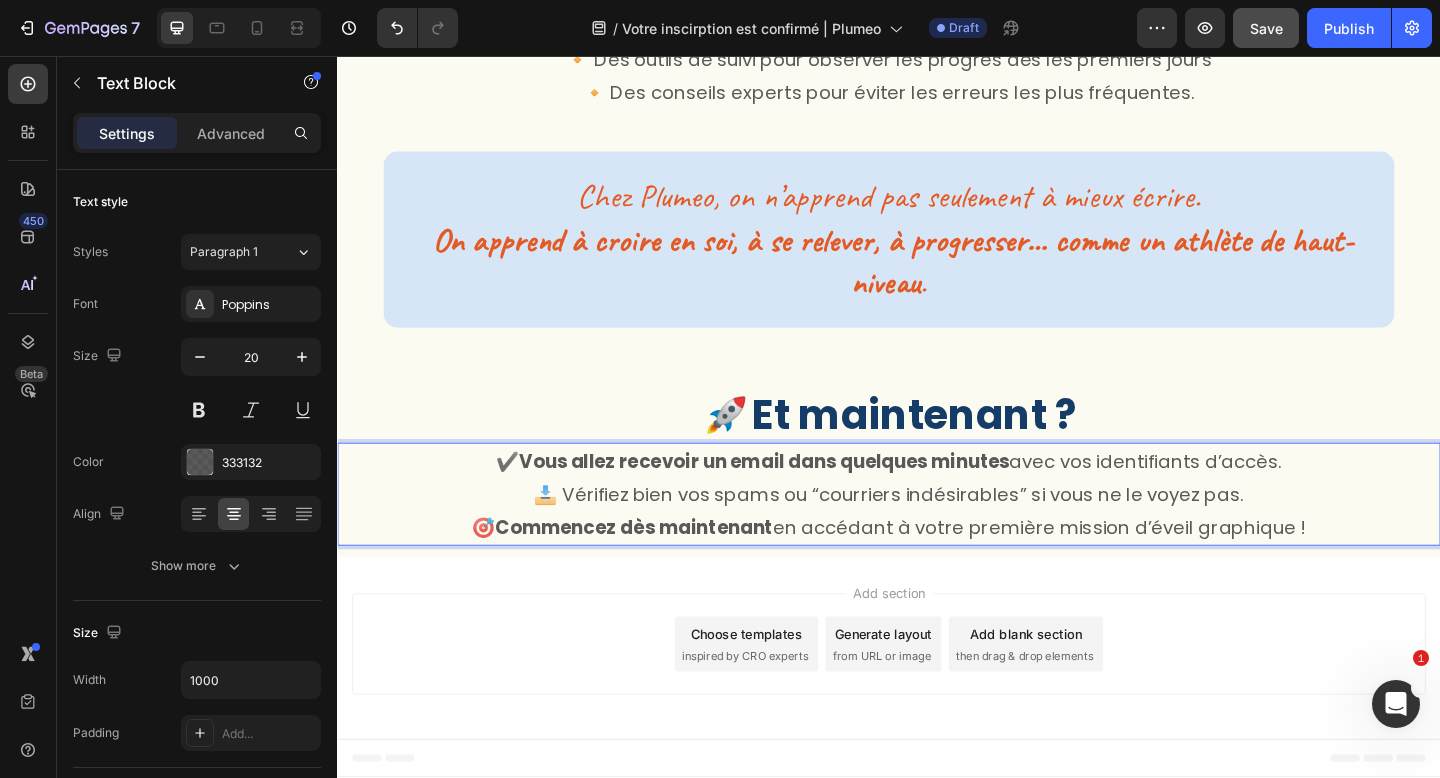 scroll, scrollTop: 704, scrollLeft: 0, axis: vertical 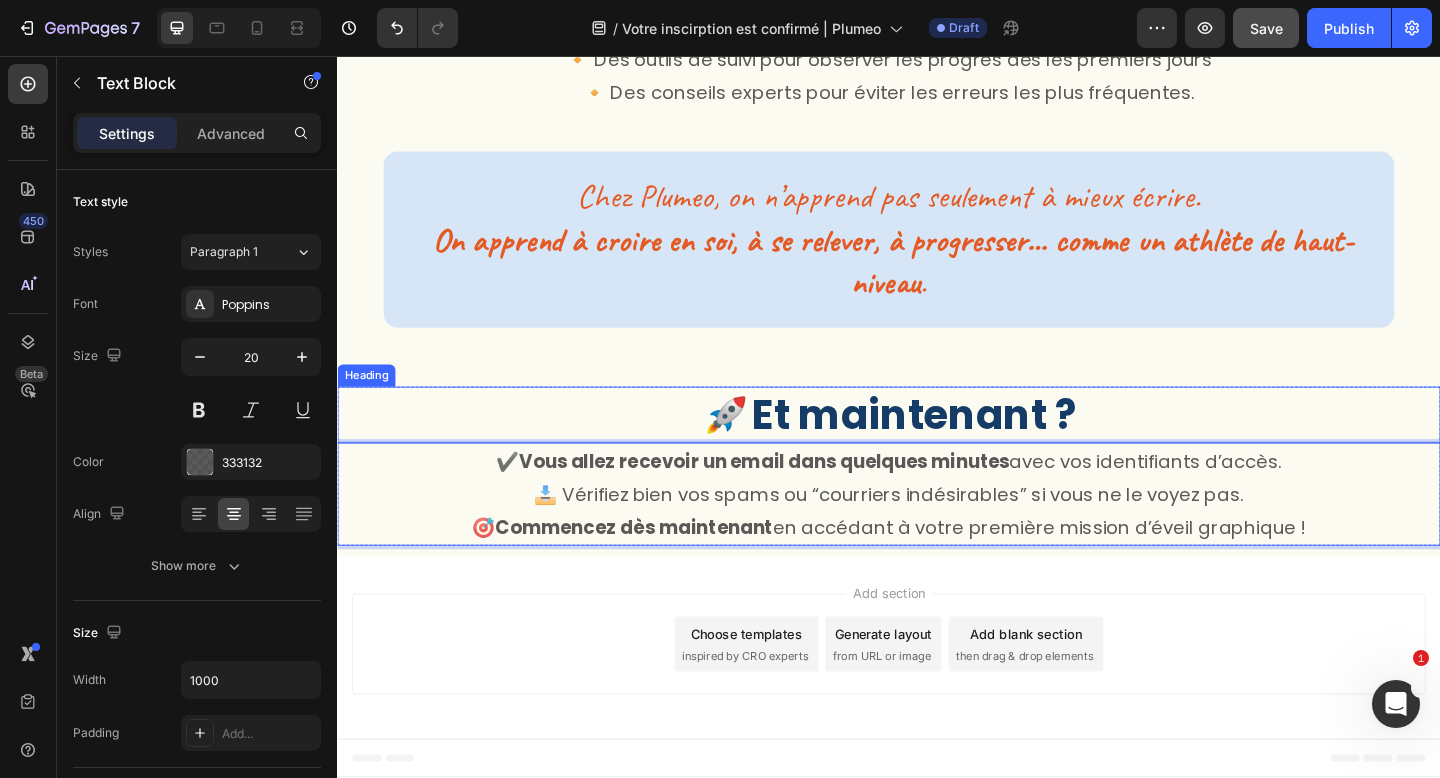 click on "Et maintenant ?" at bounding box center (965, 446) 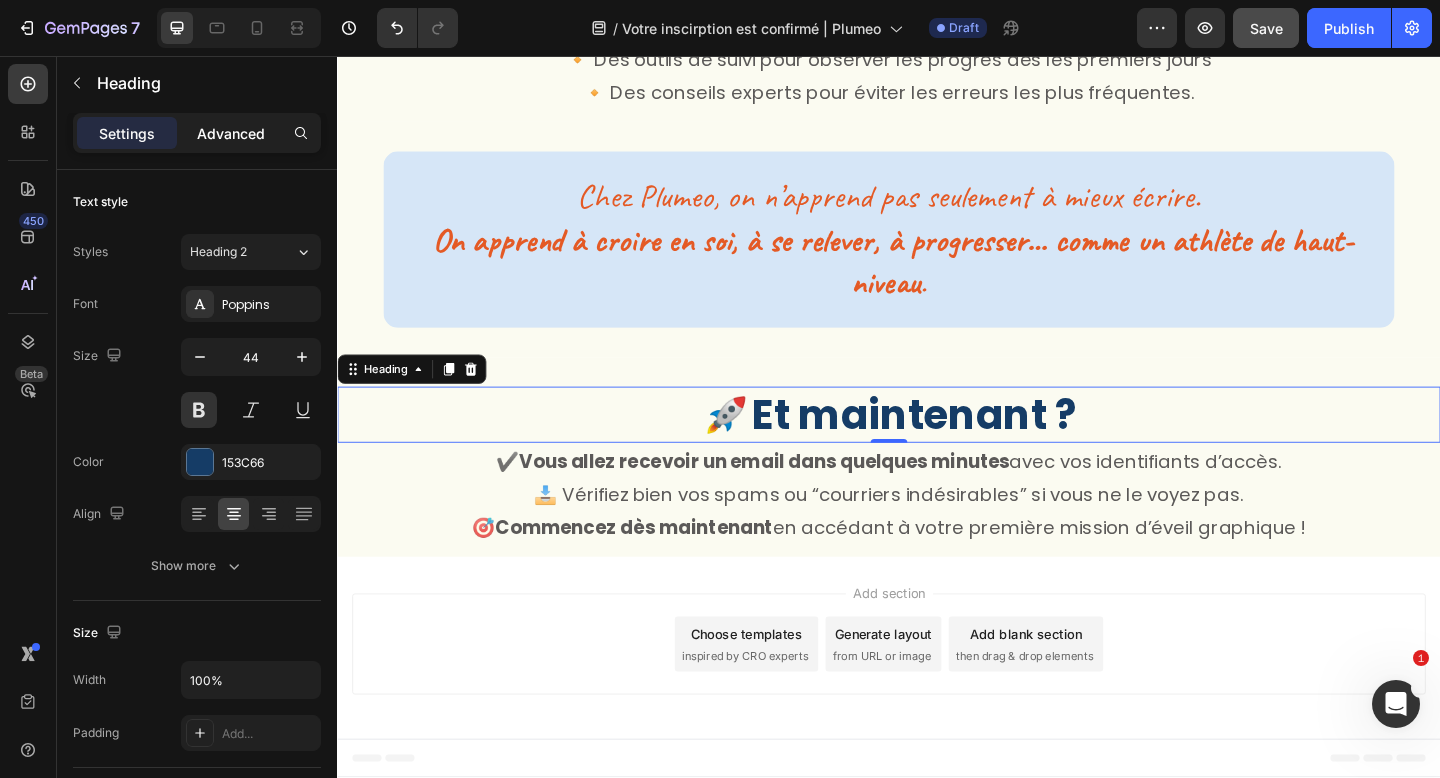 click on "Advanced" at bounding box center [231, 133] 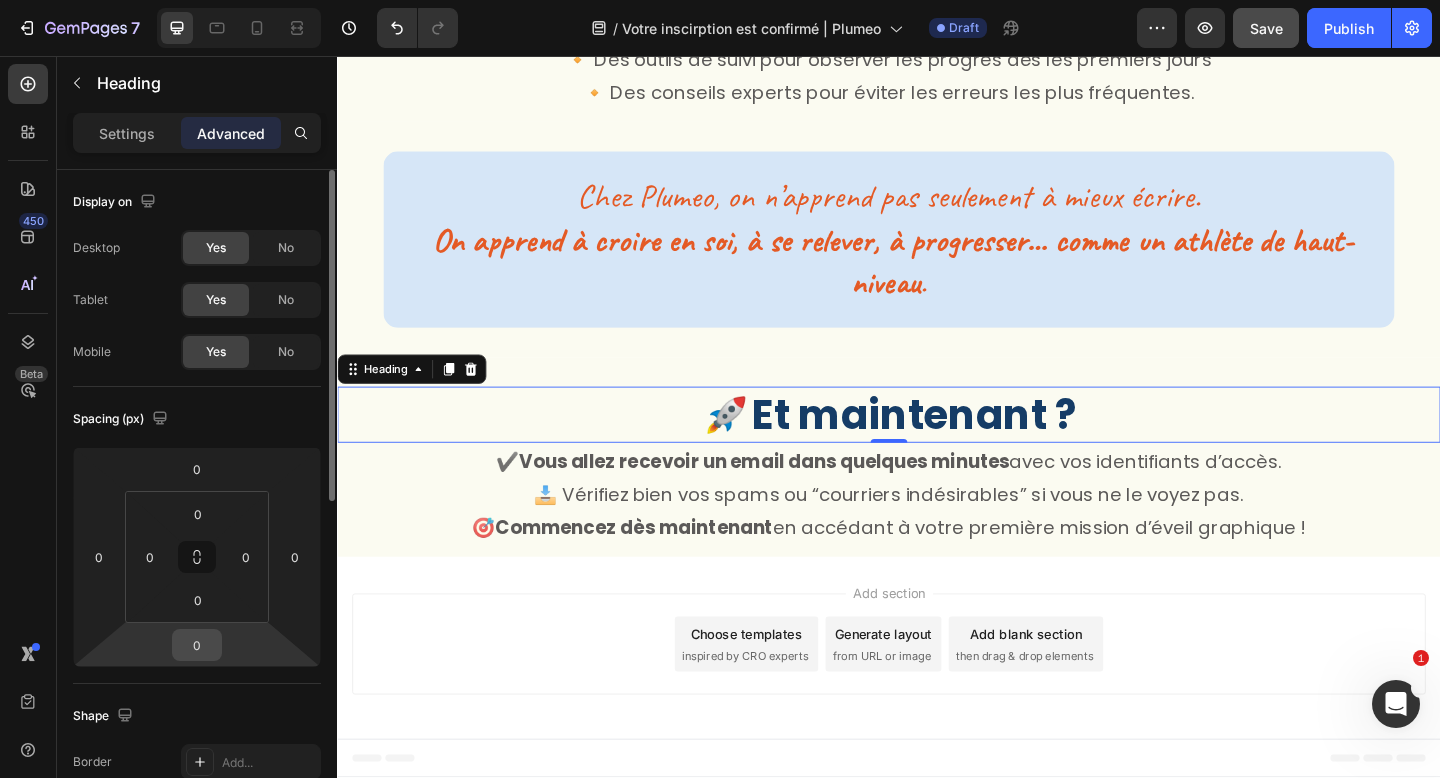 click on "0" at bounding box center (197, 645) 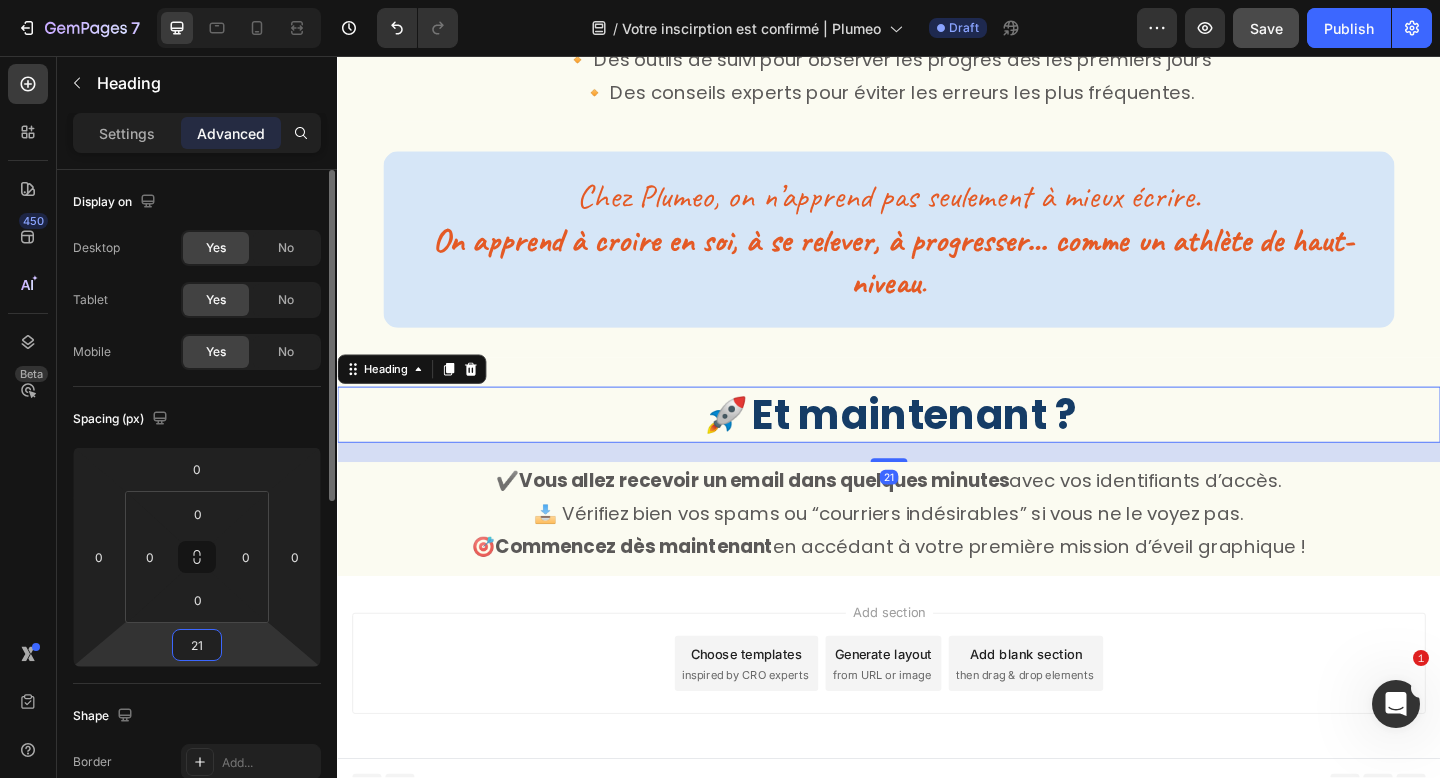 type on "2" 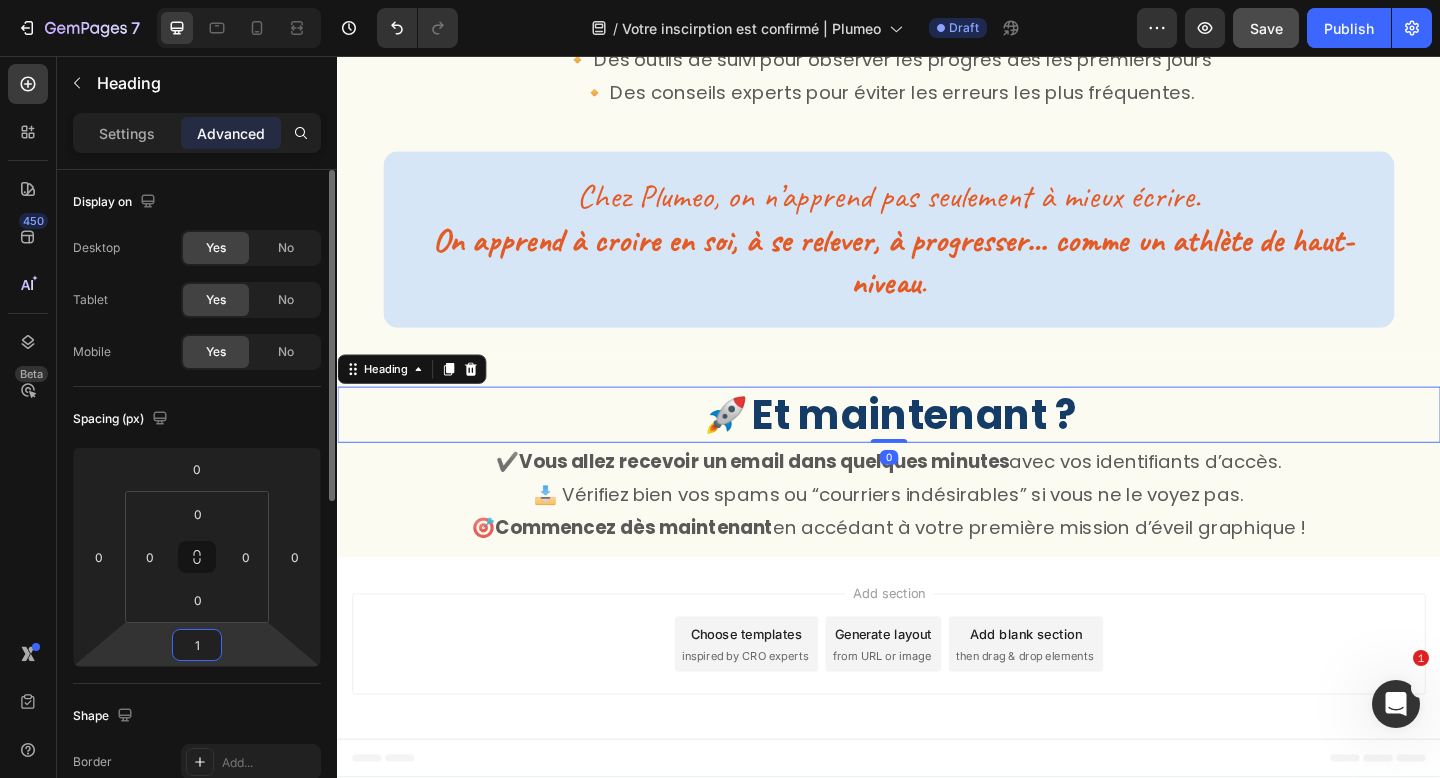 type on "12" 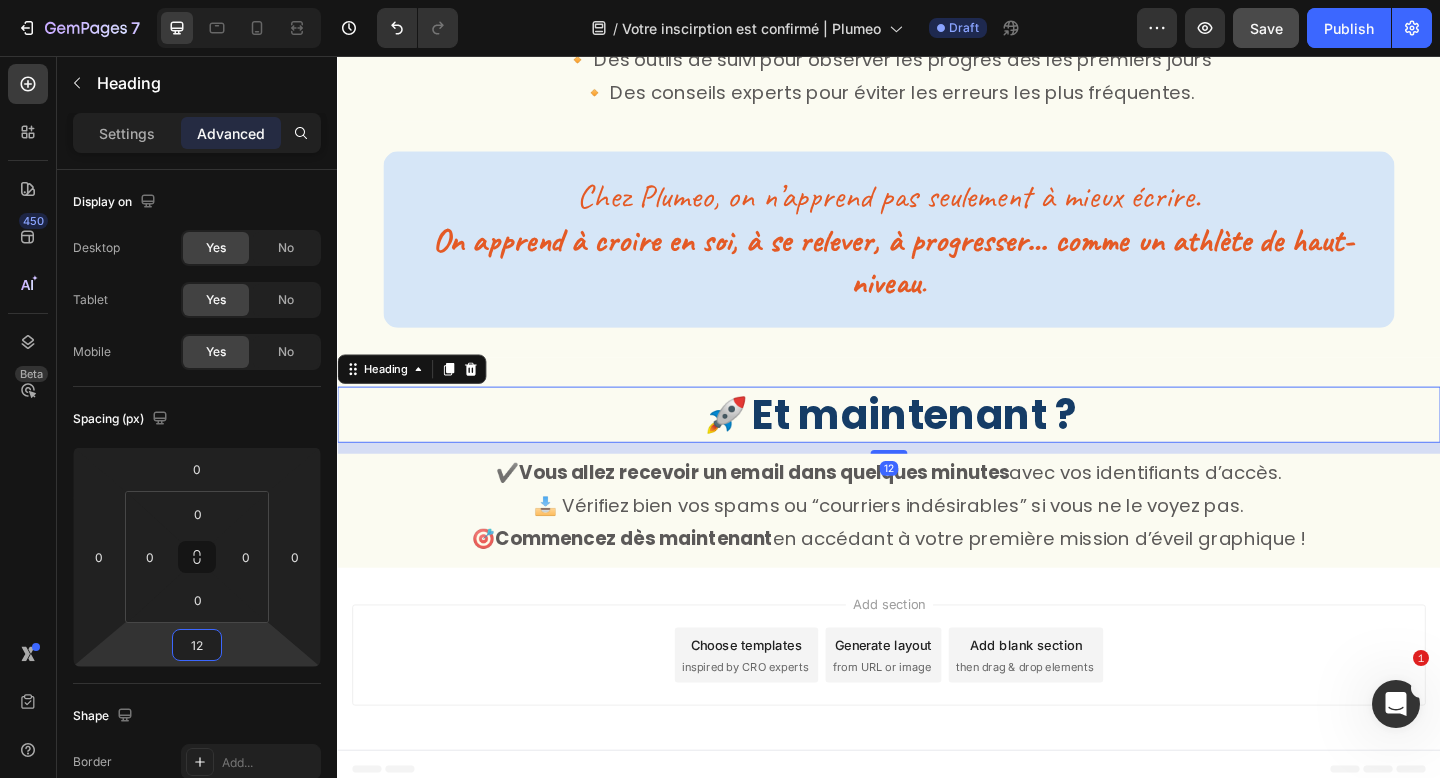 click on "🎯 Commencez dès maintenant en accédant à votre première mission d’éveil graphique !" at bounding box center [937, 581] 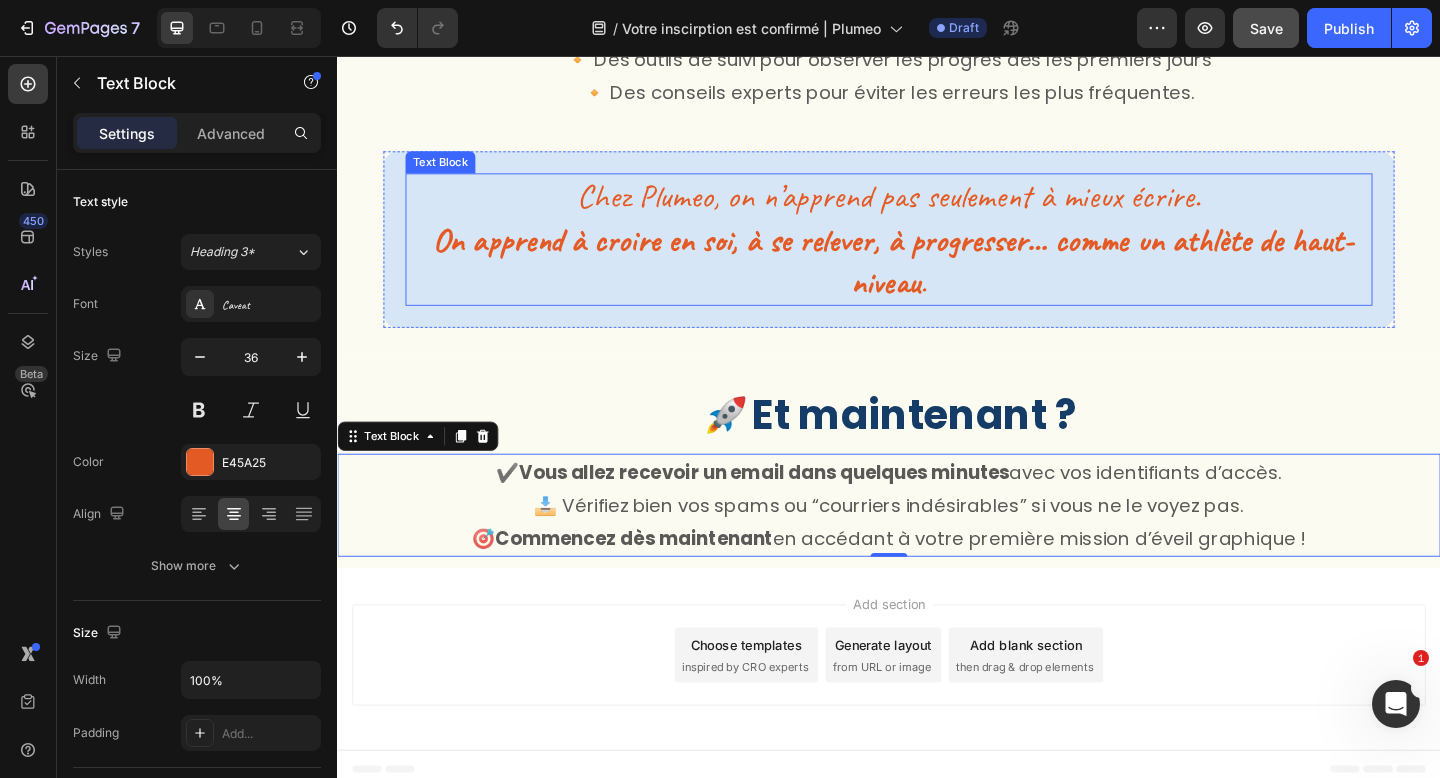 click on "On apprend à croire en soi, à se relever, à progresser… comme un athlète de haut-niveau" at bounding box center [942, 279] 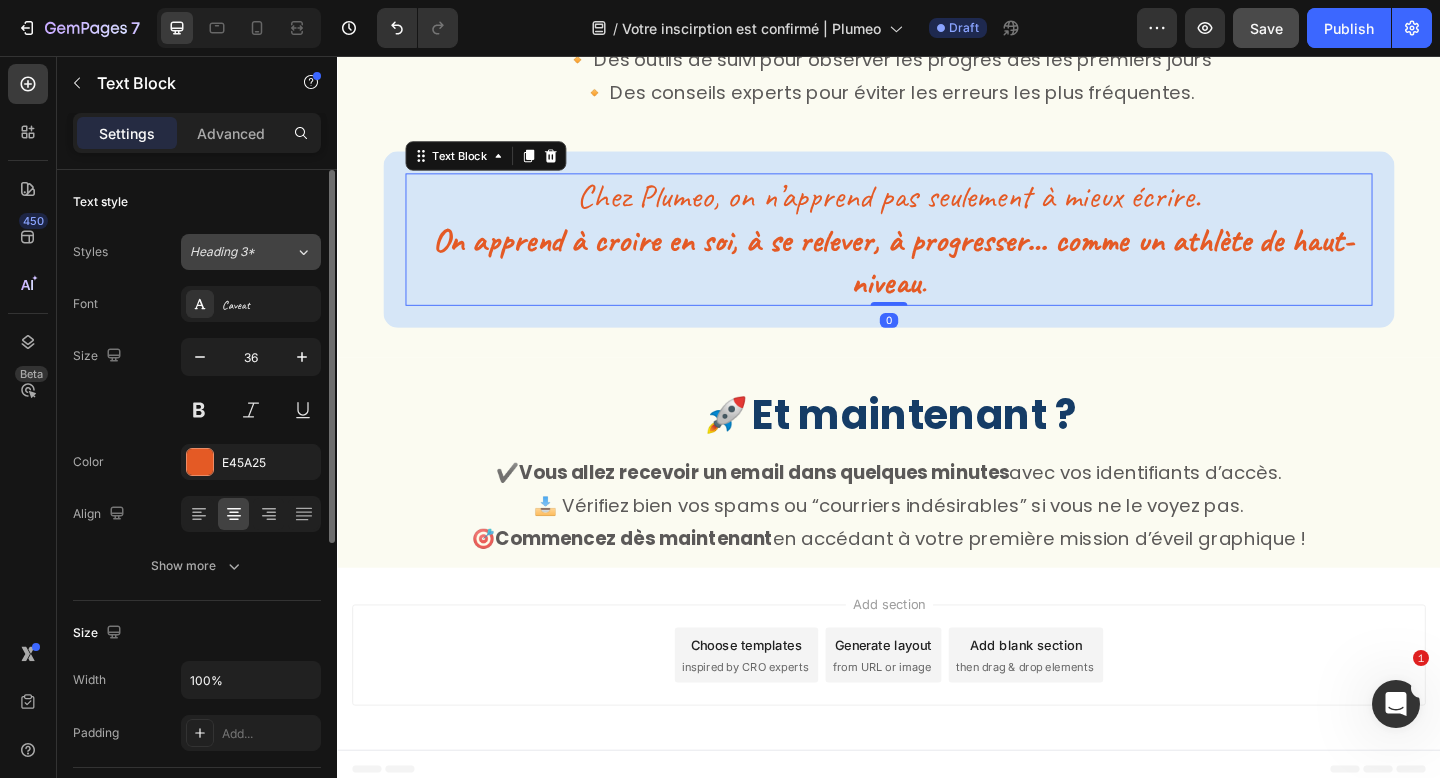click on "Heading 3*" at bounding box center [242, 252] 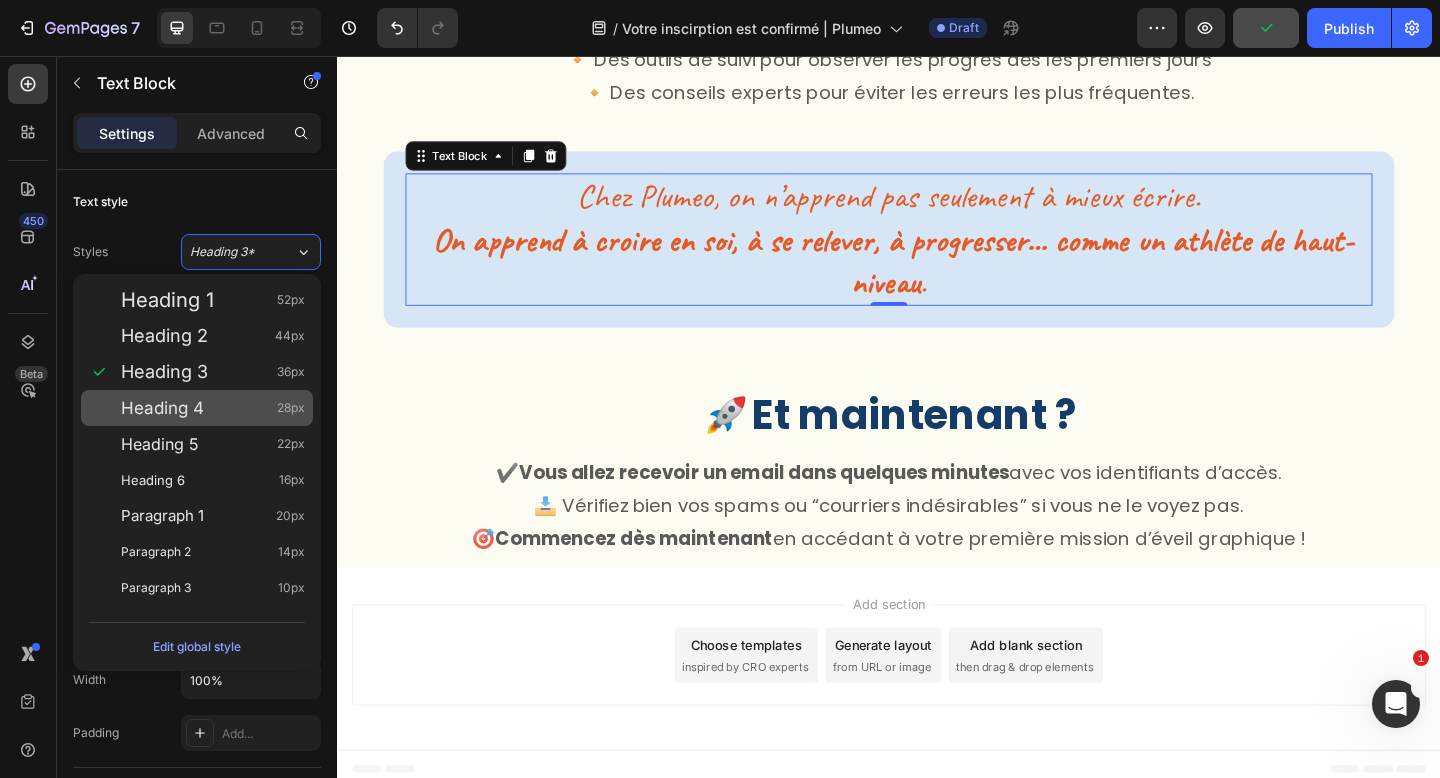 click on "Heading 4 28px" at bounding box center [213, 408] 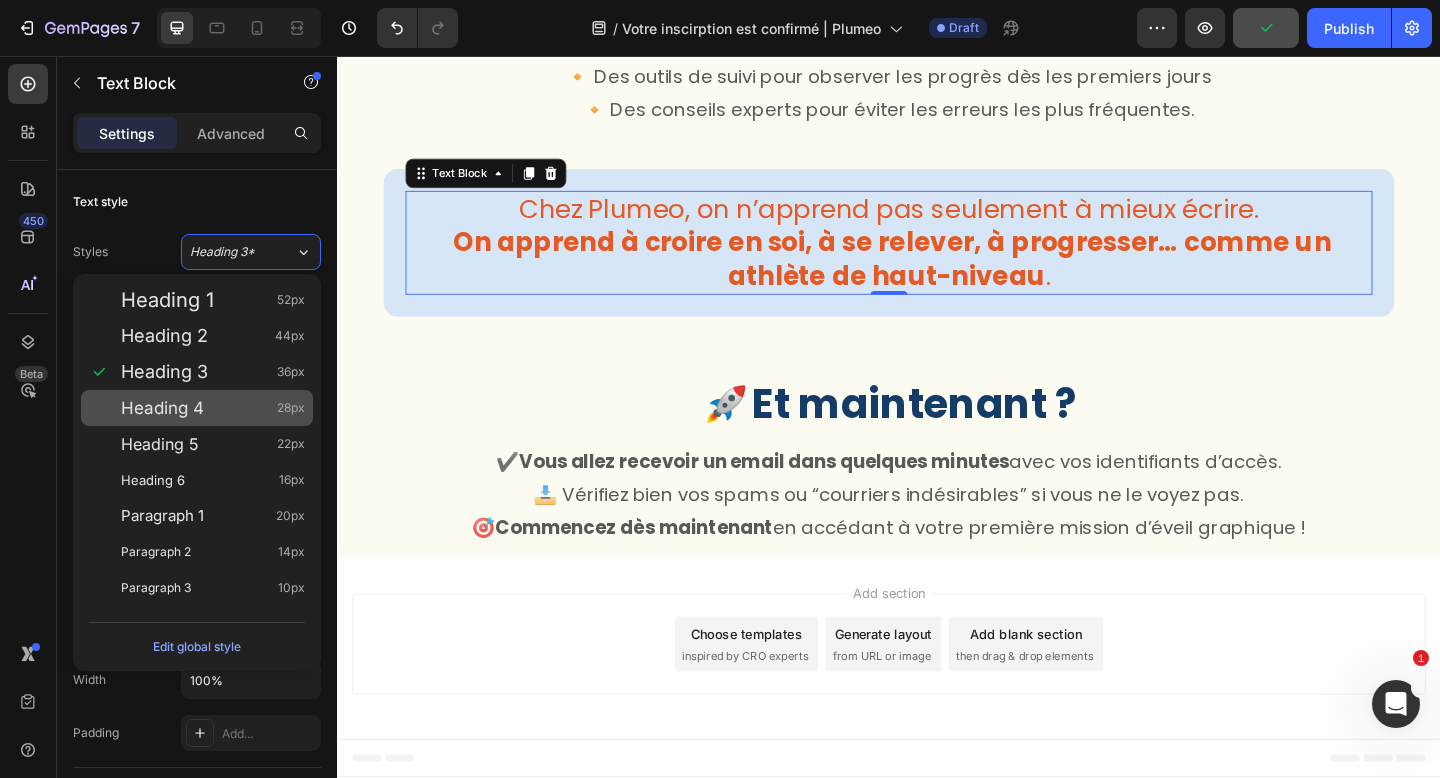 scroll, scrollTop: 685, scrollLeft: 0, axis: vertical 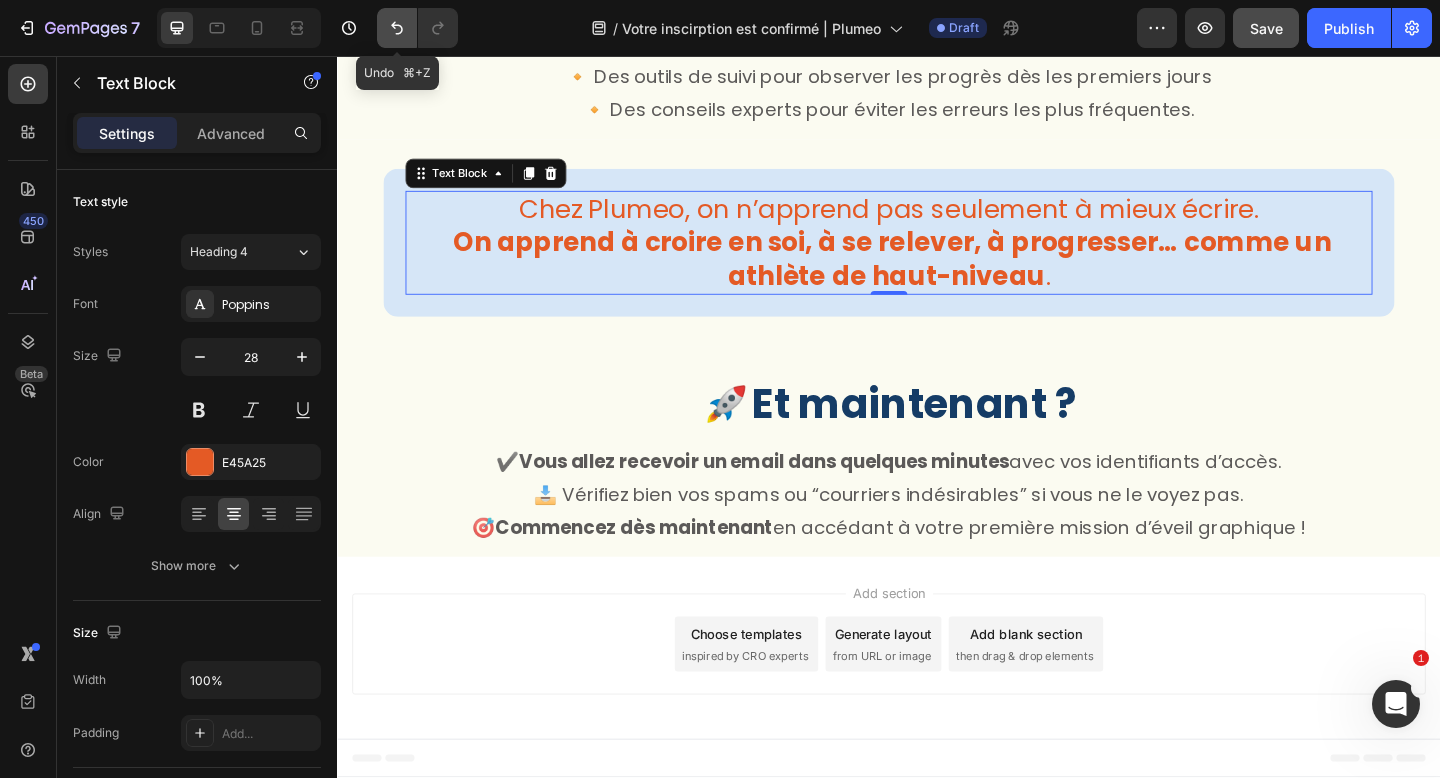 click 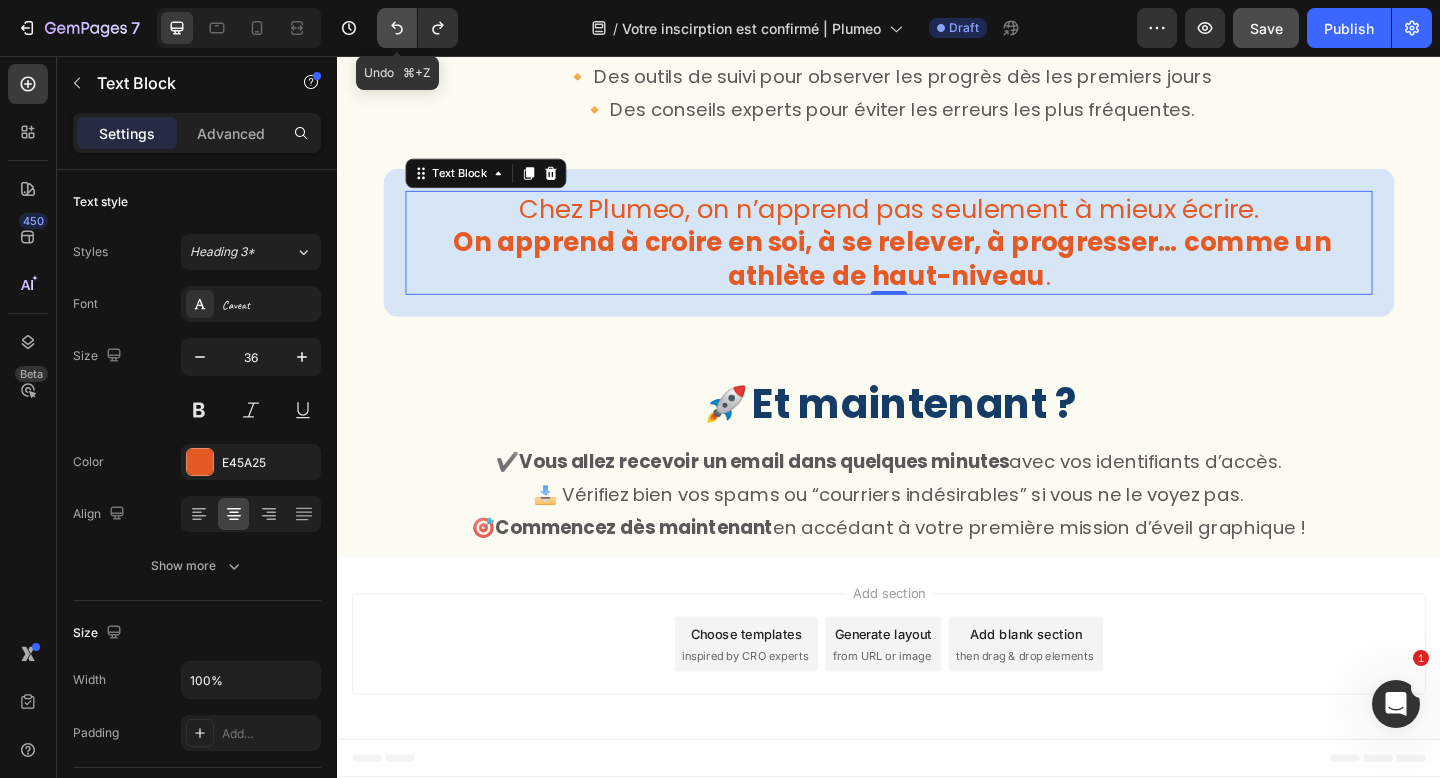 scroll, scrollTop: 704, scrollLeft: 0, axis: vertical 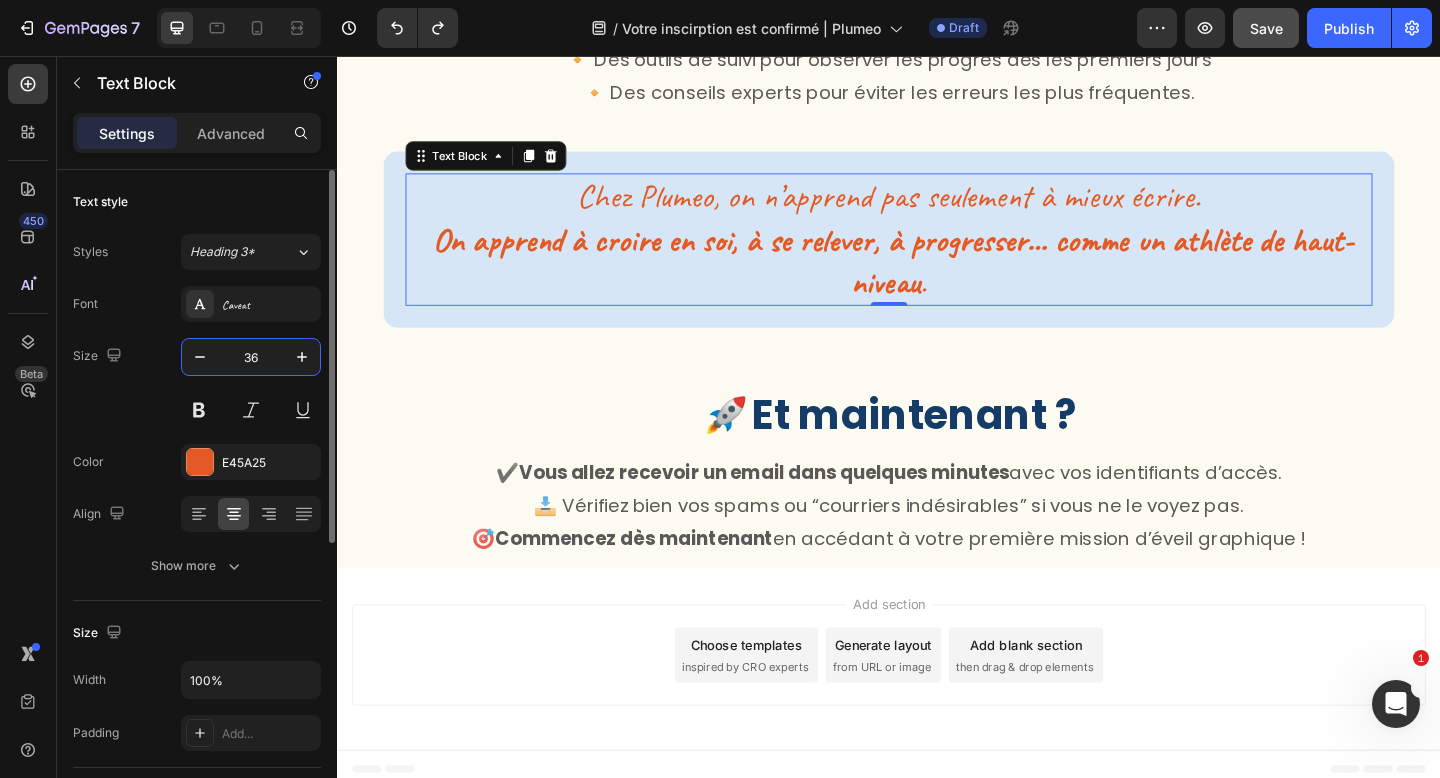 click on "36" at bounding box center [251, 357] 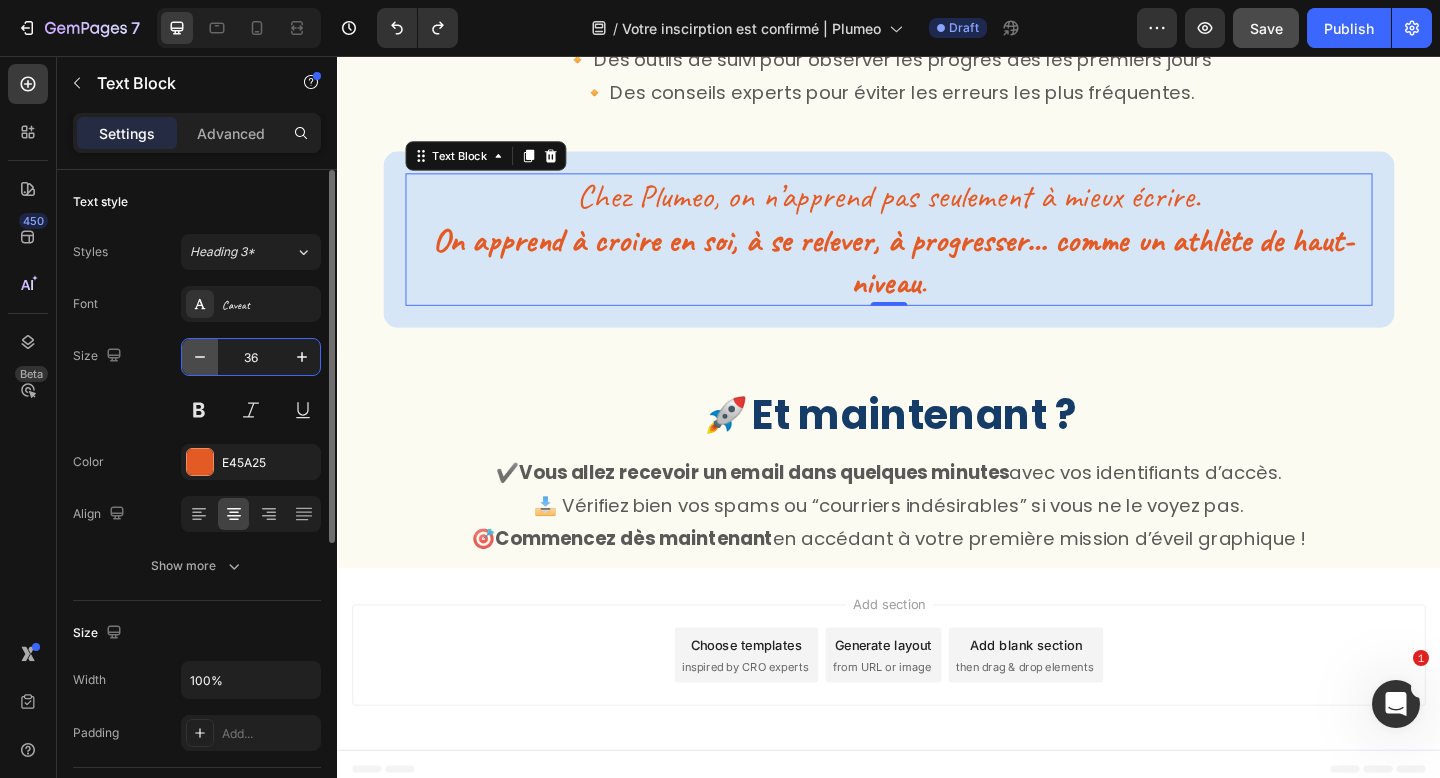 click 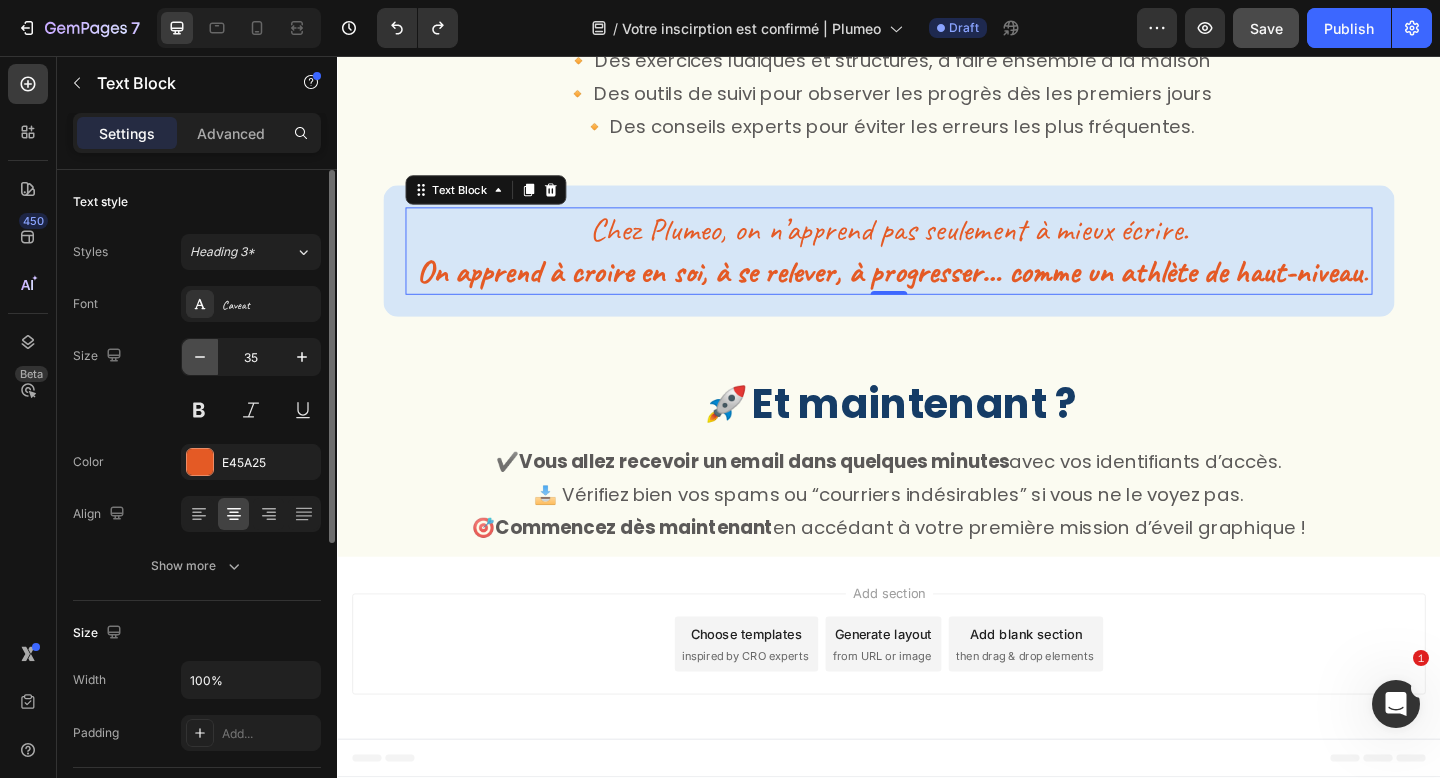 click 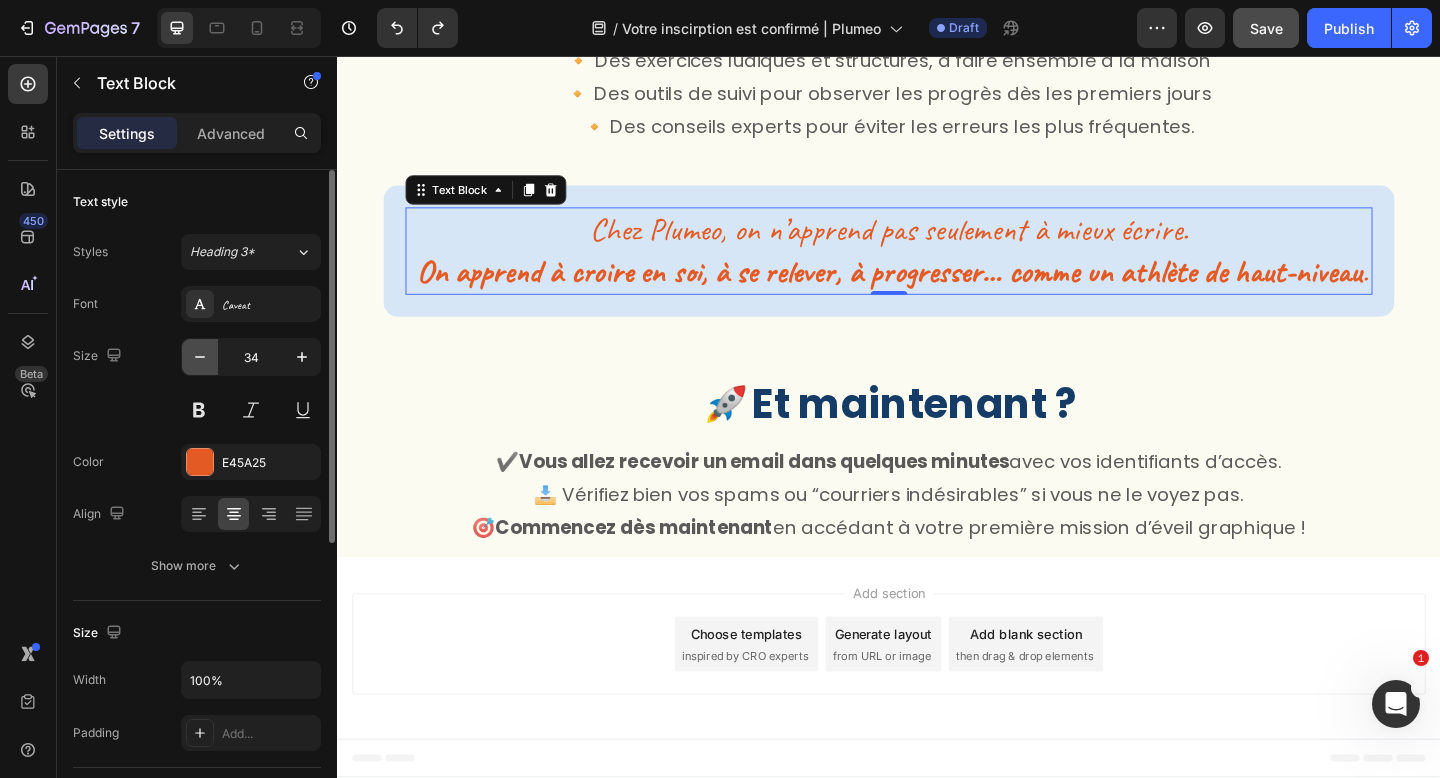 click 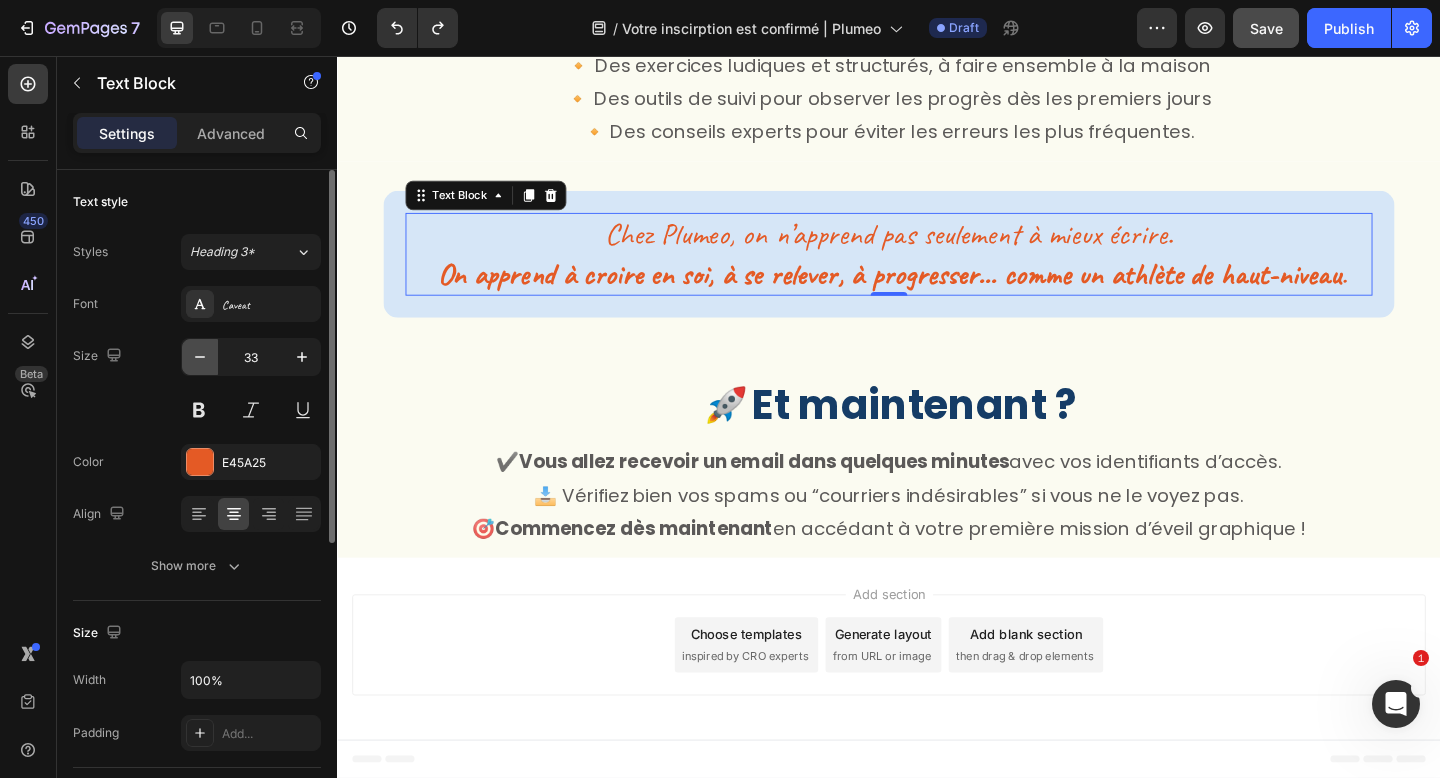 click 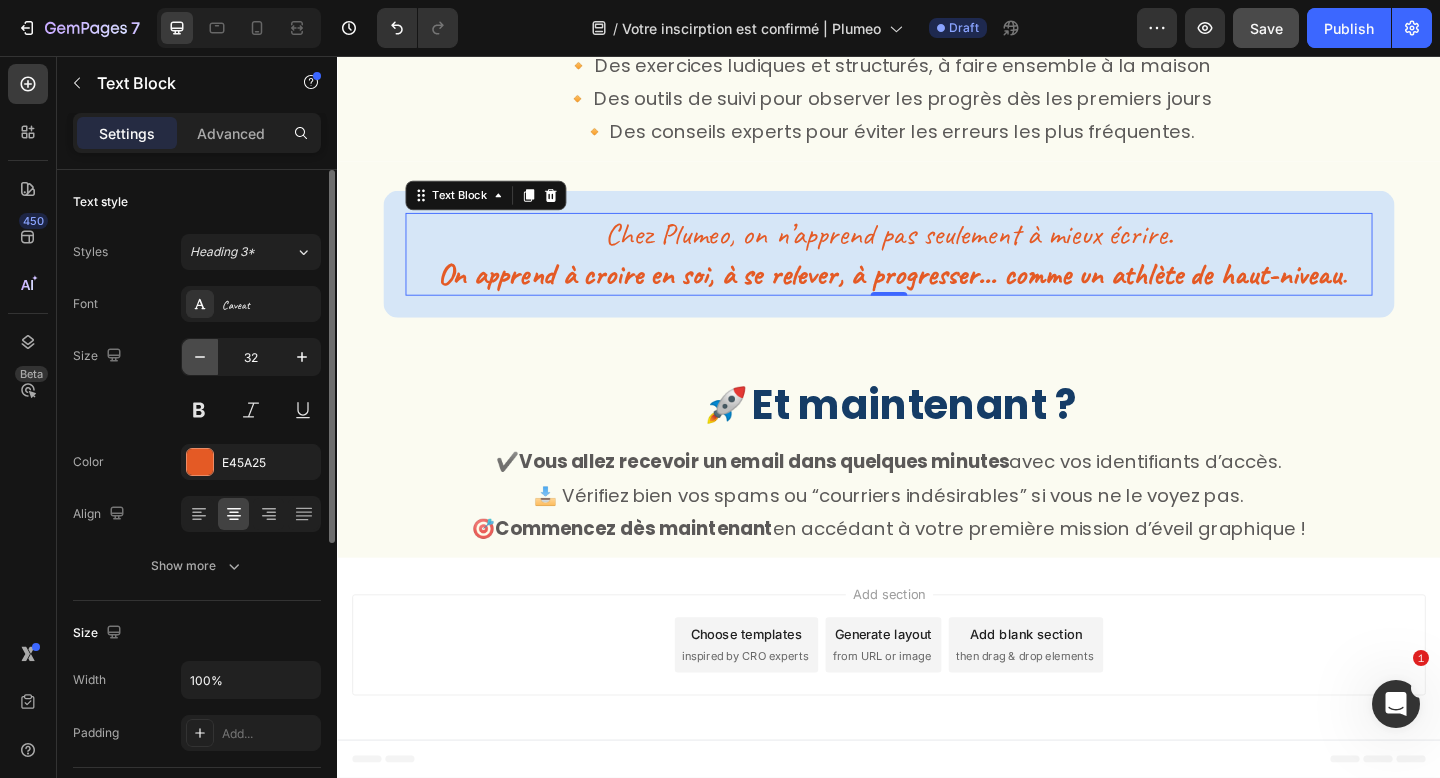 scroll, scrollTop: 659, scrollLeft: 0, axis: vertical 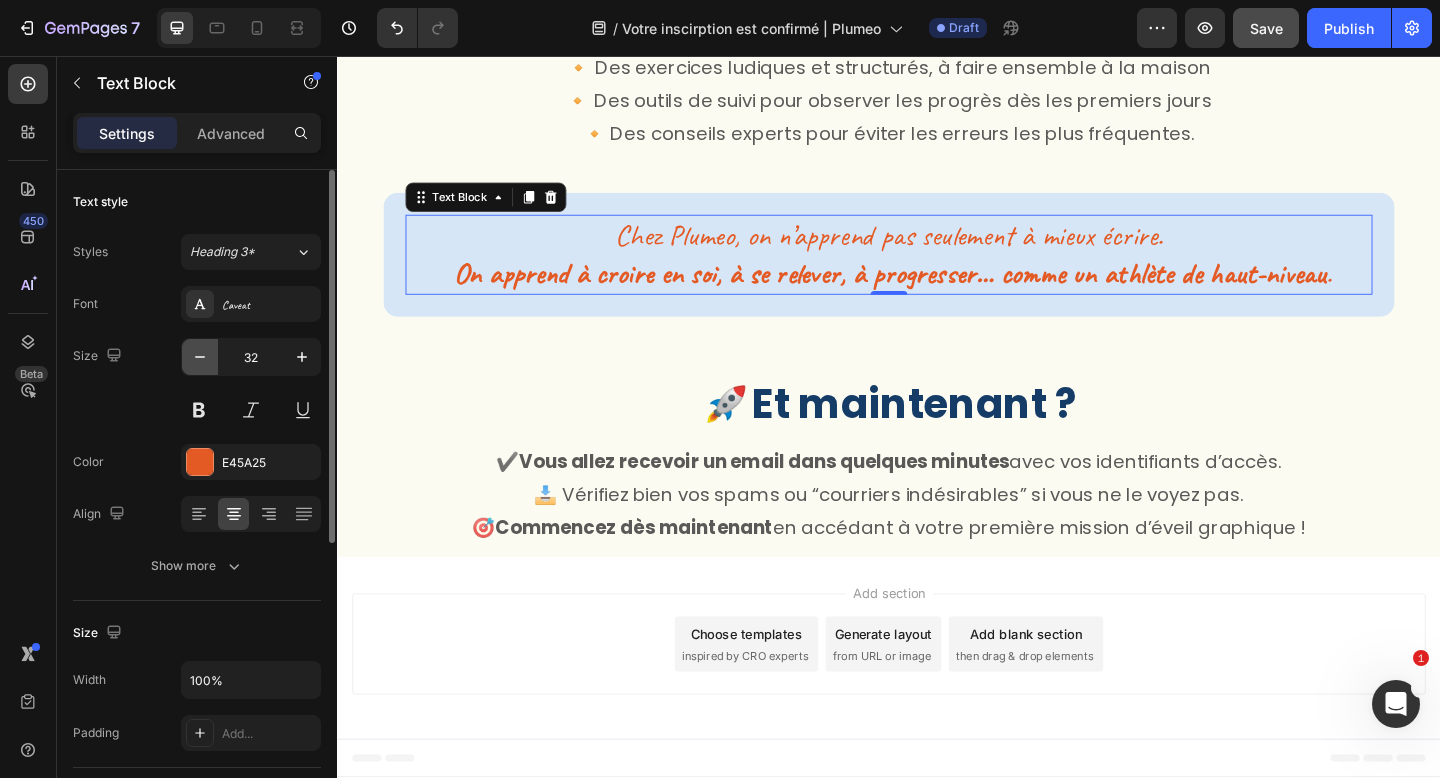 click 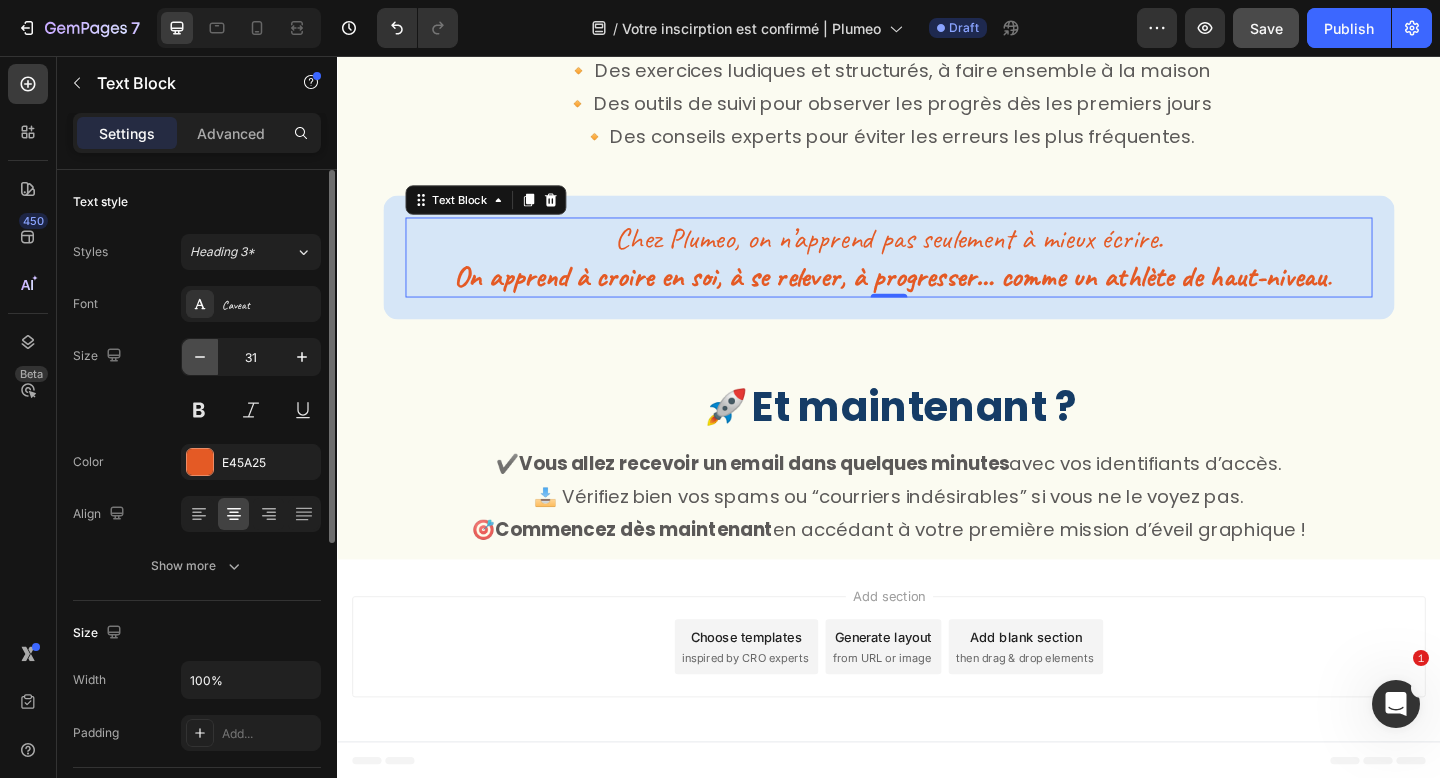 click 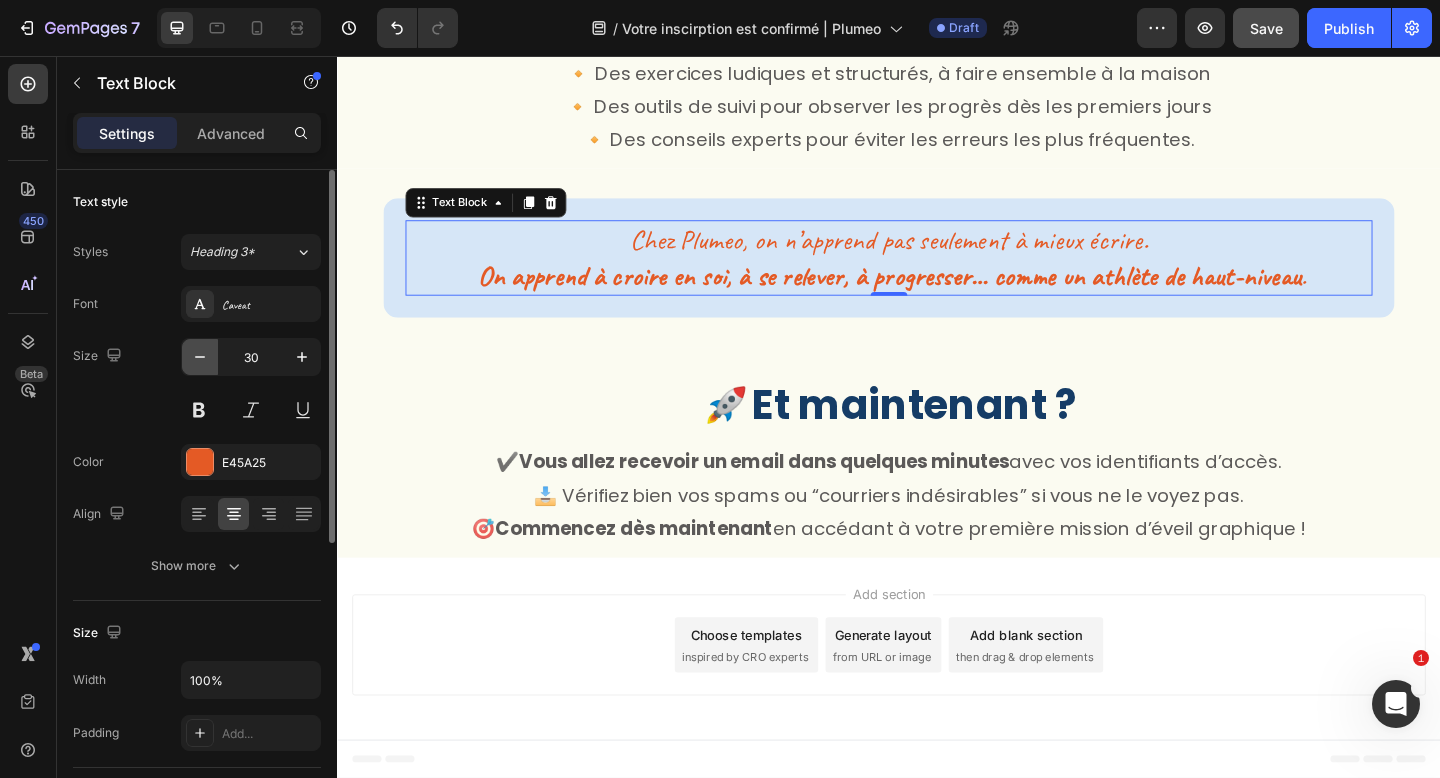 click 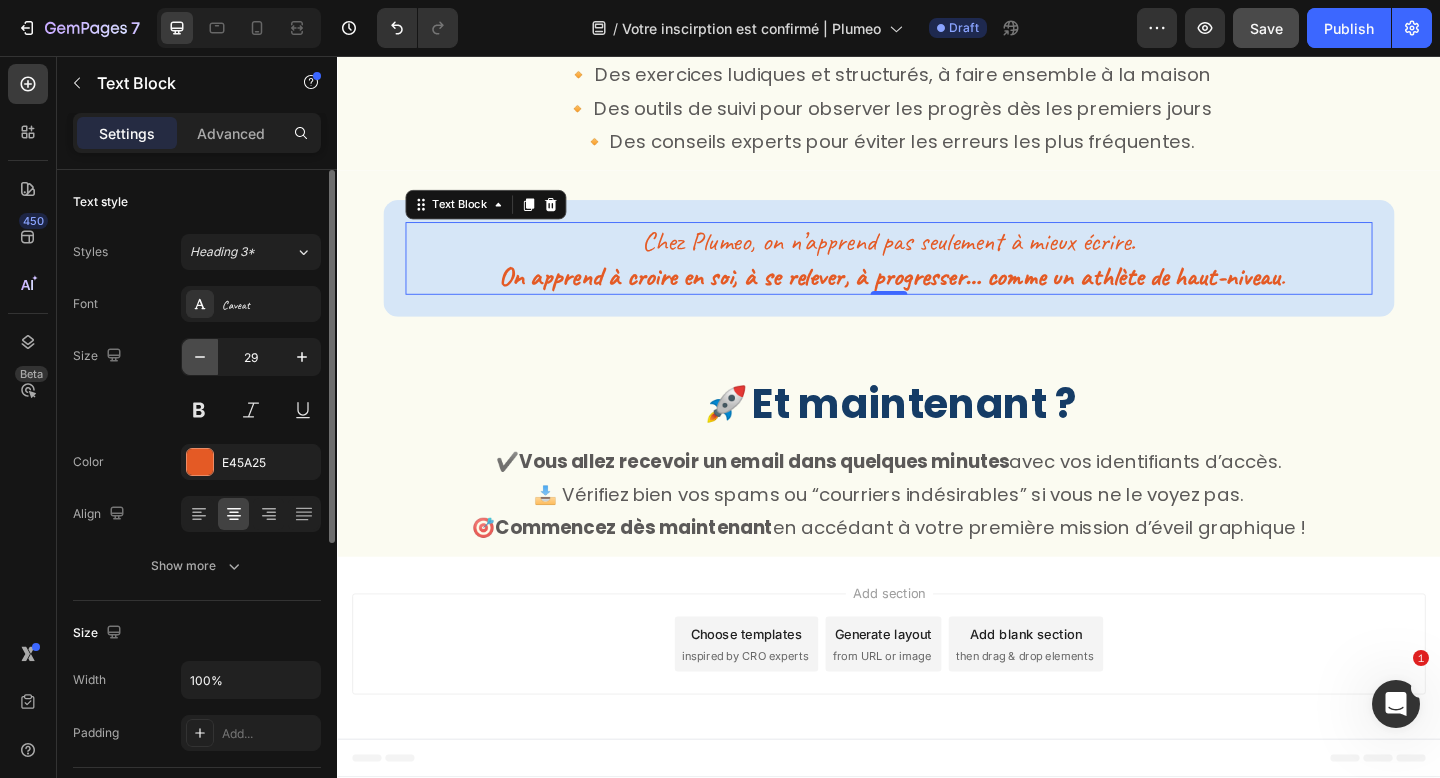 click 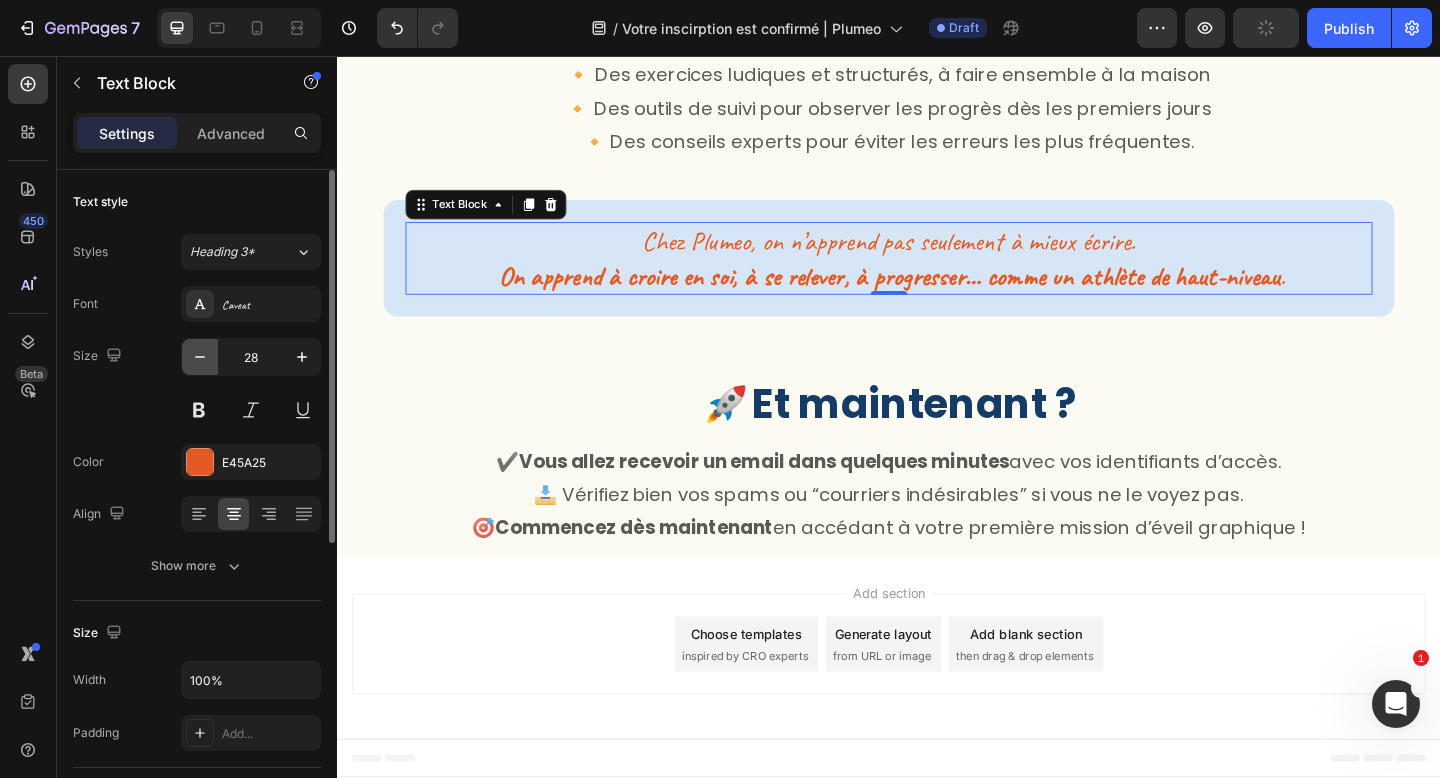 scroll, scrollTop: 648, scrollLeft: 0, axis: vertical 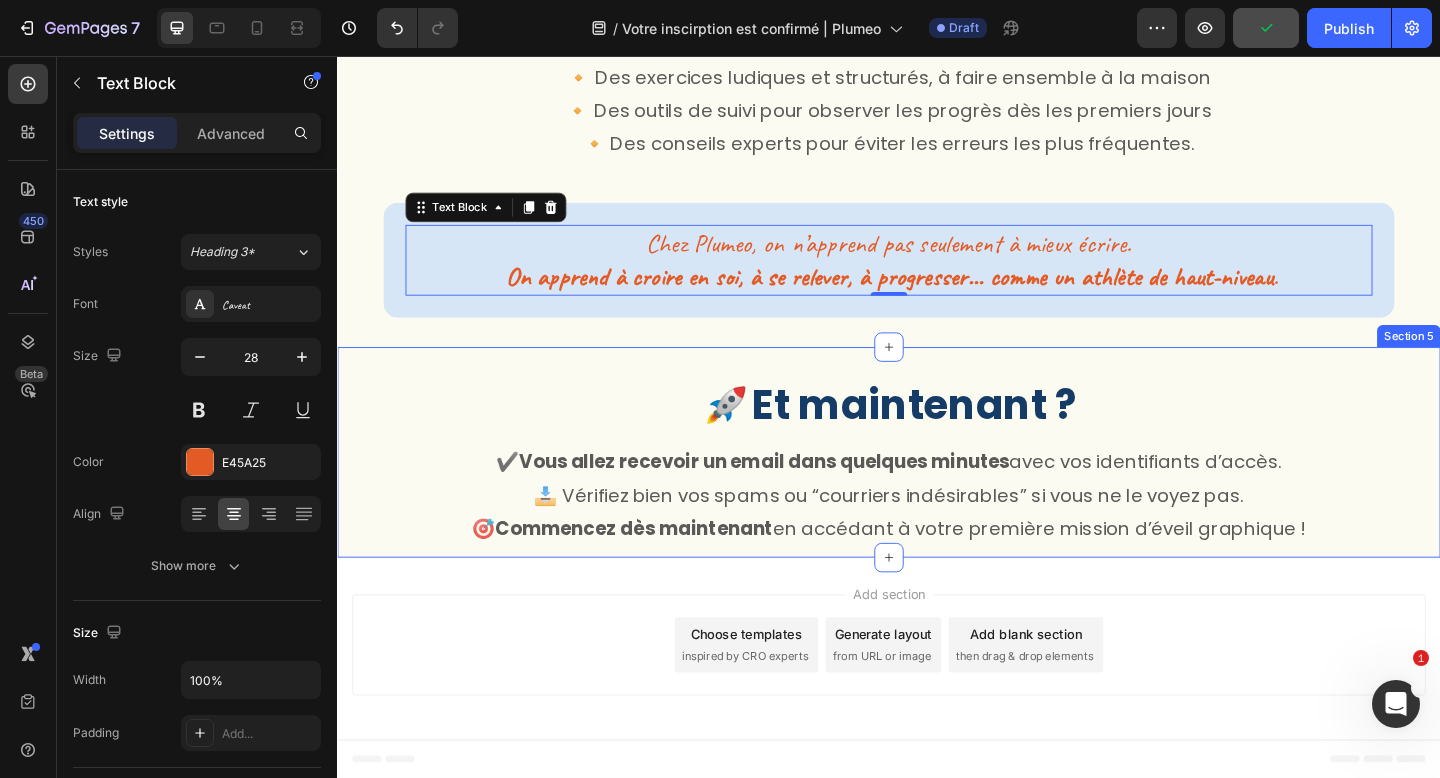 click on "🚀 Et maintenant ? Heading ✔️ Vous allez recevoir un email dans quelques minutes avec vos identifiants d’accès. 📥 Vérifiez bien vos spams ou “courriers indésirables” si vous ne le voyez pas. 🎯 Commencez dès maintenant en accédant à votre première mission d’éveil graphique ! Text Block Row Section 5" at bounding box center [937, 487] 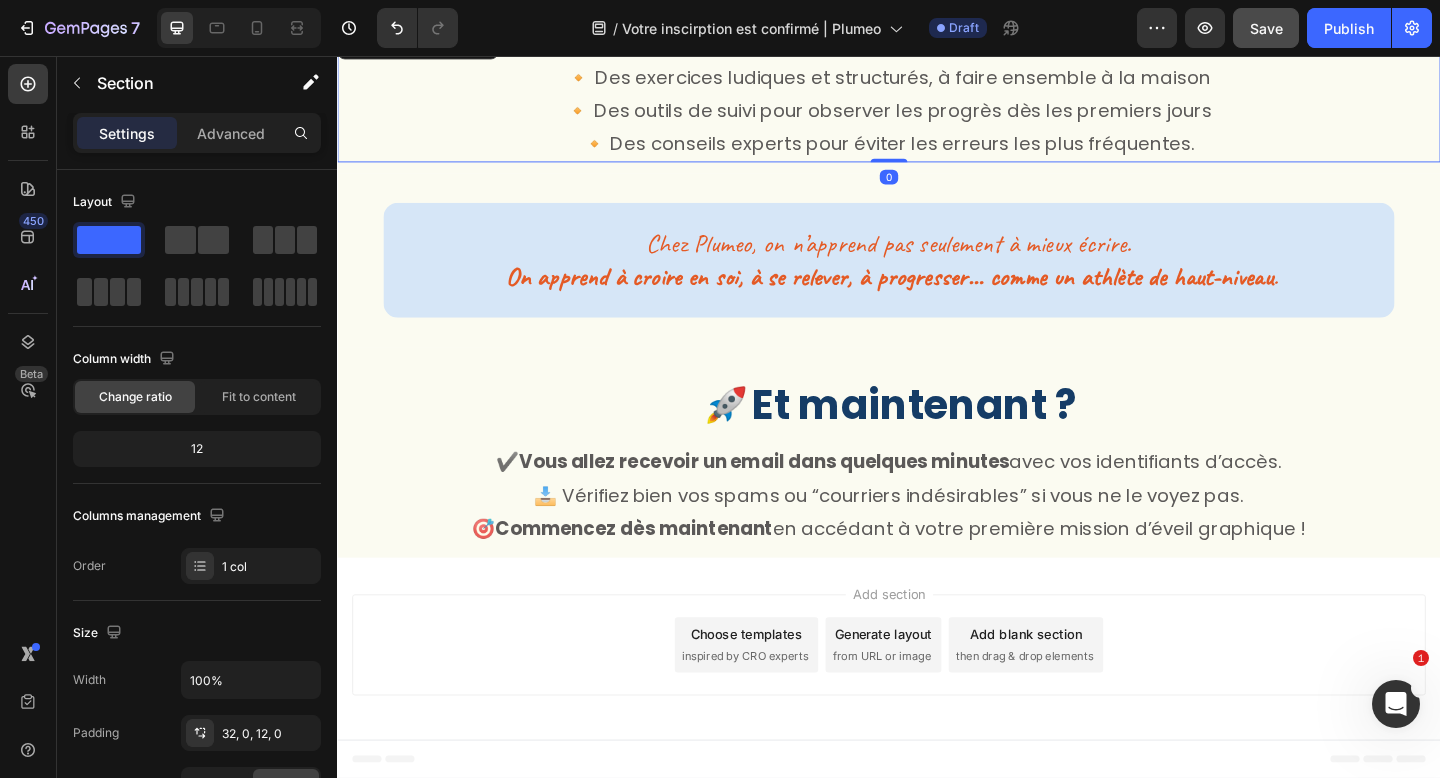 click on "🔸 Un accès immédiat à nos 5 premières missions d'éveil graphique 🔸 Des exercices ludiques et structurés, à faire ensemble à la maison 🔸 Des outils de suivi pour observer les progrès dès les premiers jours 🔸 Des conseils experts pour éviter les erreurs les plus fréquentes." at bounding box center (937, 98) 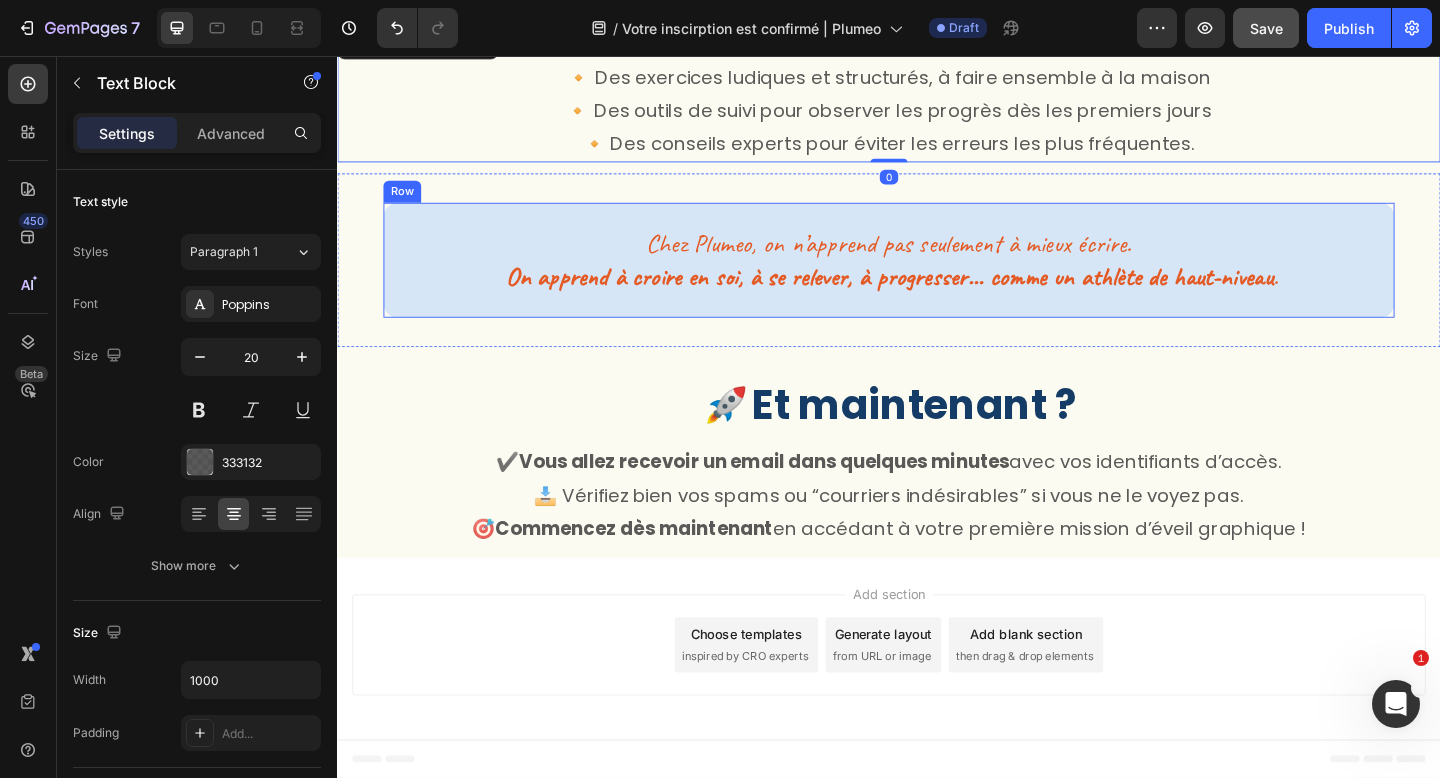 click on "Chez Plumeo, on n’apprend pas seulement à mieux écrire. On apprend à croire en soi, à se relever, à progresser… comme un athlète de haut-niveau . Text Block Row" at bounding box center (937, 278) 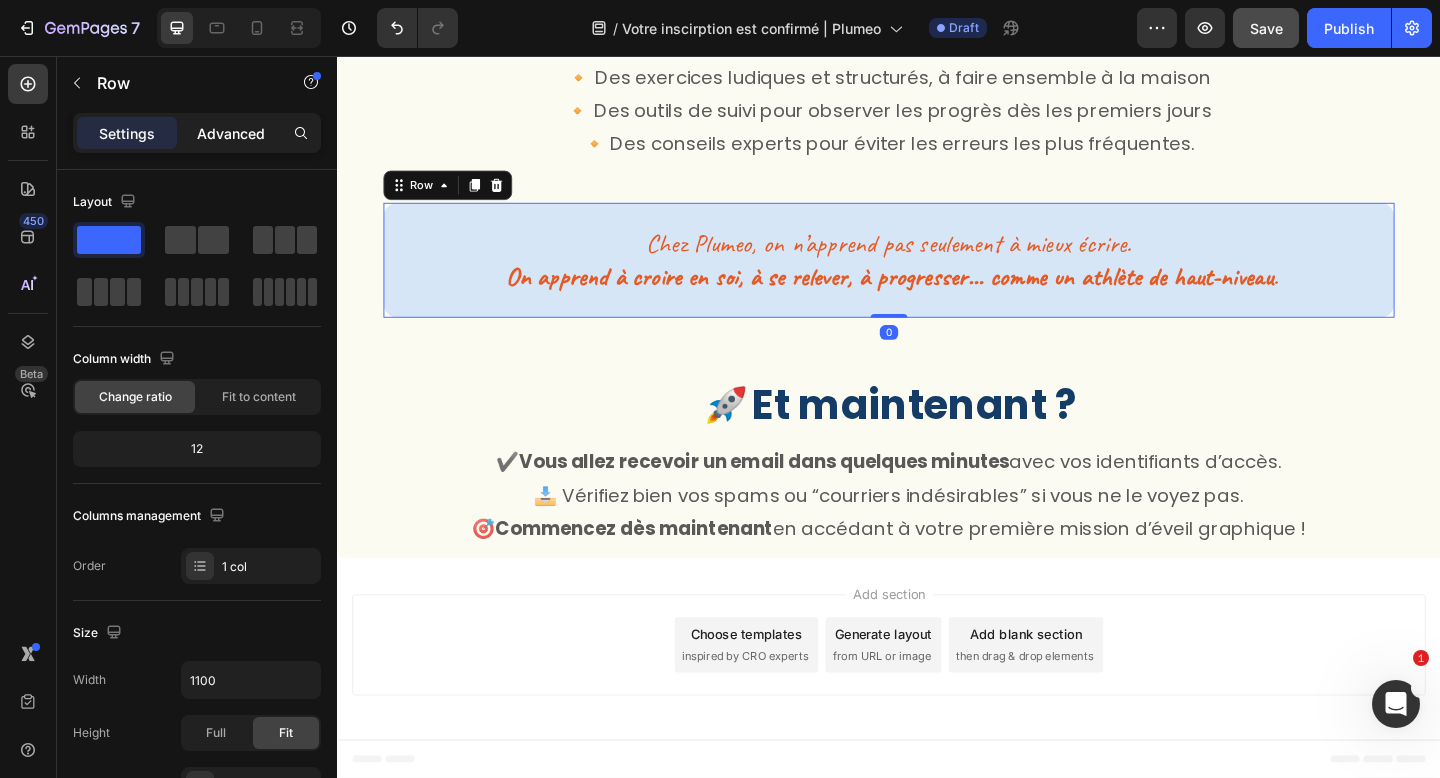 click on "Advanced" at bounding box center [231, 133] 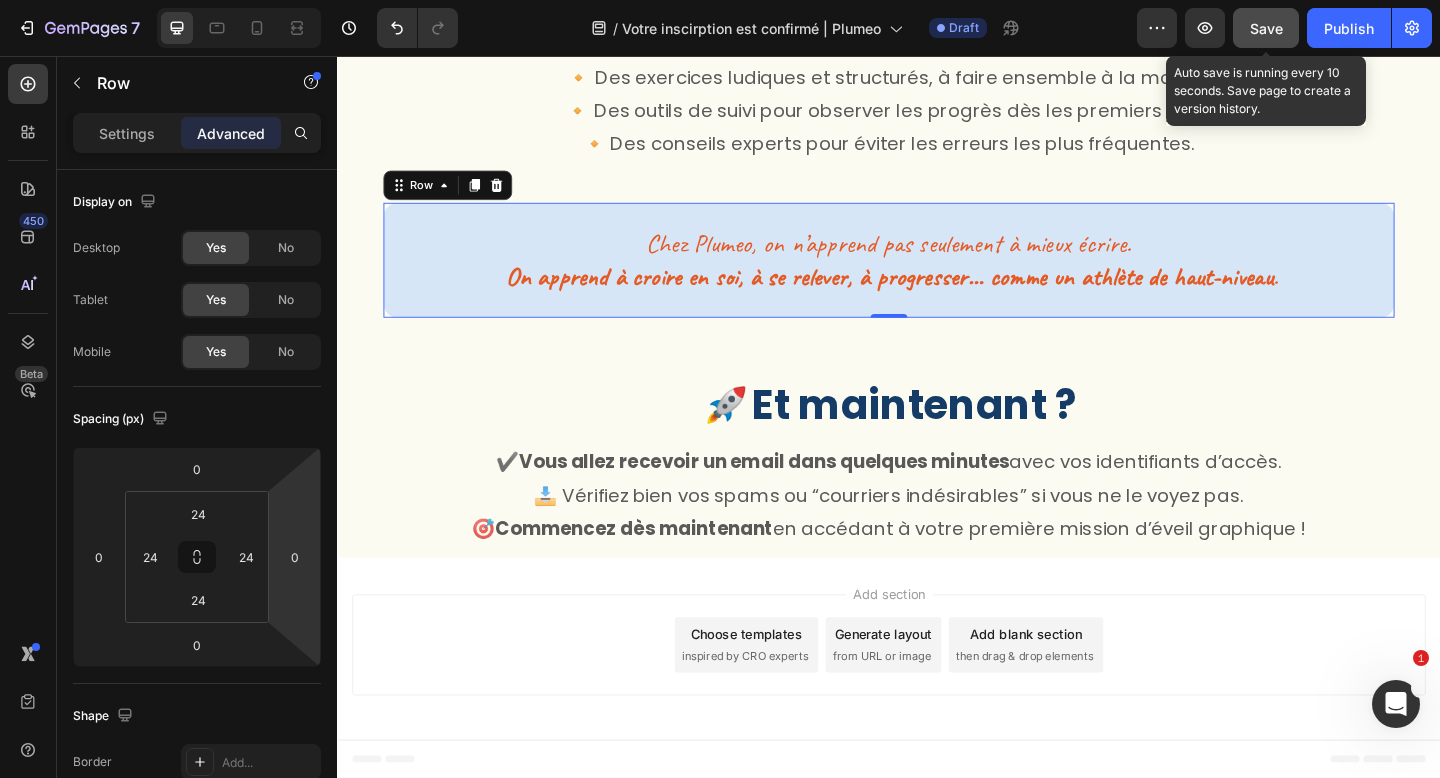 click on "Save" at bounding box center [1266, 28] 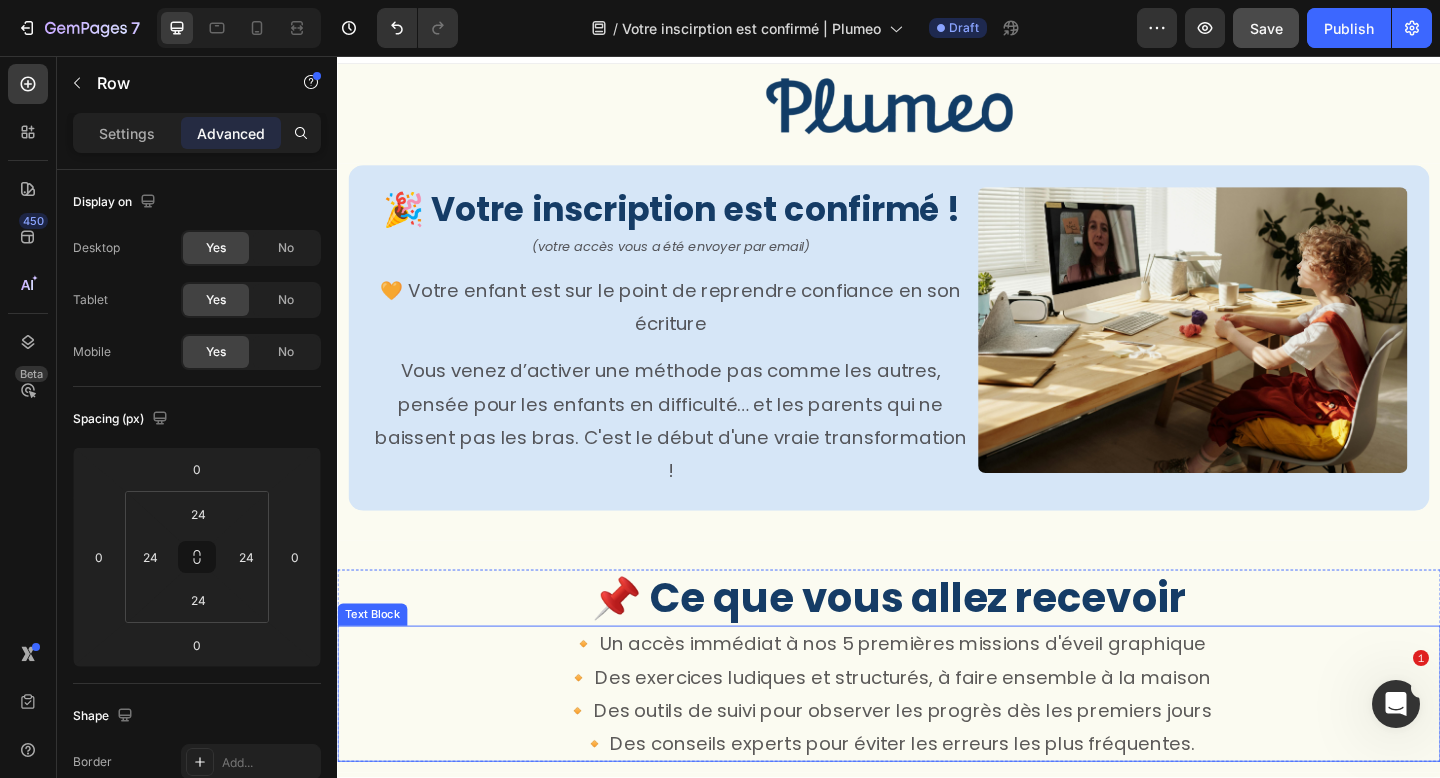scroll, scrollTop: 0, scrollLeft: 0, axis: both 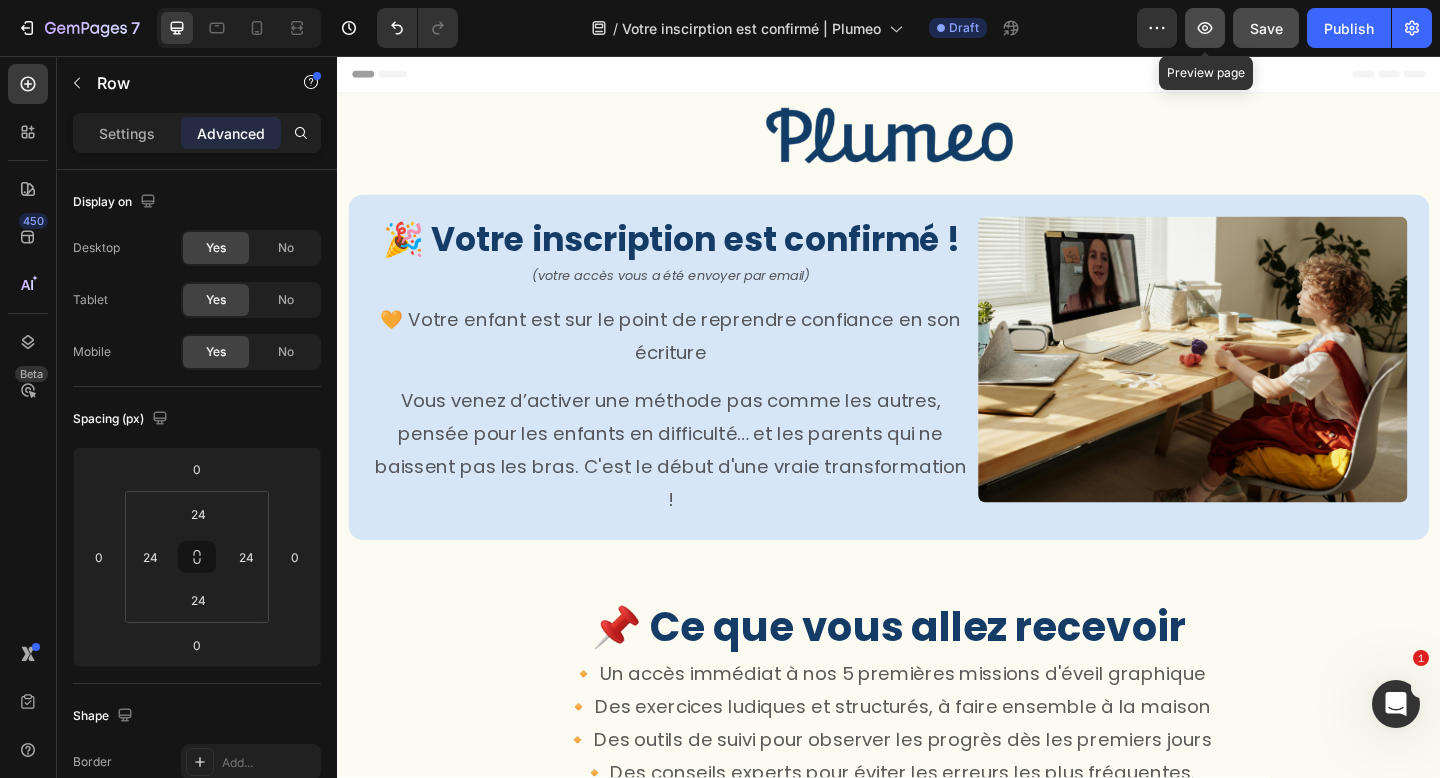 click 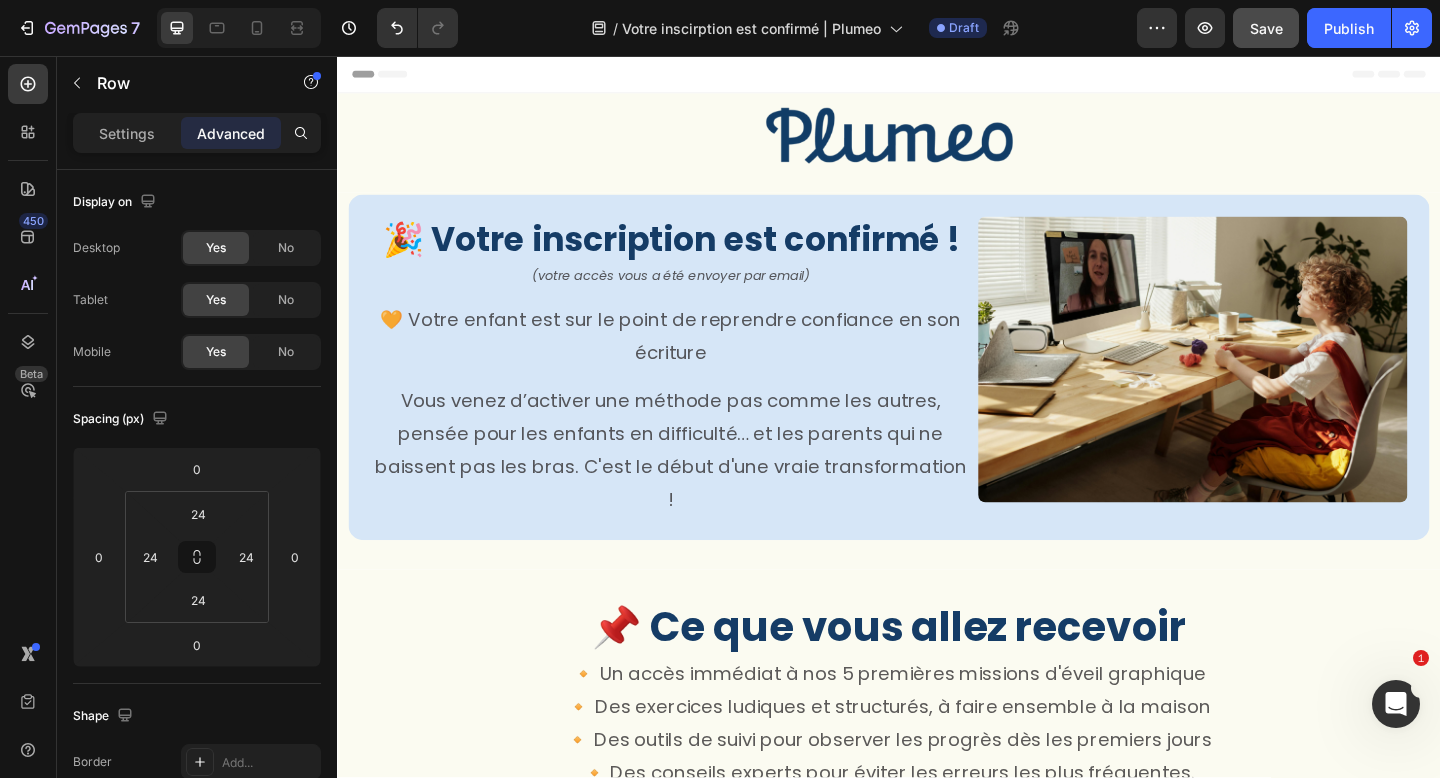 click at bounding box center [239, 28] 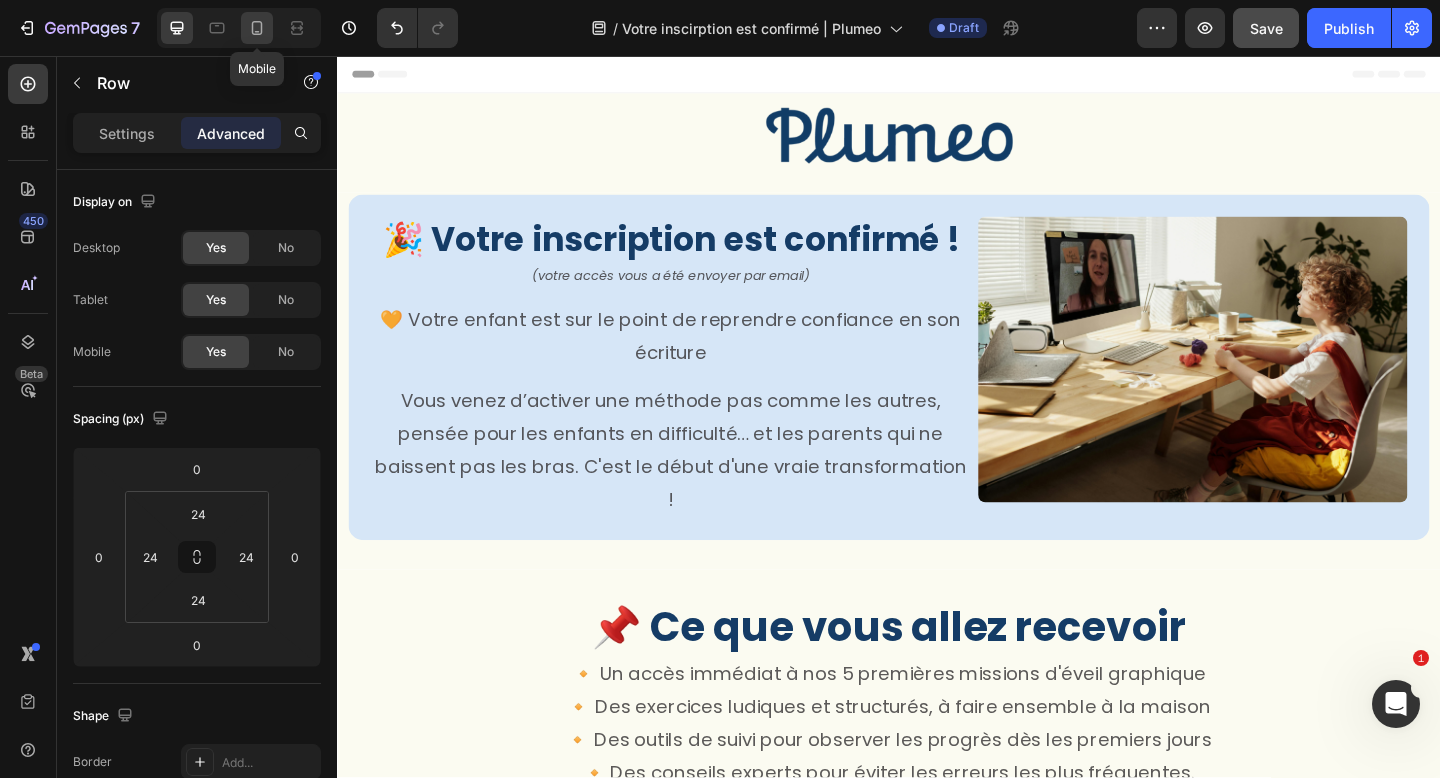 click 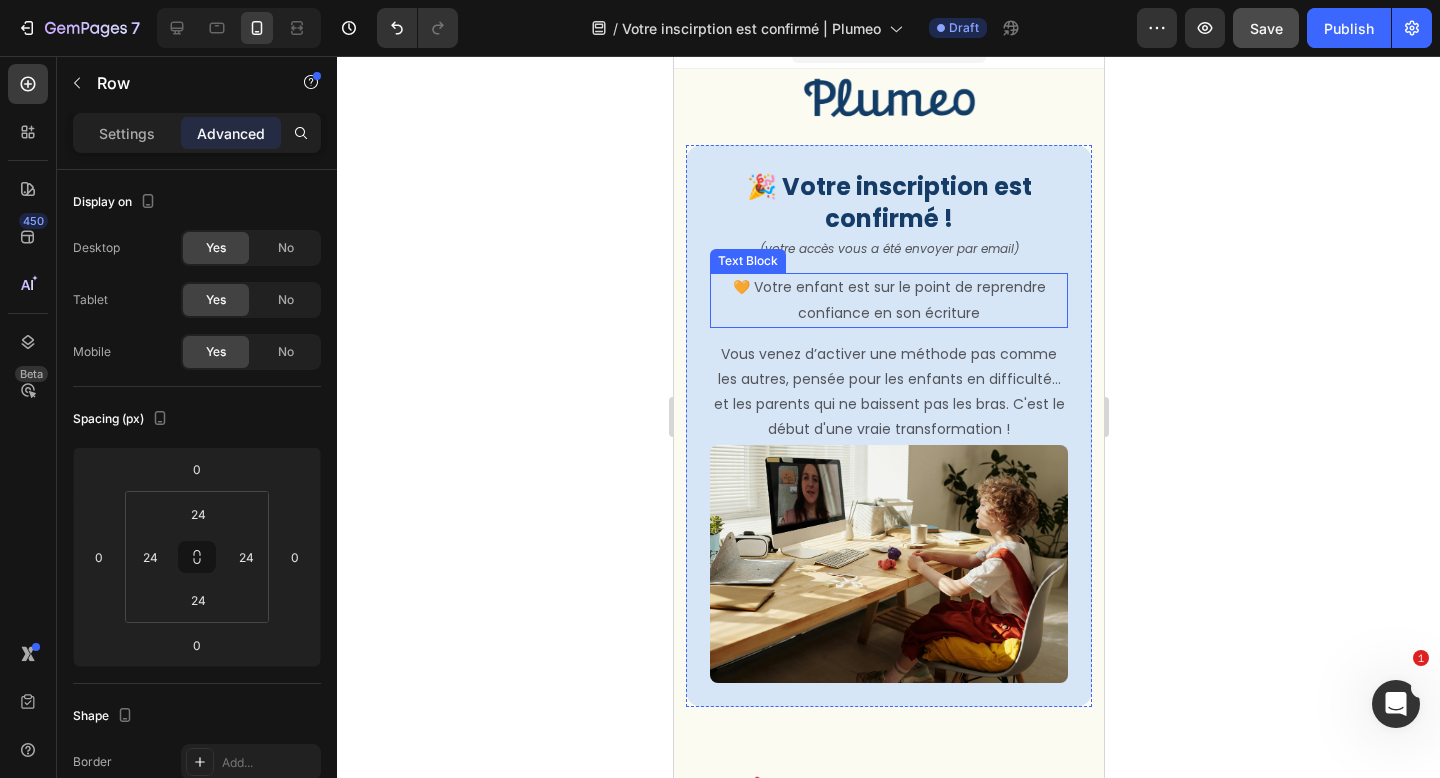 scroll, scrollTop: 0, scrollLeft: 0, axis: both 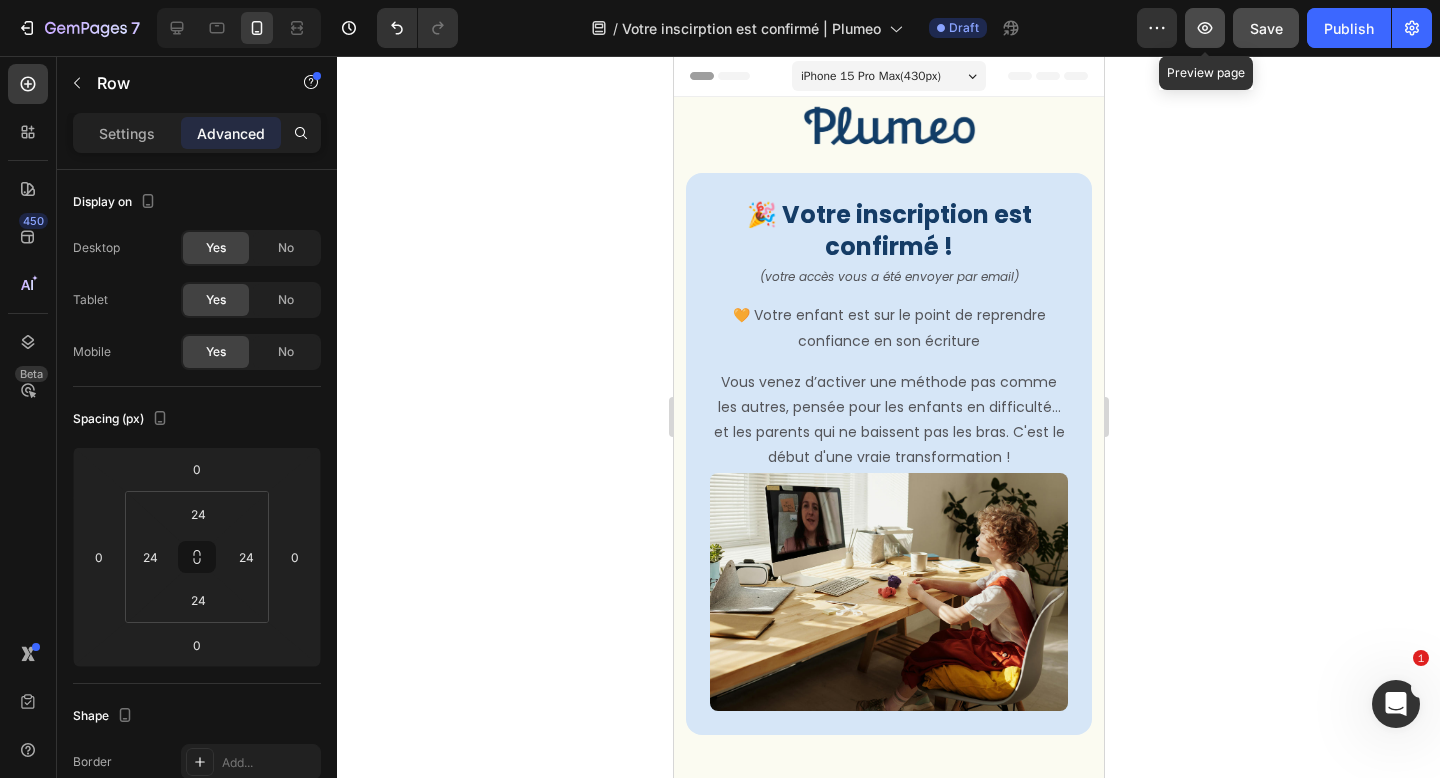 click 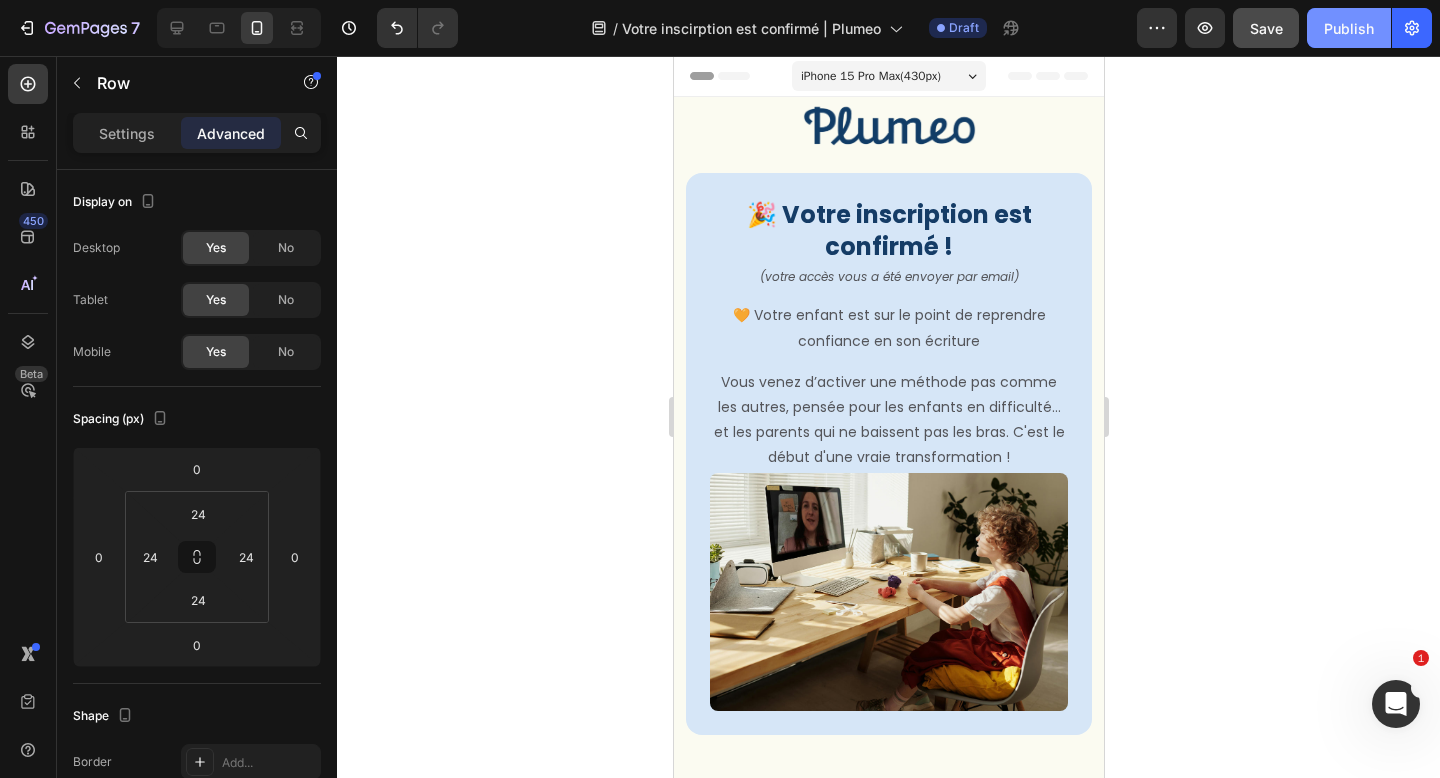 click on "Publish" at bounding box center [1349, 28] 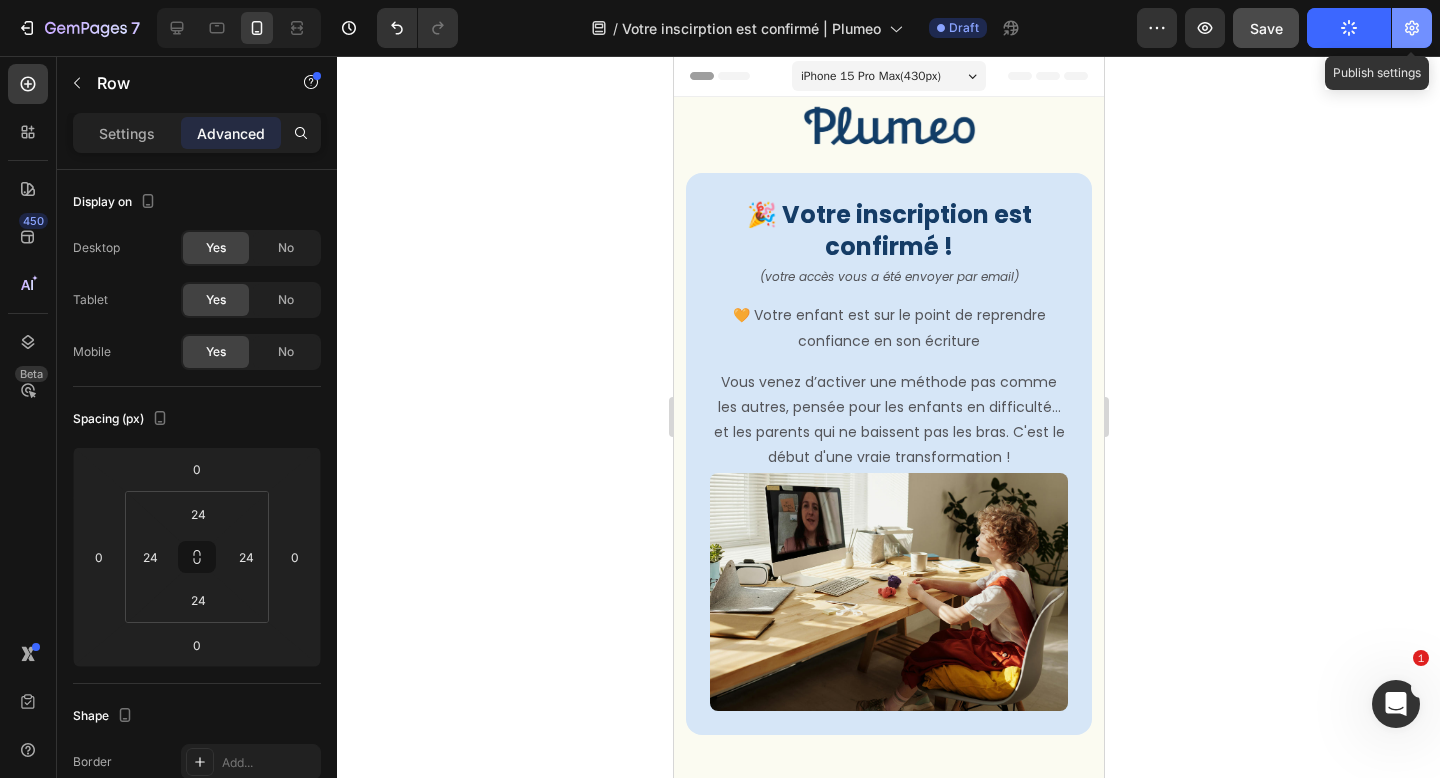 click 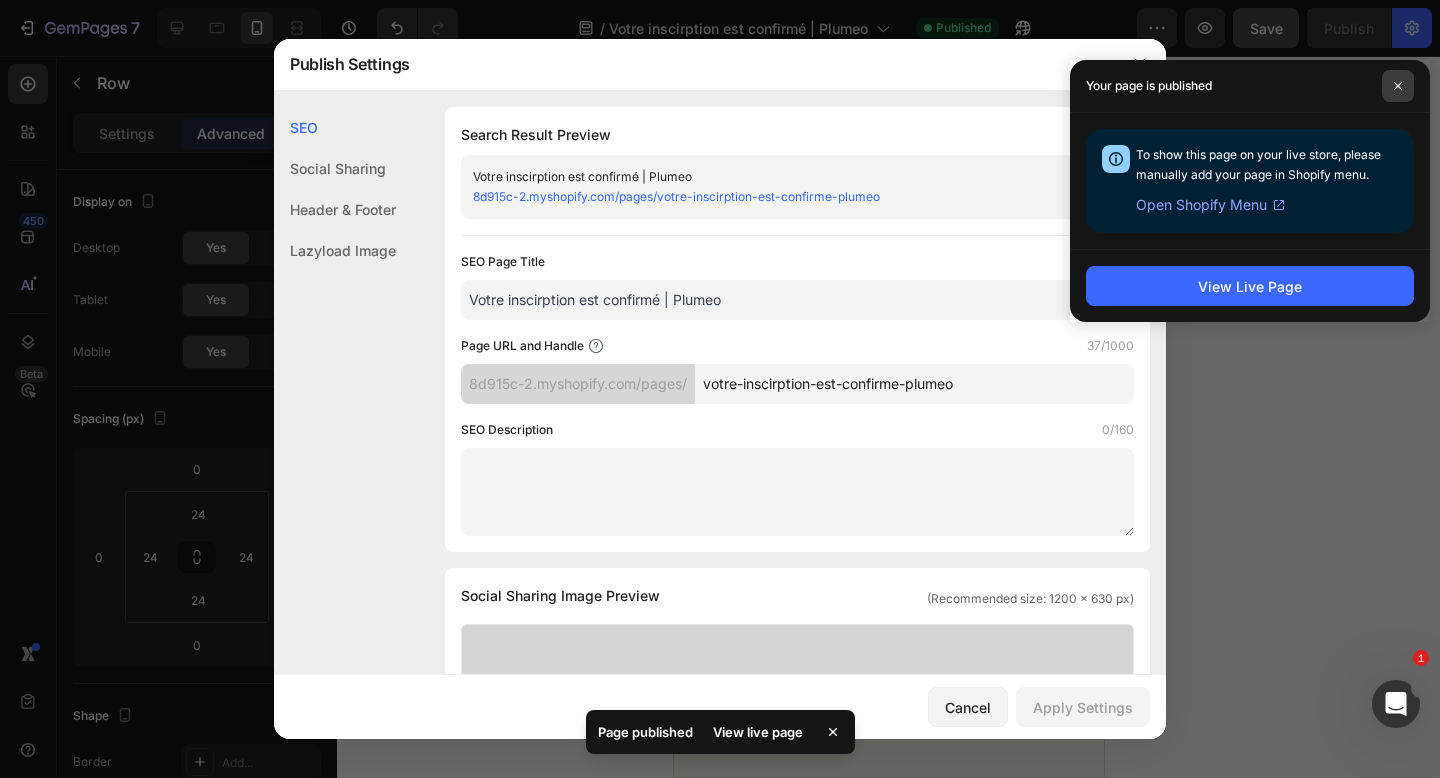 click at bounding box center (1398, 86) 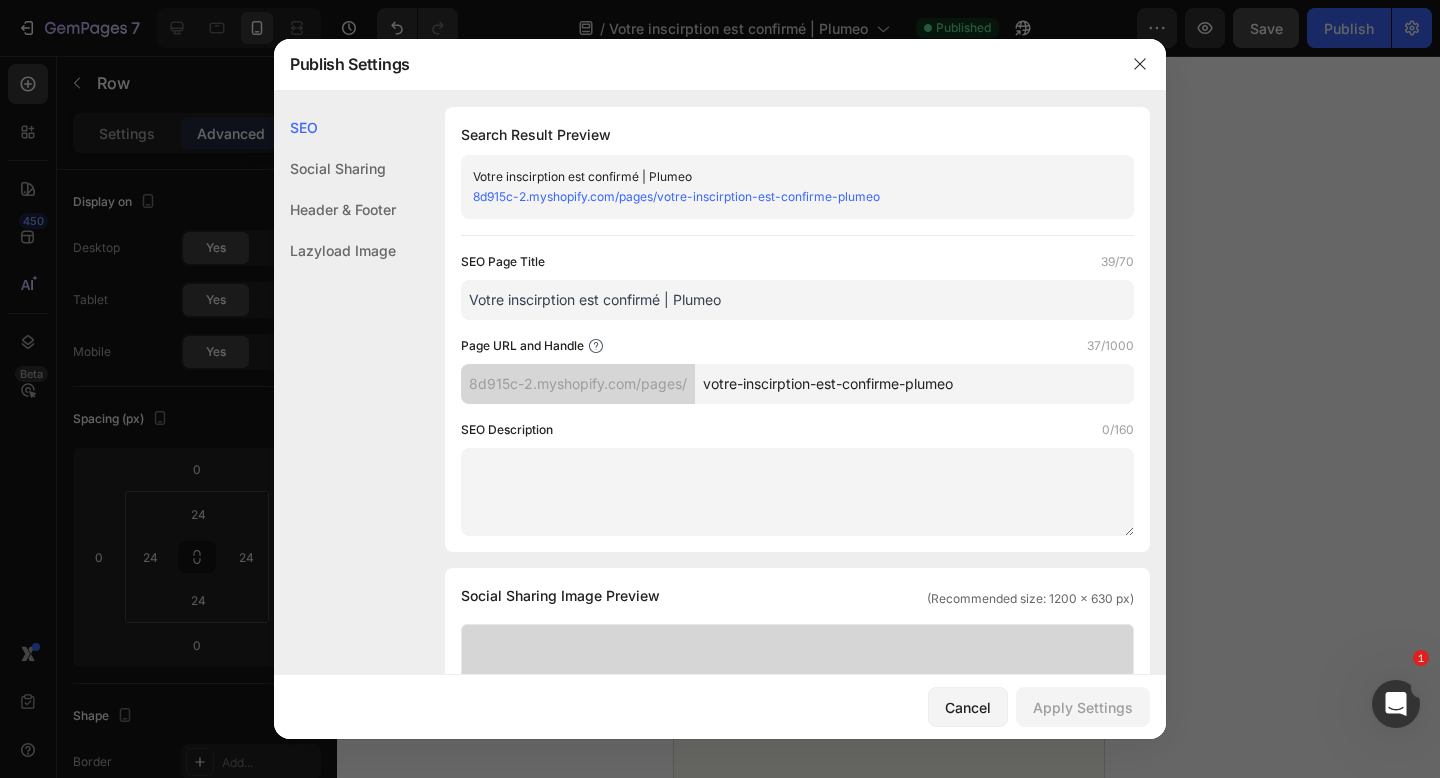click on "Lazyload Image" 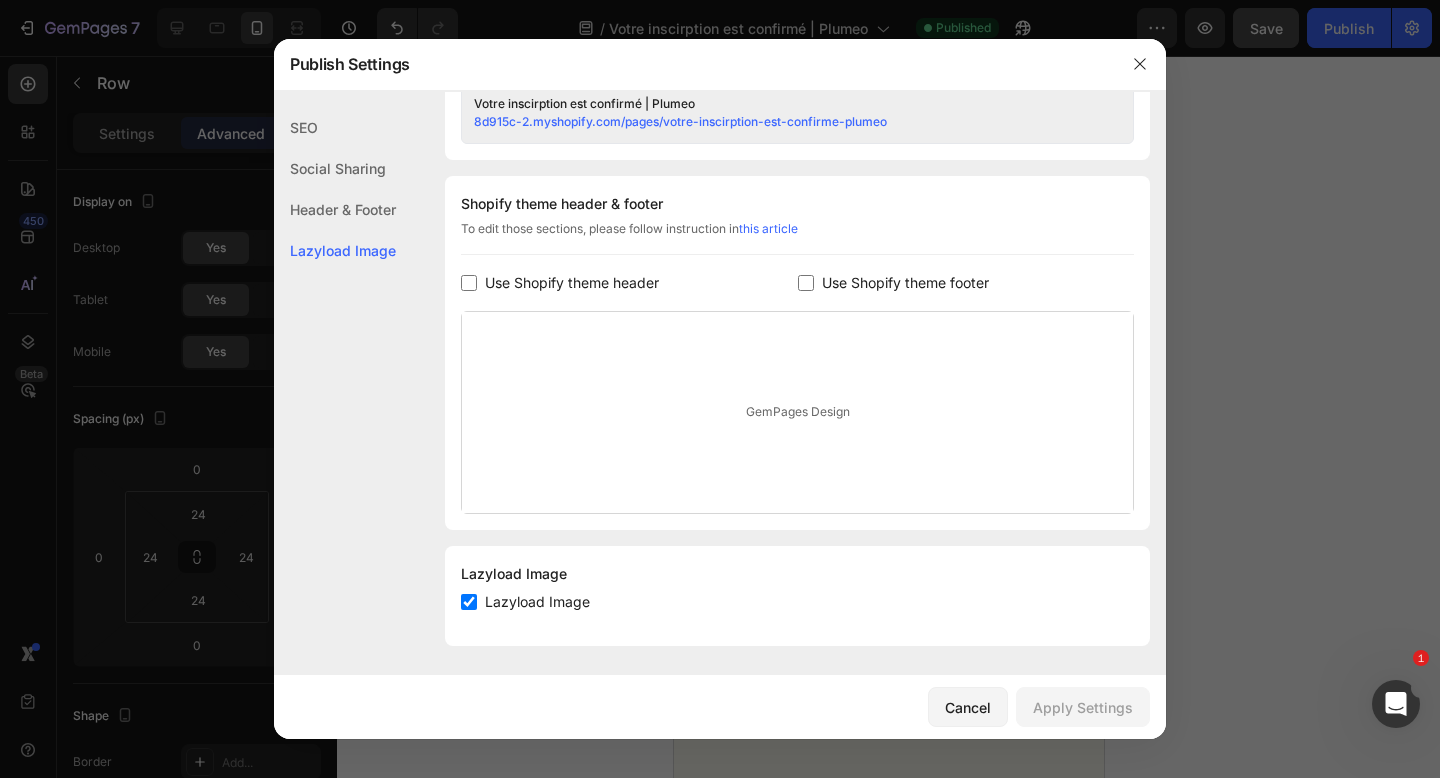 scroll, scrollTop: 875, scrollLeft: 0, axis: vertical 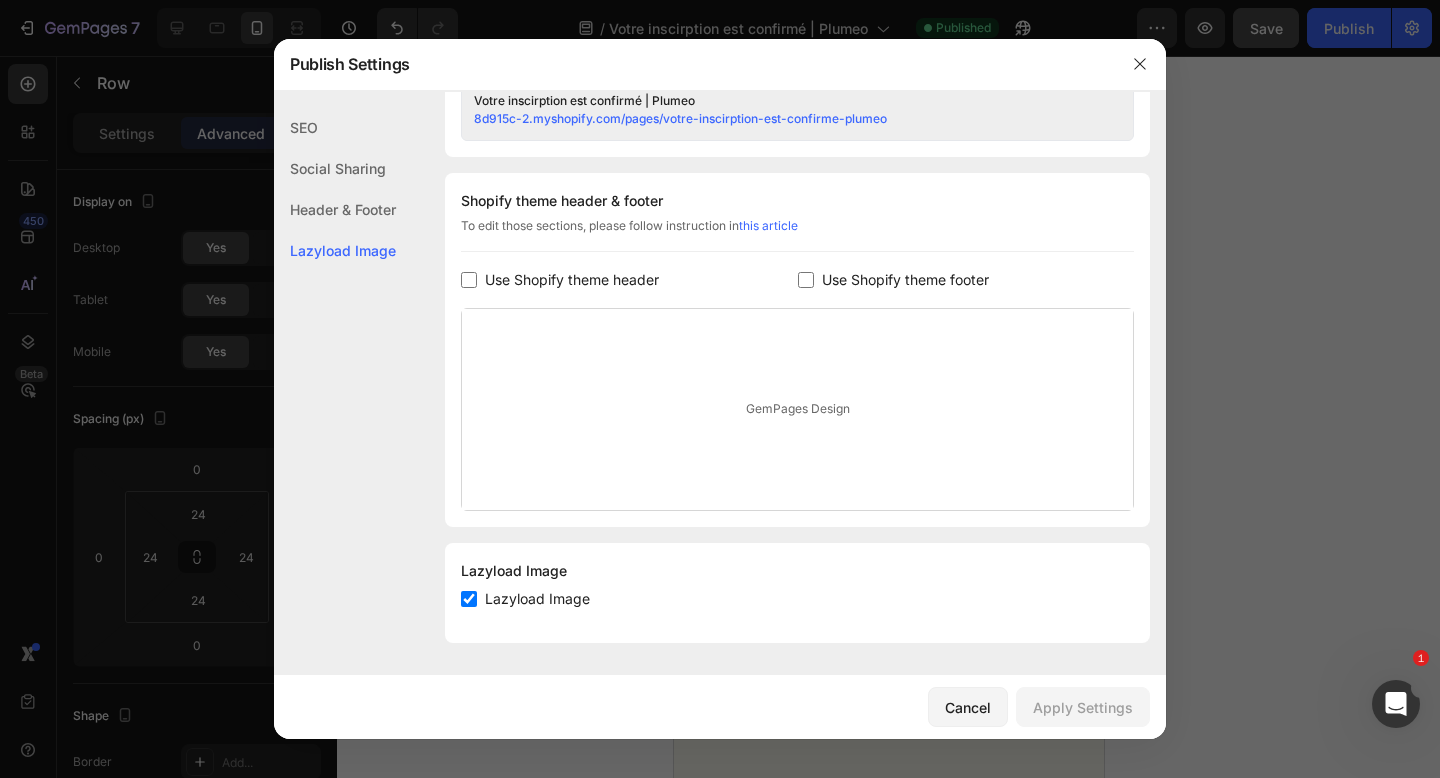 click on "Header & Footer" 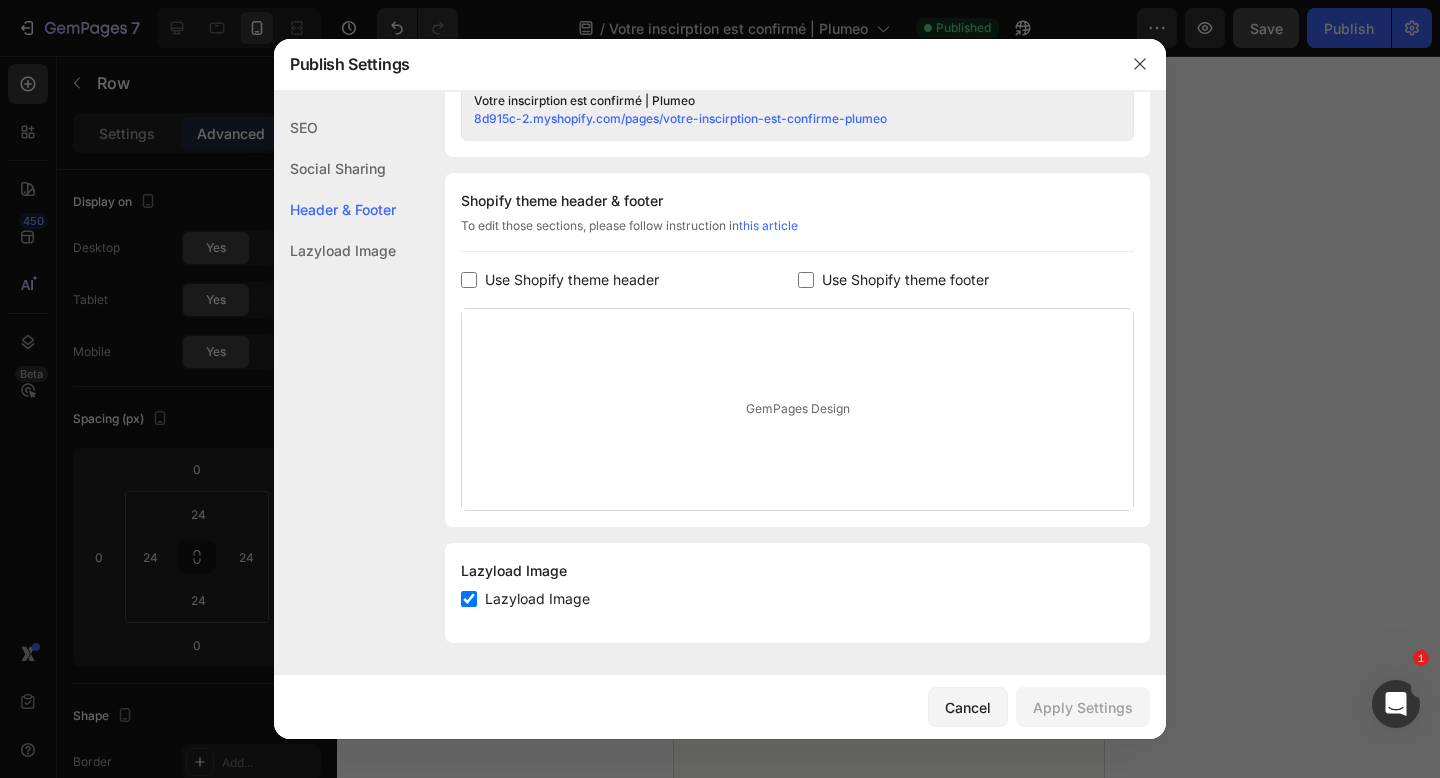 click on "Social Sharing" 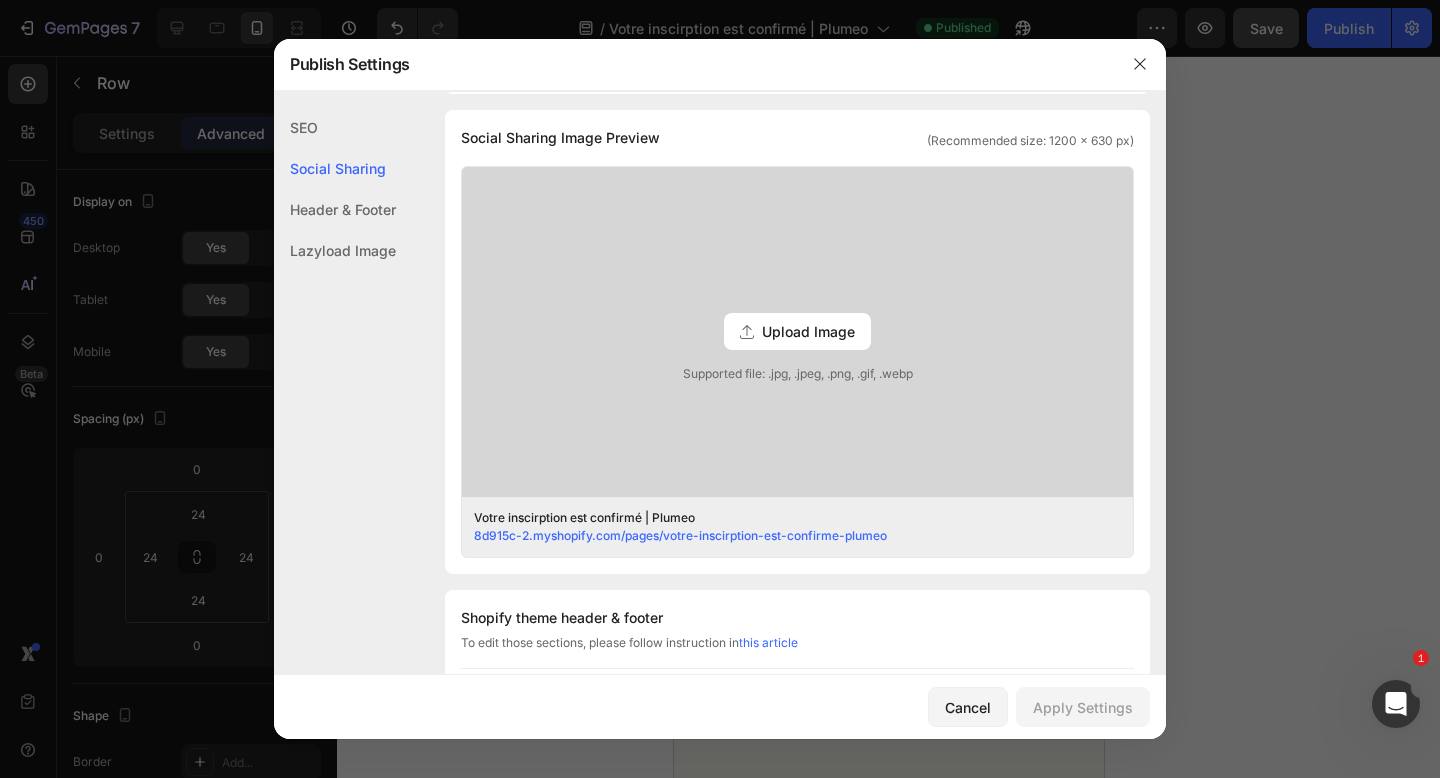 scroll, scrollTop: 457, scrollLeft: 0, axis: vertical 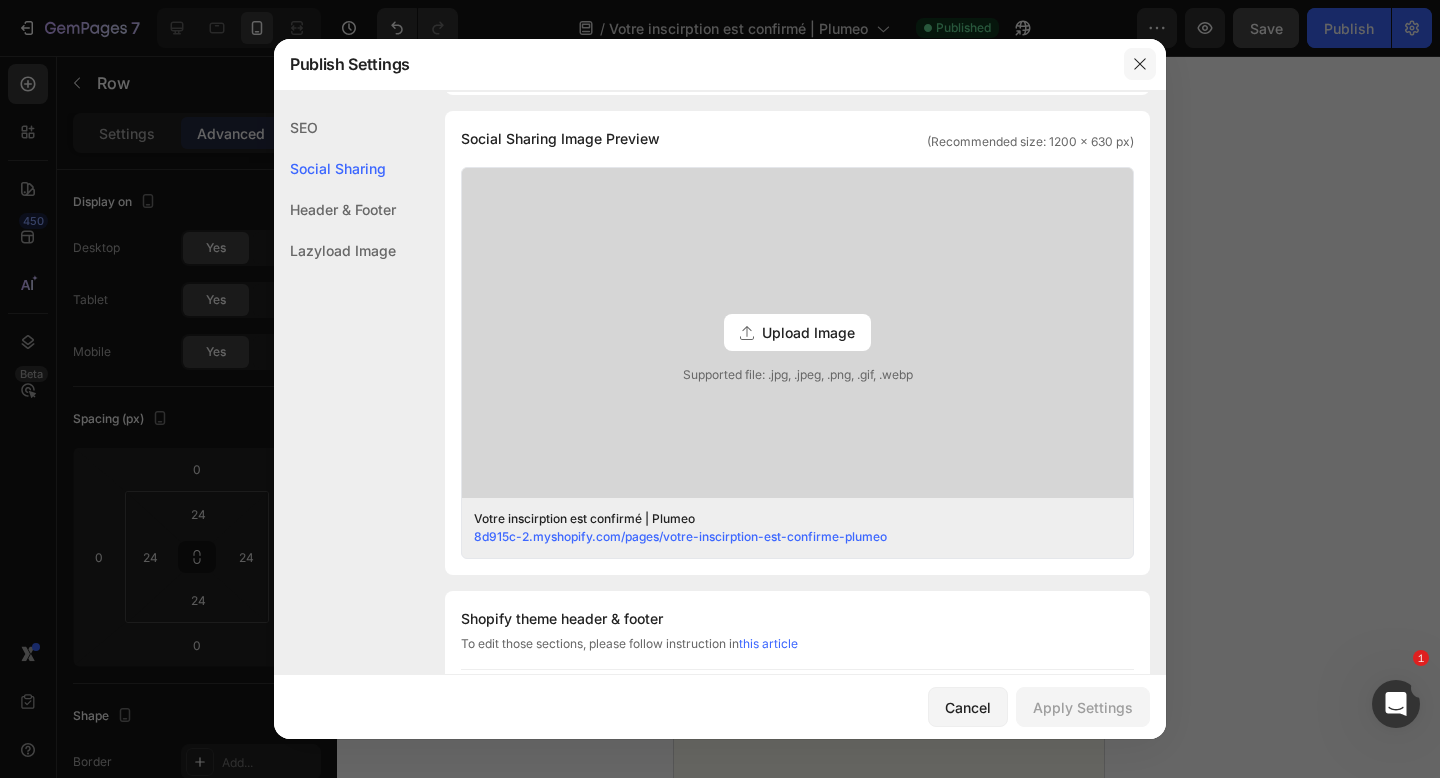 click 